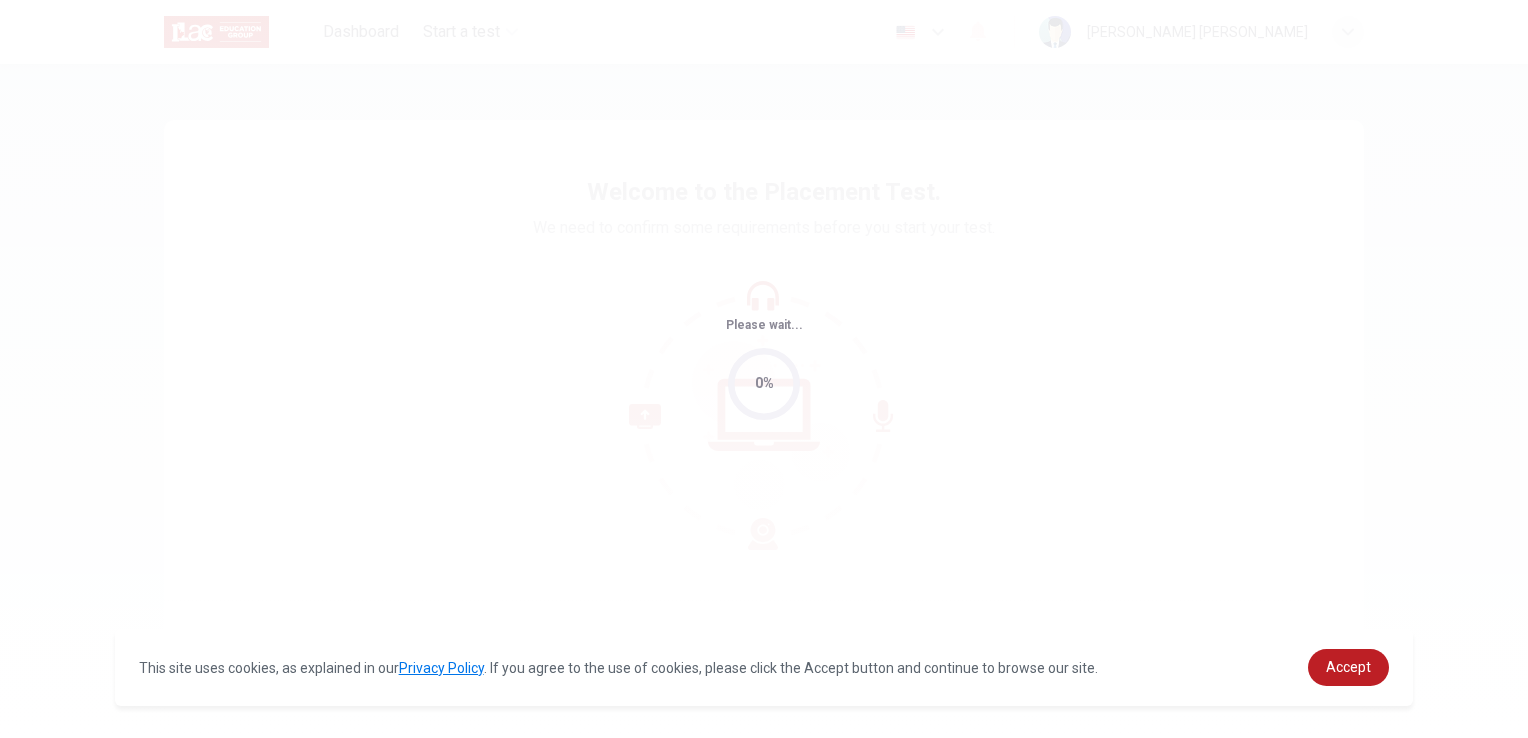 scroll, scrollTop: 0, scrollLeft: 0, axis: both 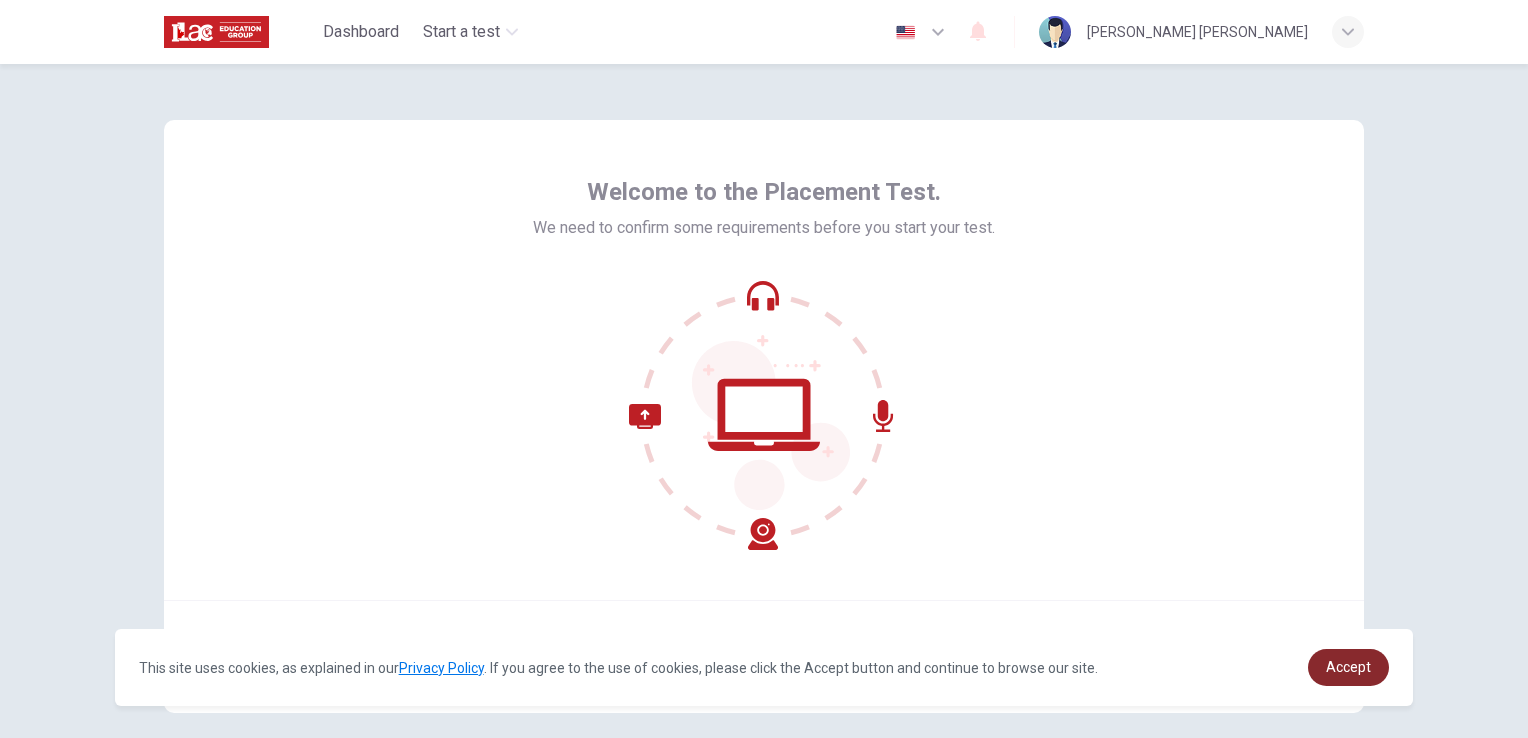 click on "Accept" at bounding box center [1348, 667] 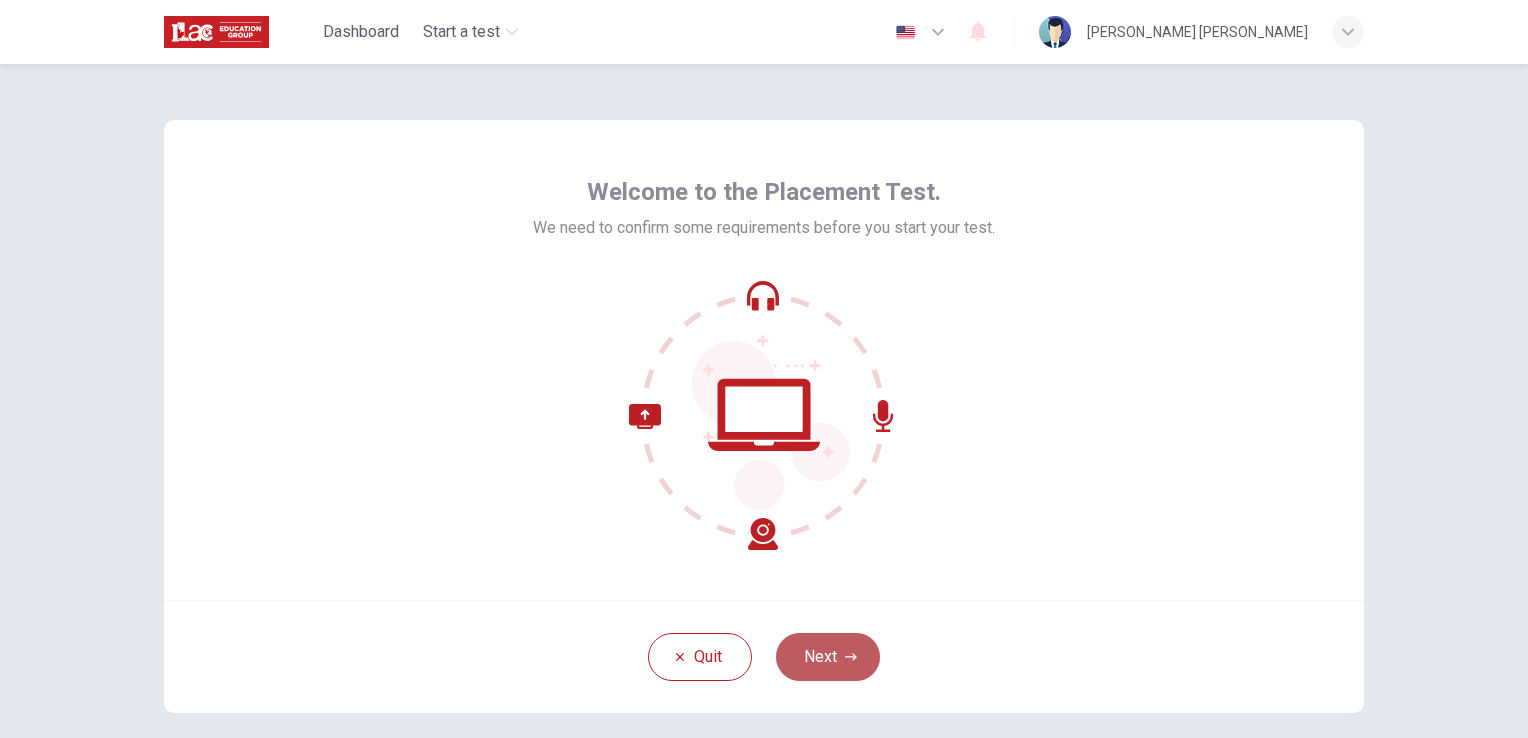click on "Next" at bounding box center (828, 657) 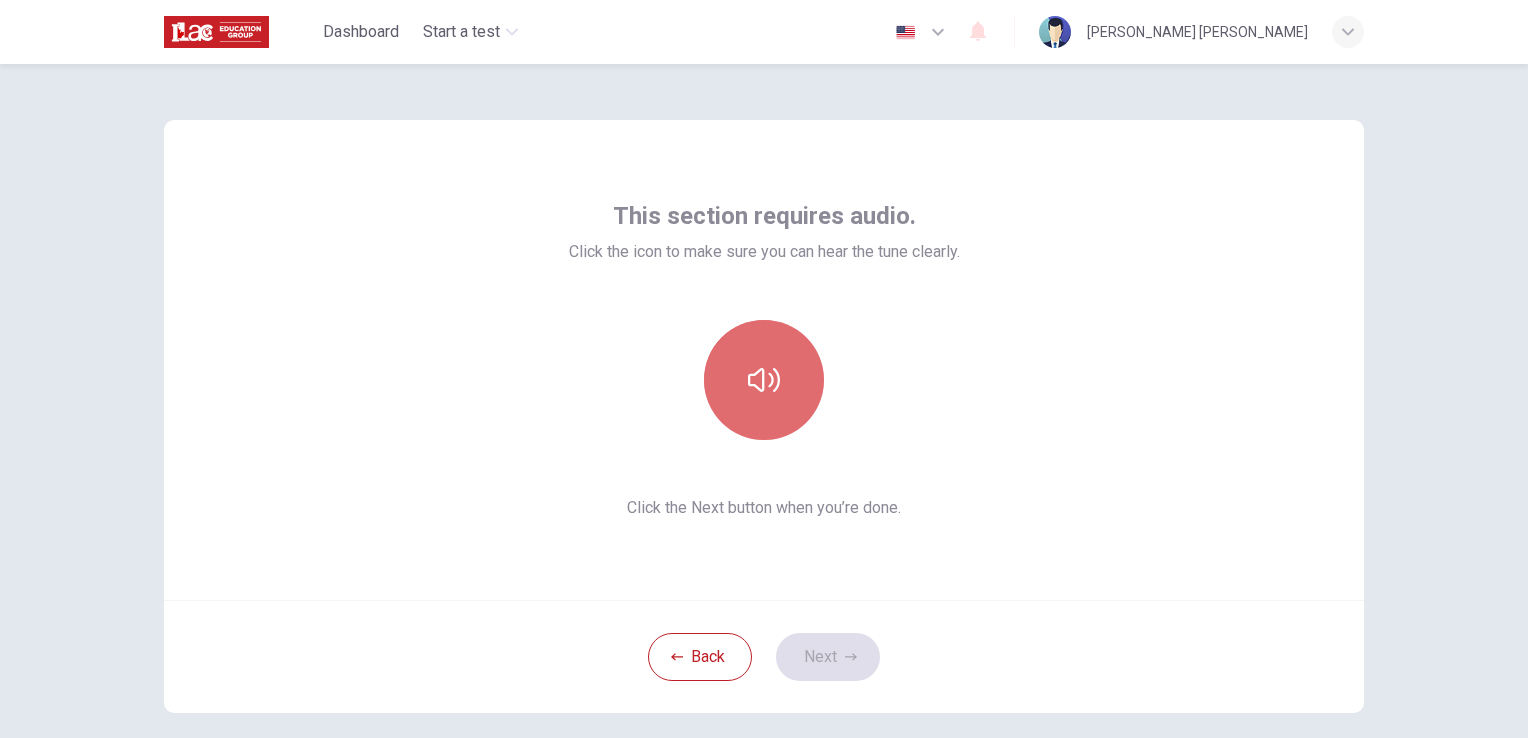 click at bounding box center [764, 380] 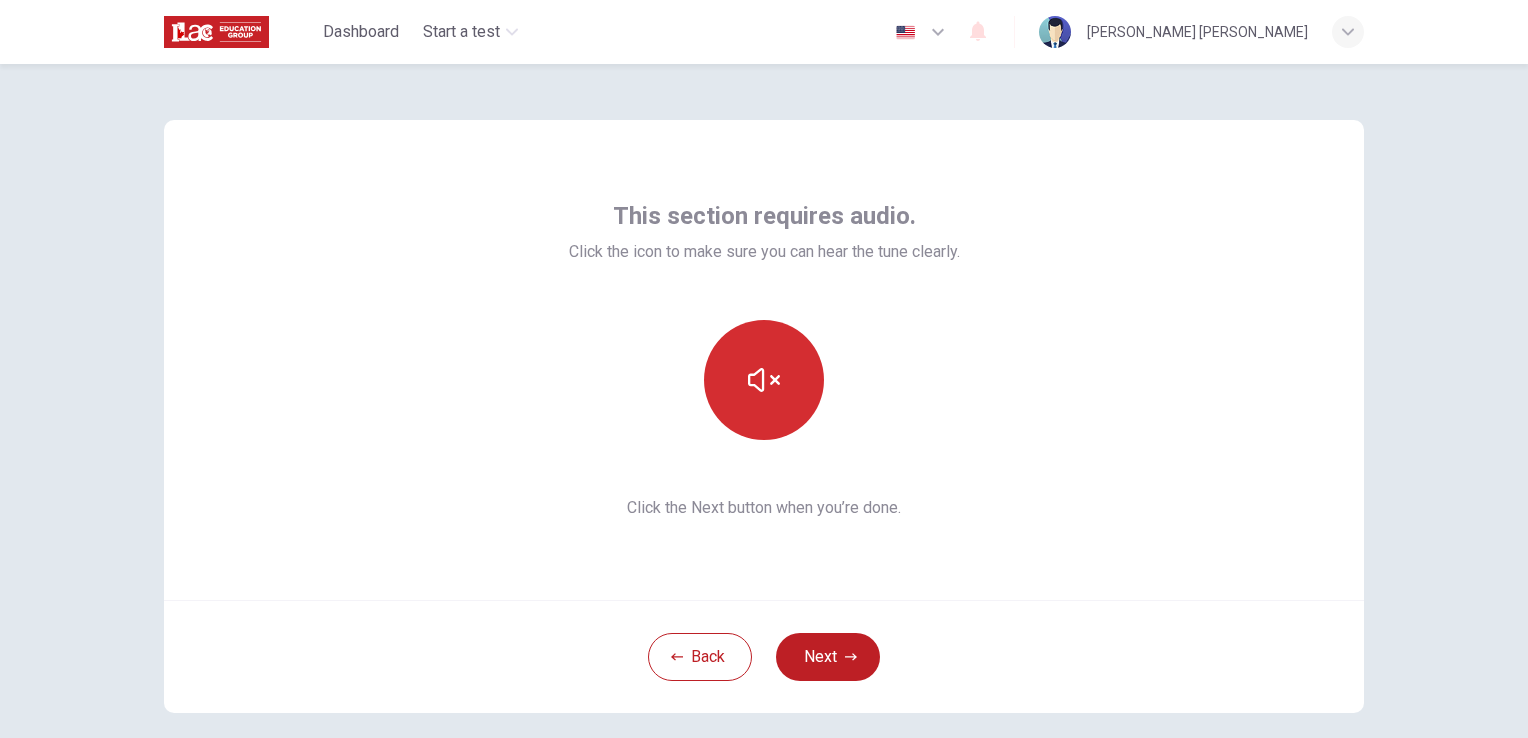 click at bounding box center (764, 380) 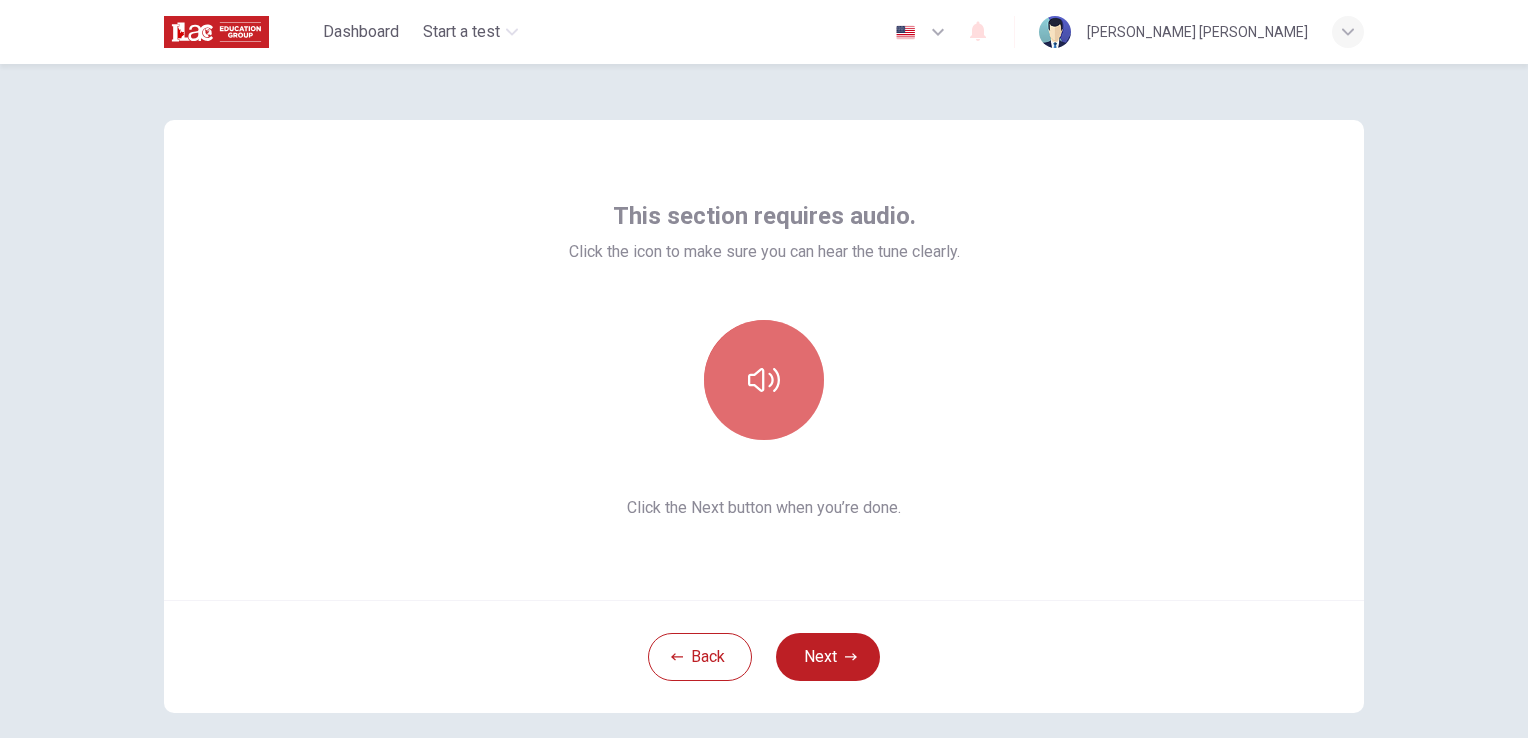 click at bounding box center (764, 380) 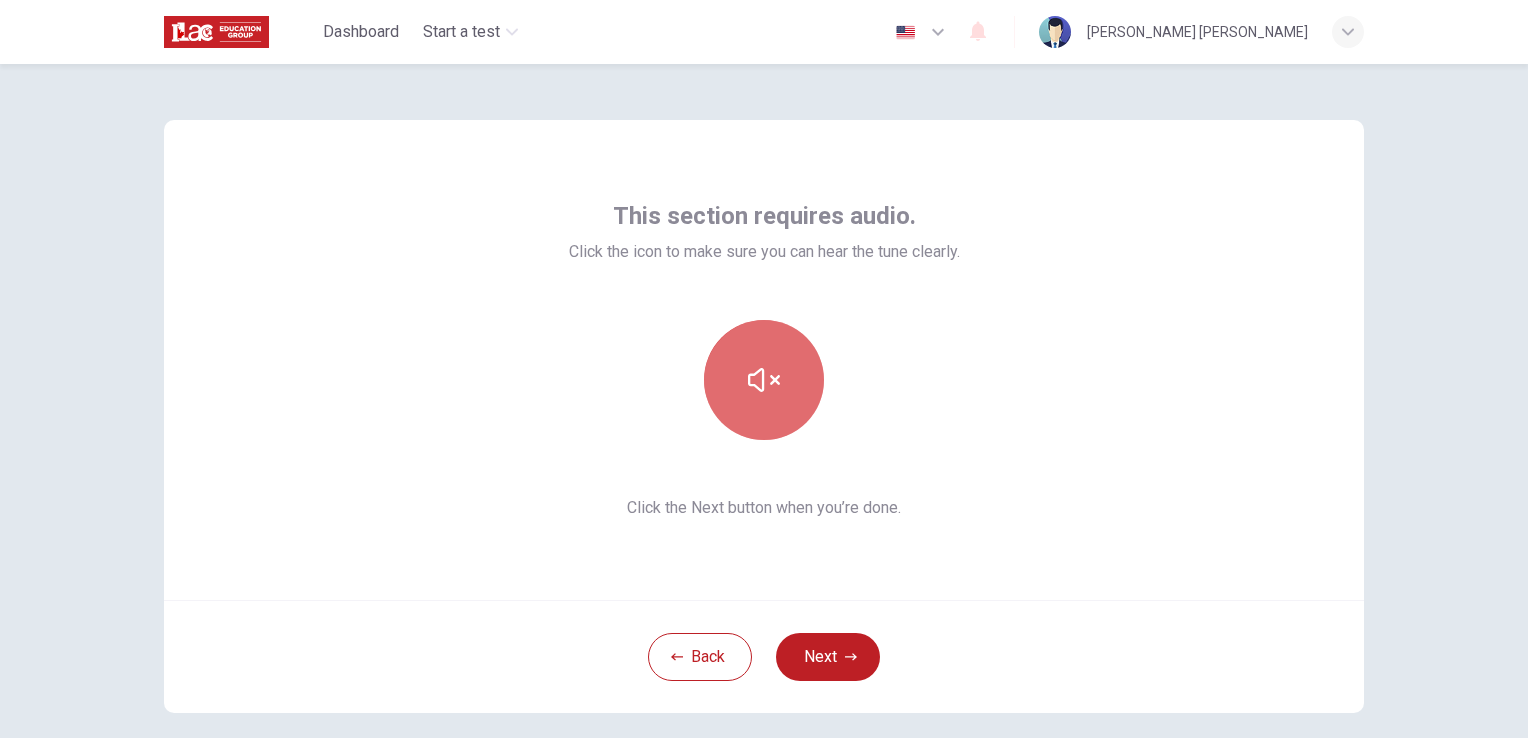 click at bounding box center (764, 380) 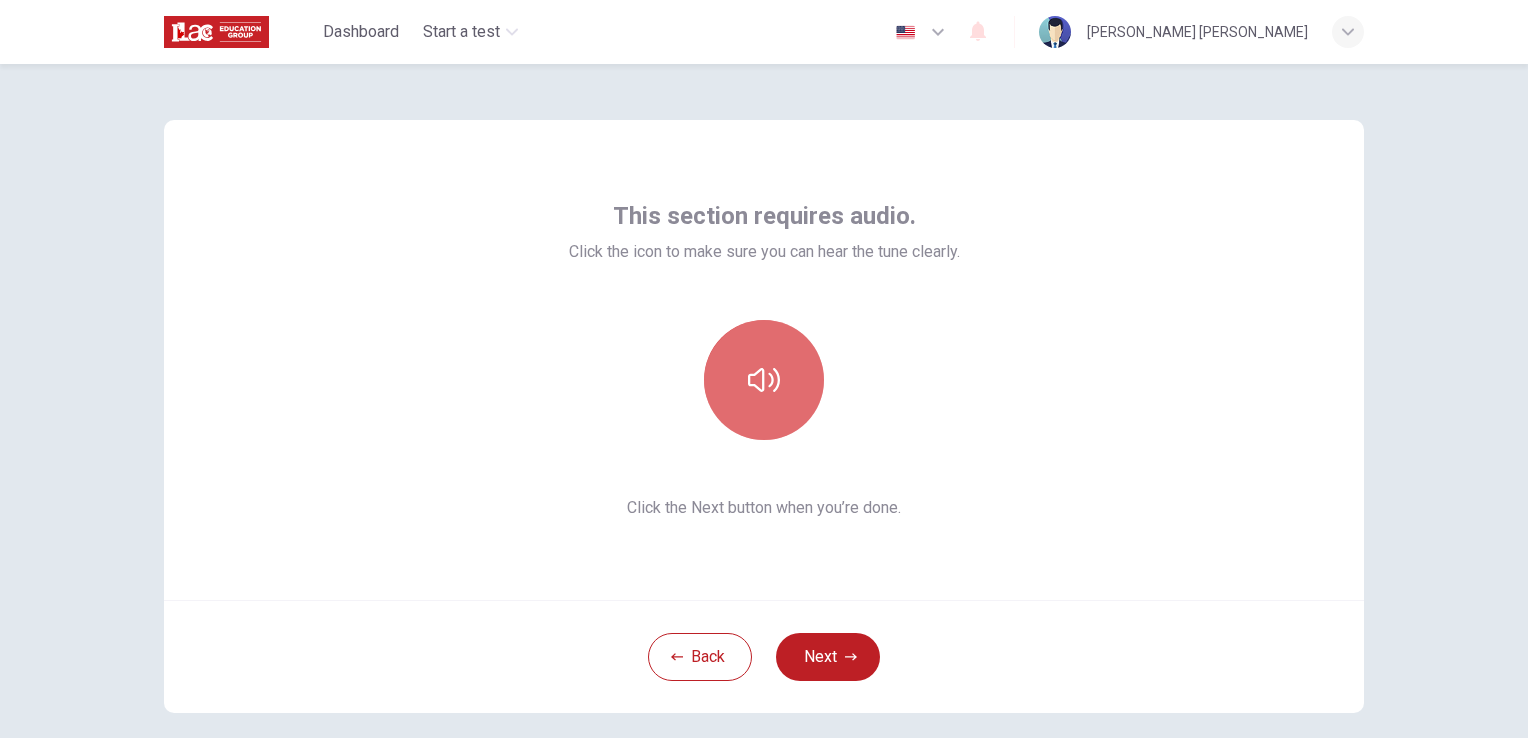 click at bounding box center [764, 380] 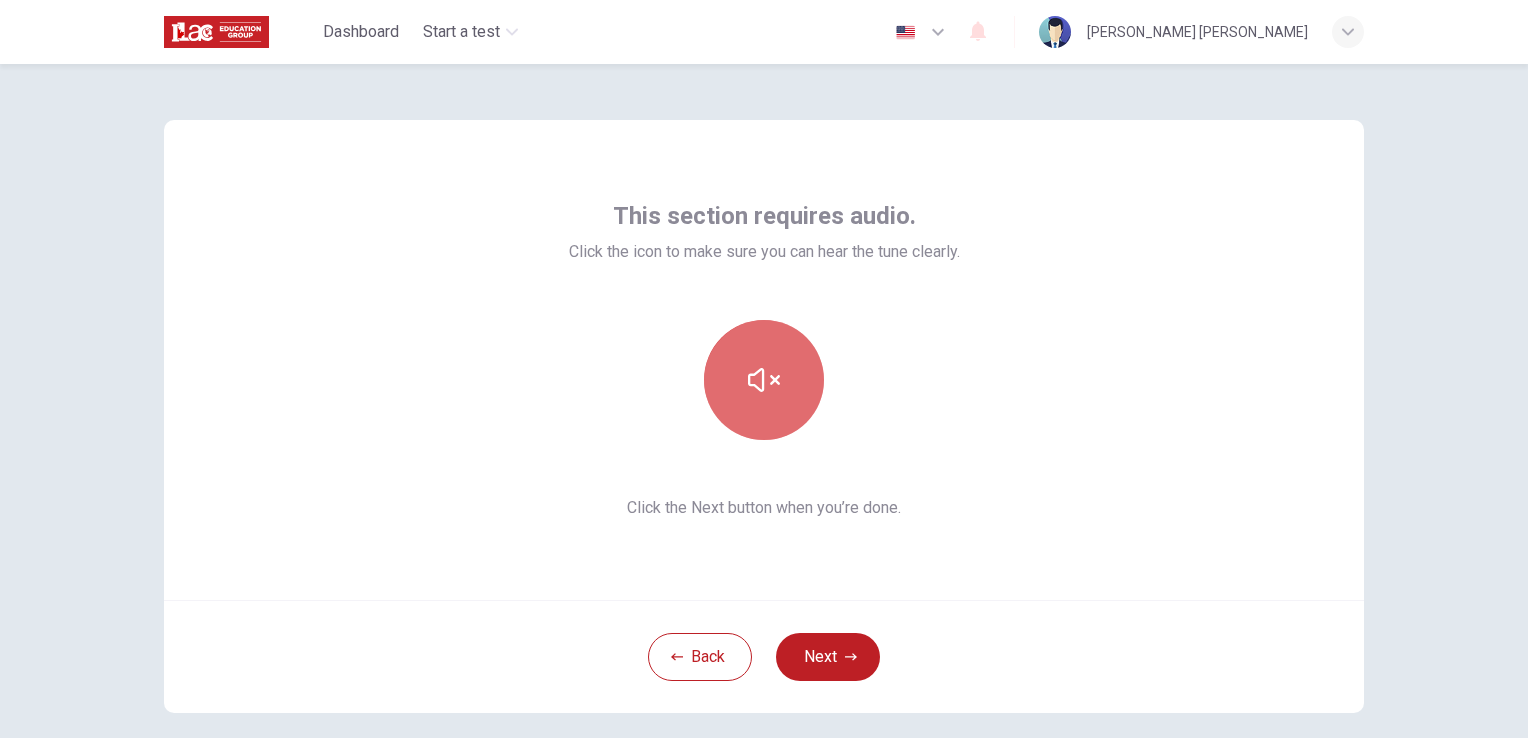 click at bounding box center (764, 380) 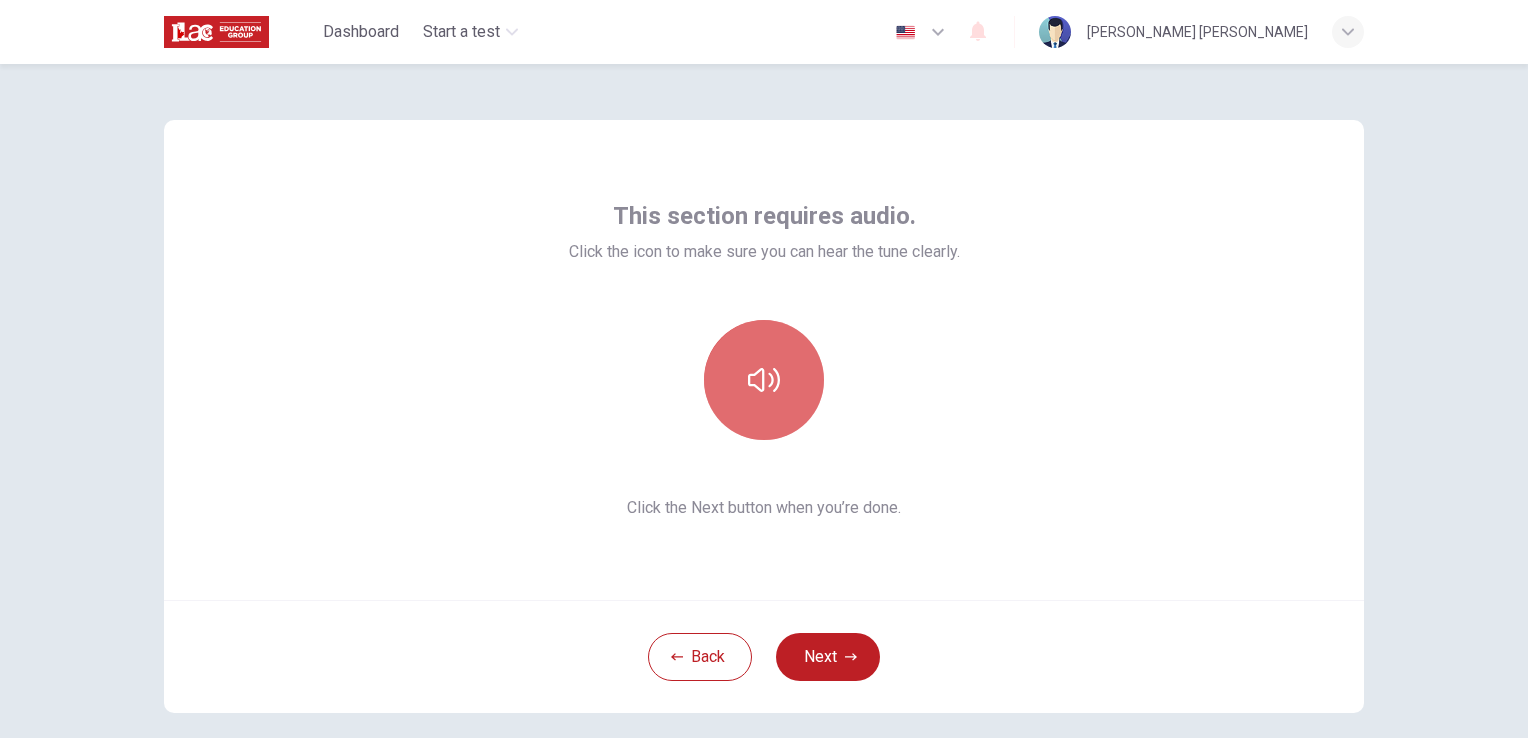 click at bounding box center (764, 380) 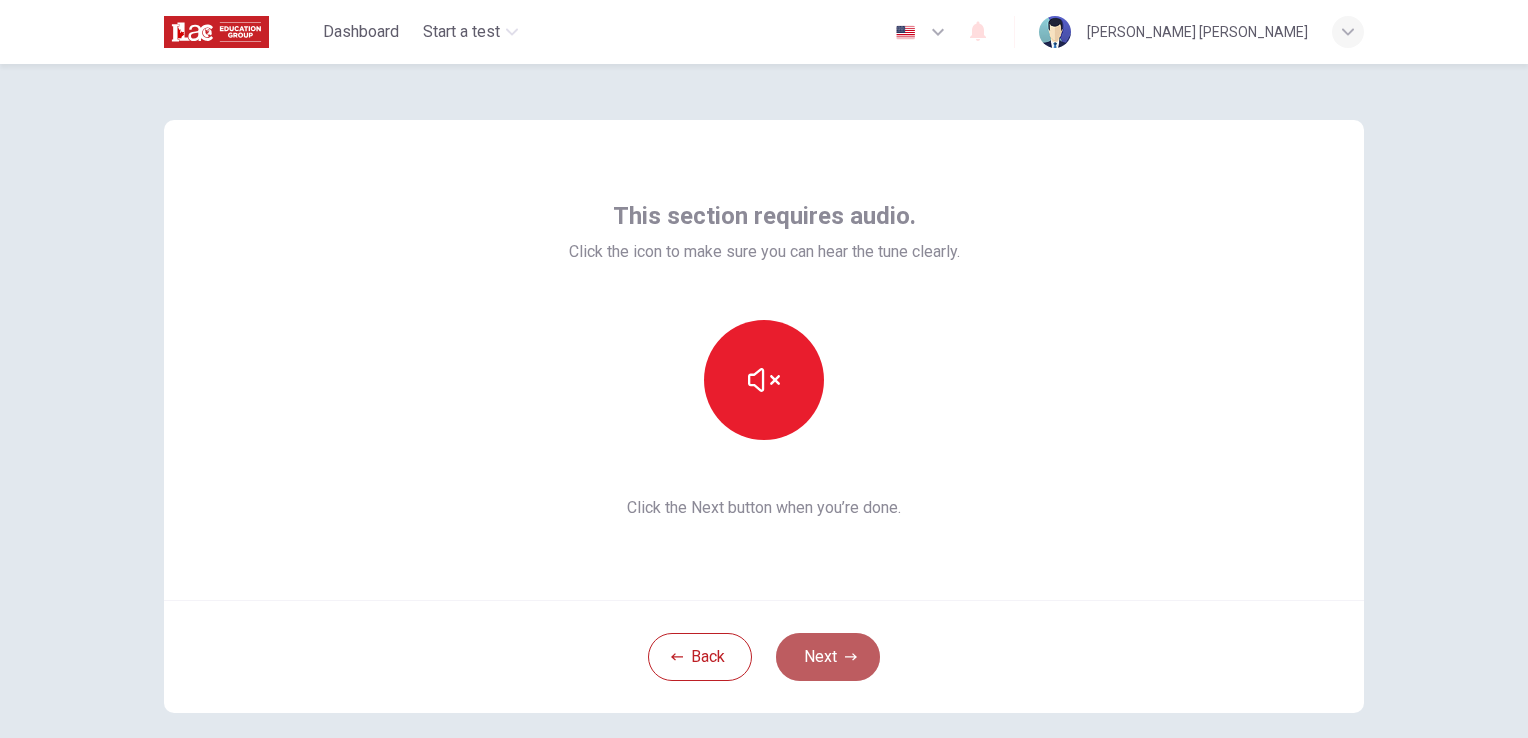 click on "Next" at bounding box center [828, 657] 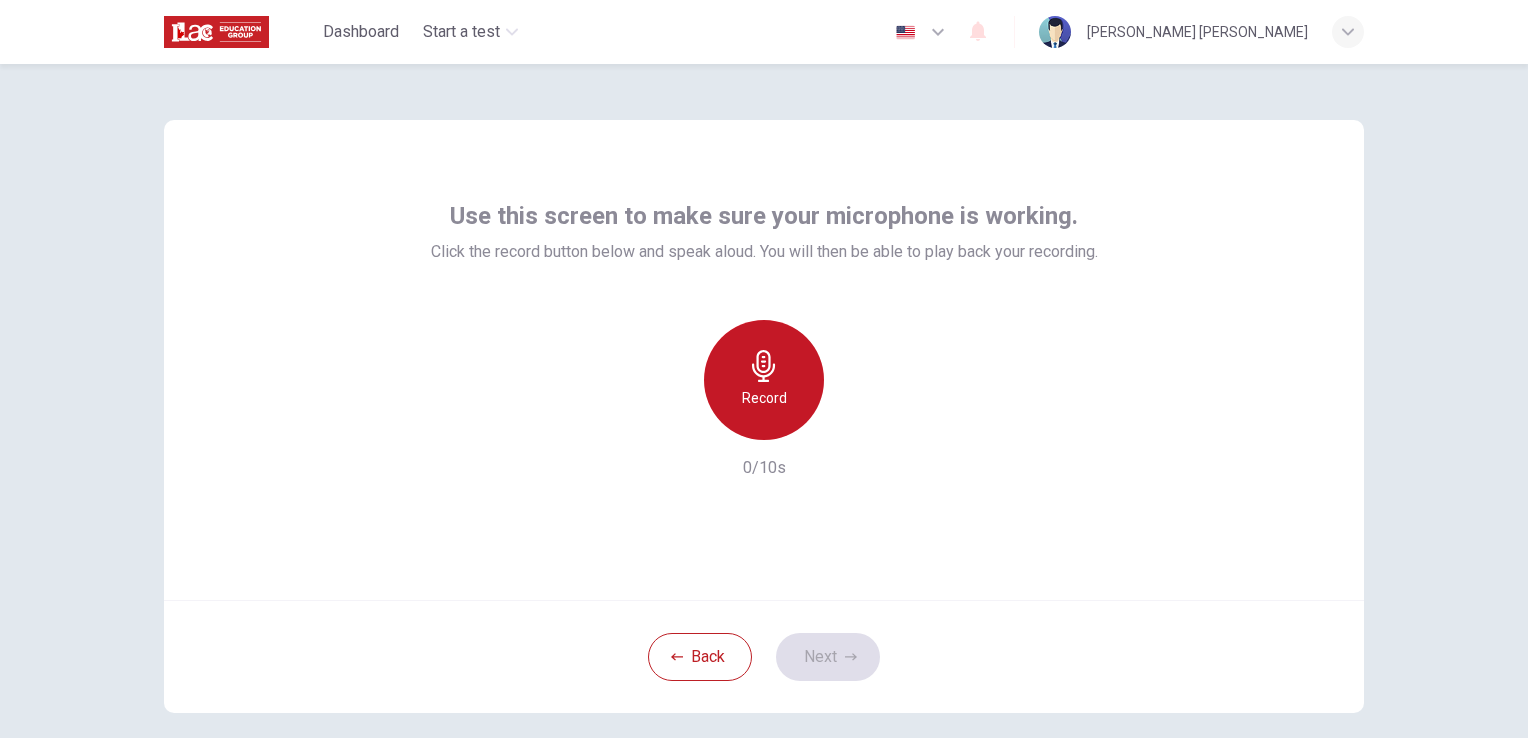 click 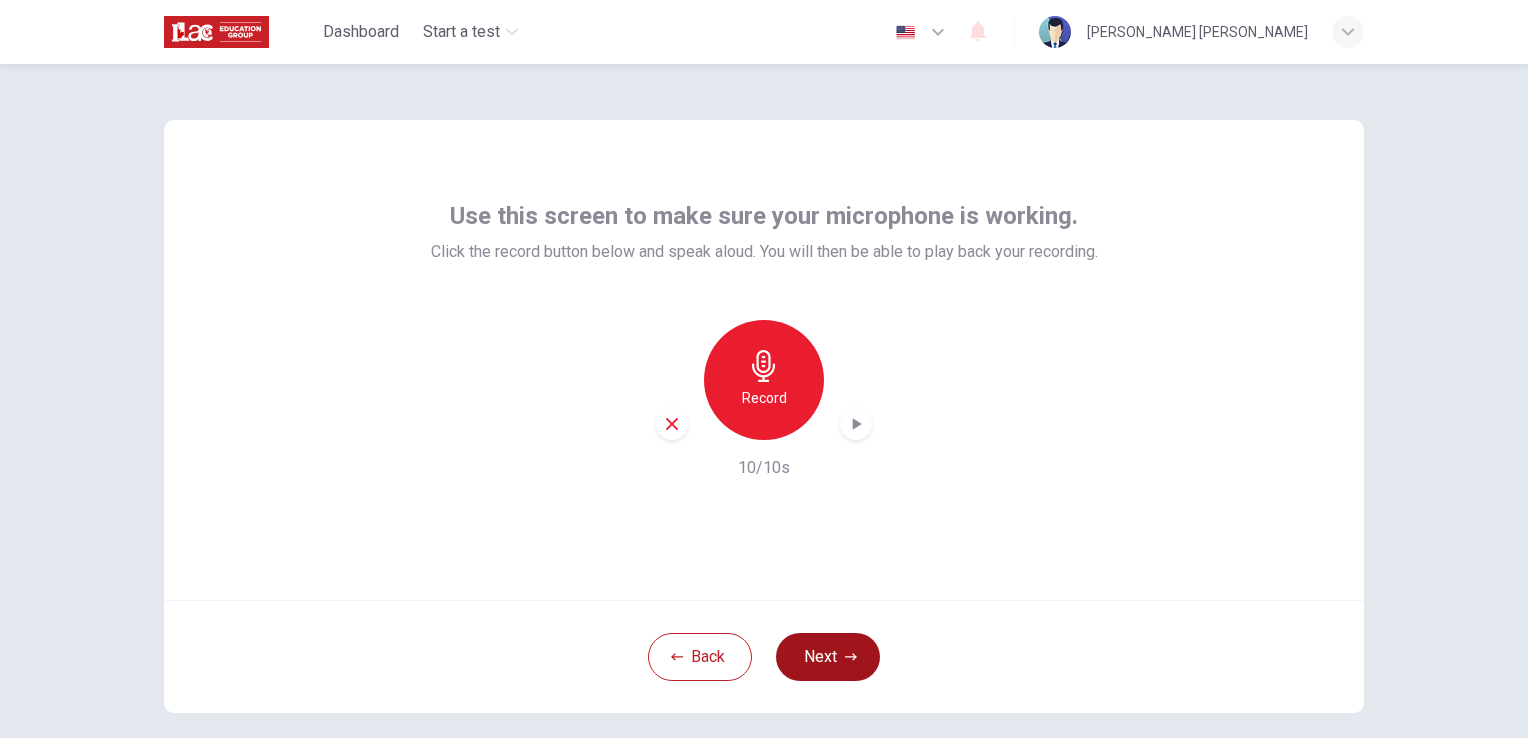 click on "Next" at bounding box center (828, 657) 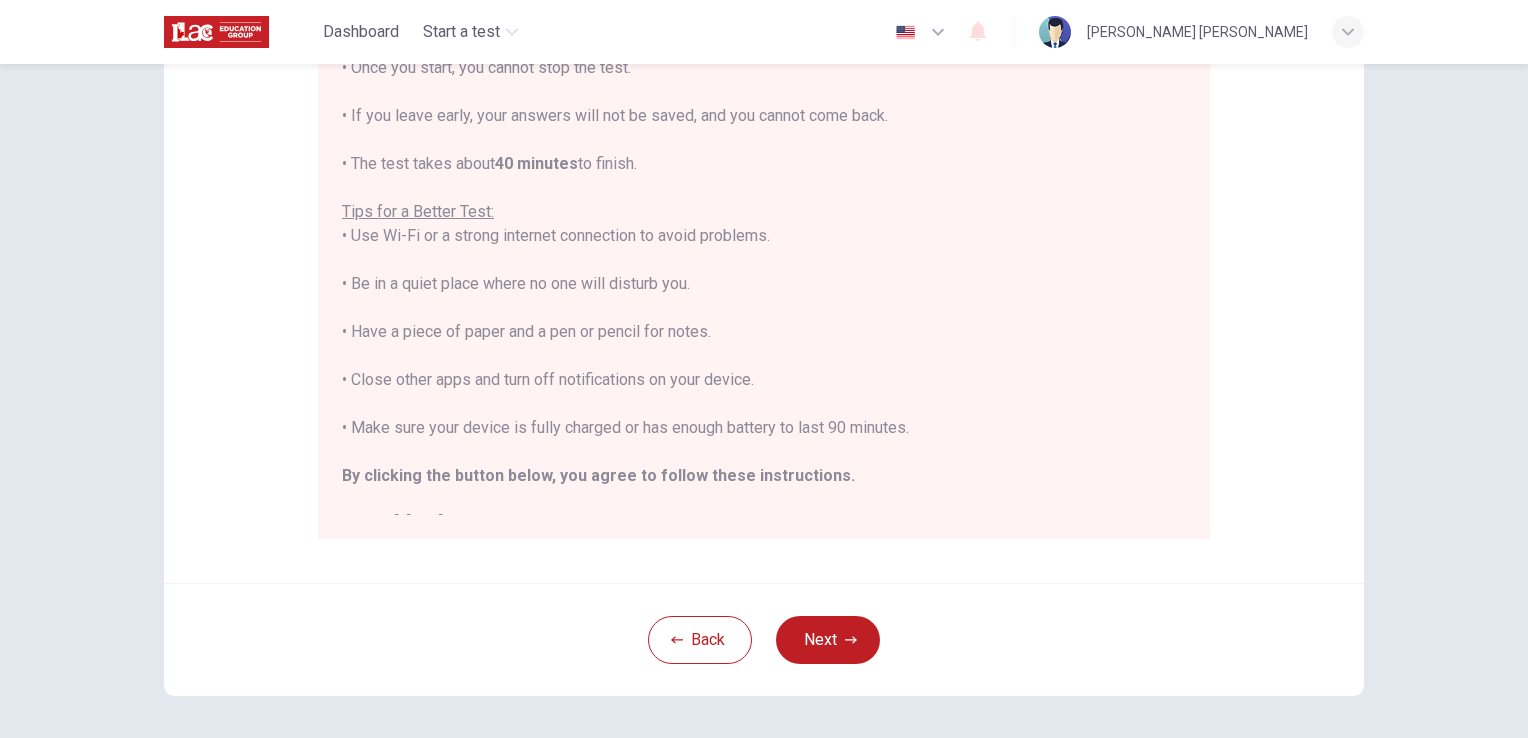 scroll, scrollTop: 298, scrollLeft: 0, axis: vertical 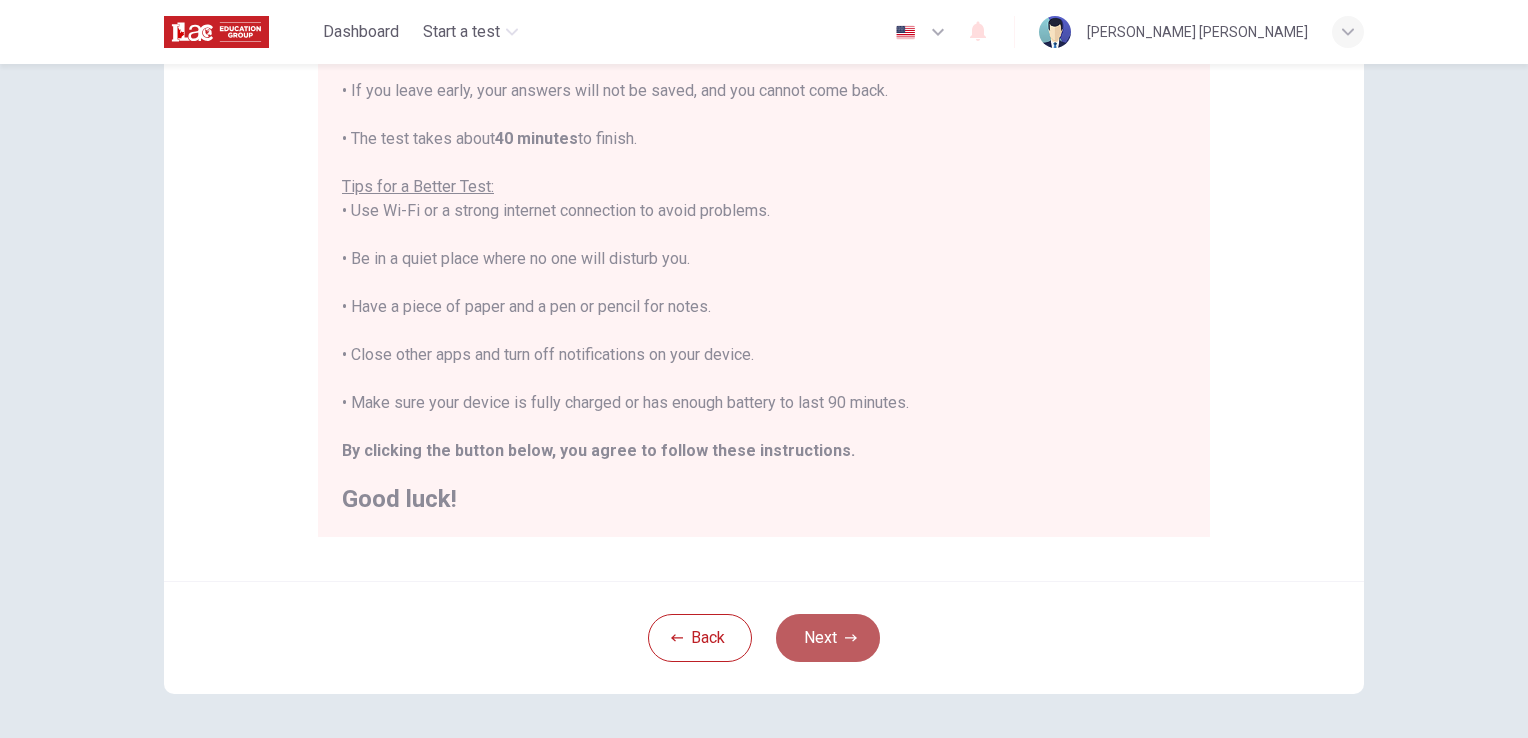 click on "Next" at bounding box center [828, 638] 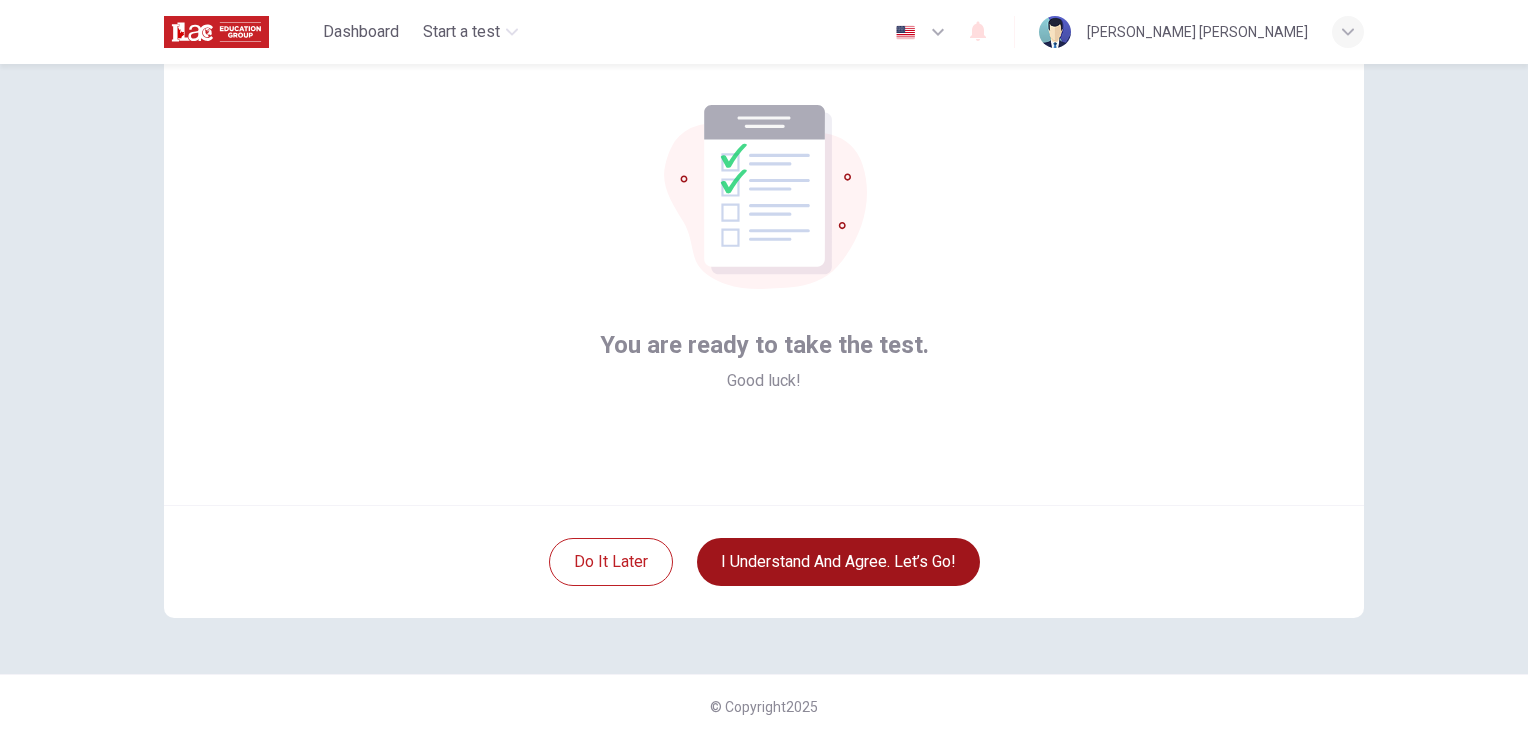 scroll, scrollTop: 94, scrollLeft: 0, axis: vertical 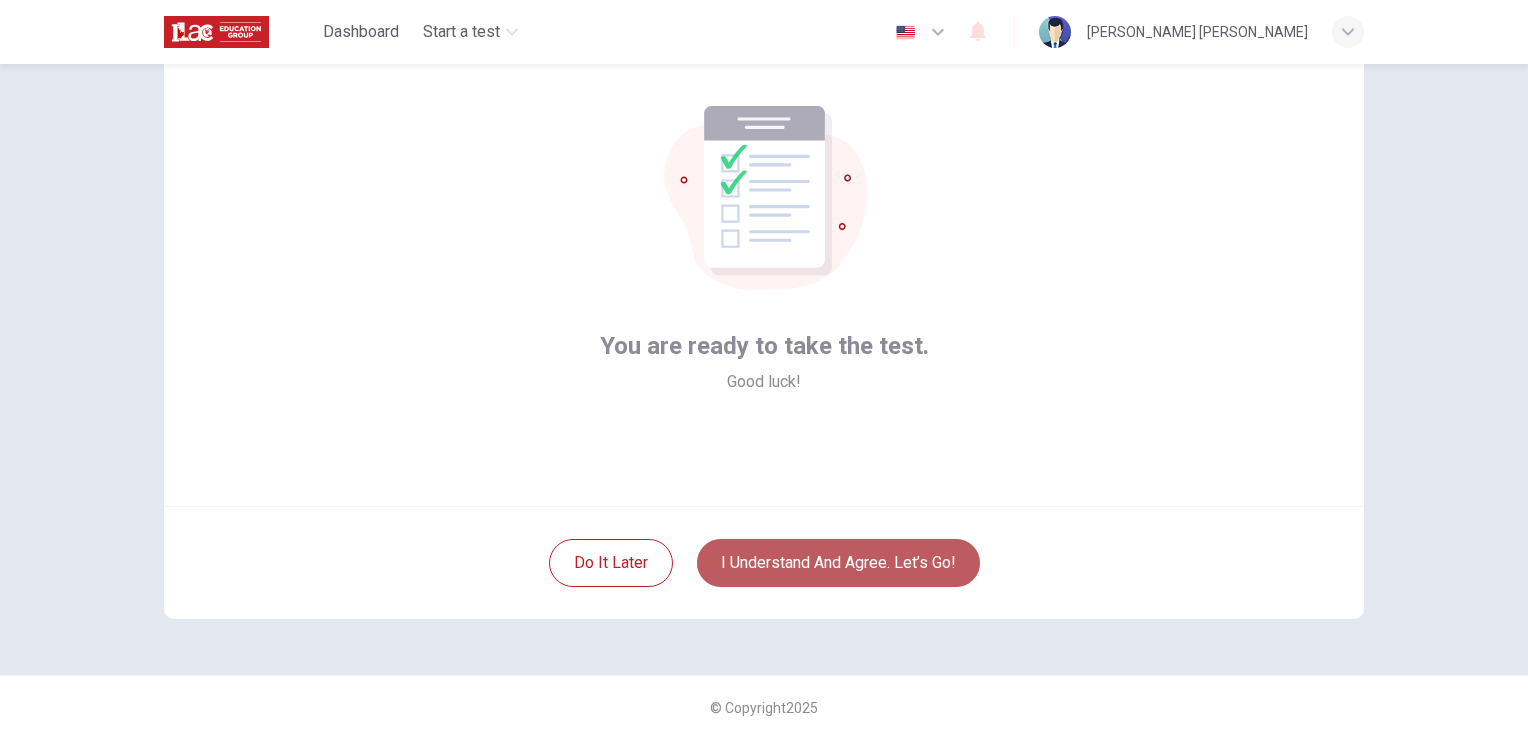 click on "I understand and agree. Let’s go!" at bounding box center [838, 563] 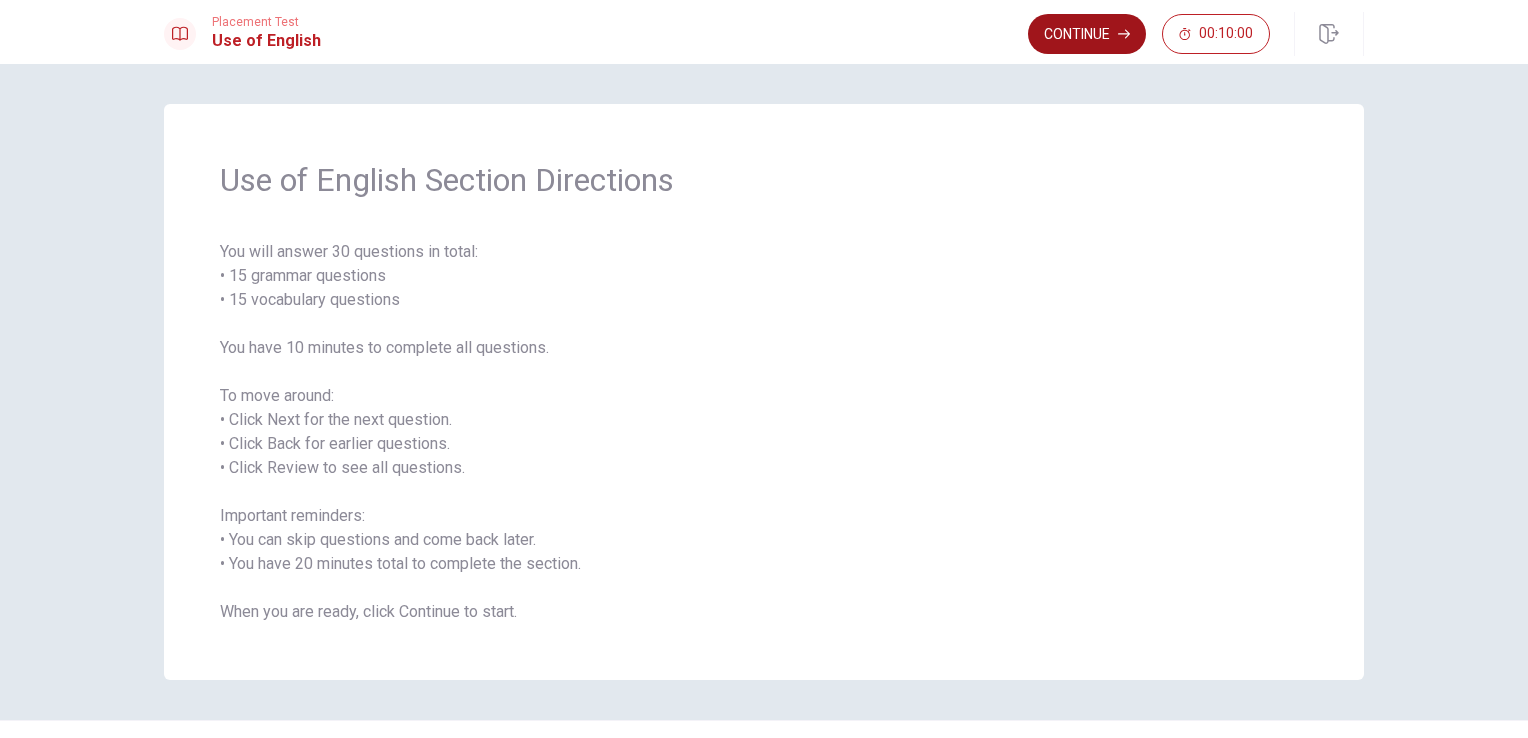 click on "Continue" at bounding box center [1087, 34] 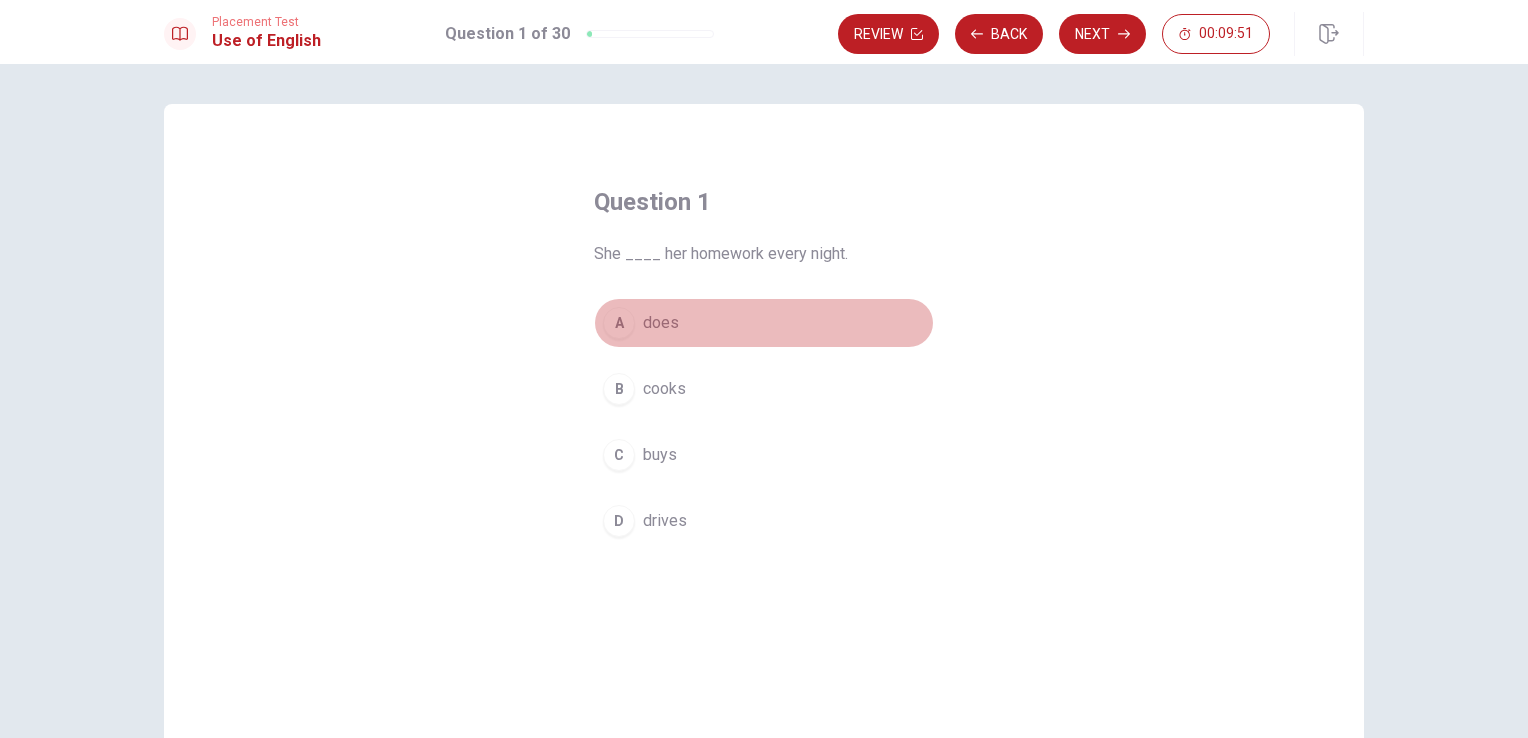 click on "A" at bounding box center (619, 323) 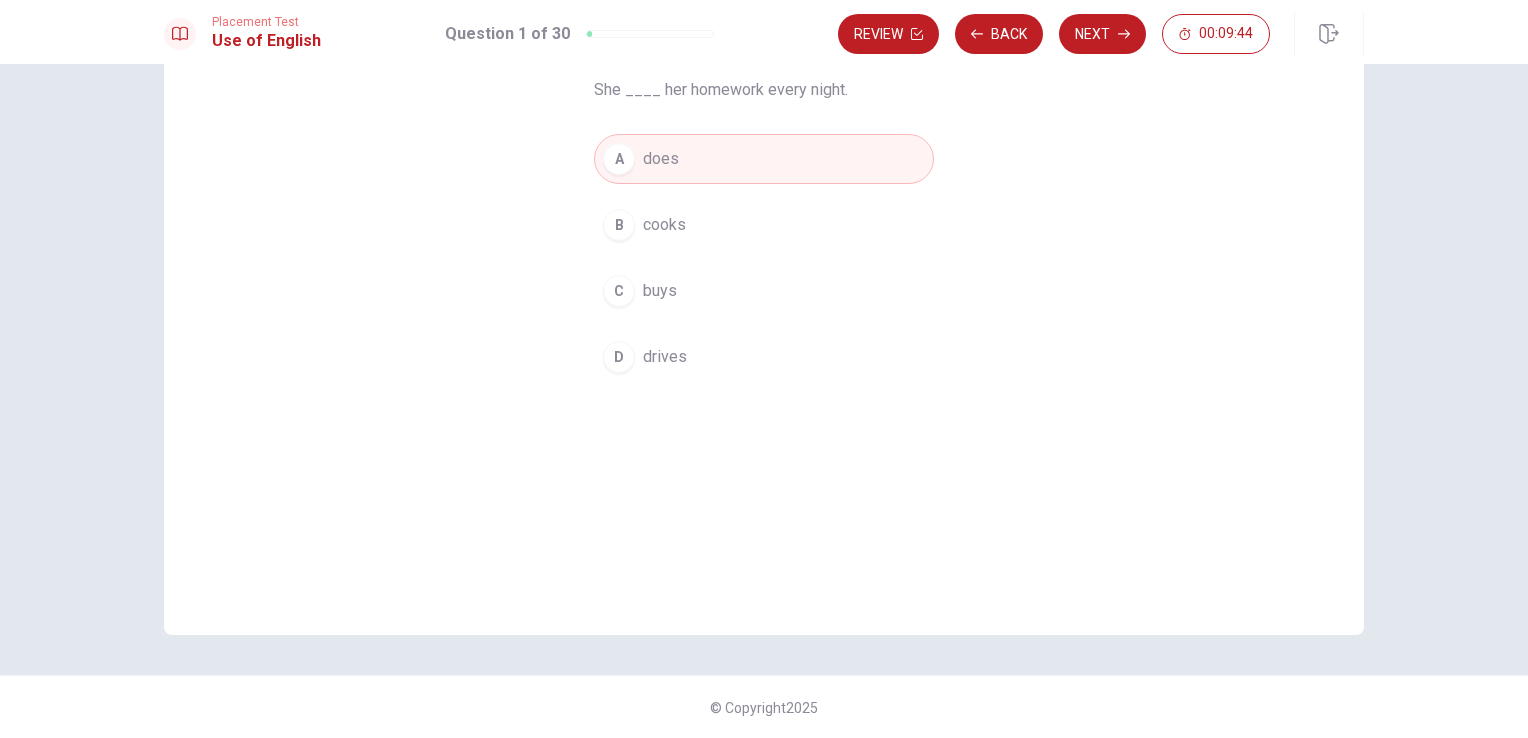 scroll, scrollTop: 164, scrollLeft: 0, axis: vertical 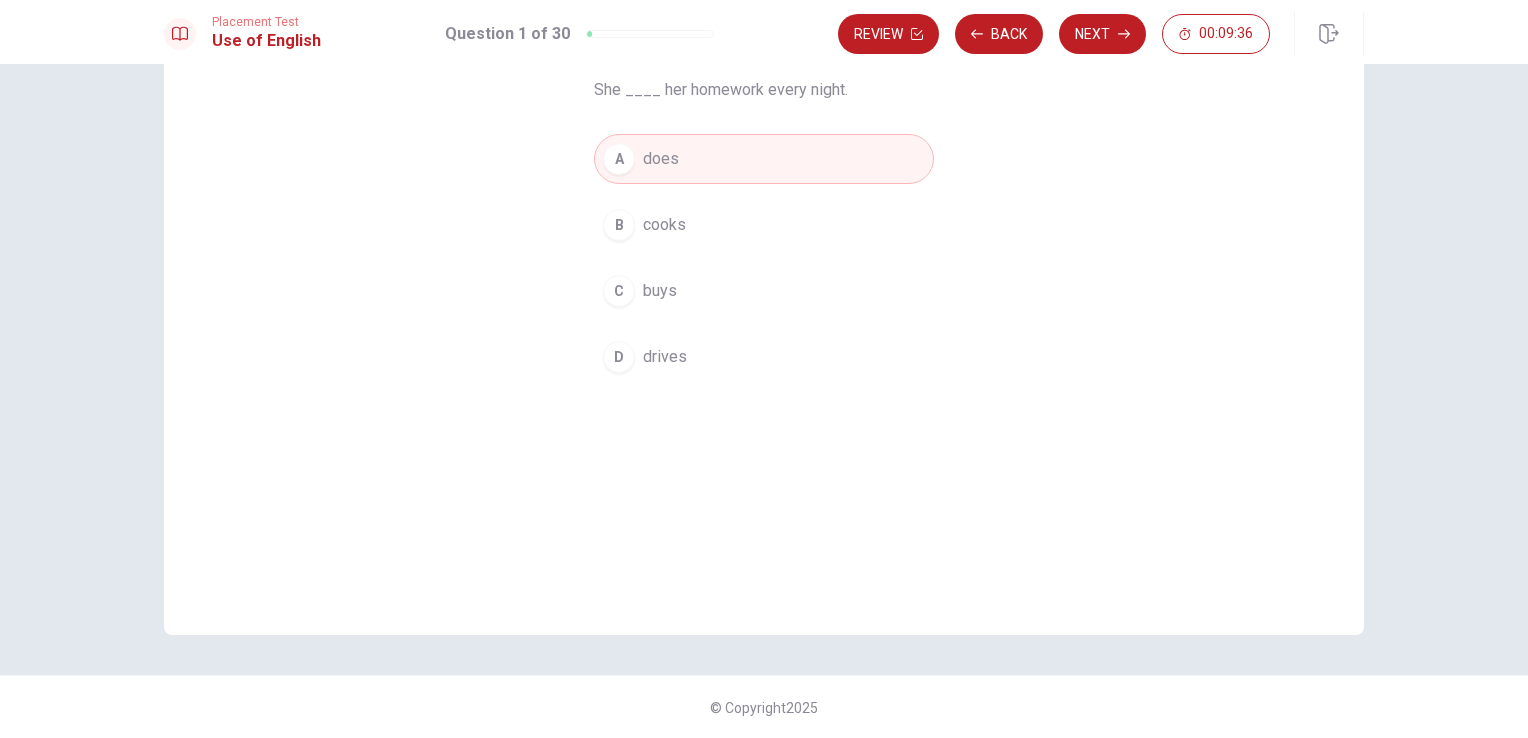 click on "A does" at bounding box center (764, 159) 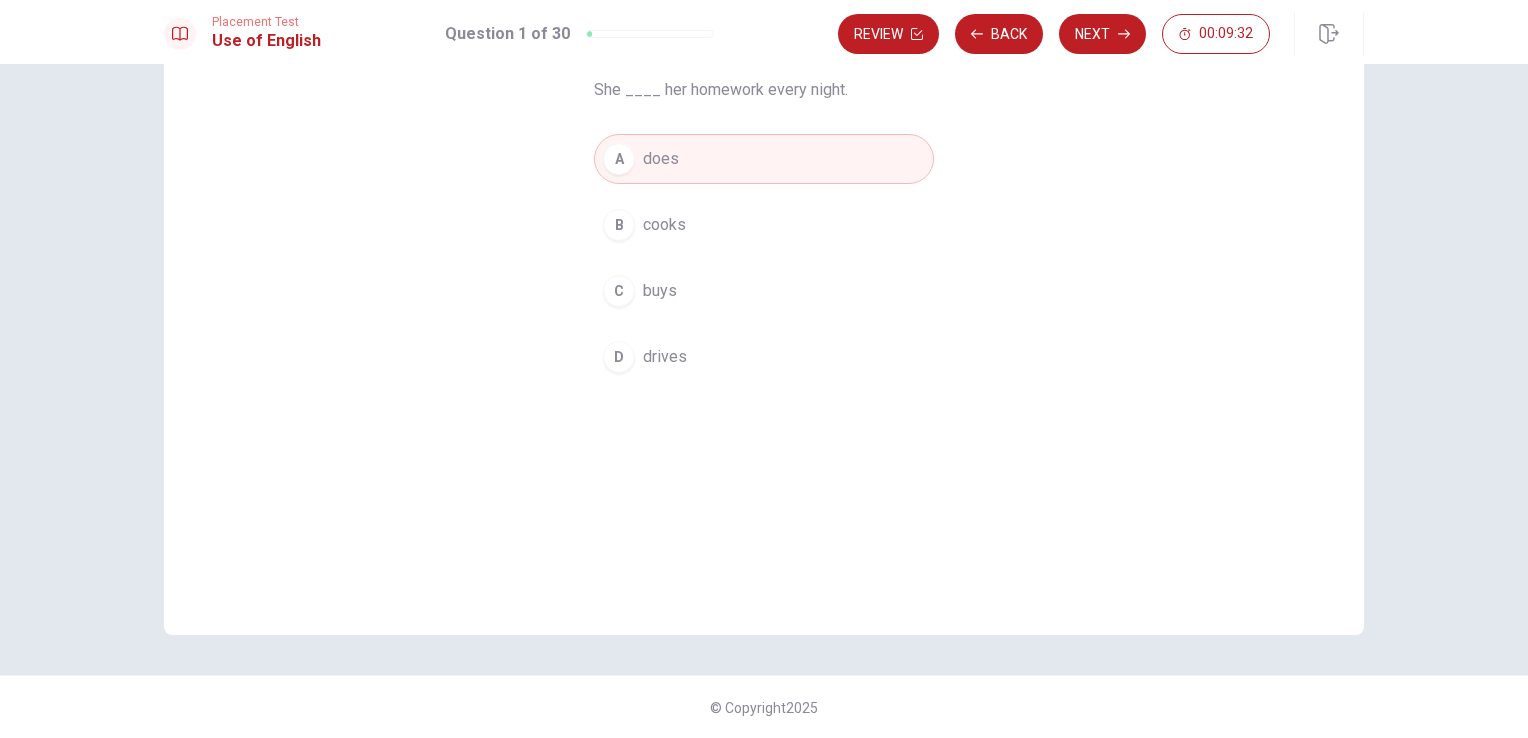 click on "A" at bounding box center (619, 159) 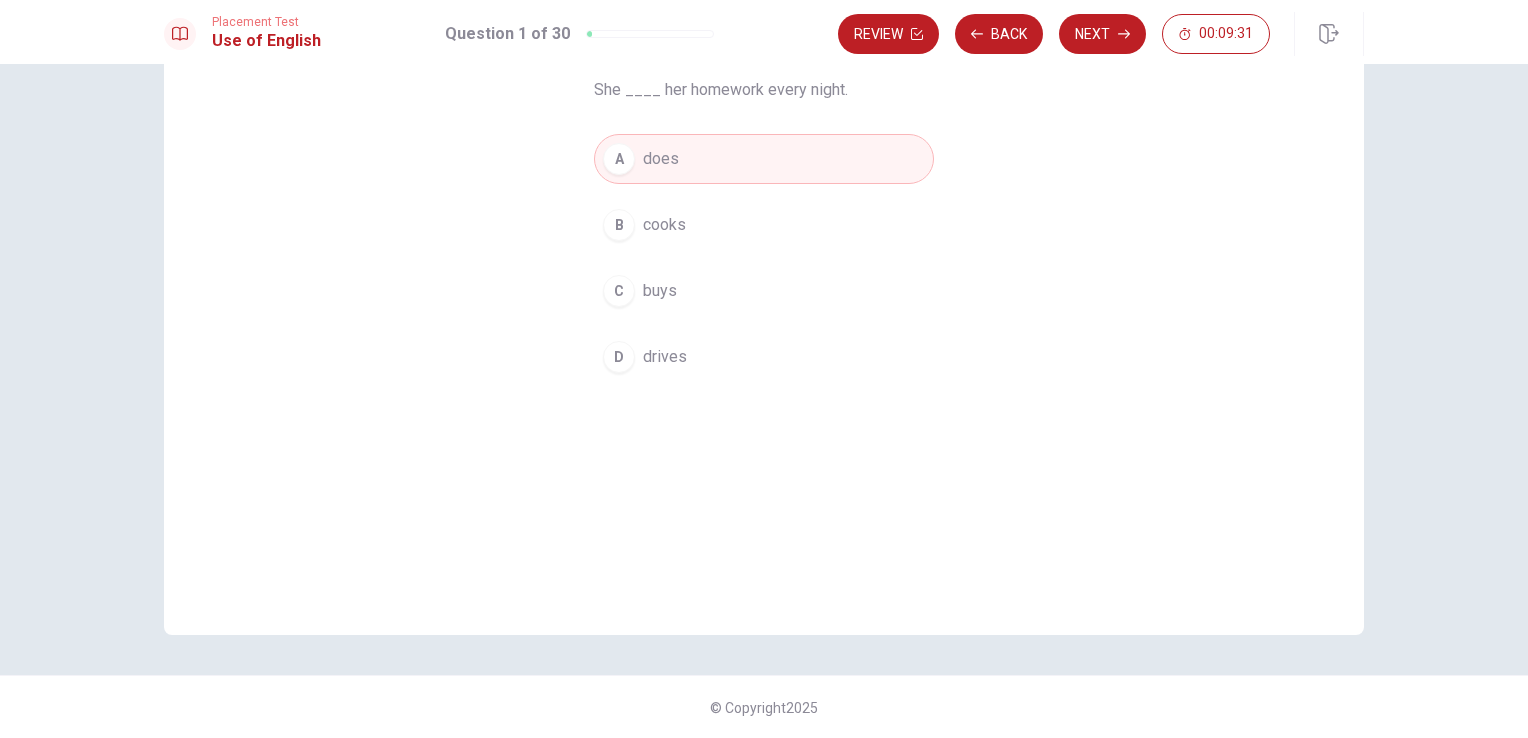 click on "A" at bounding box center (619, 159) 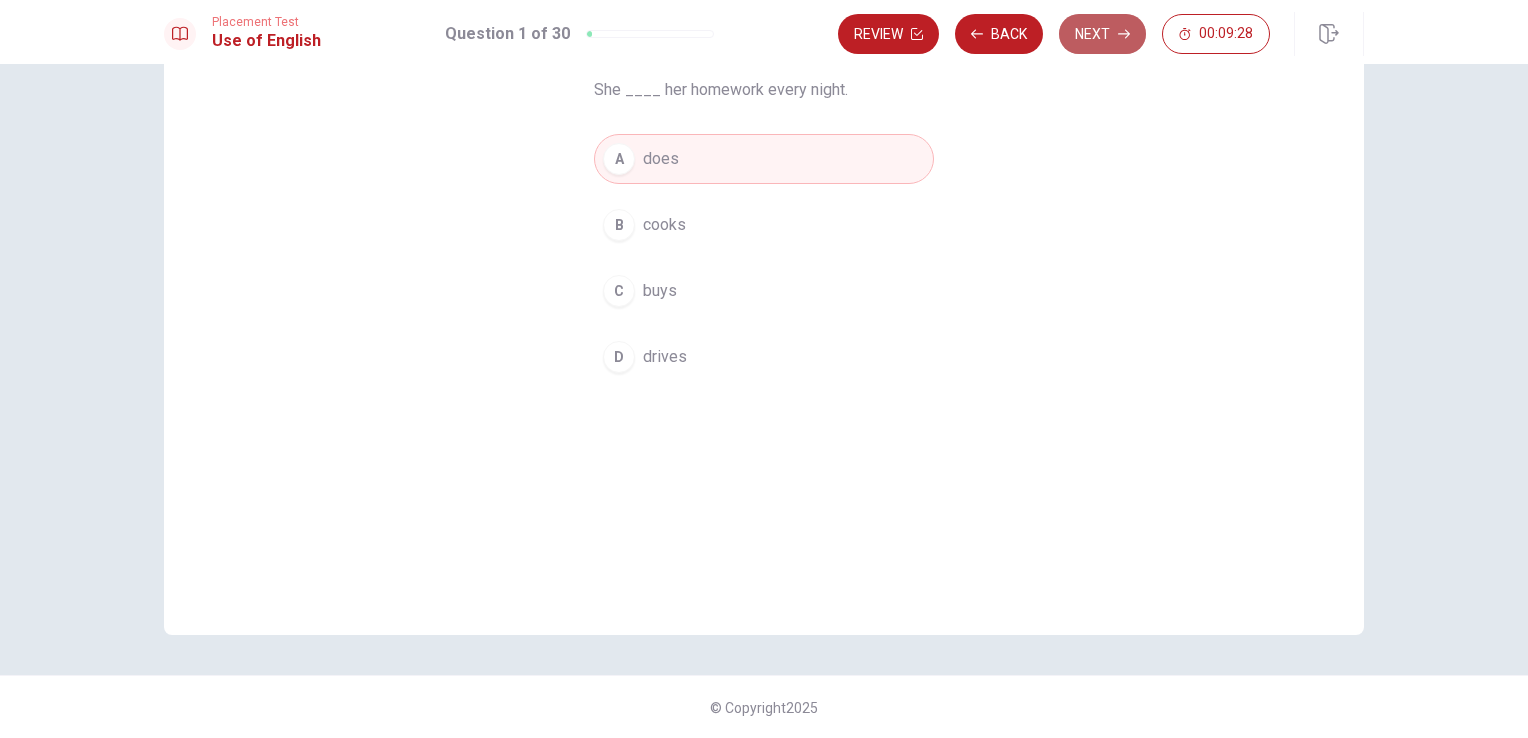 click on "Next" at bounding box center (1102, 34) 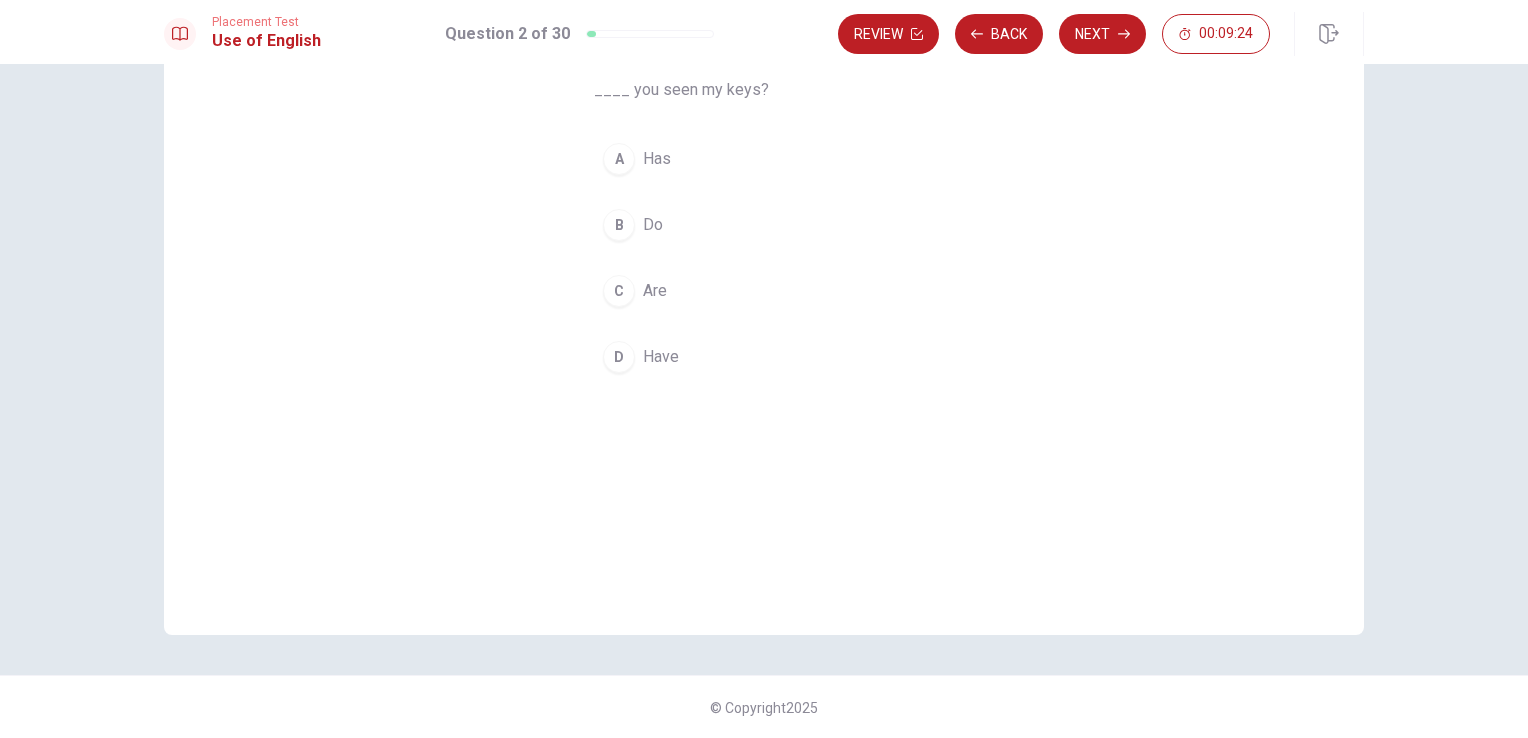 click on "D" at bounding box center (619, 357) 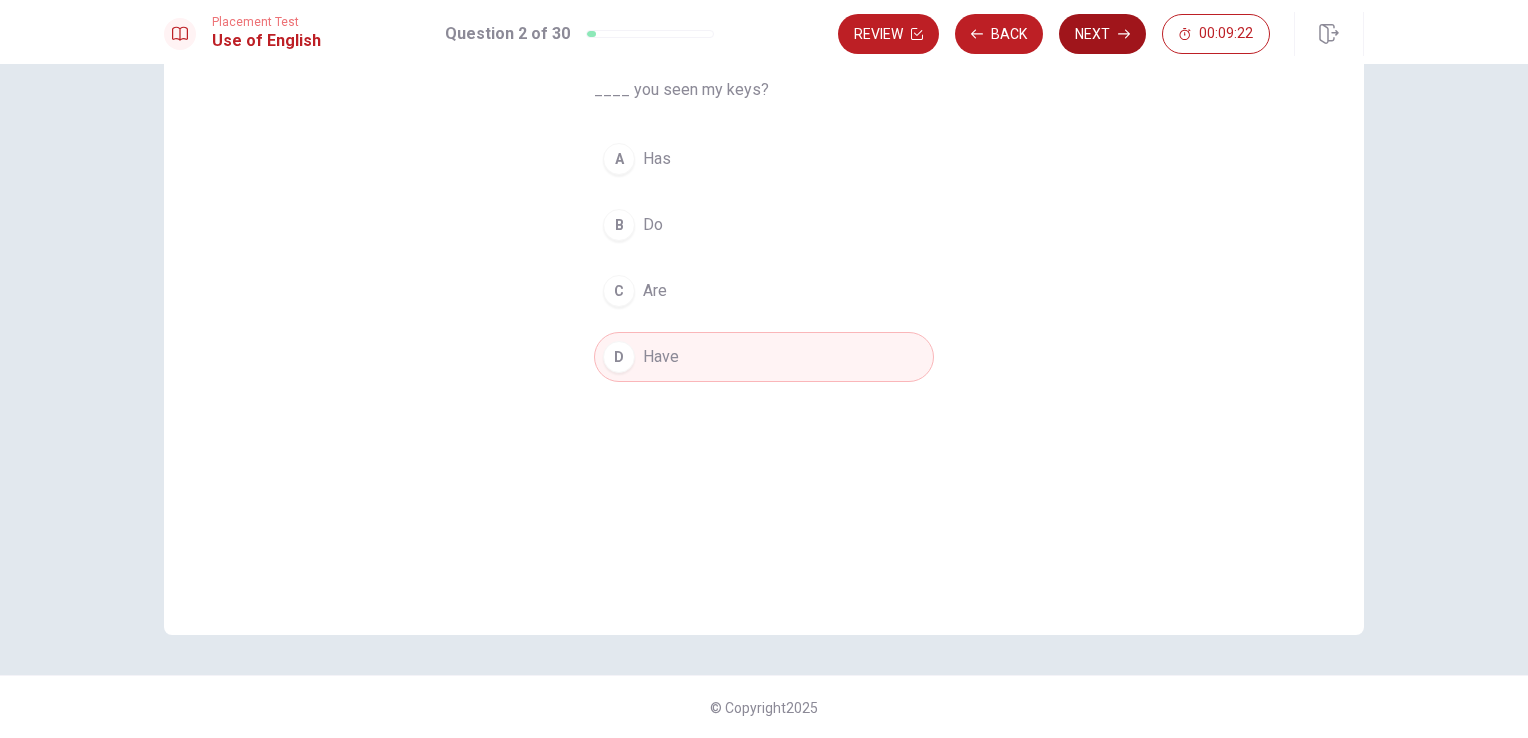 click on "Next" at bounding box center (1102, 34) 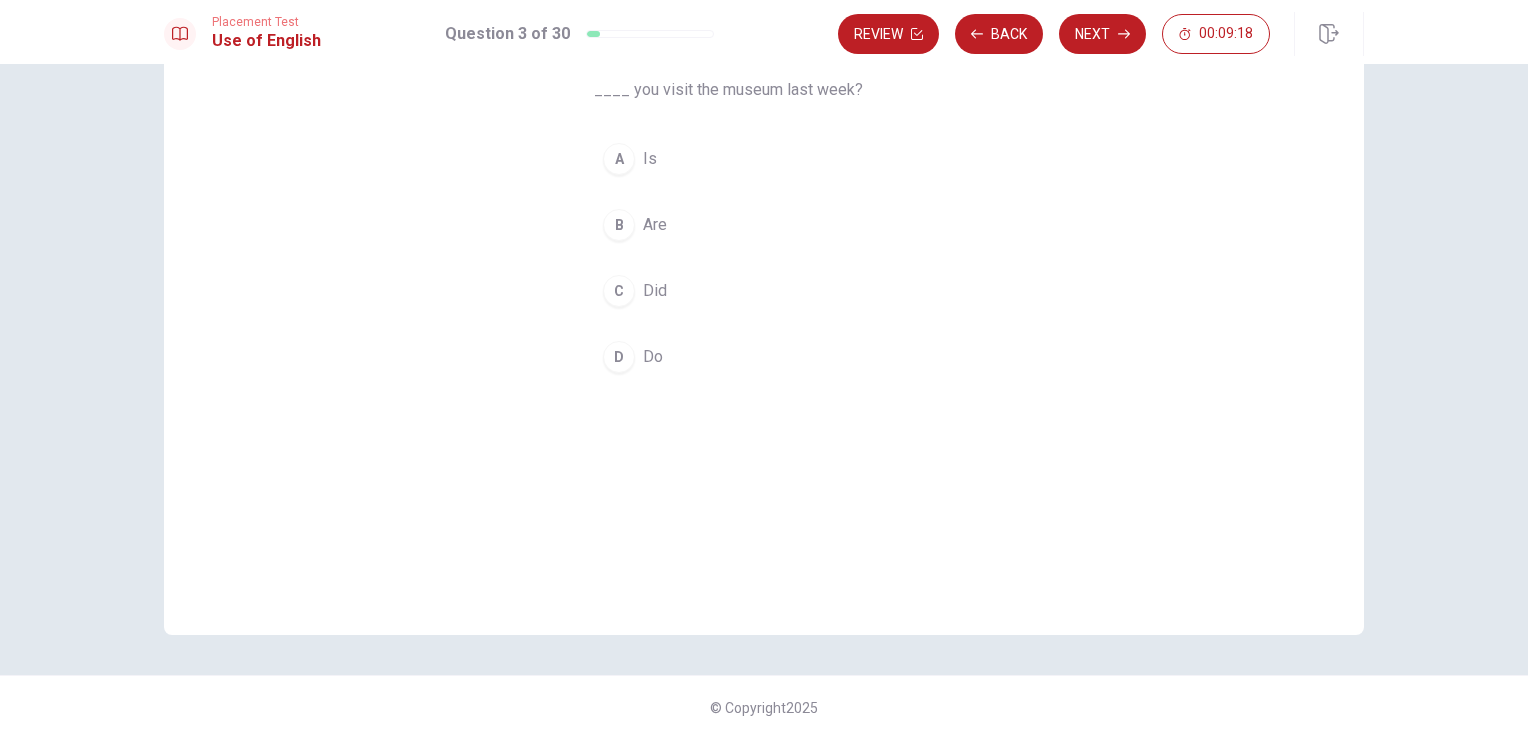 click on "C" at bounding box center [619, 291] 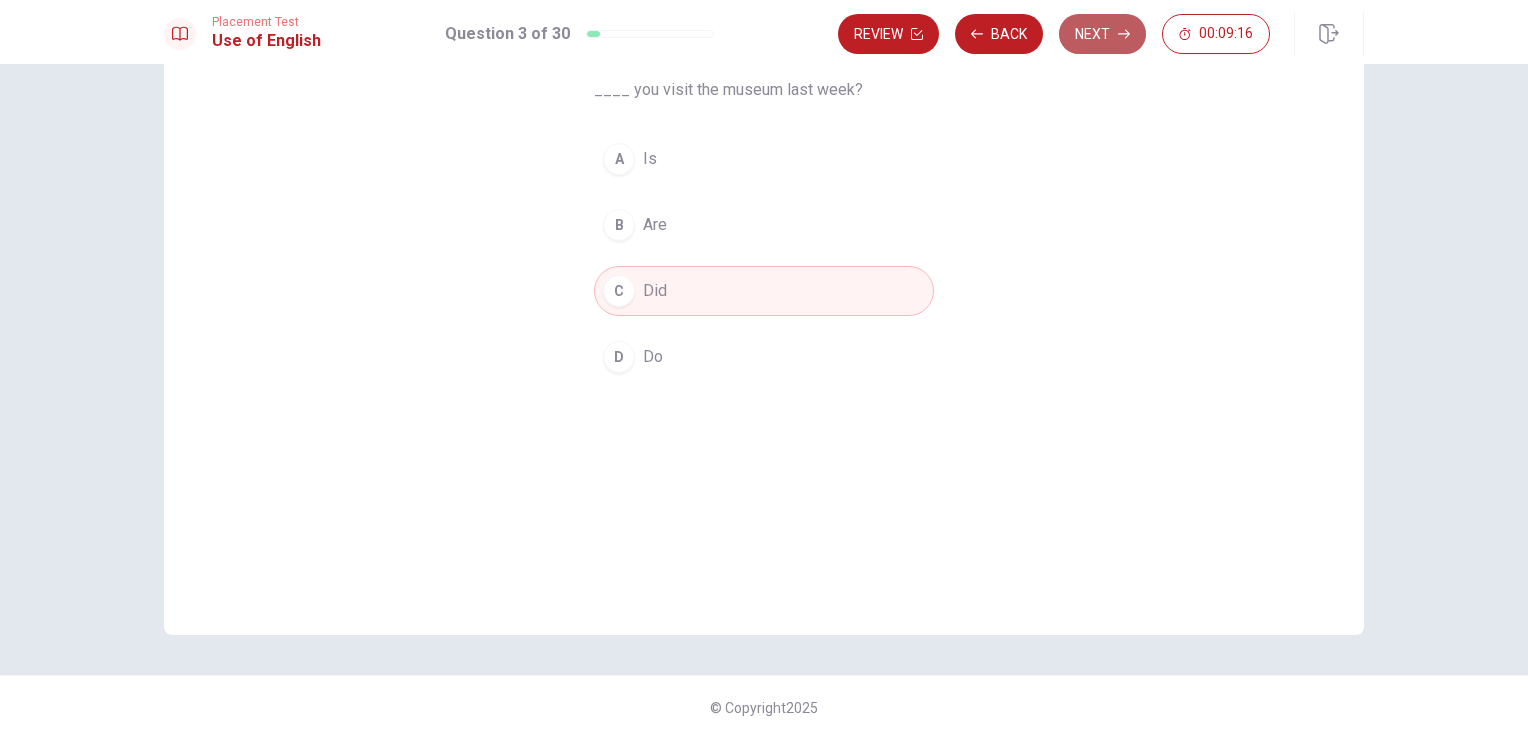 click on "Next" at bounding box center (1102, 34) 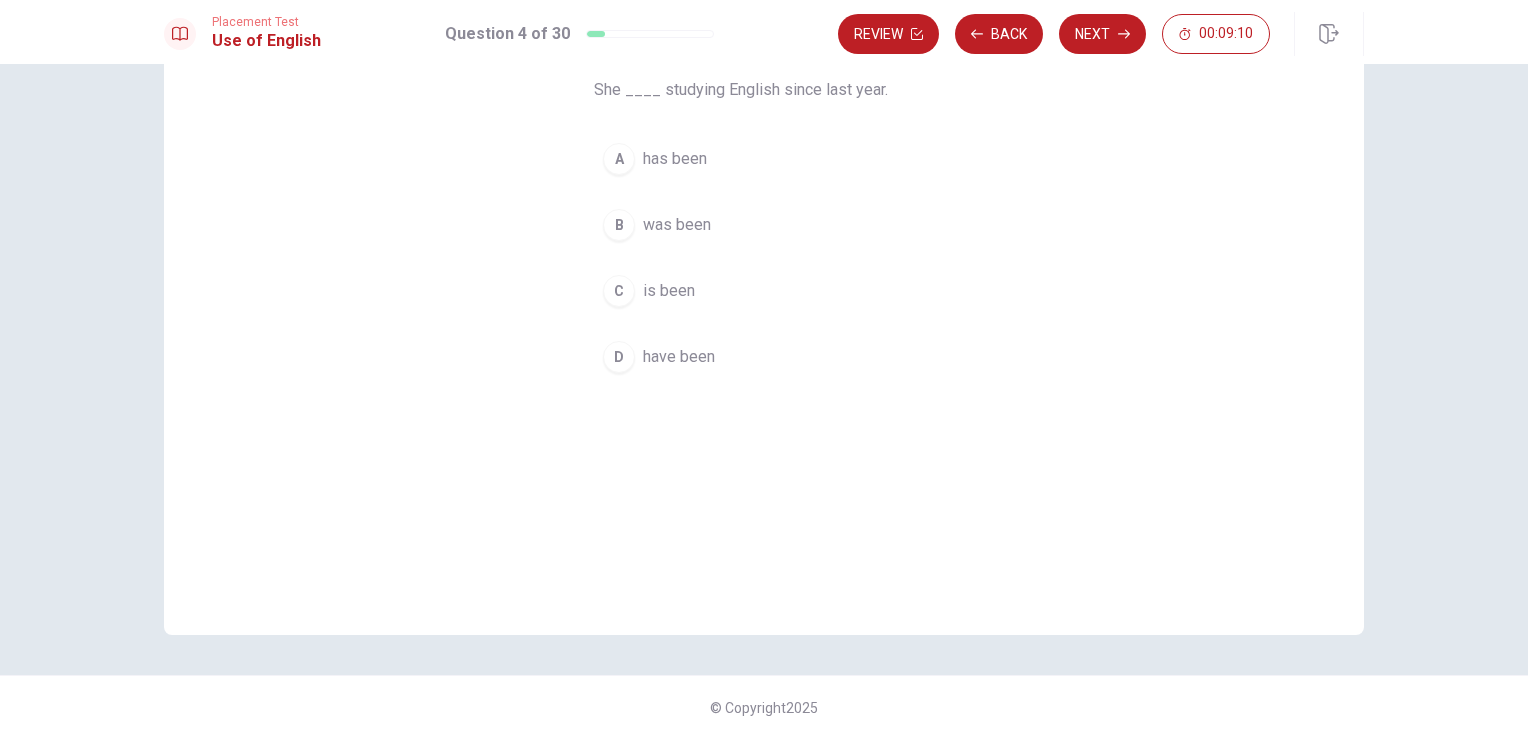 click on "A" at bounding box center [619, 159] 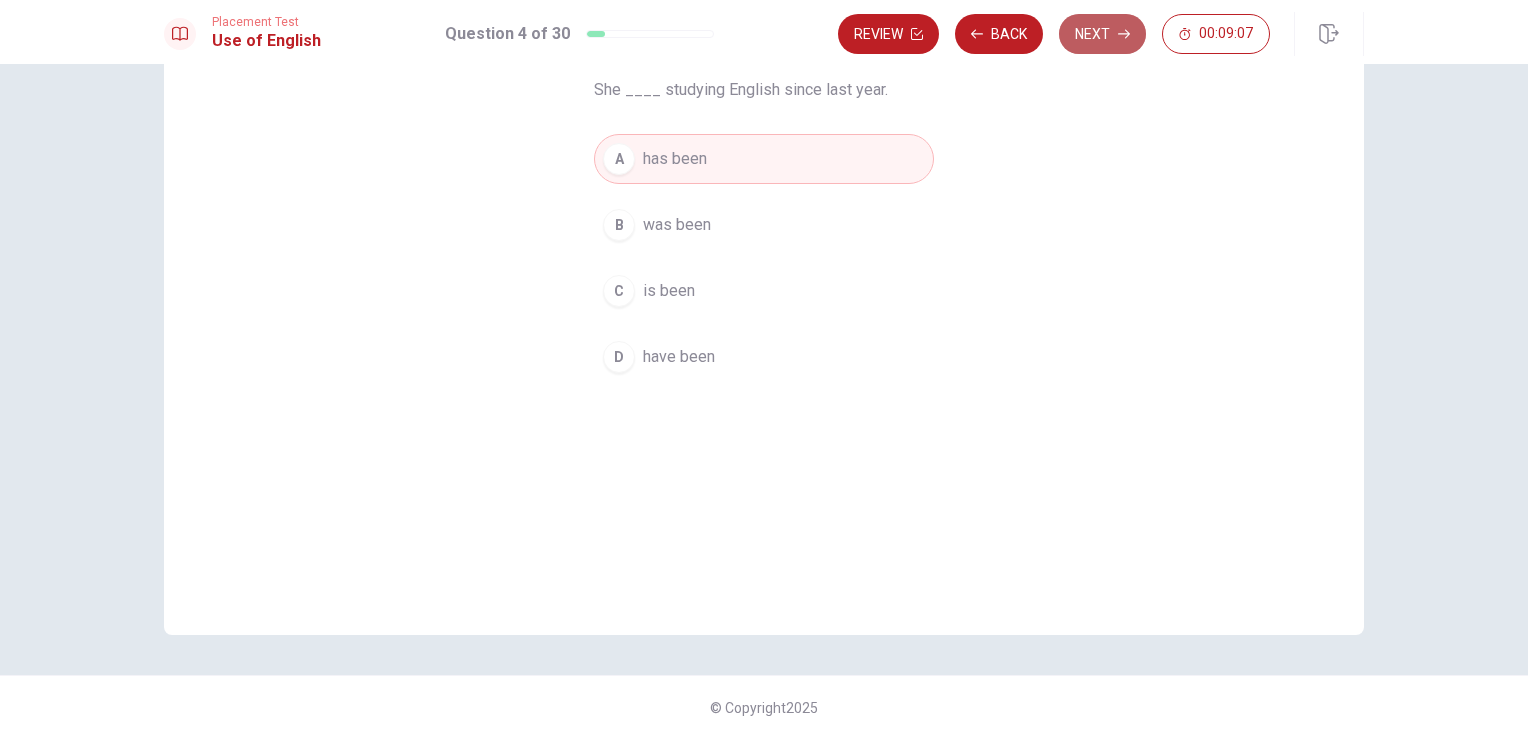 click on "Next" at bounding box center (1102, 34) 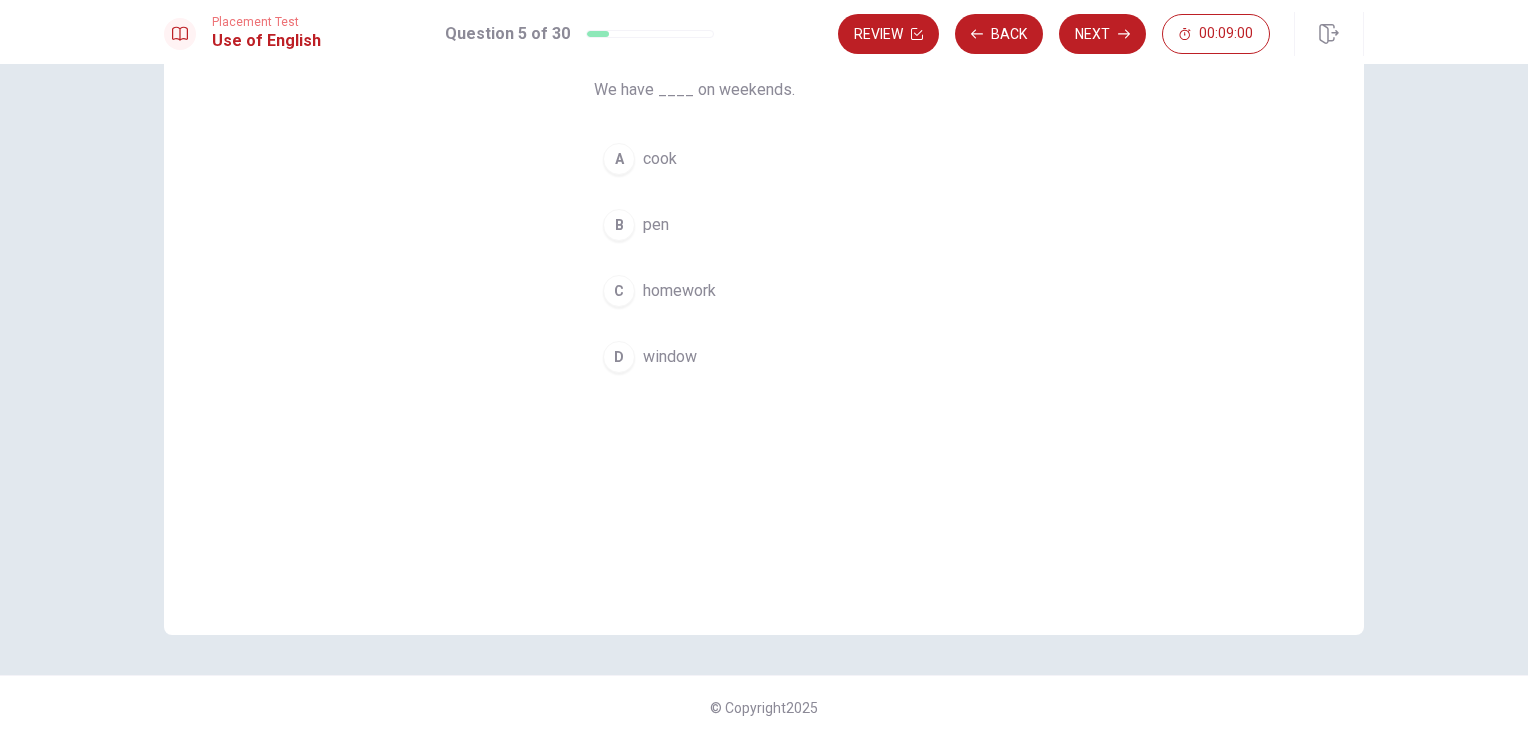 click on "C" at bounding box center (619, 291) 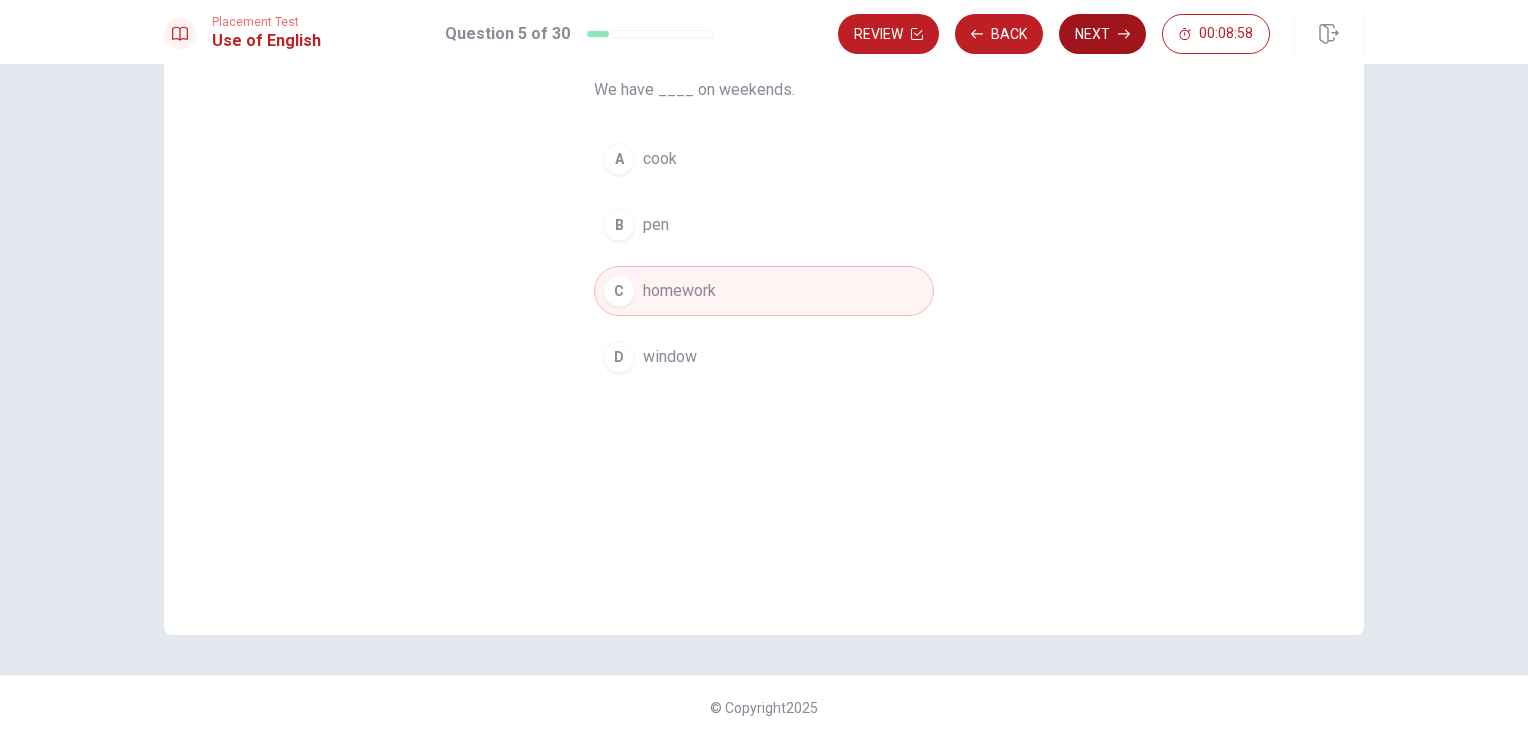 click on "Next" at bounding box center (1102, 34) 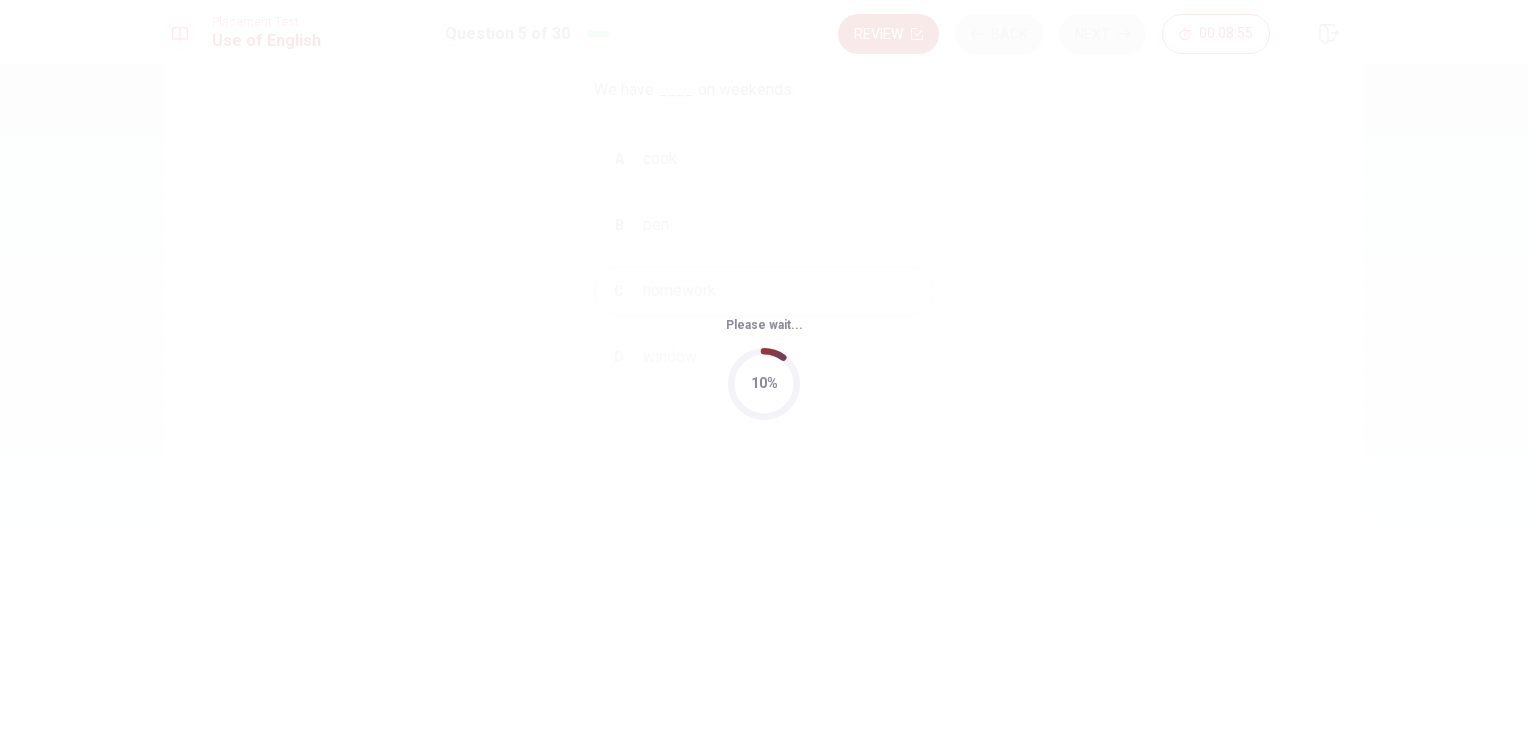 scroll, scrollTop: 0, scrollLeft: 0, axis: both 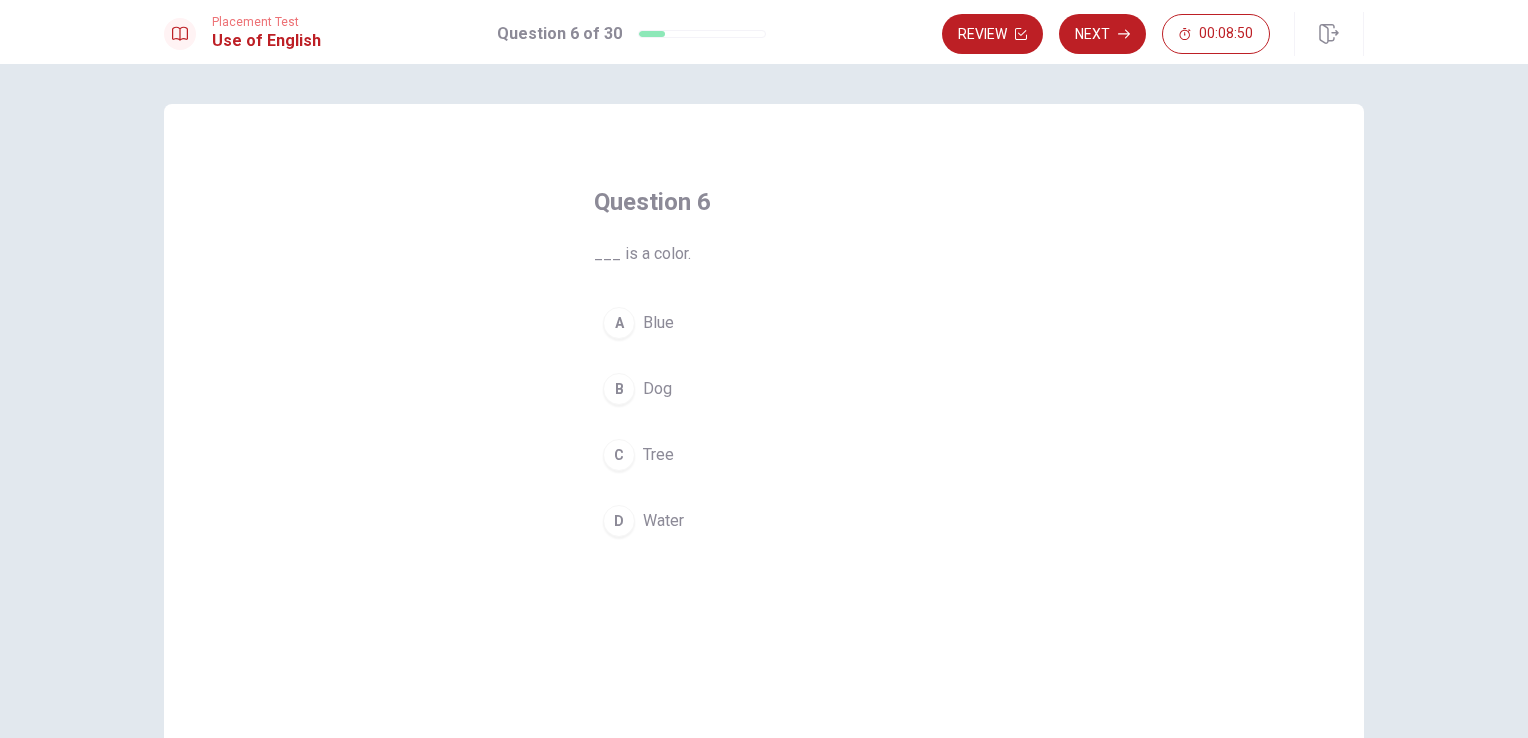 click on "A" at bounding box center [619, 323] 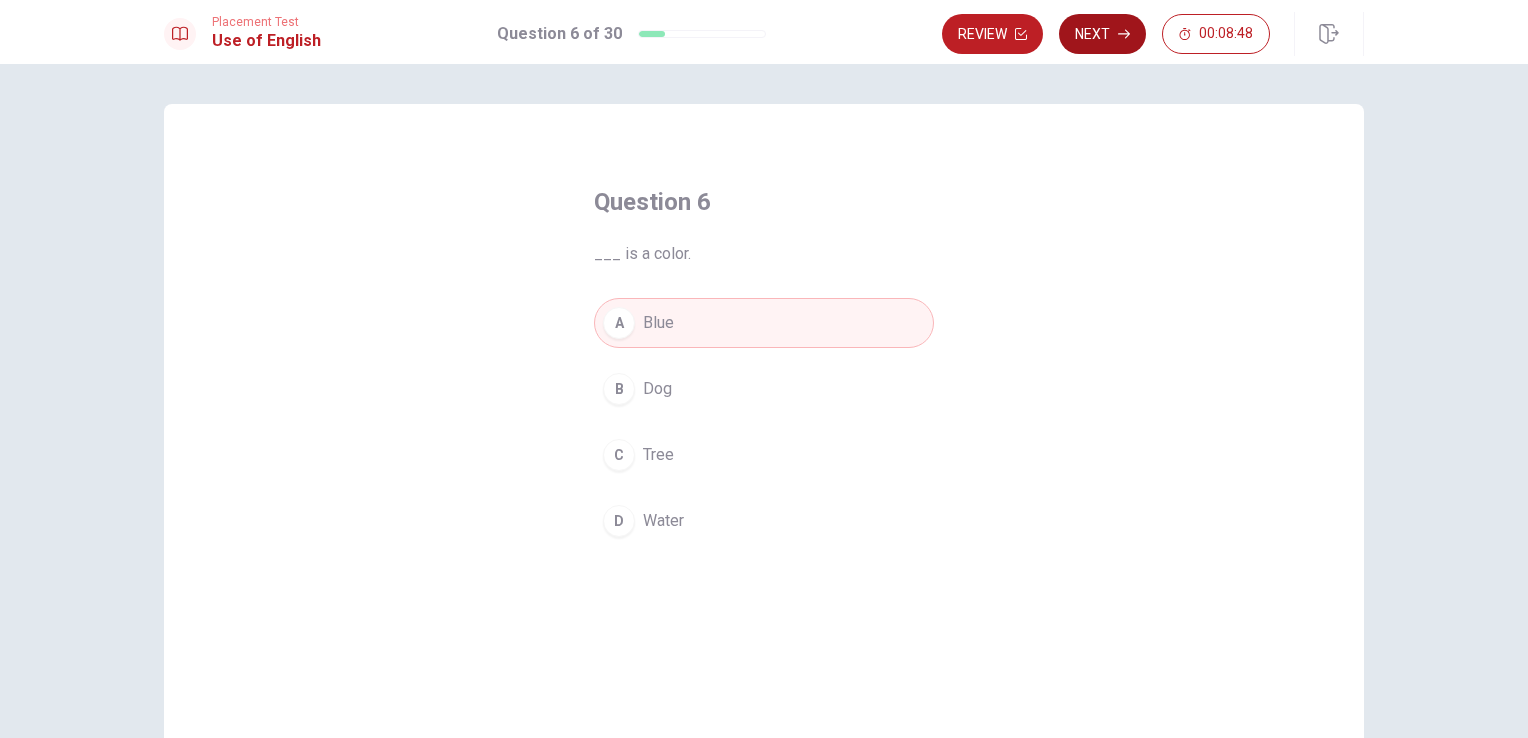 click 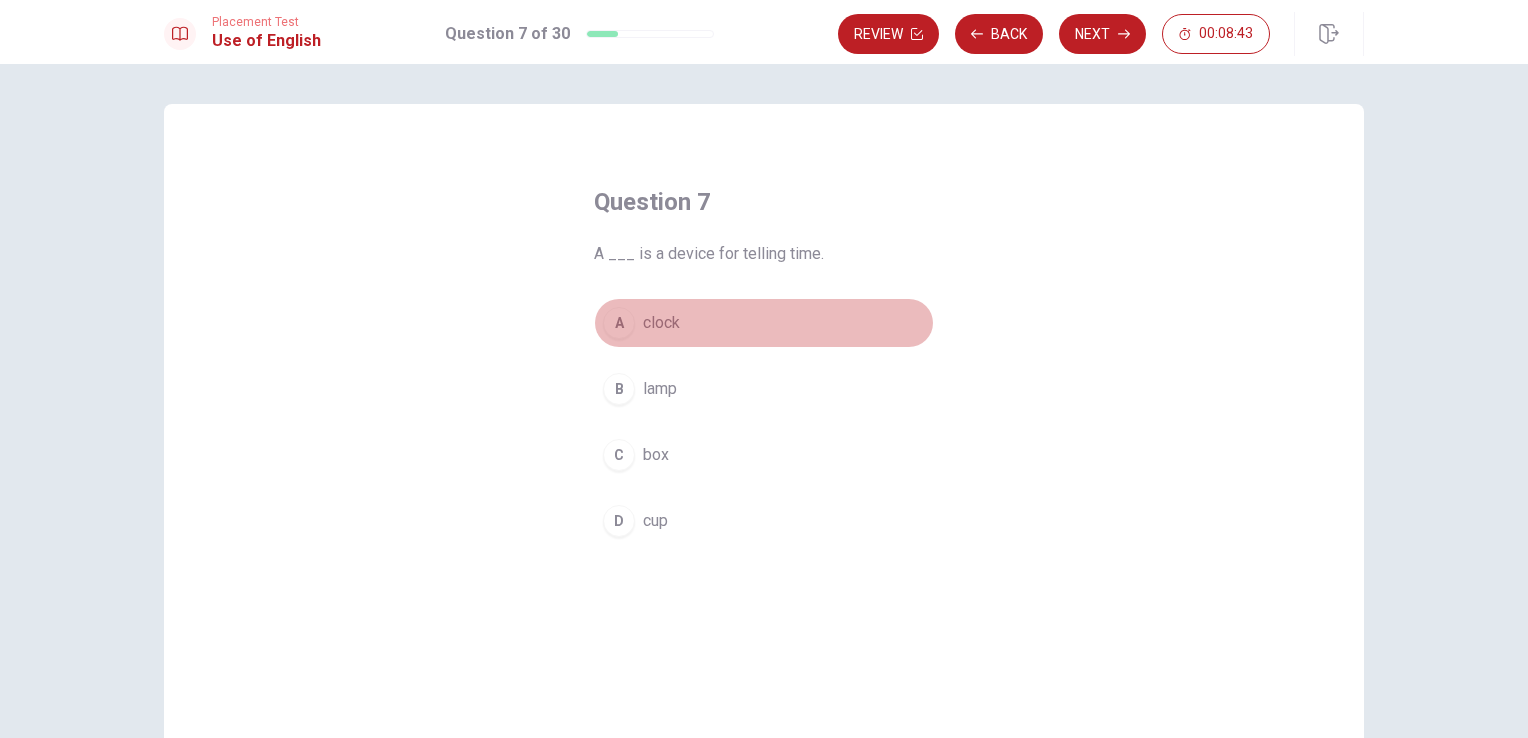 click on "A" at bounding box center [619, 323] 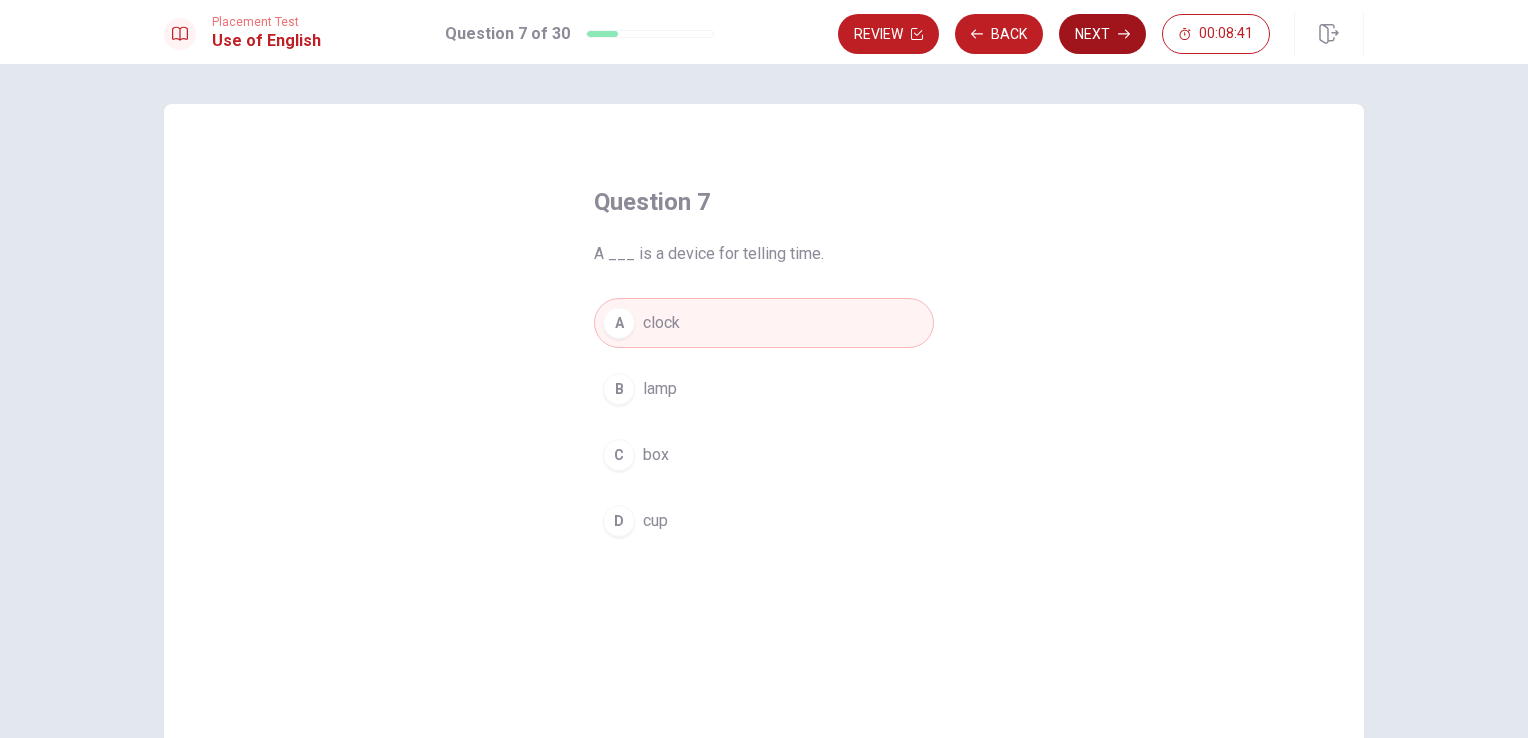 click 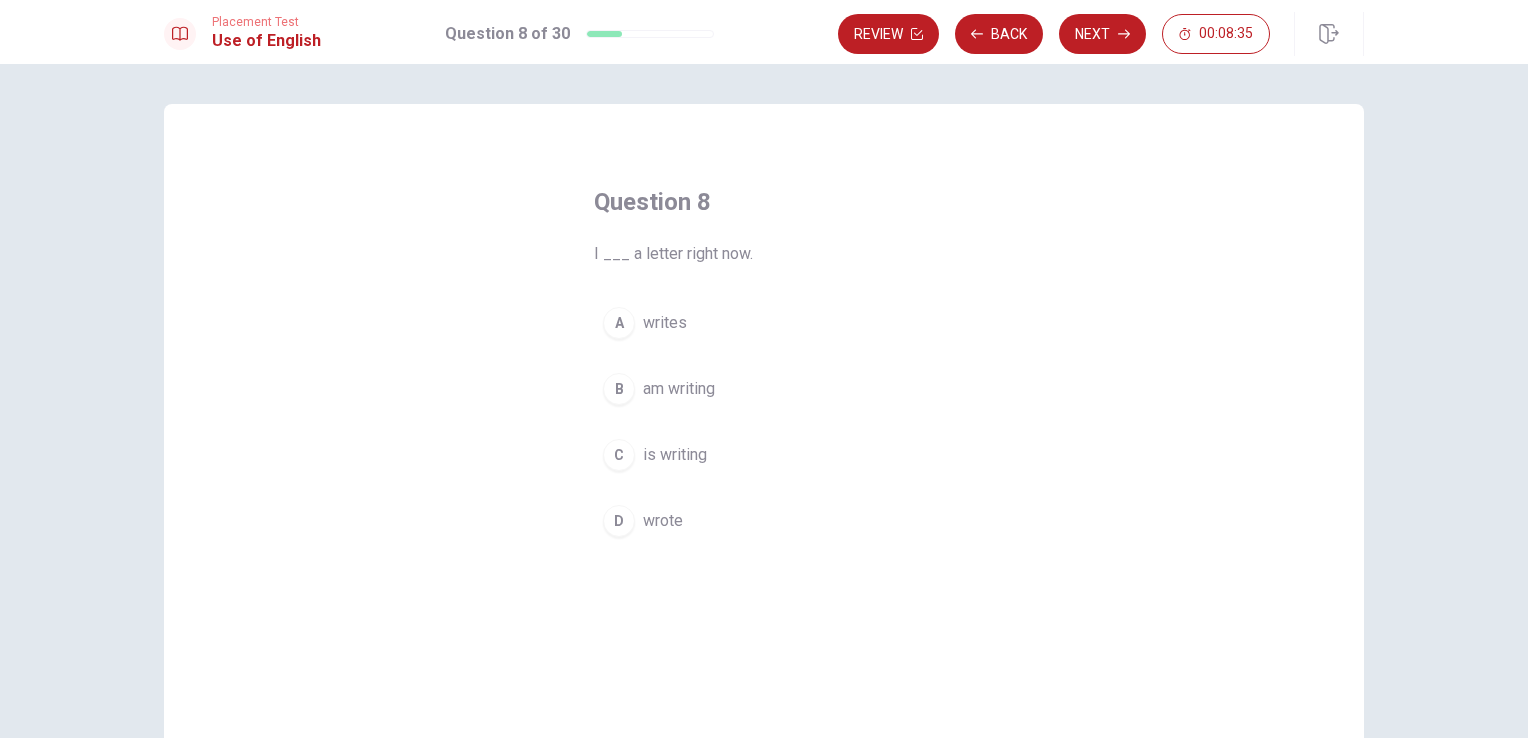 click on "B" at bounding box center (619, 389) 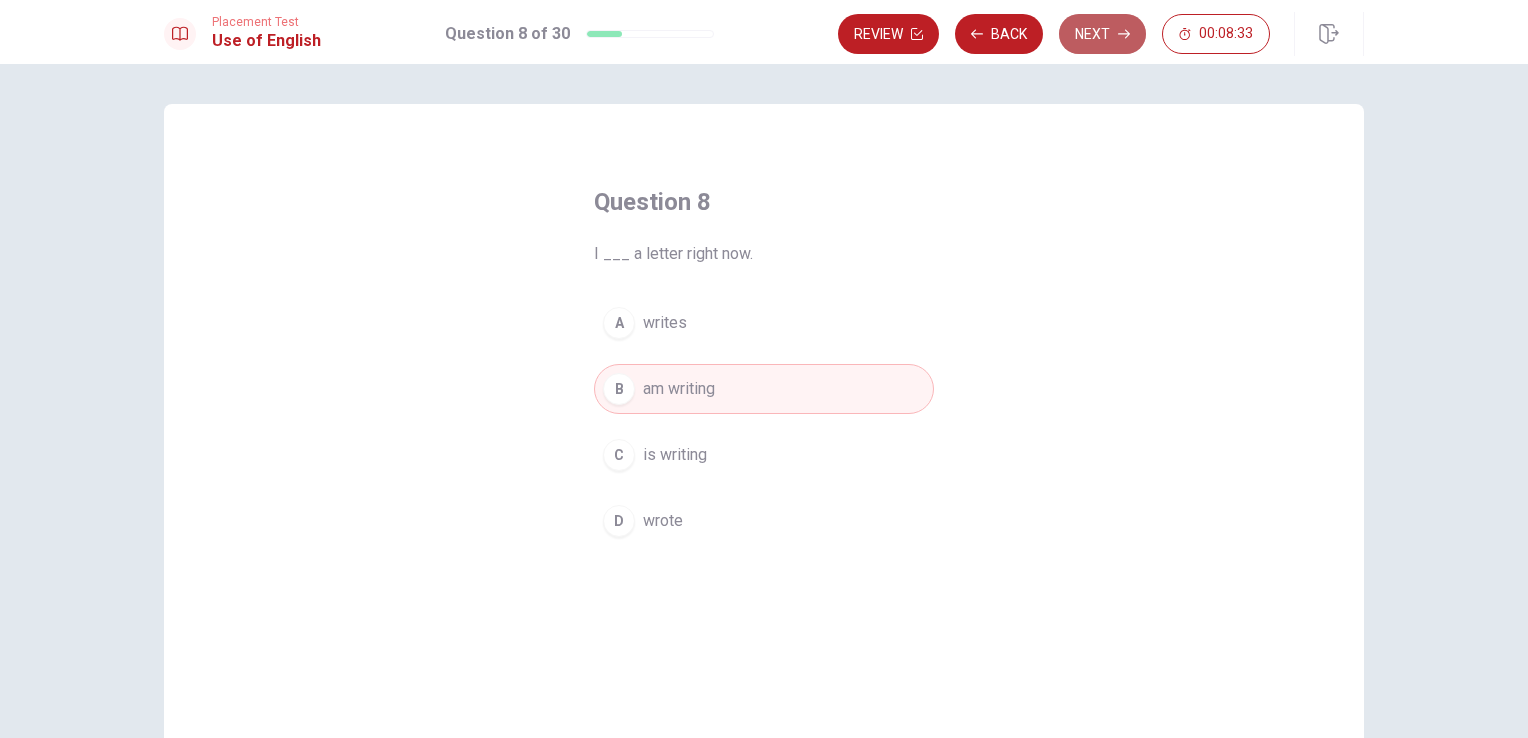 click on "Next" at bounding box center (1102, 34) 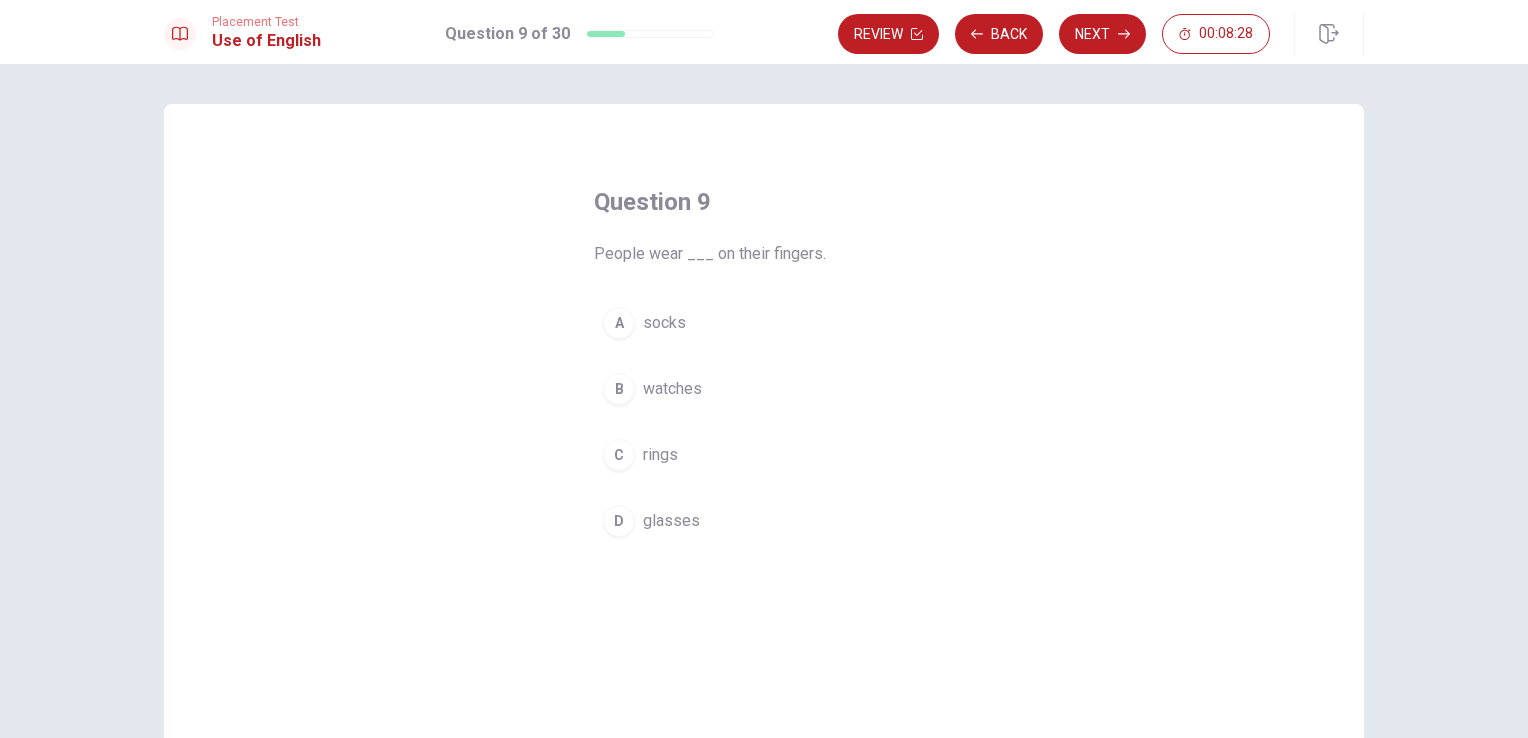 click on "C" at bounding box center [619, 455] 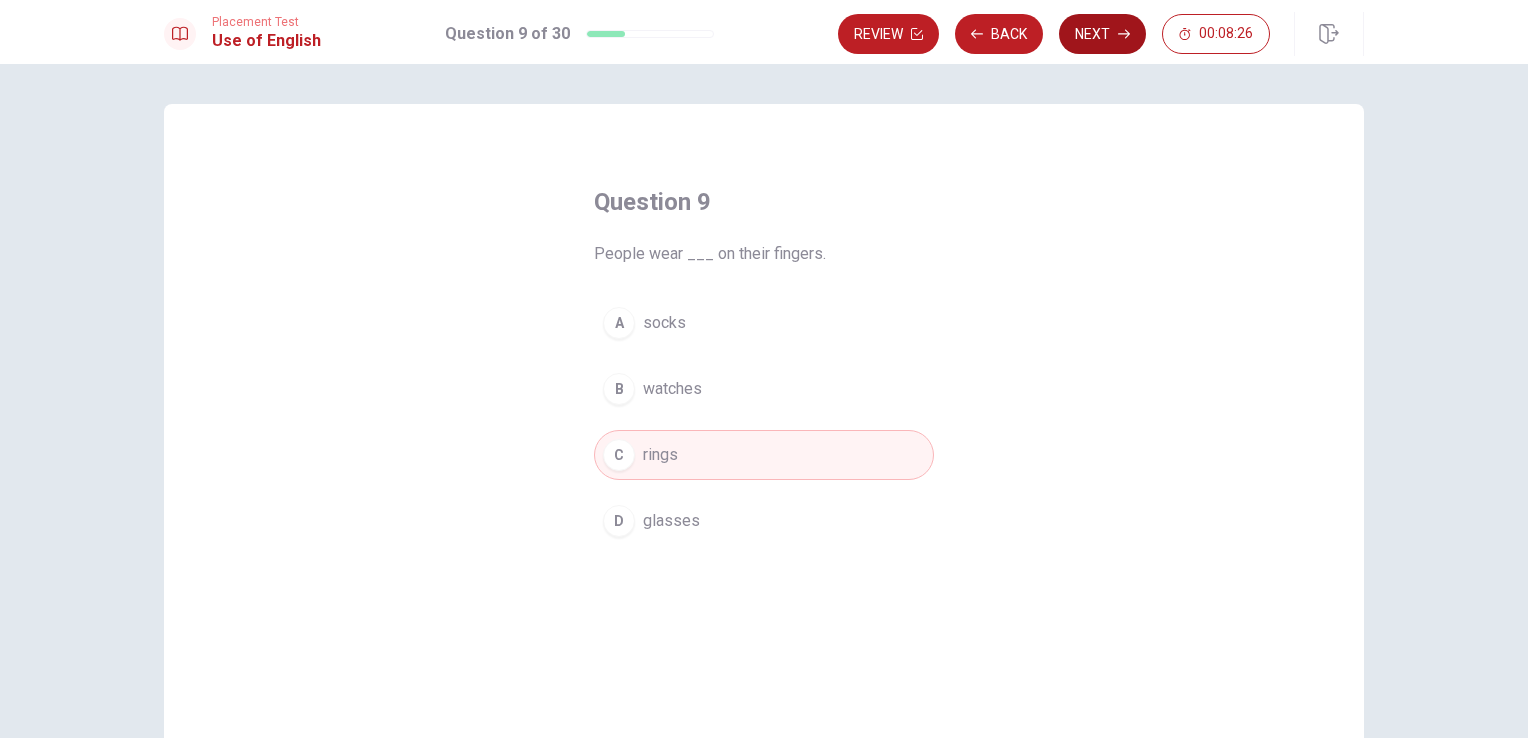click on "Next" at bounding box center [1102, 34] 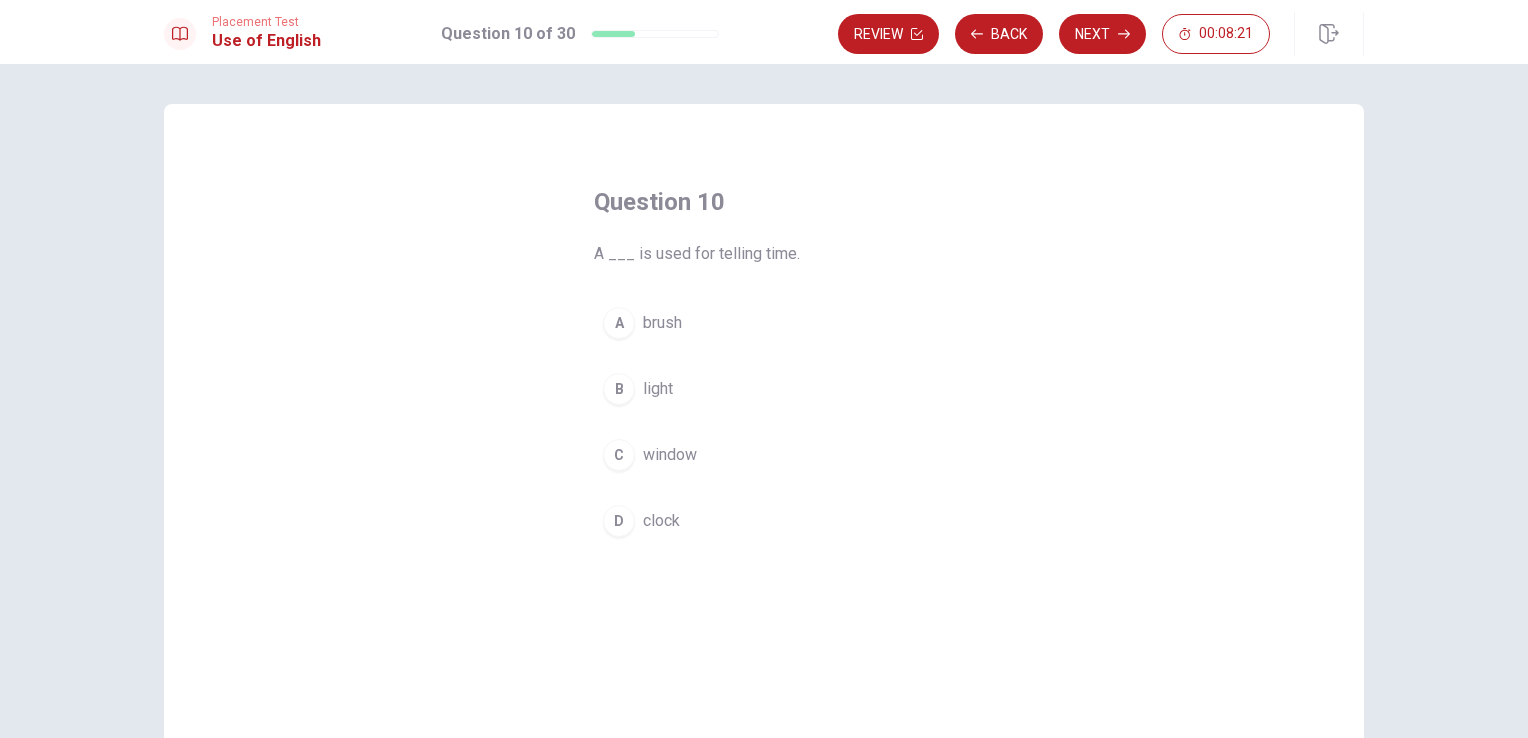 click on "D" at bounding box center (619, 521) 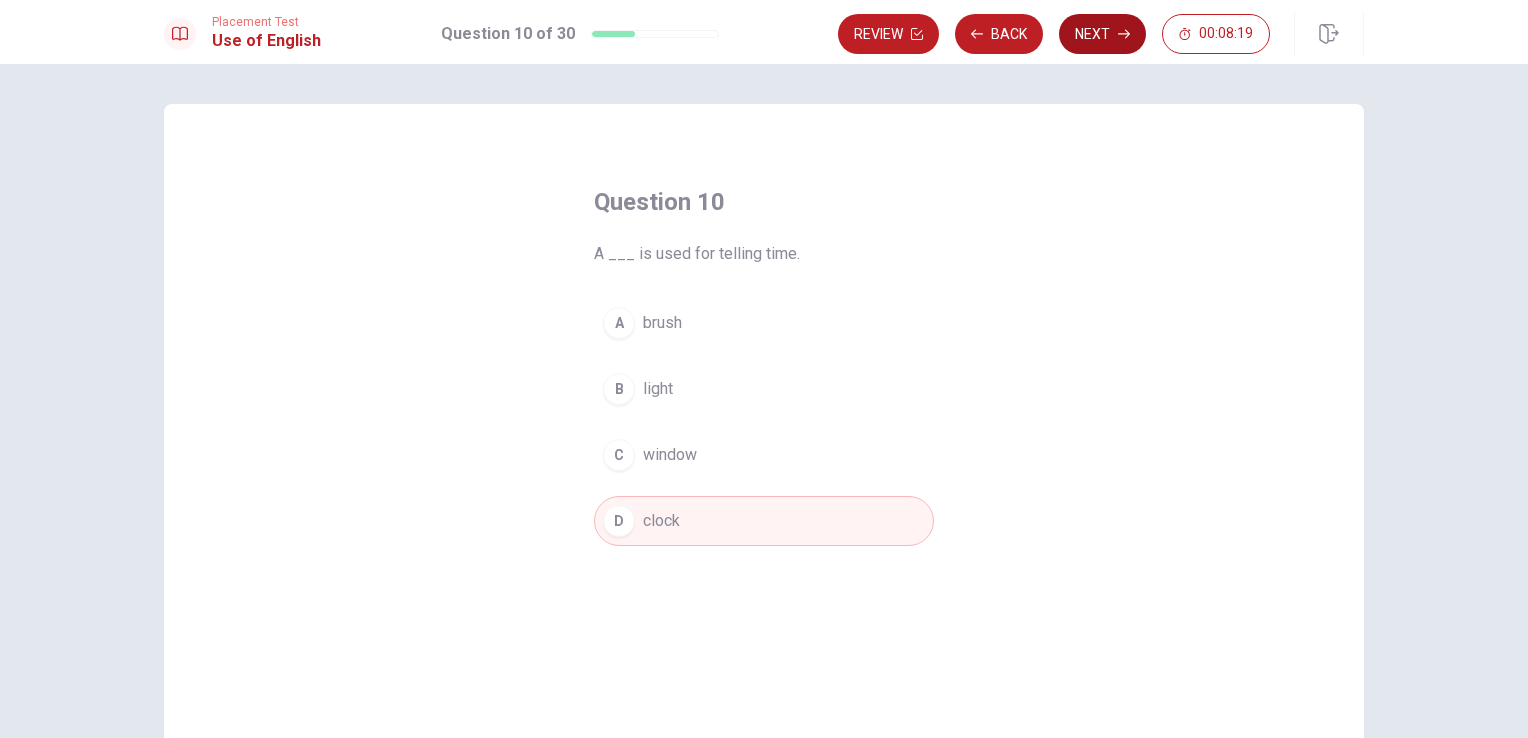 click on "Next" at bounding box center [1102, 34] 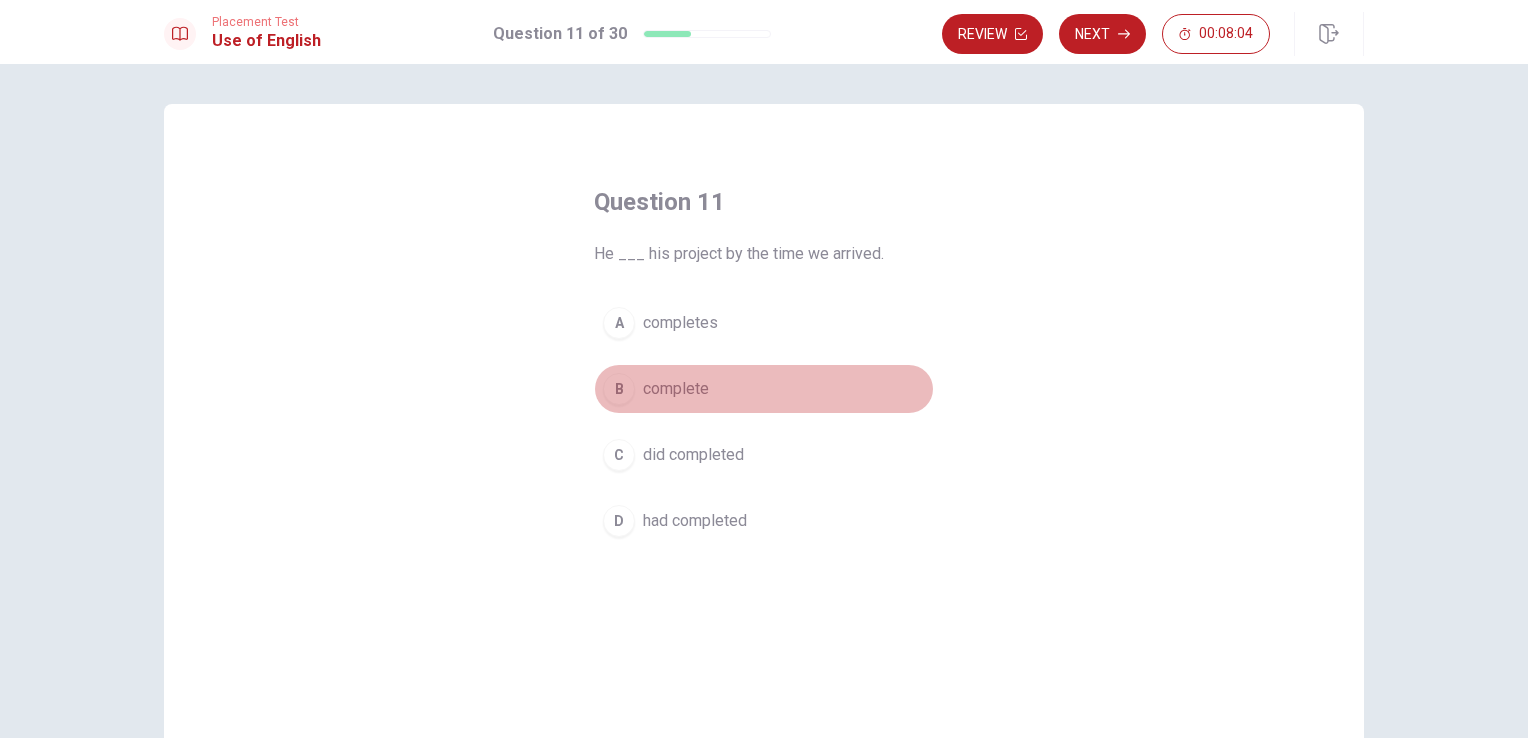 click on "B" at bounding box center [619, 389] 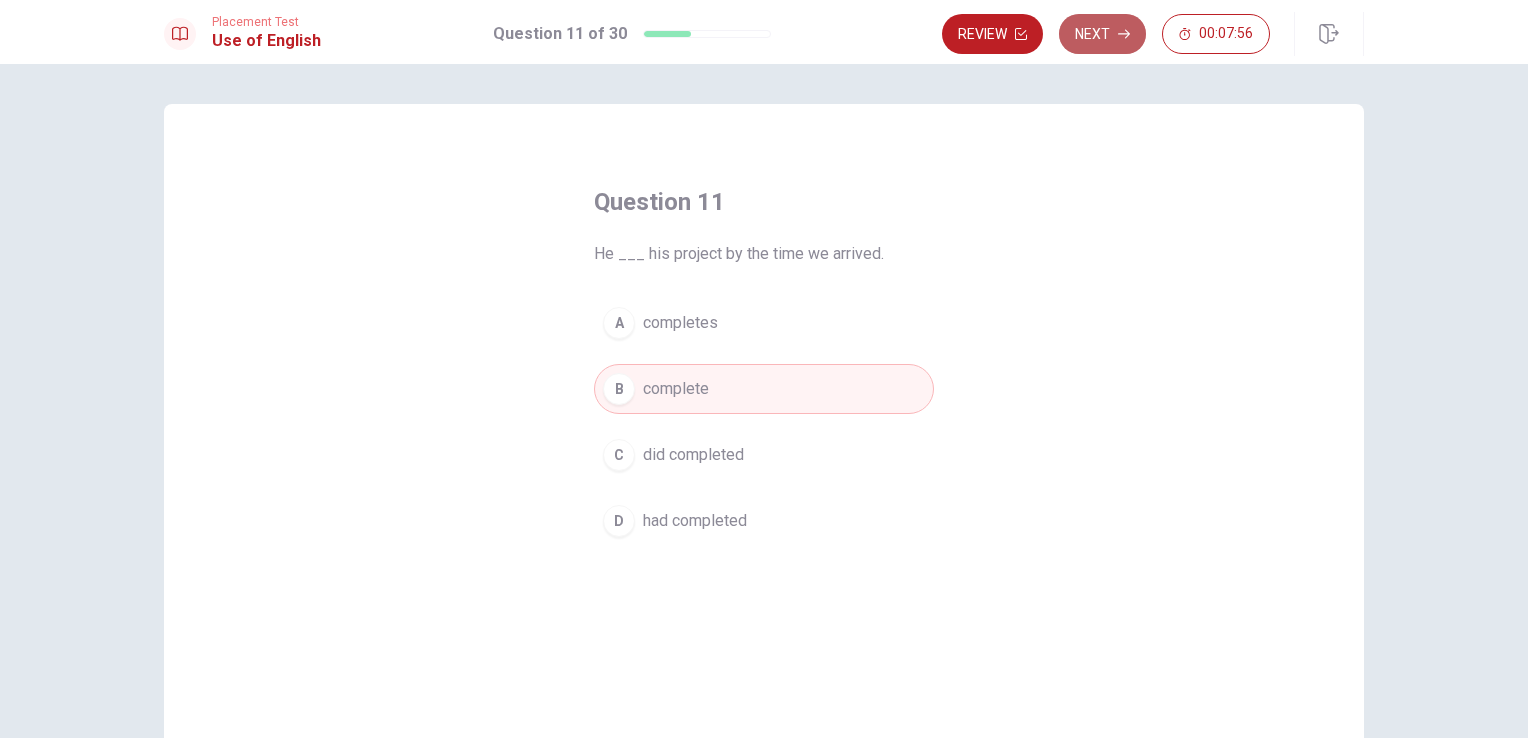 click 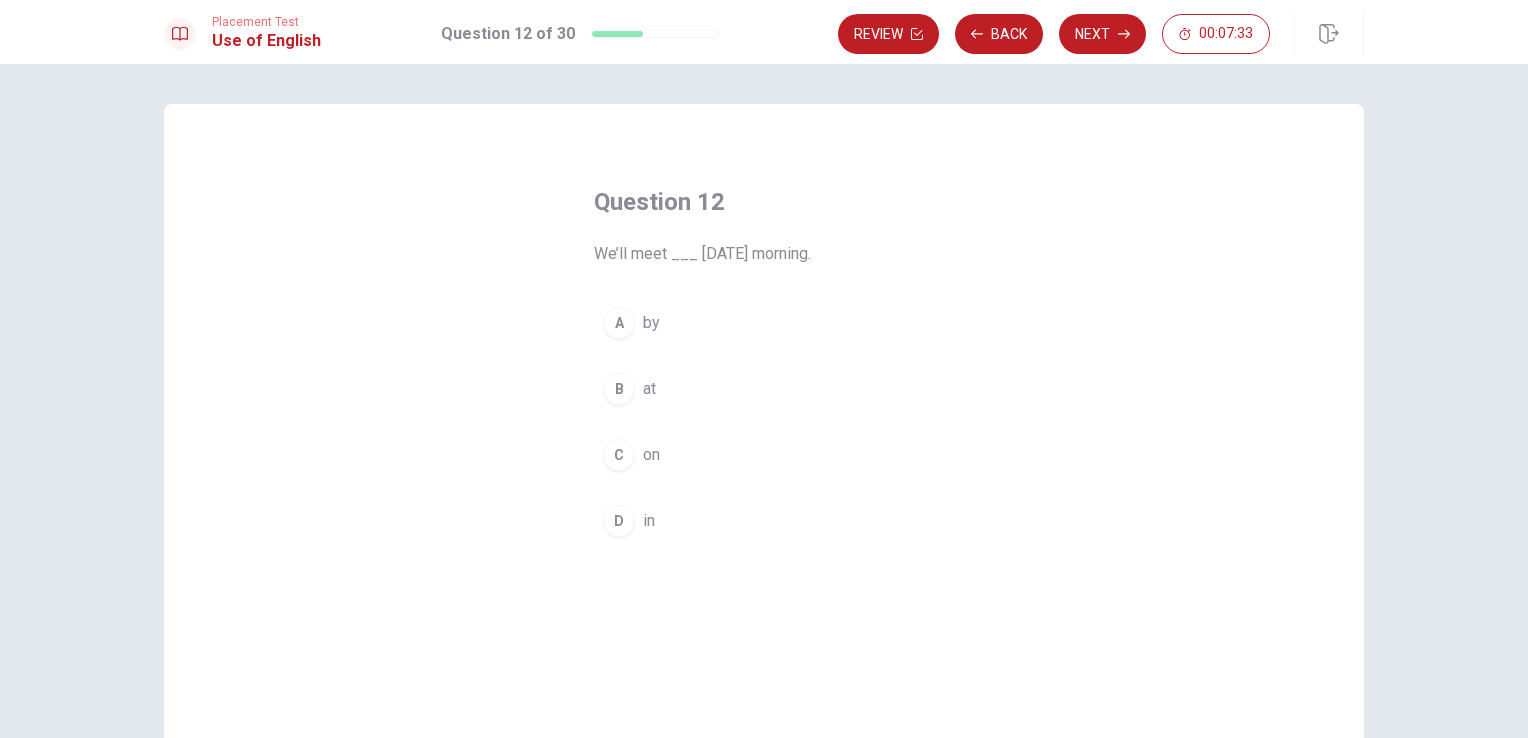 click on "B" at bounding box center [619, 389] 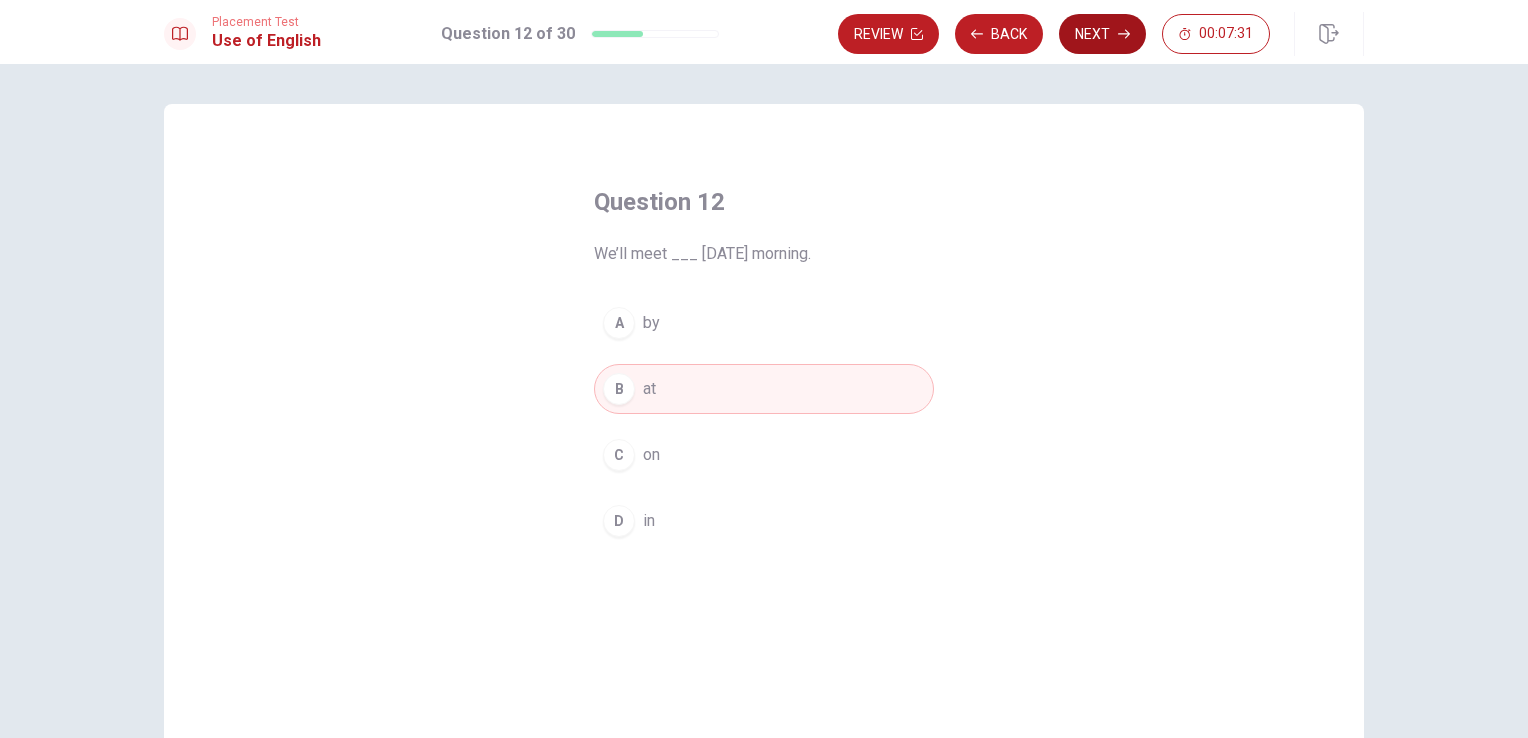 click on "Next" at bounding box center (1102, 34) 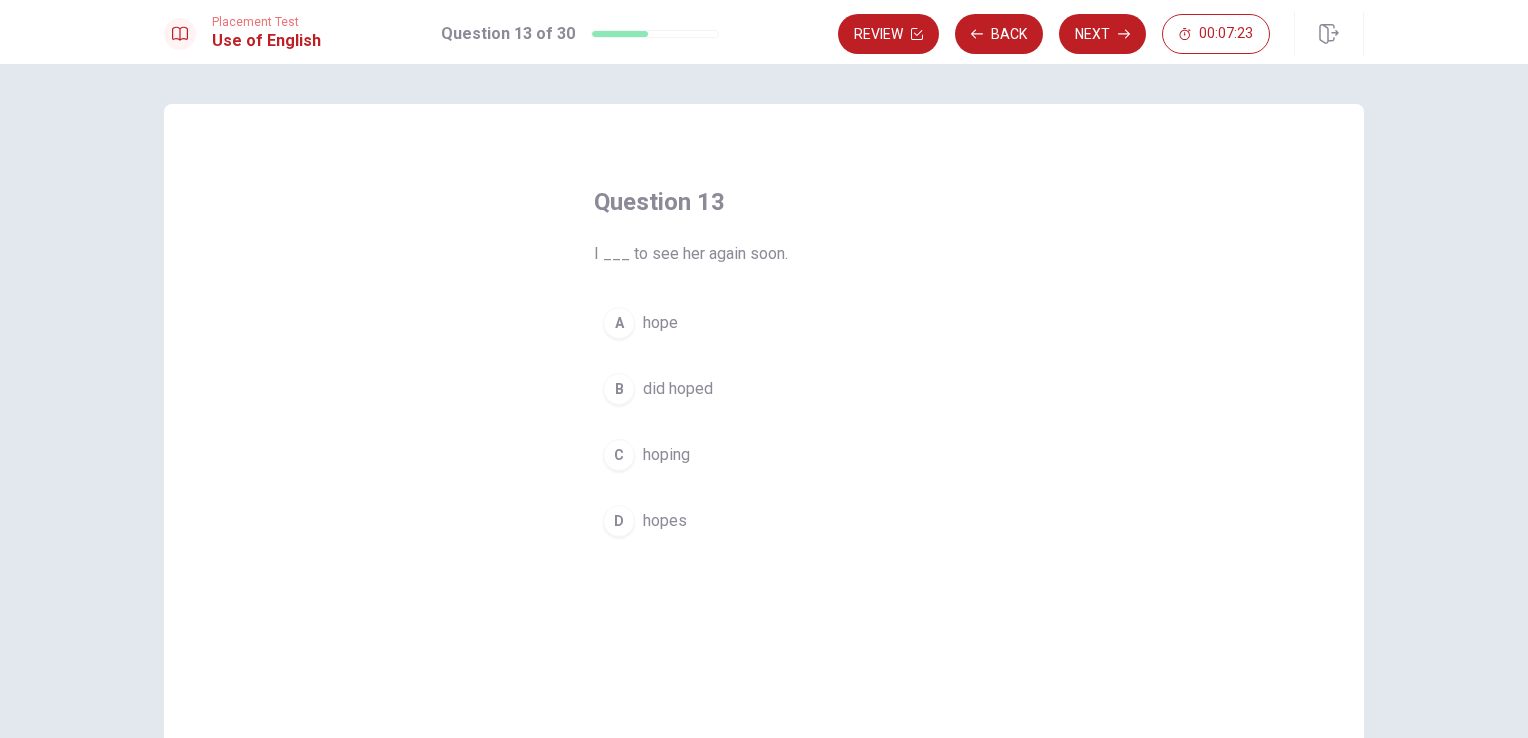 click on "A" at bounding box center (619, 323) 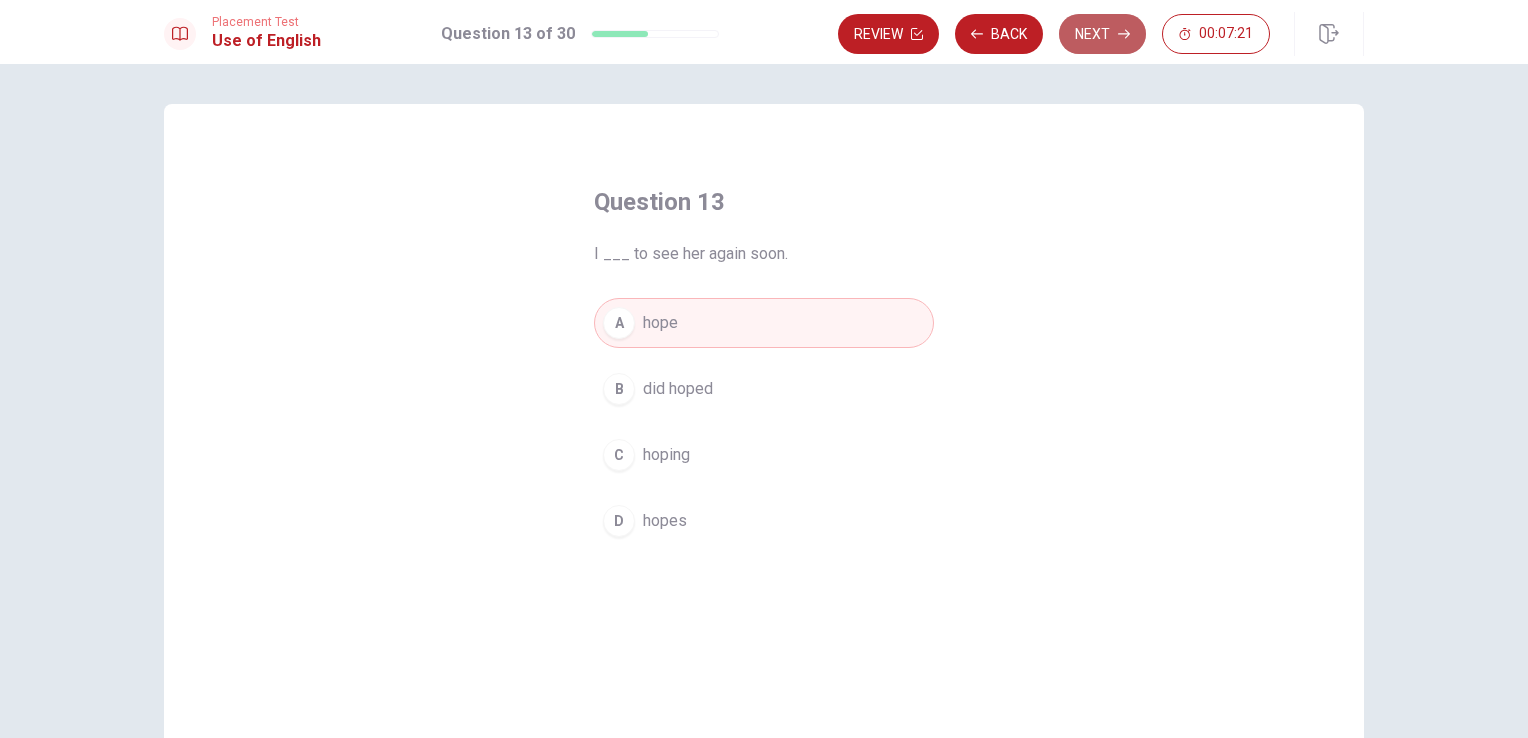 click on "Next" at bounding box center (1102, 34) 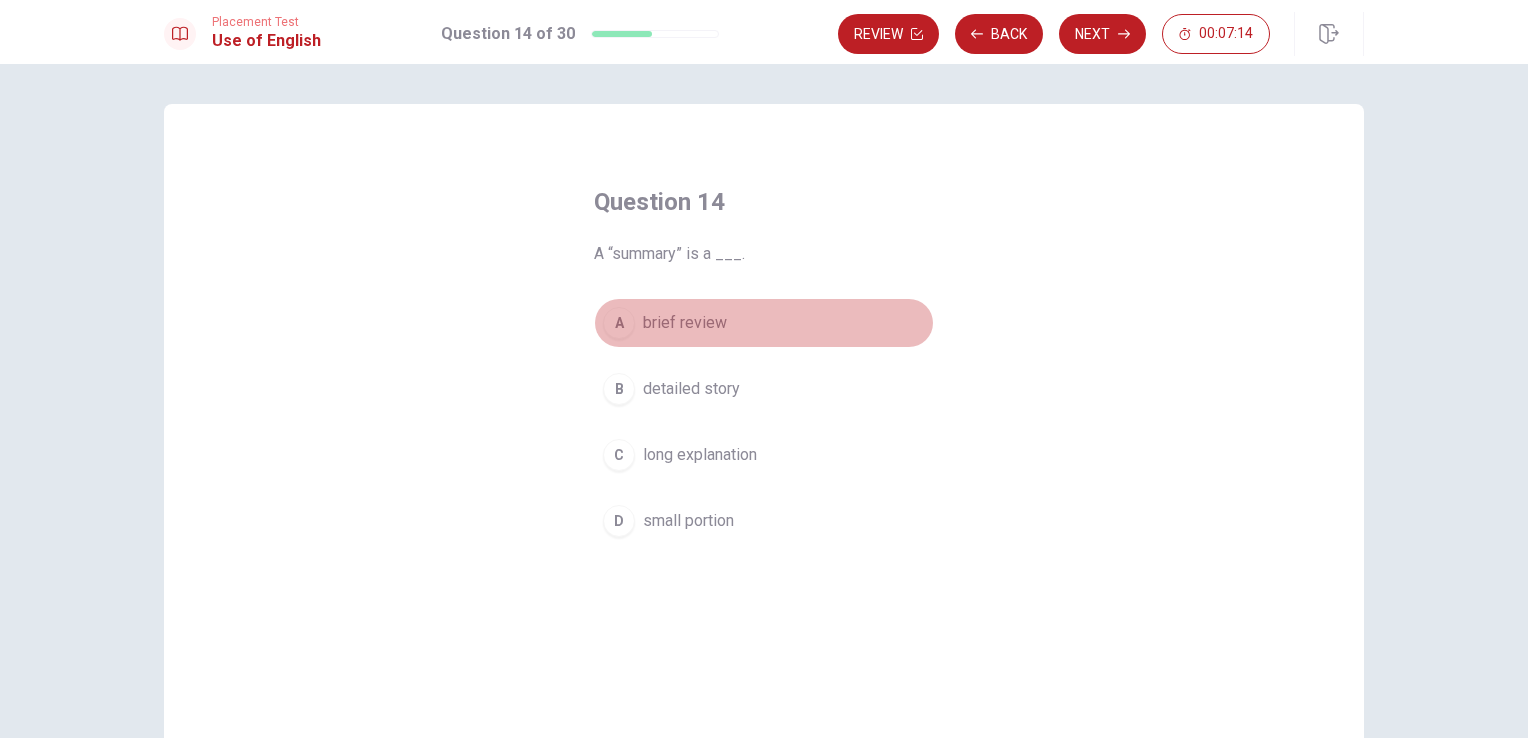 click on "A" at bounding box center (619, 323) 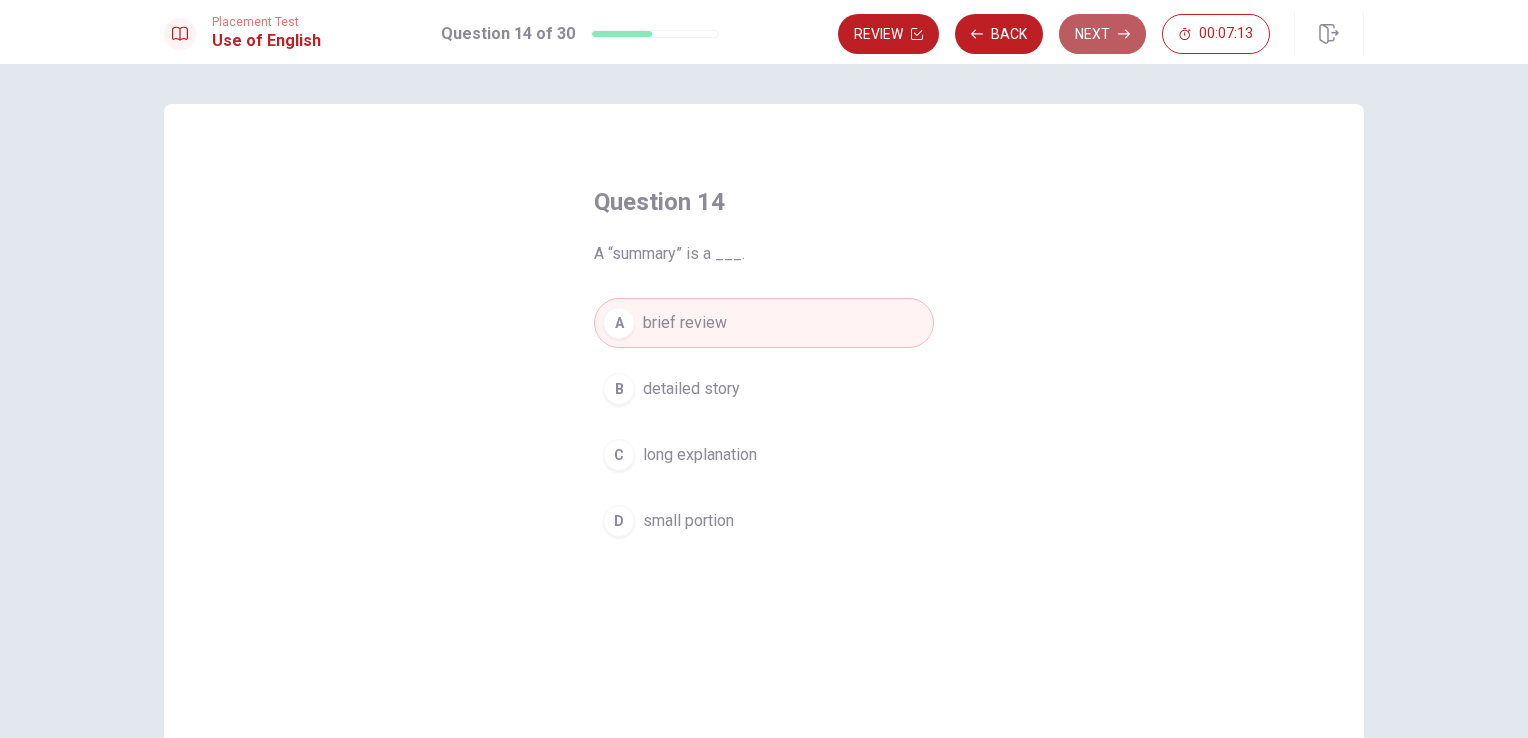 click on "Next" at bounding box center [1102, 34] 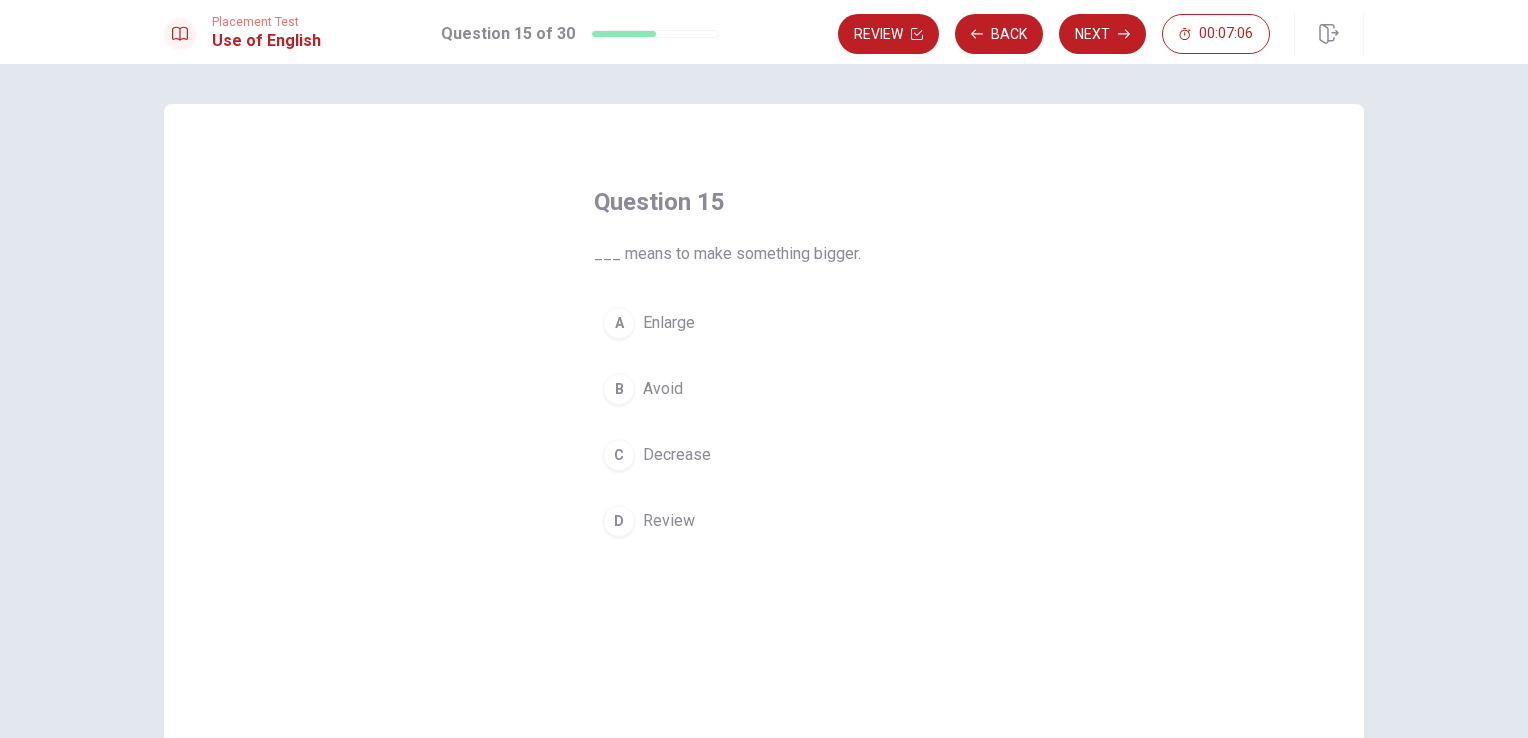 click on "A" at bounding box center (619, 323) 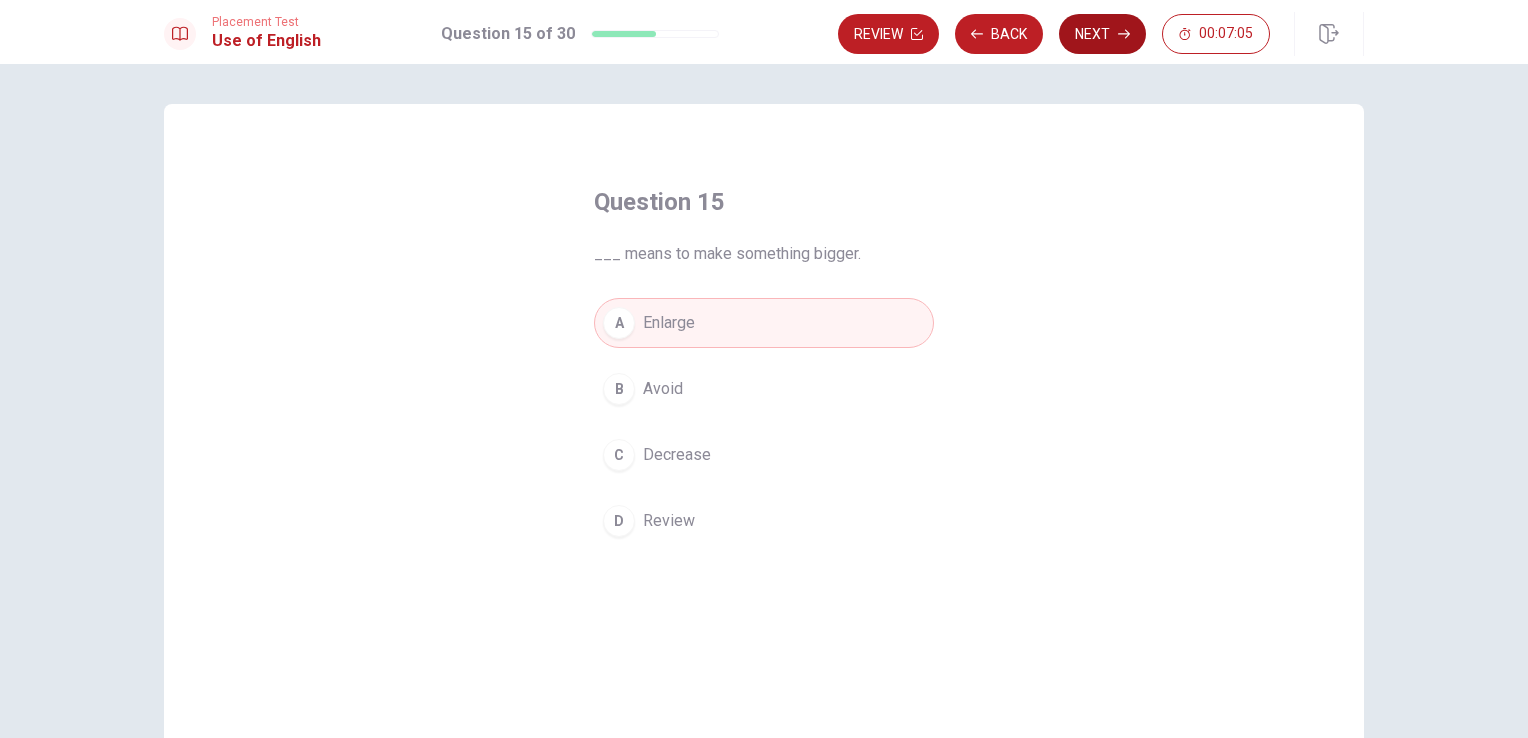 click on "Next" at bounding box center [1102, 34] 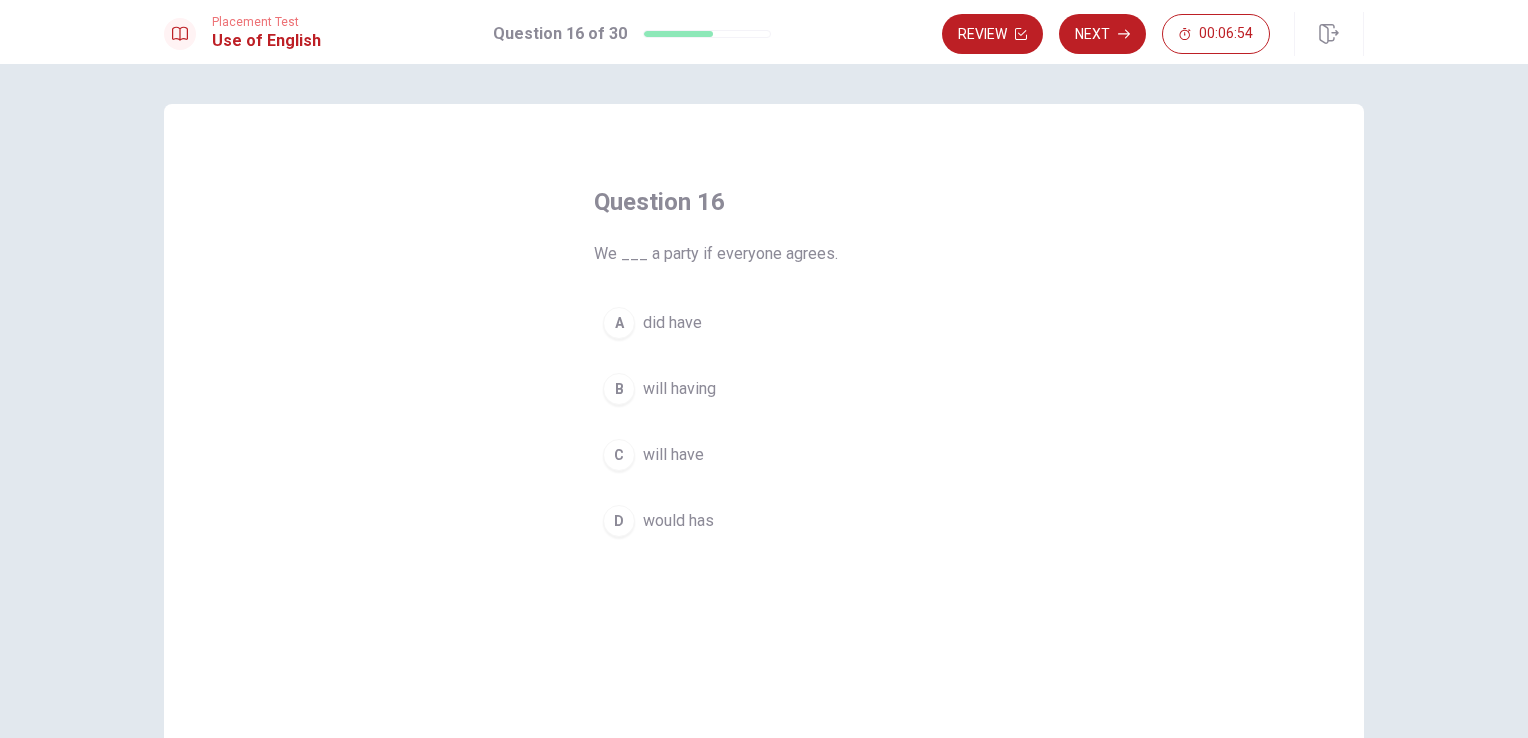click on "C" at bounding box center [619, 455] 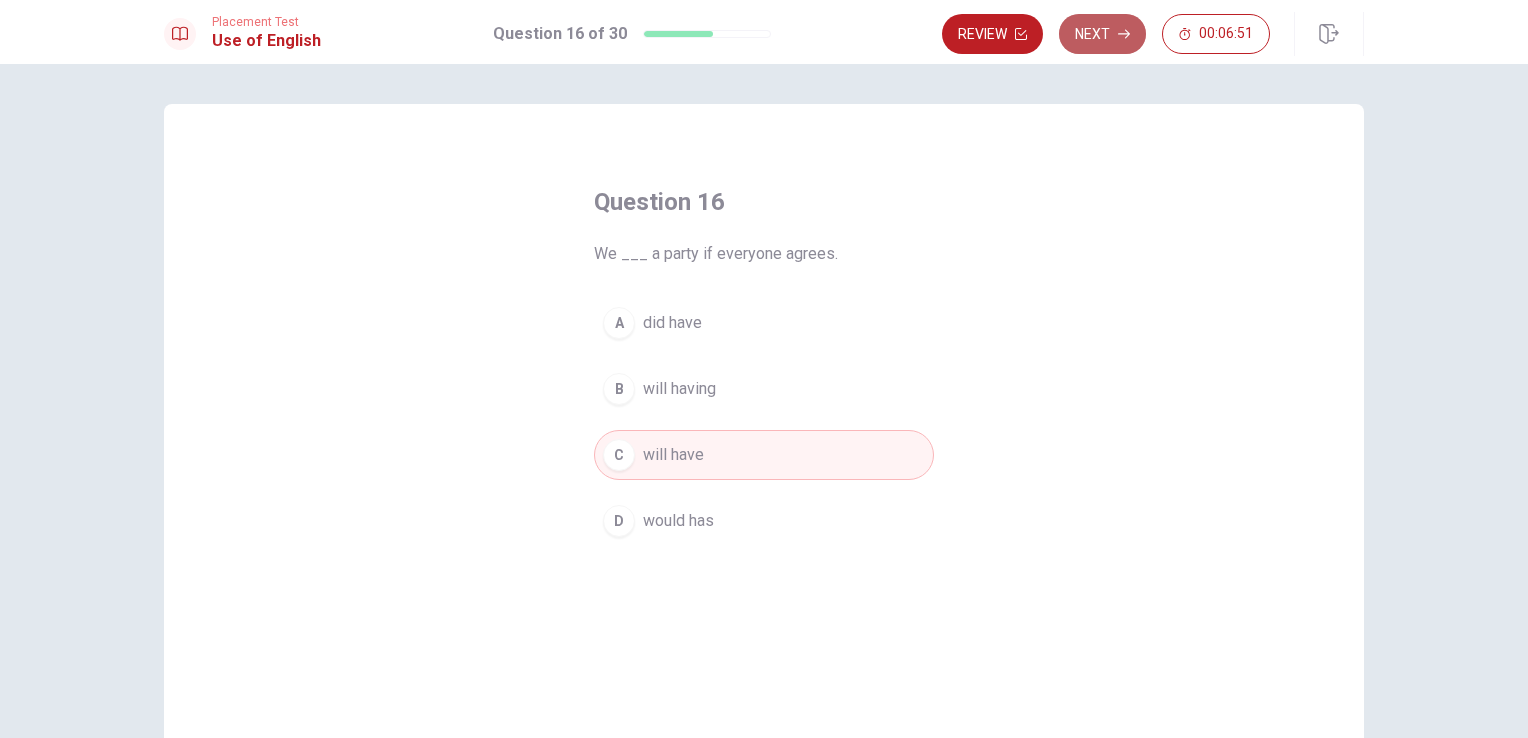 click on "Next" at bounding box center [1102, 34] 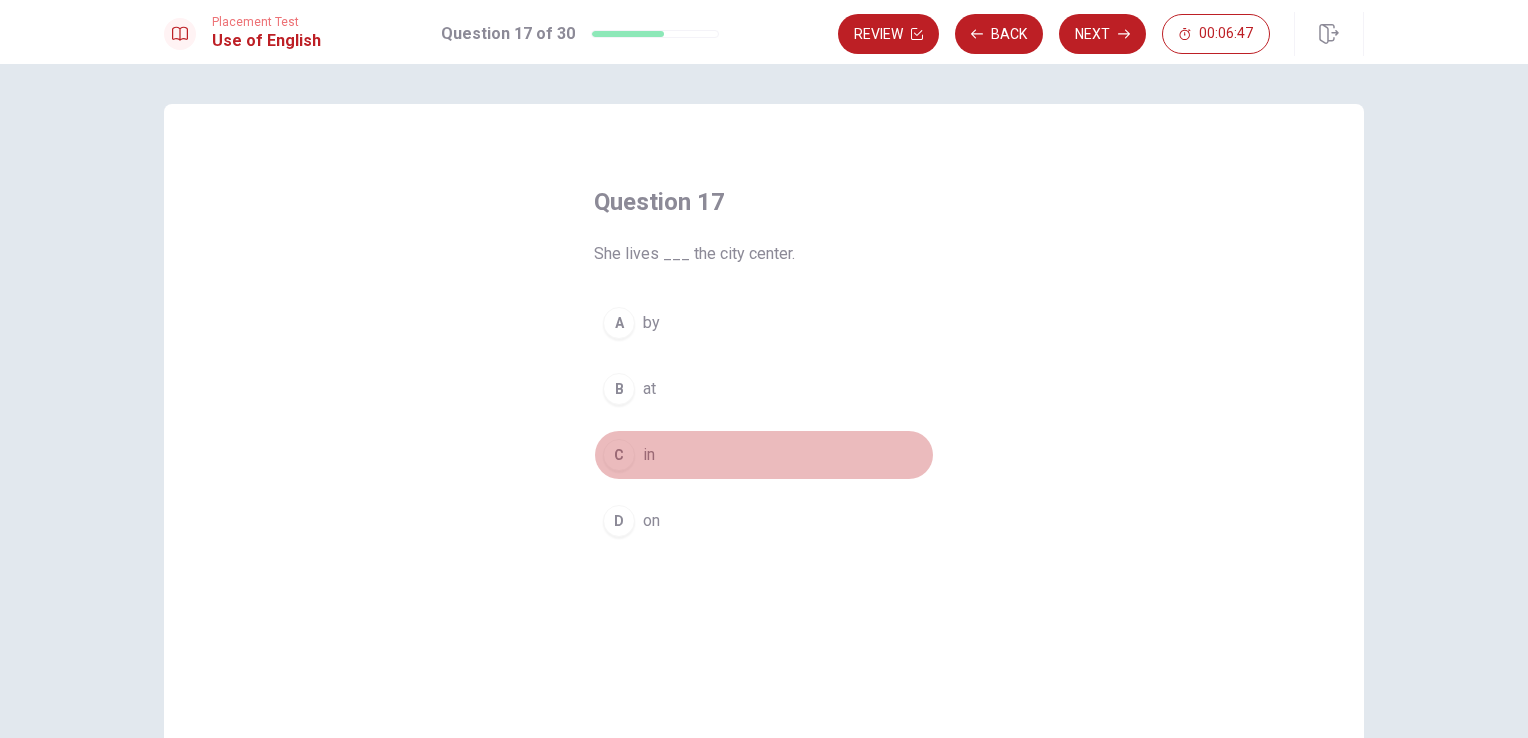 click on "C" at bounding box center [619, 455] 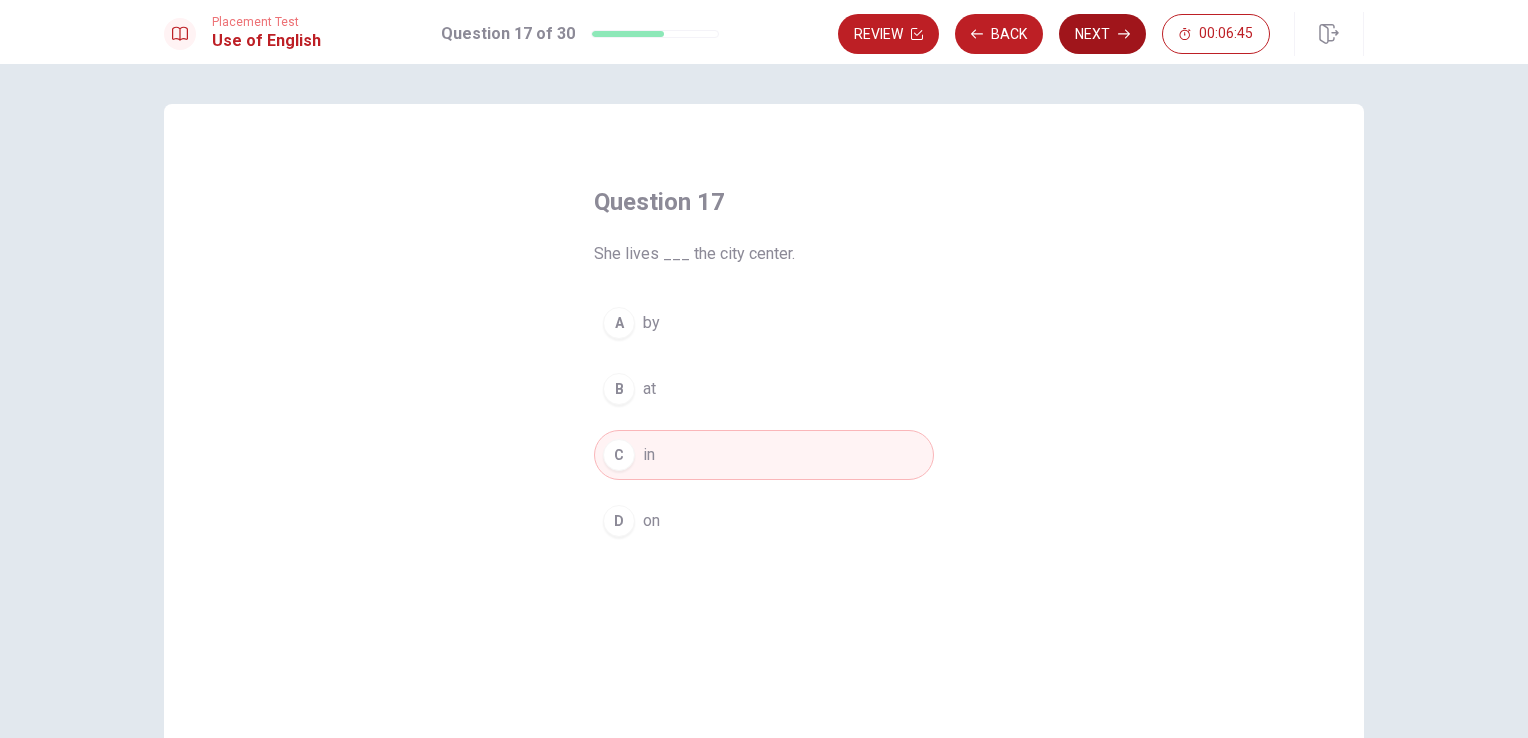 click on "Next" at bounding box center (1102, 34) 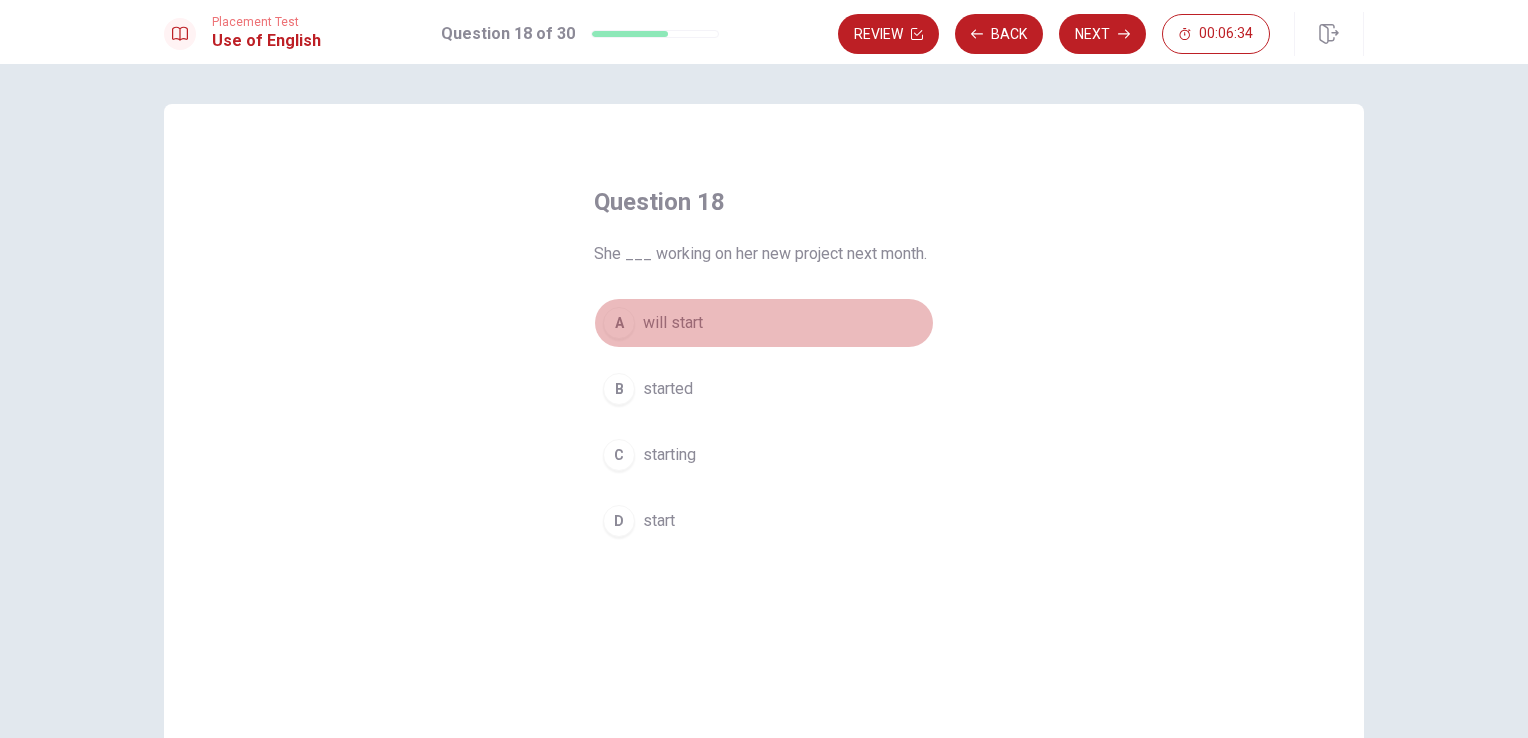 click on "A" at bounding box center (619, 323) 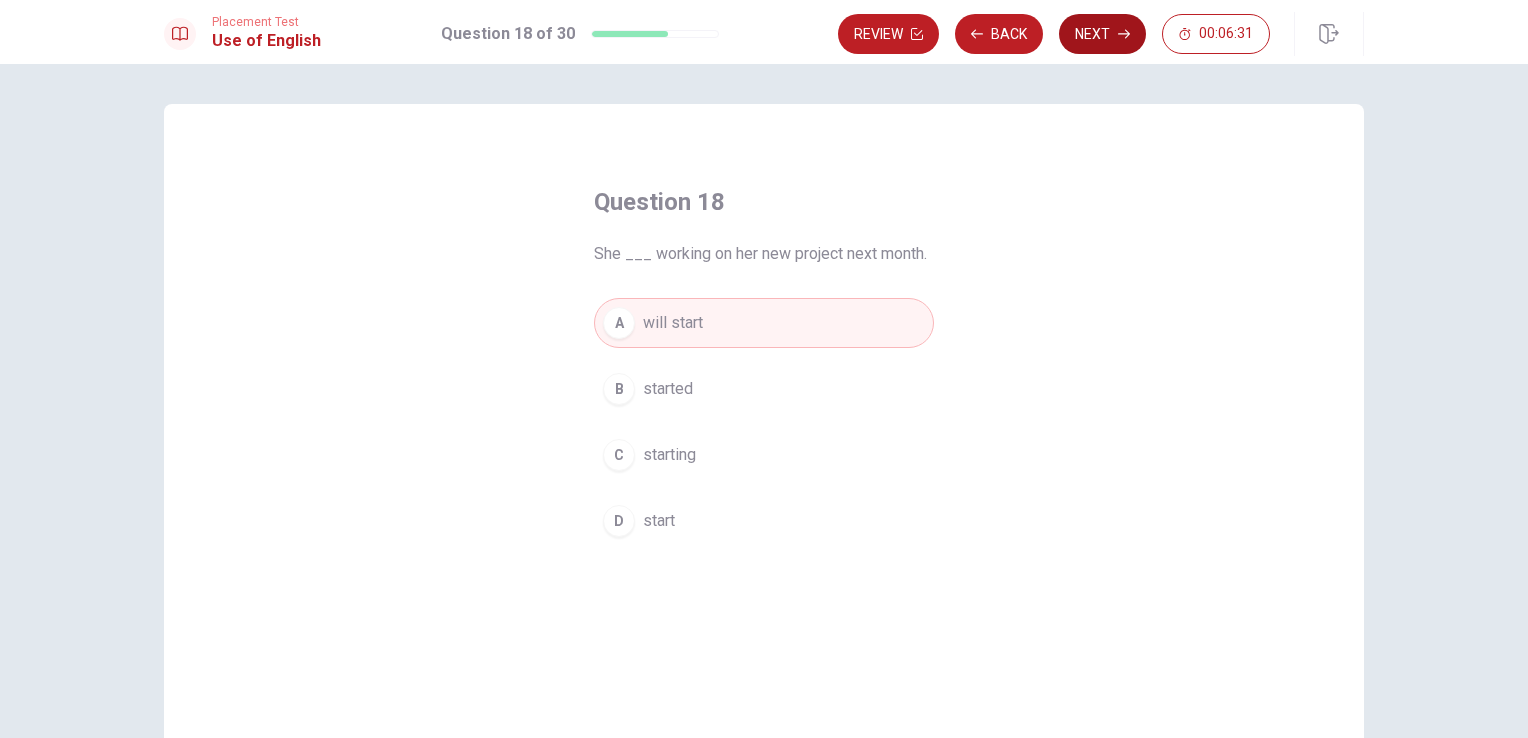 click on "Next" at bounding box center [1102, 34] 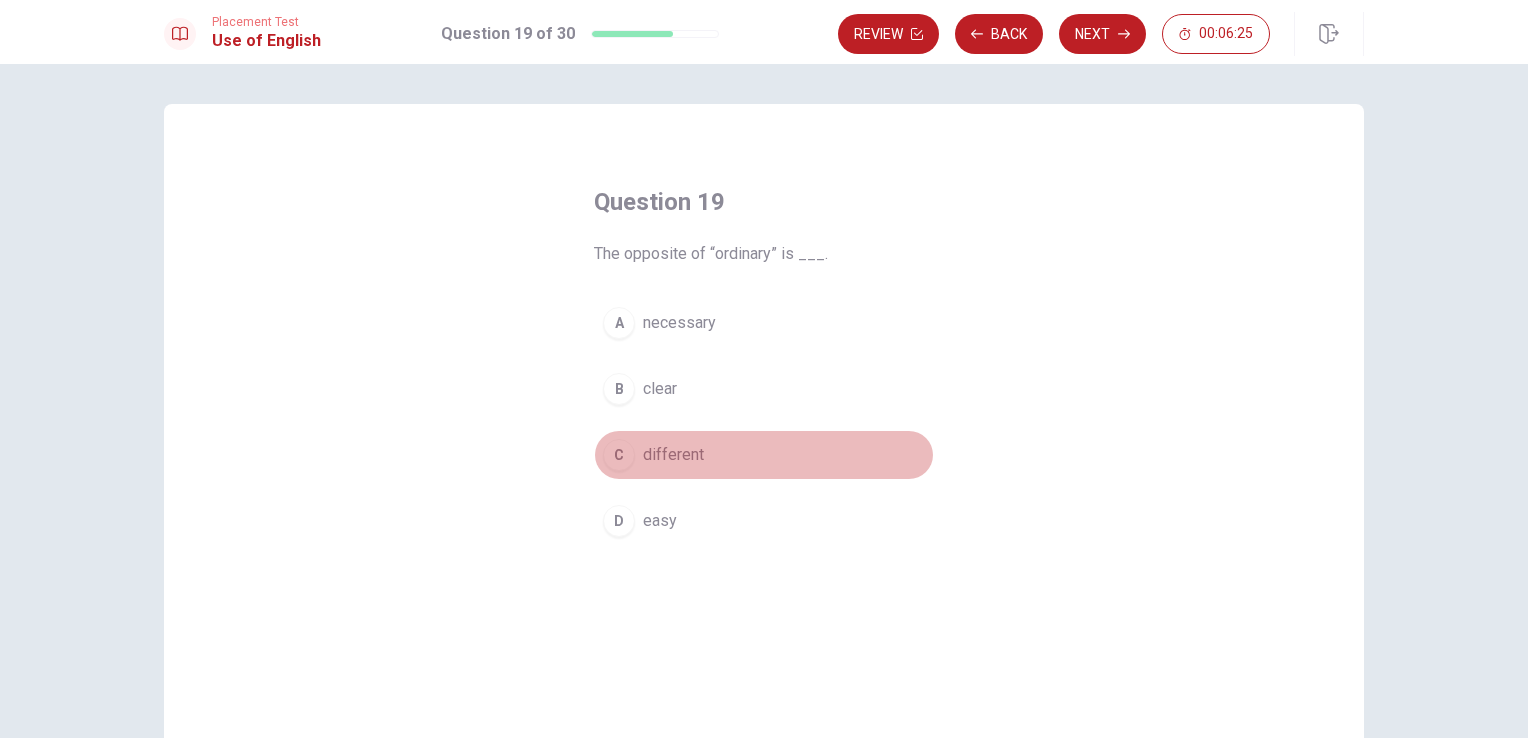 click on "C" at bounding box center [619, 455] 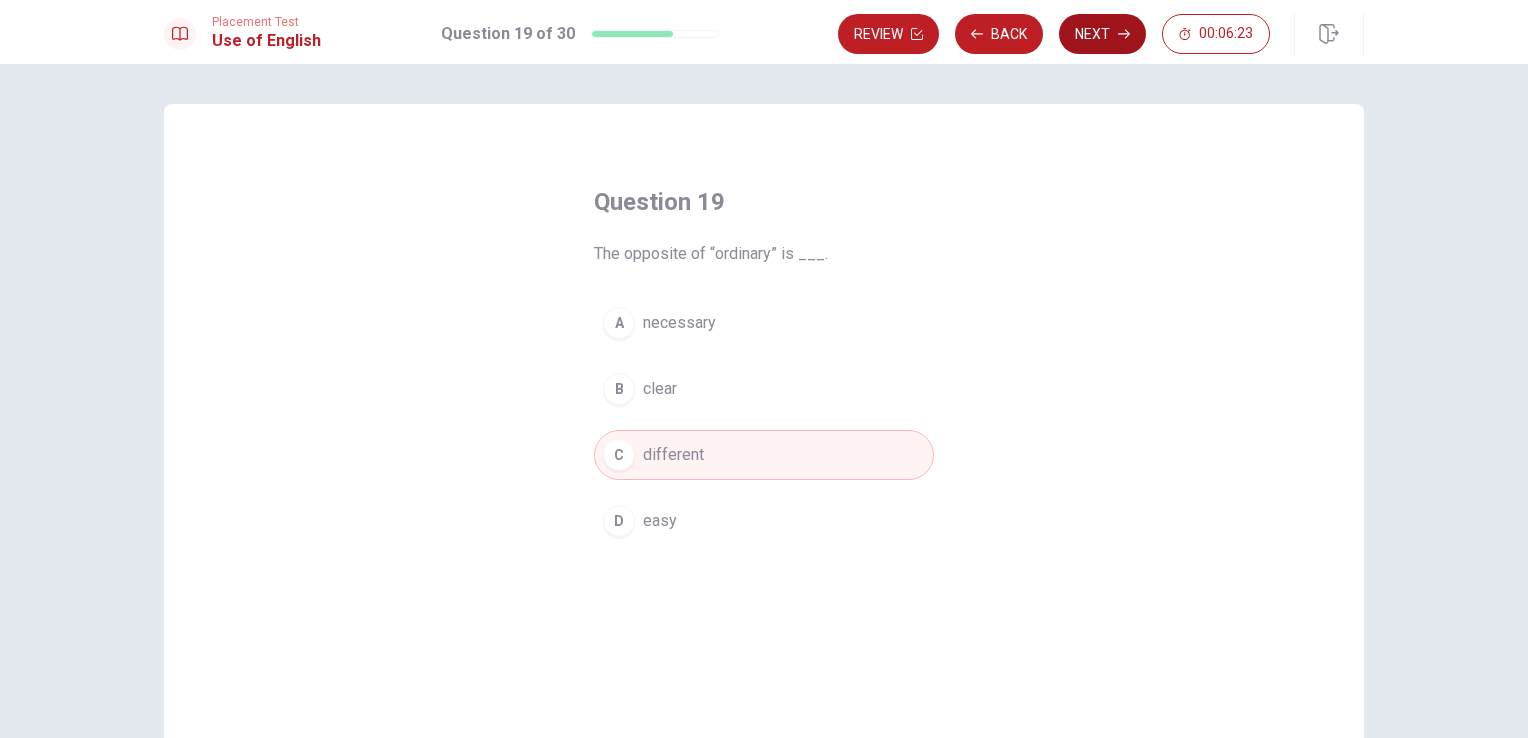 click on "Next" at bounding box center (1102, 34) 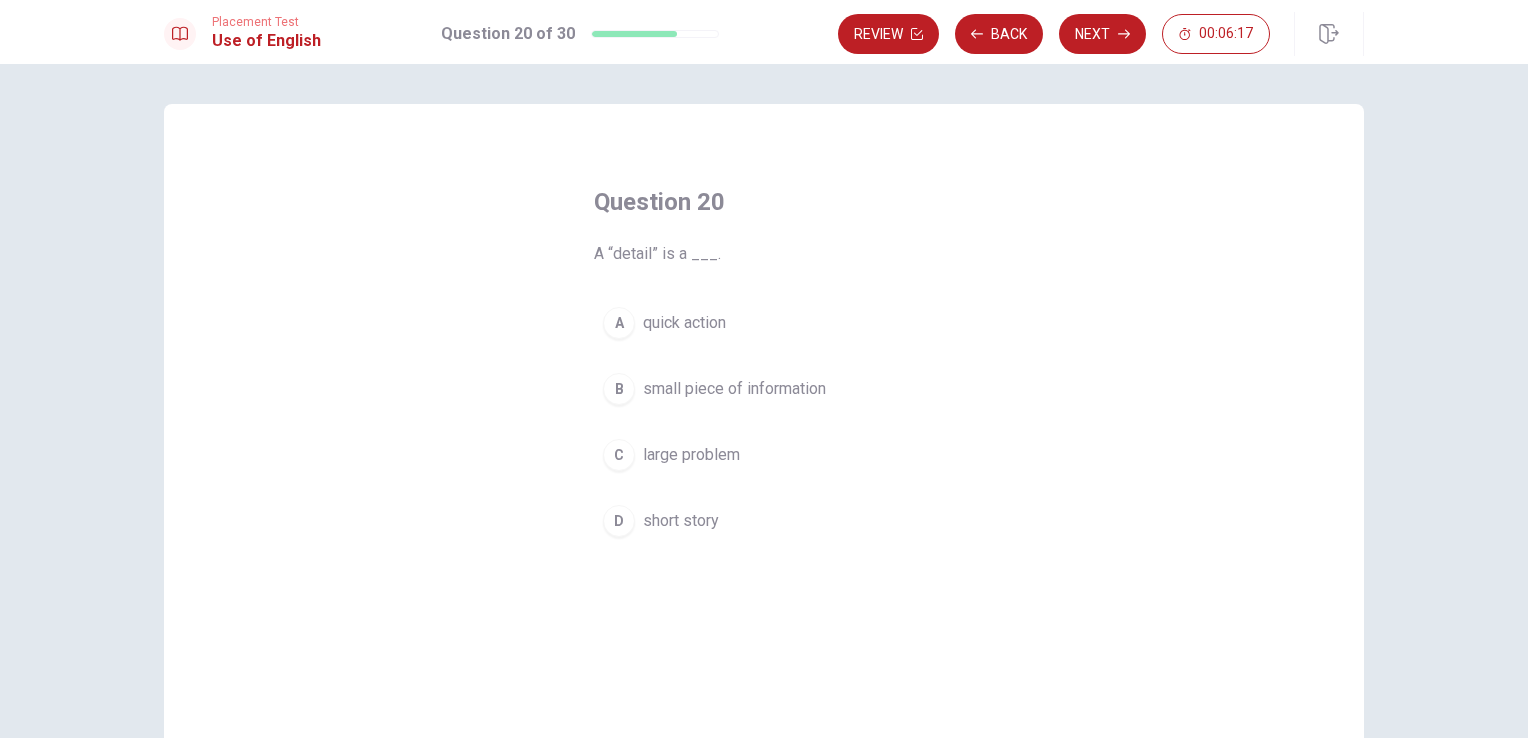 click on "B" at bounding box center (619, 389) 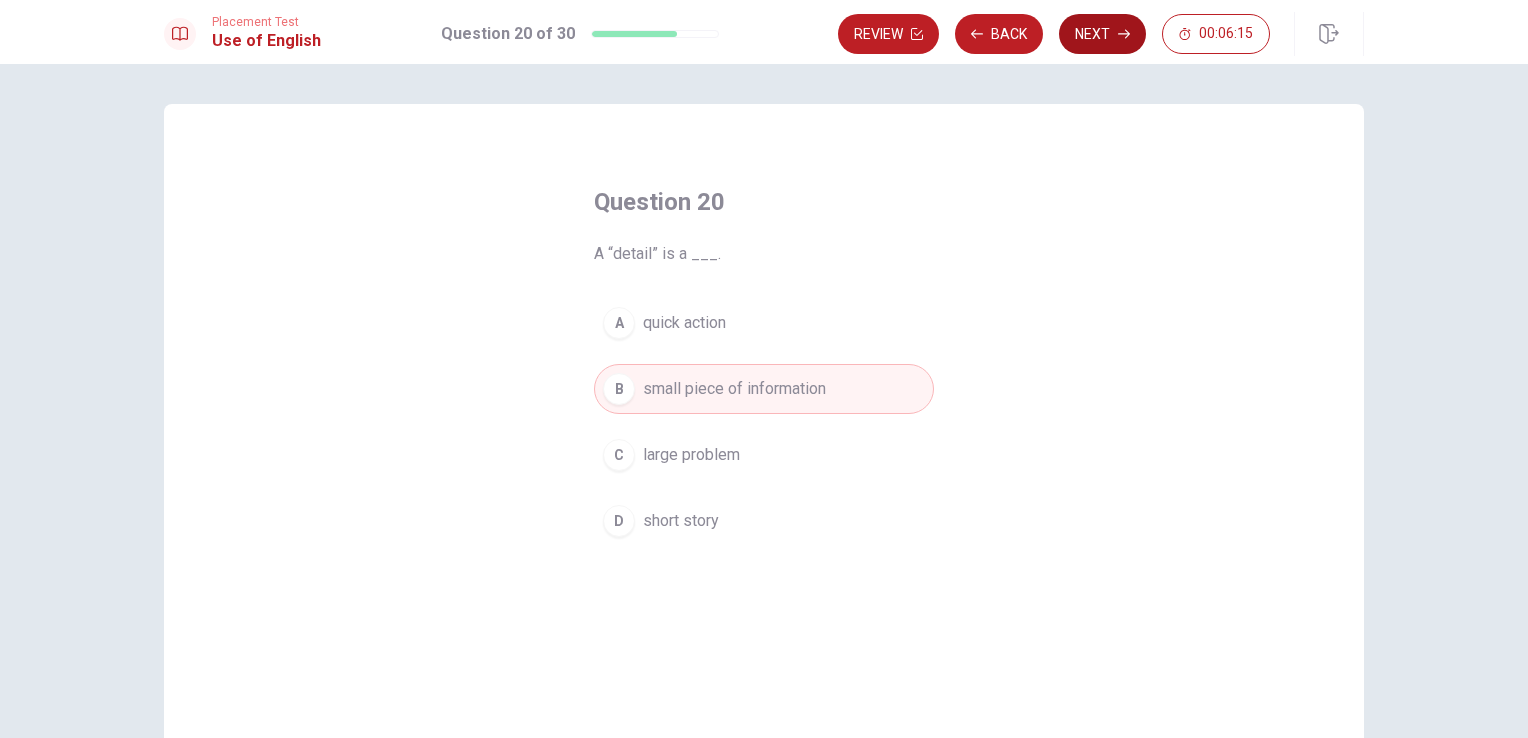 click on "Next" at bounding box center (1102, 34) 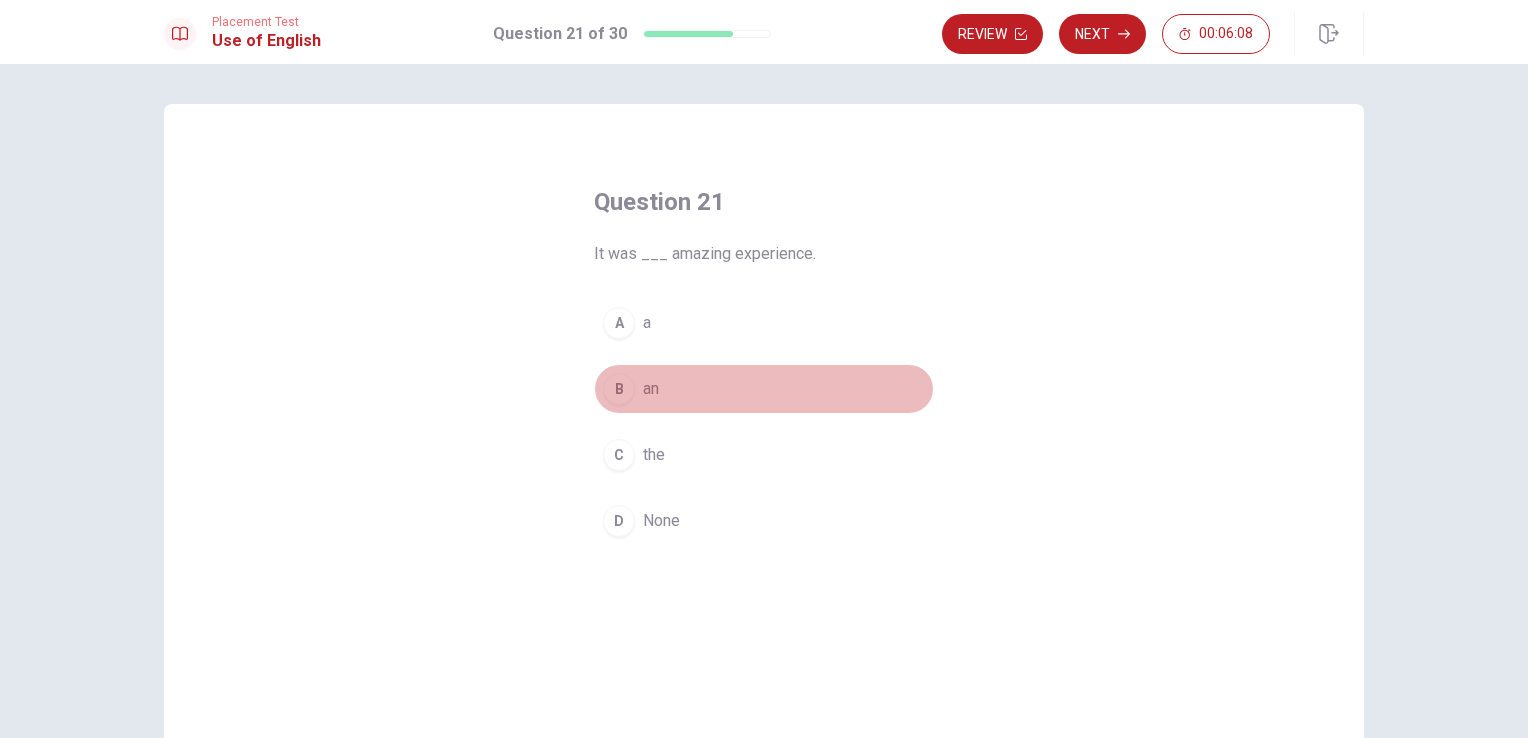 click on "B" at bounding box center (619, 389) 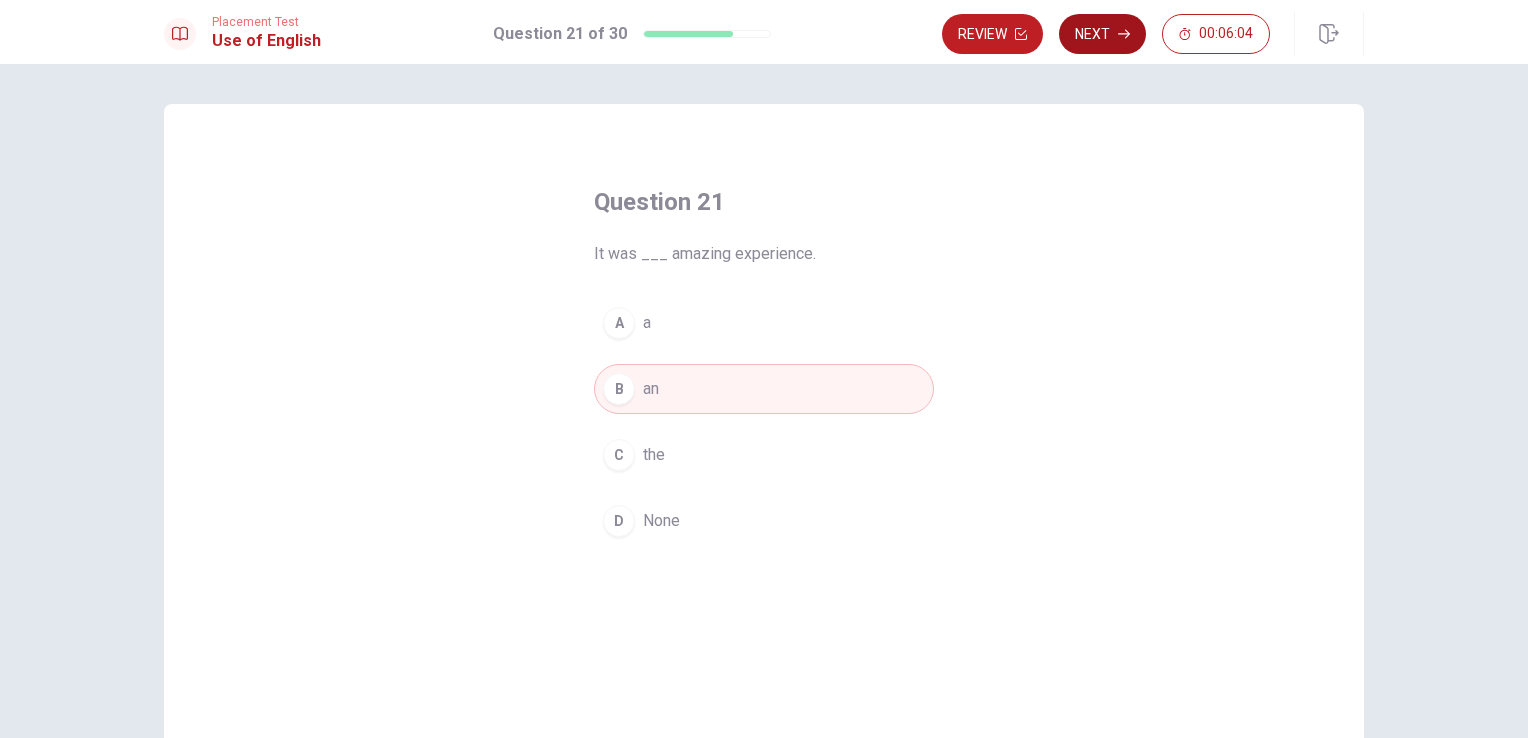 click 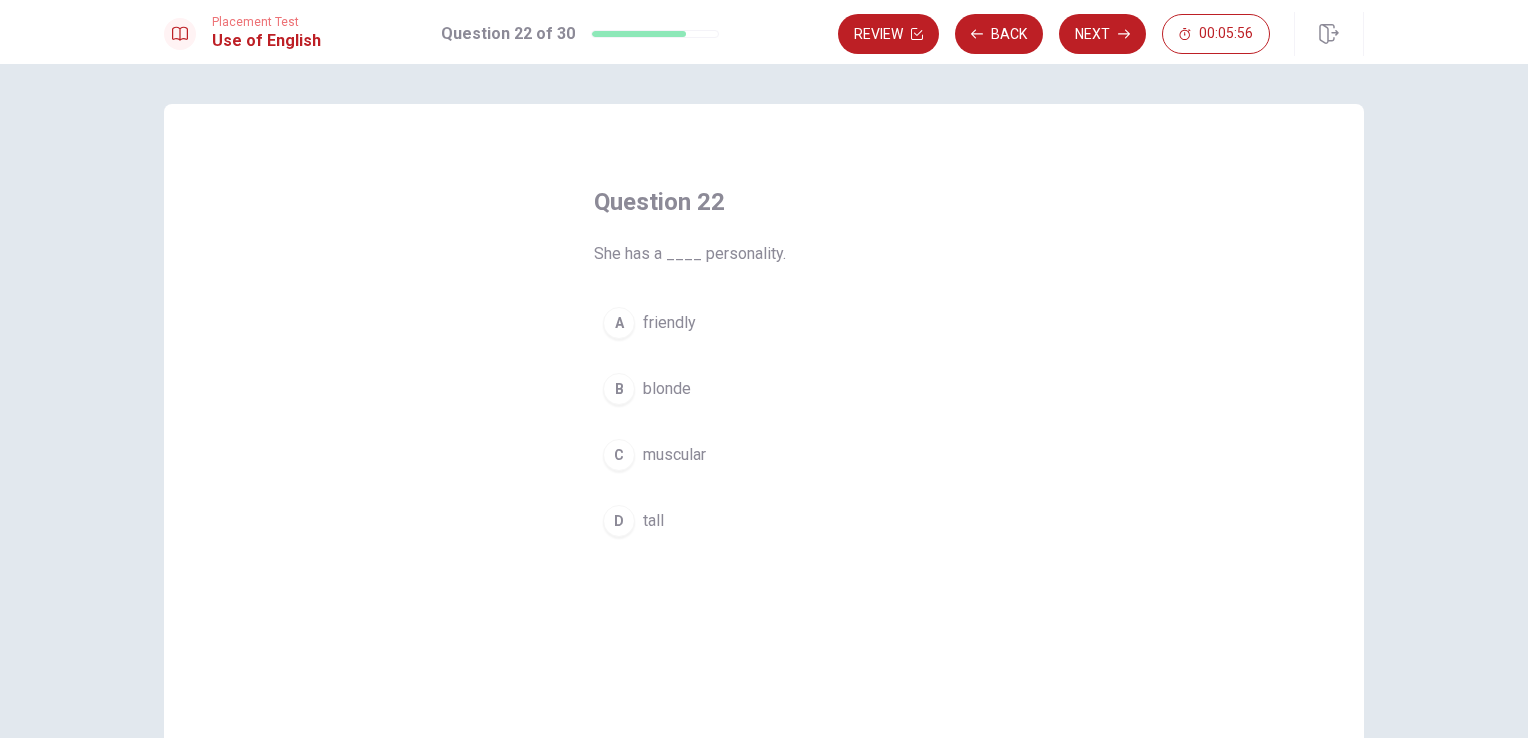 click on "A" at bounding box center (619, 323) 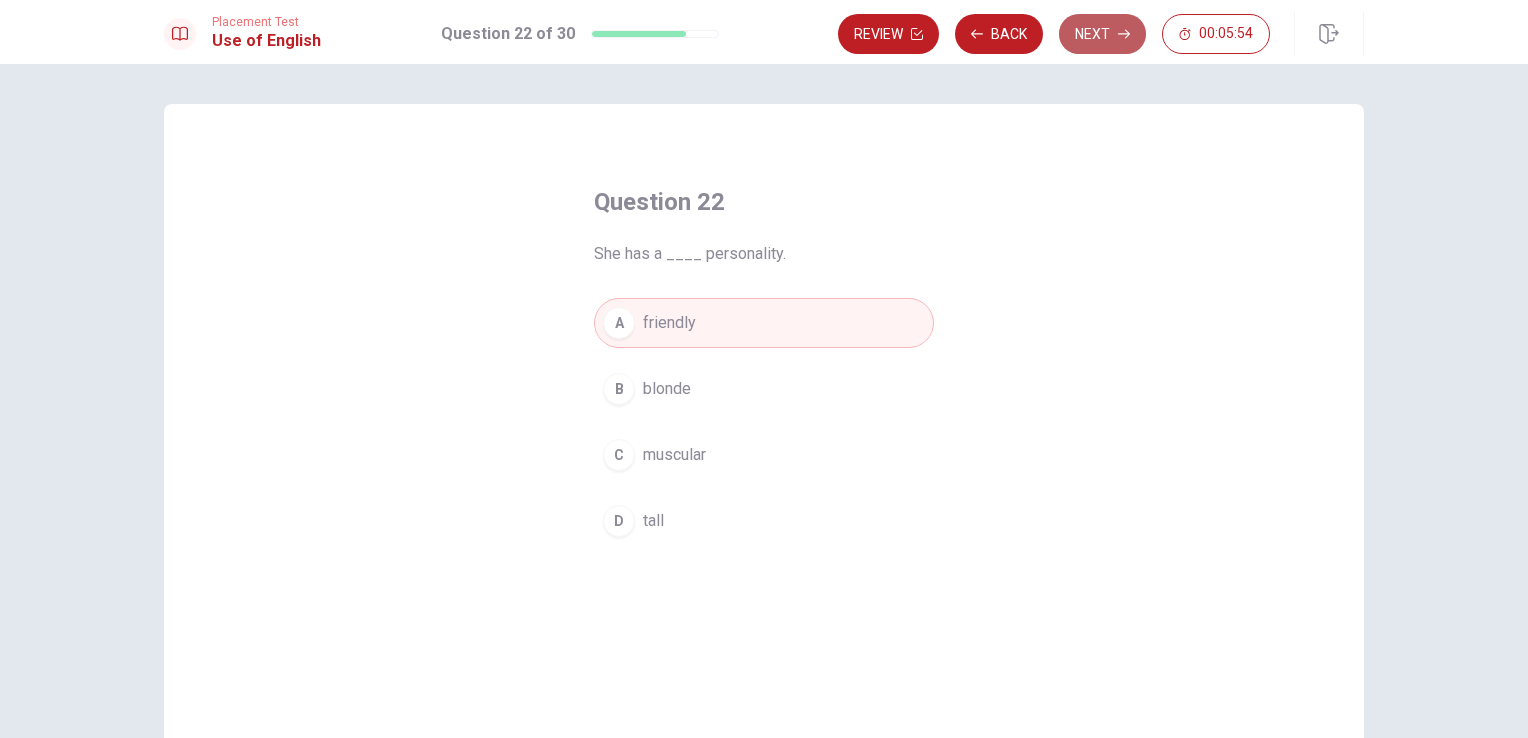 click 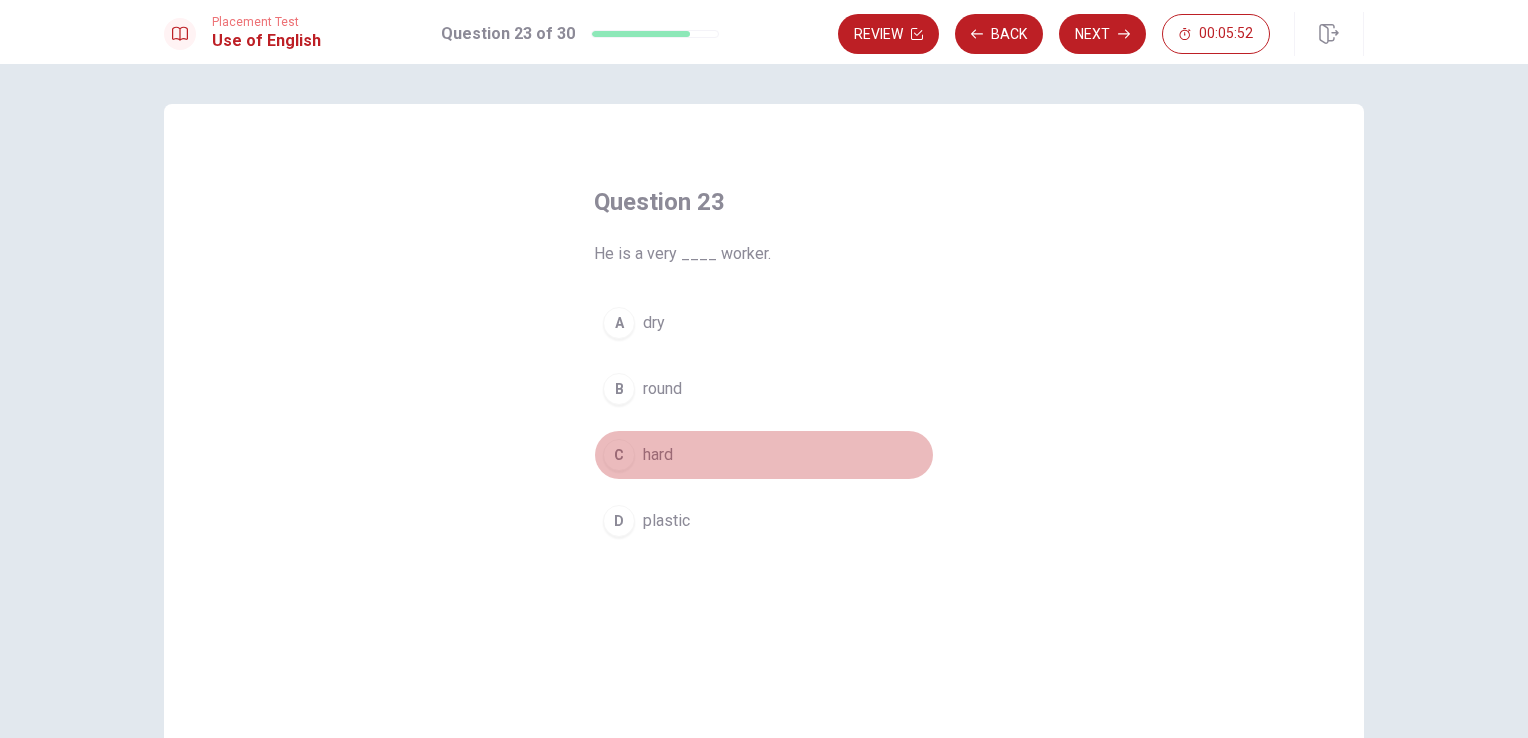 click on "C" at bounding box center (619, 455) 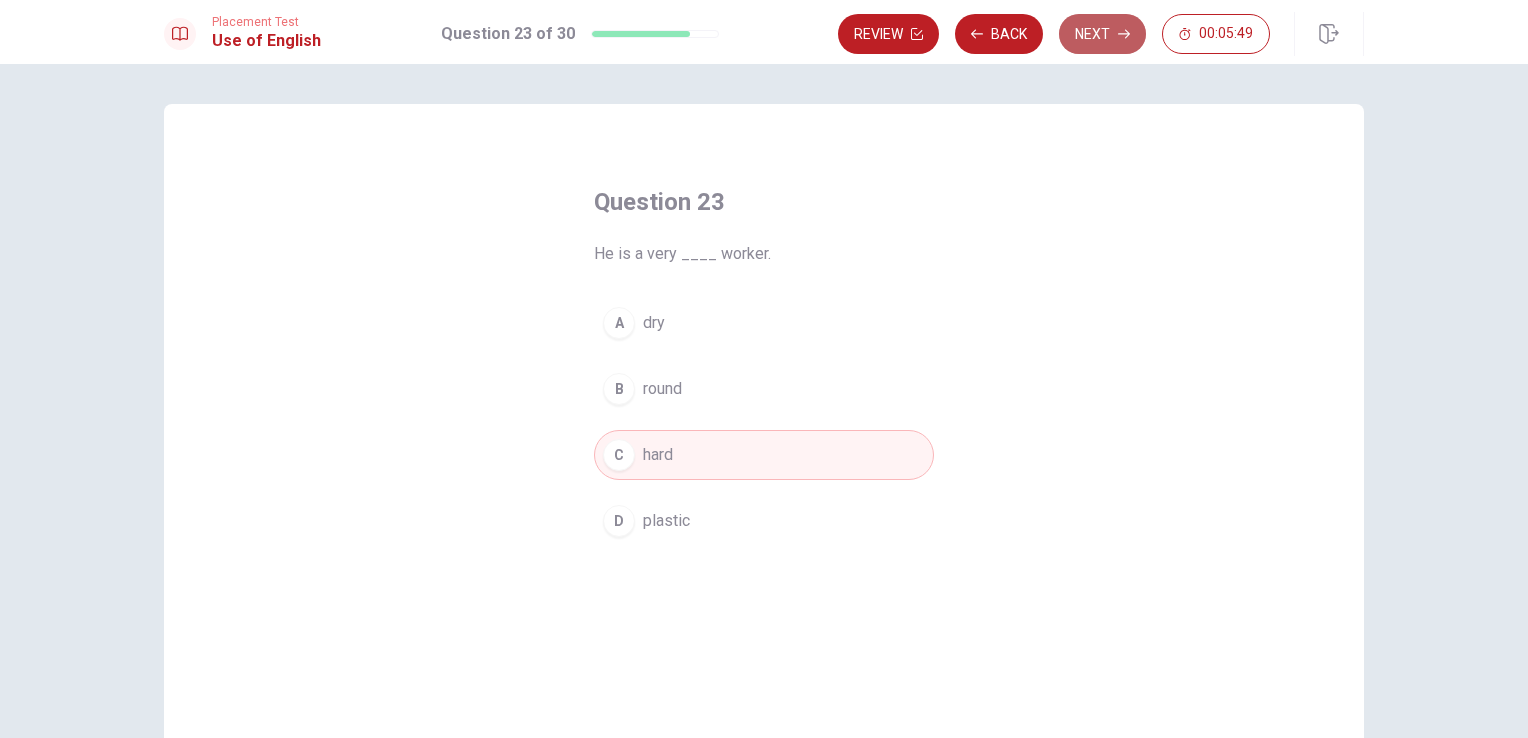 click on "Next" at bounding box center (1102, 34) 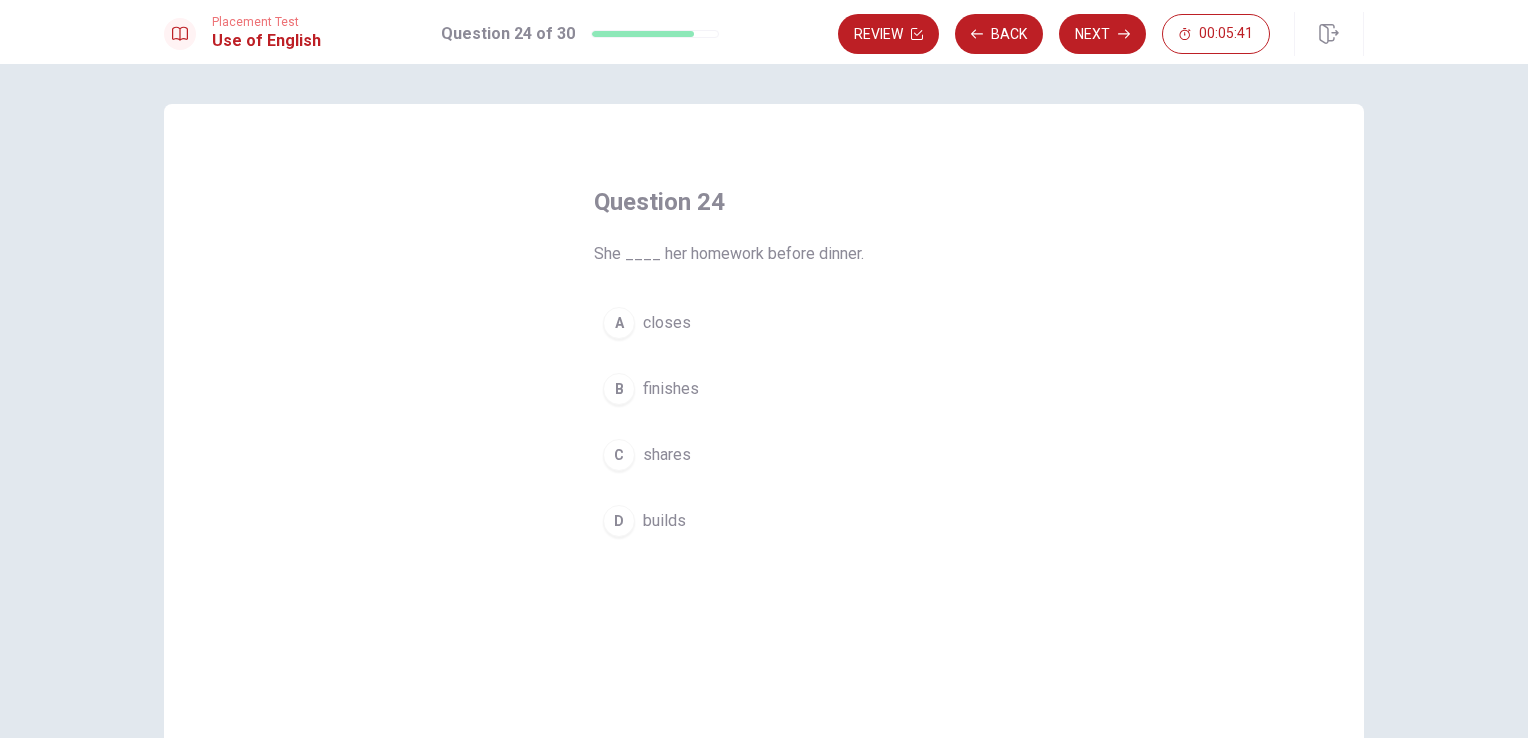 click on "B" at bounding box center [619, 389] 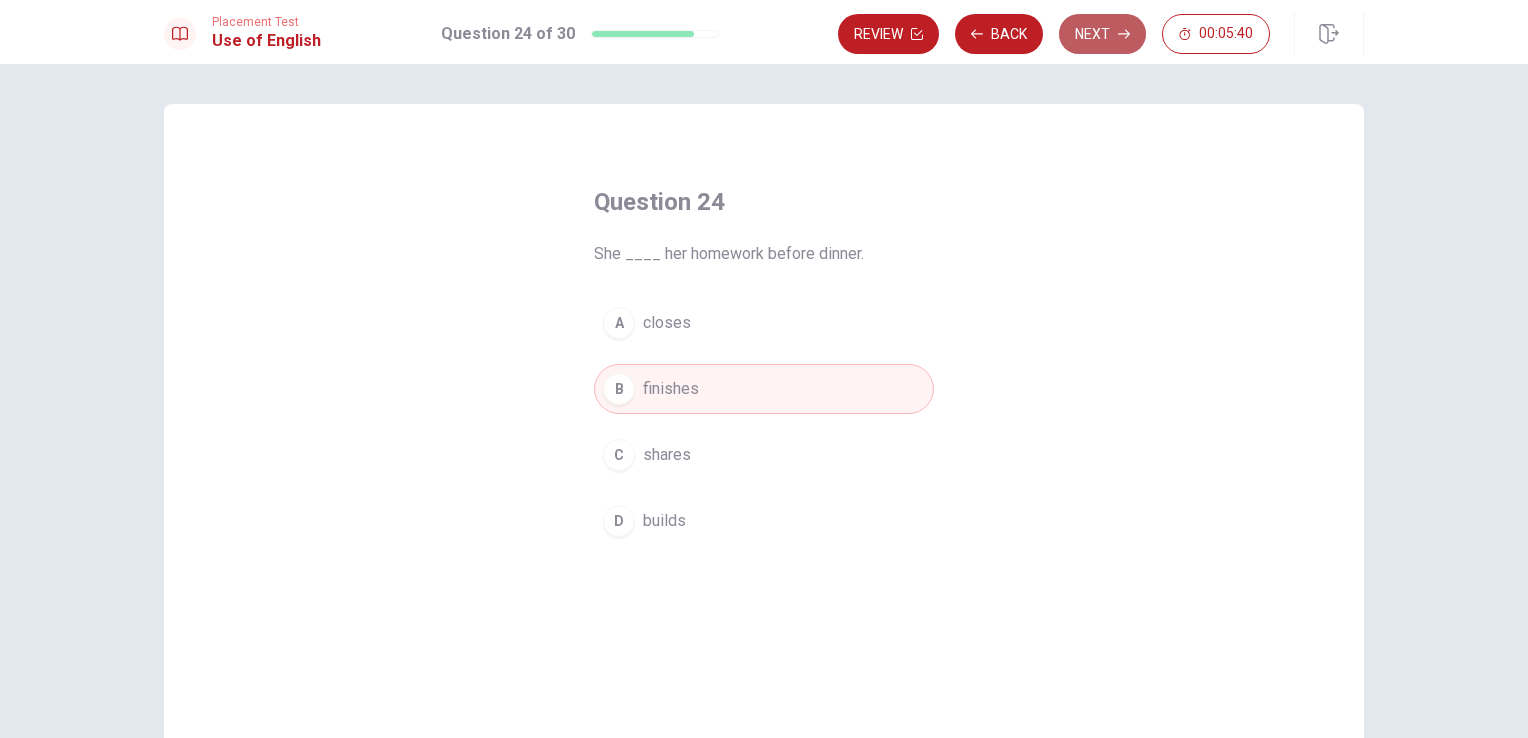 click on "Next" at bounding box center (1102, 34) 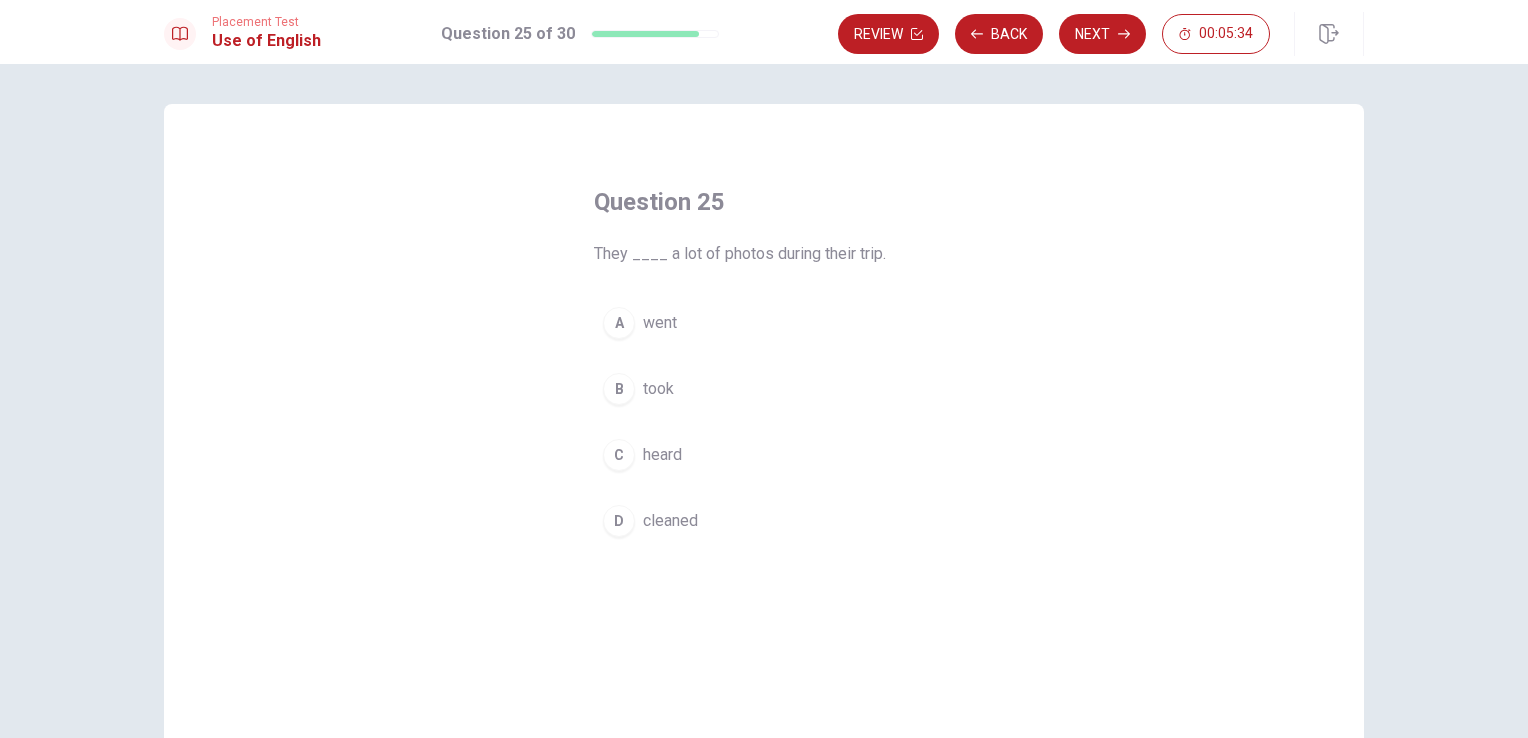 click on "B" at bounding box center [619, 389] 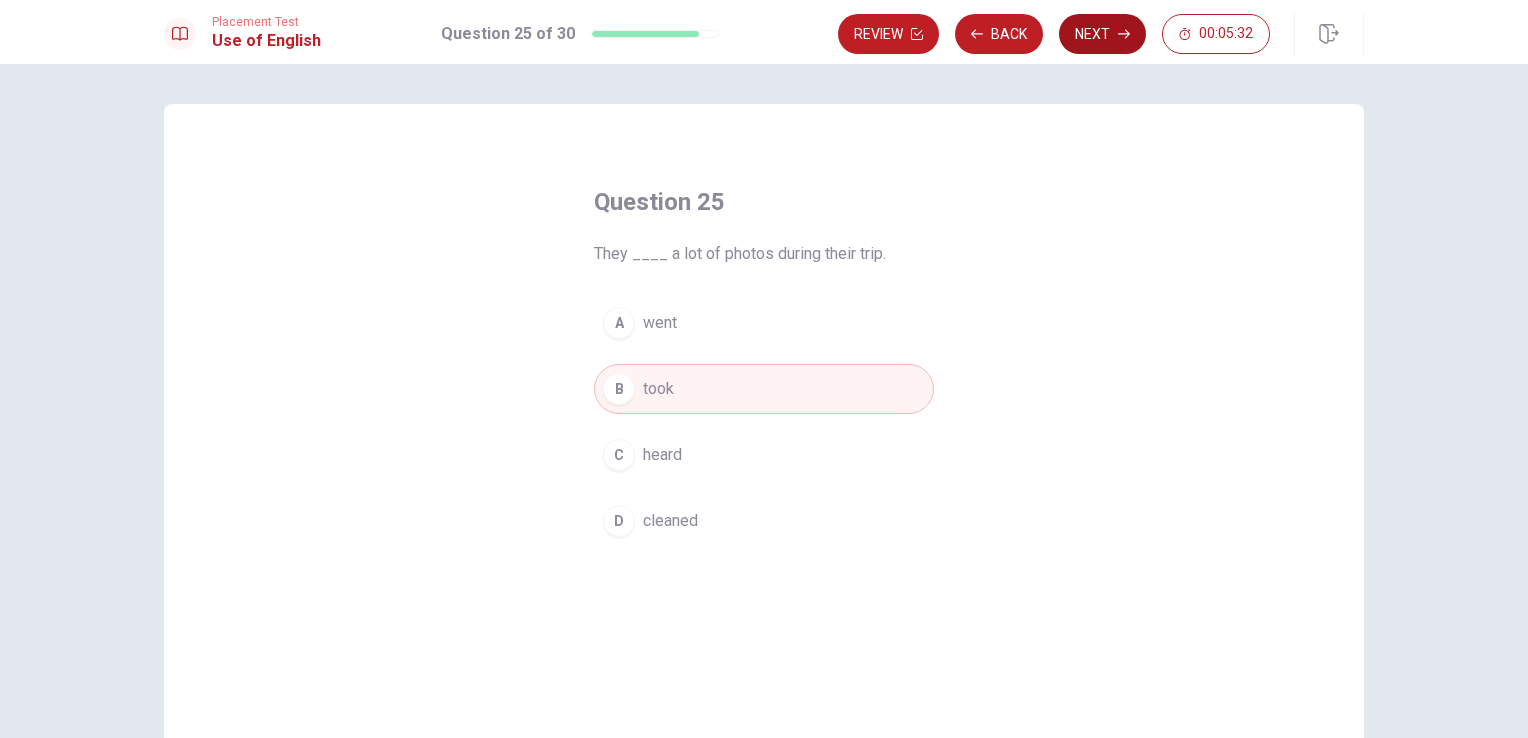 click on "Next" at bounding box center [1102, 34] 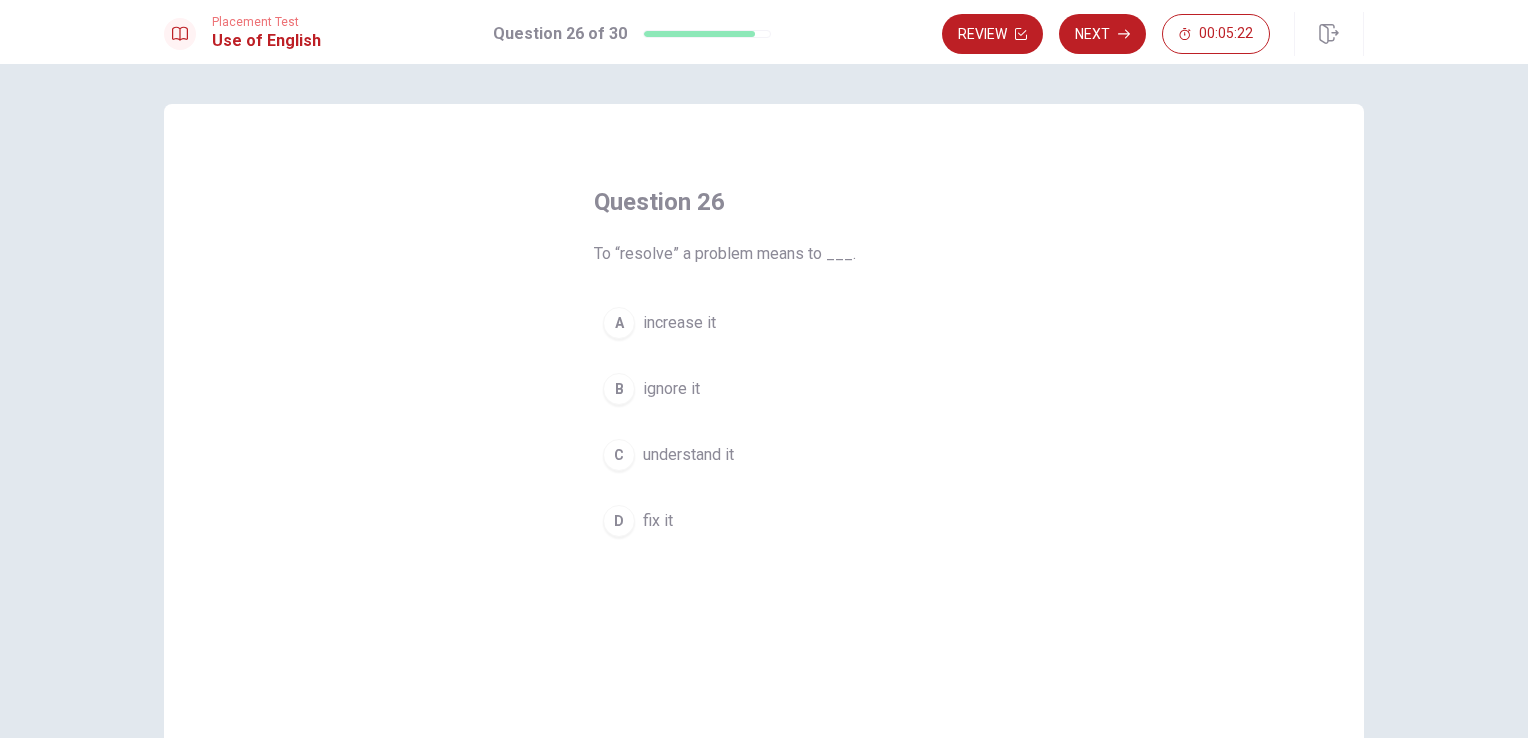 click on "D" at bounding box center [619, 521] 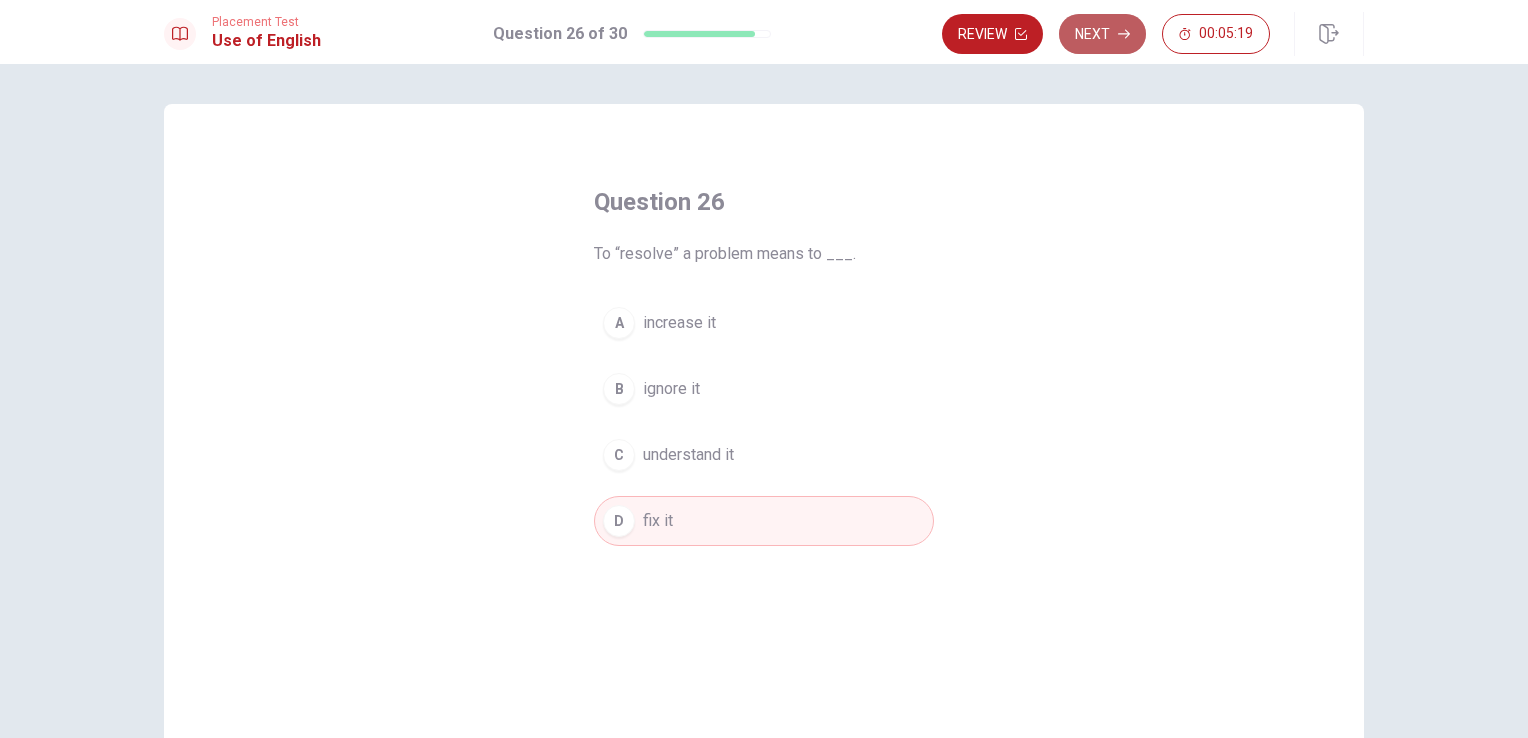 click on "Next" at bounding box center (1102, 34) 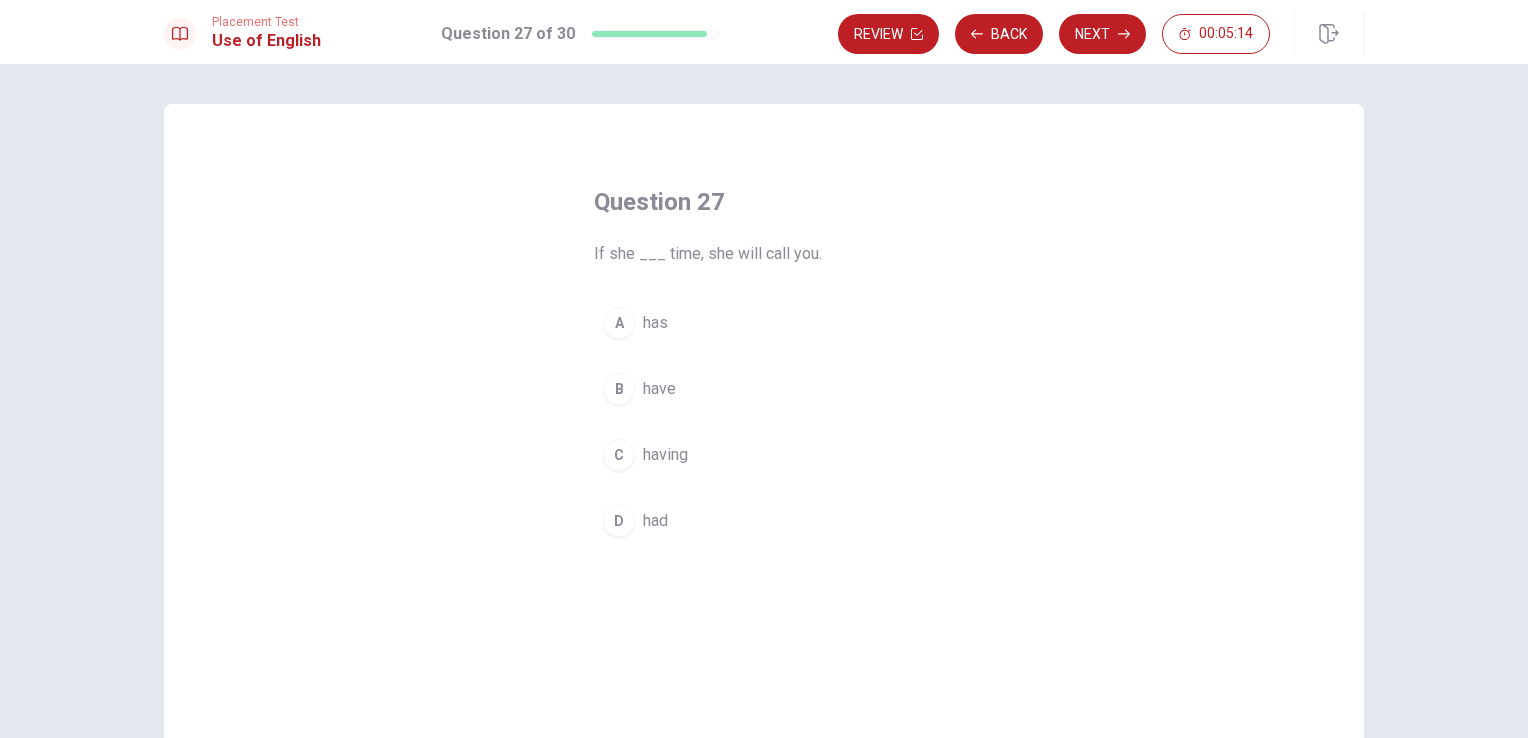 click on "A" at bounding box center (619, 323) 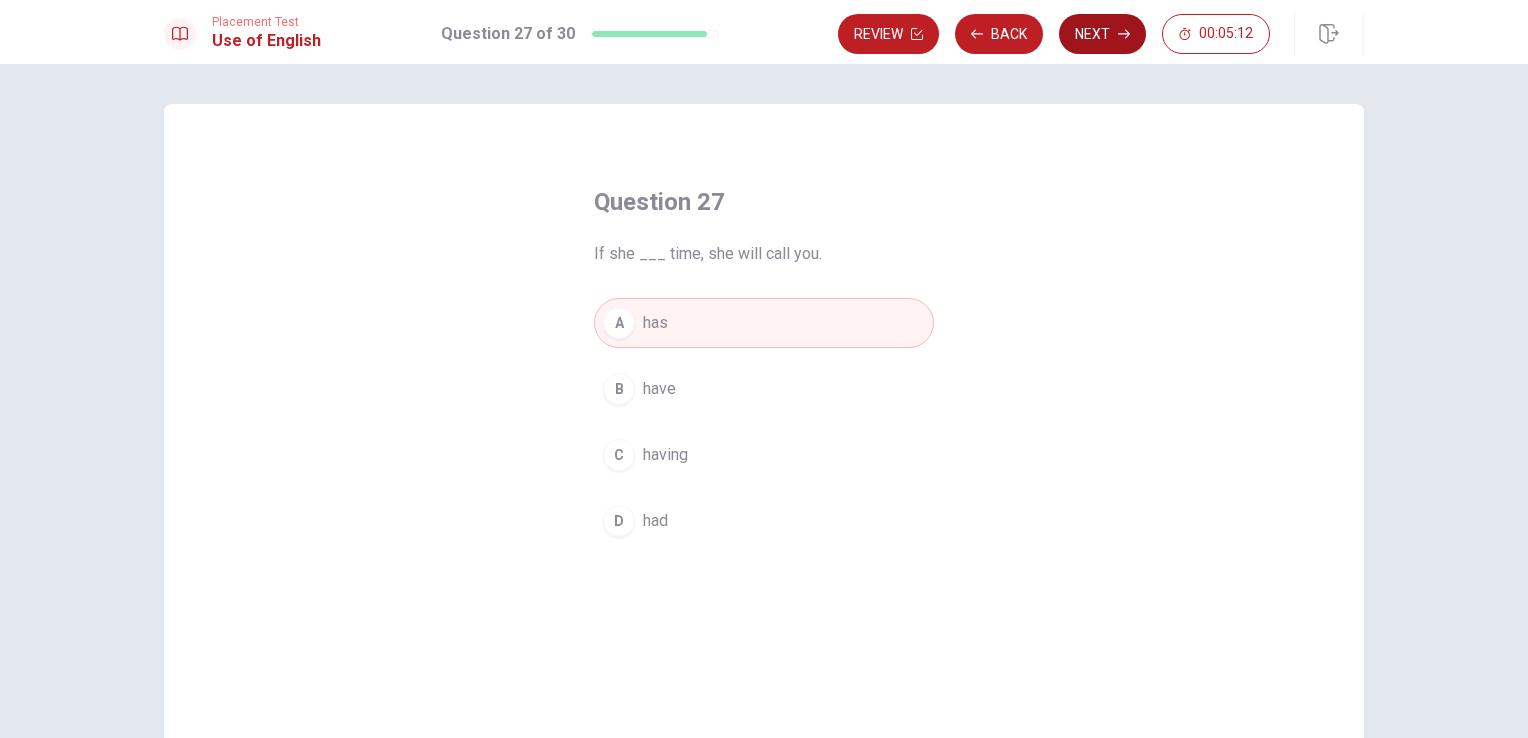 click on "Next" at bounding box center [1102, 34] 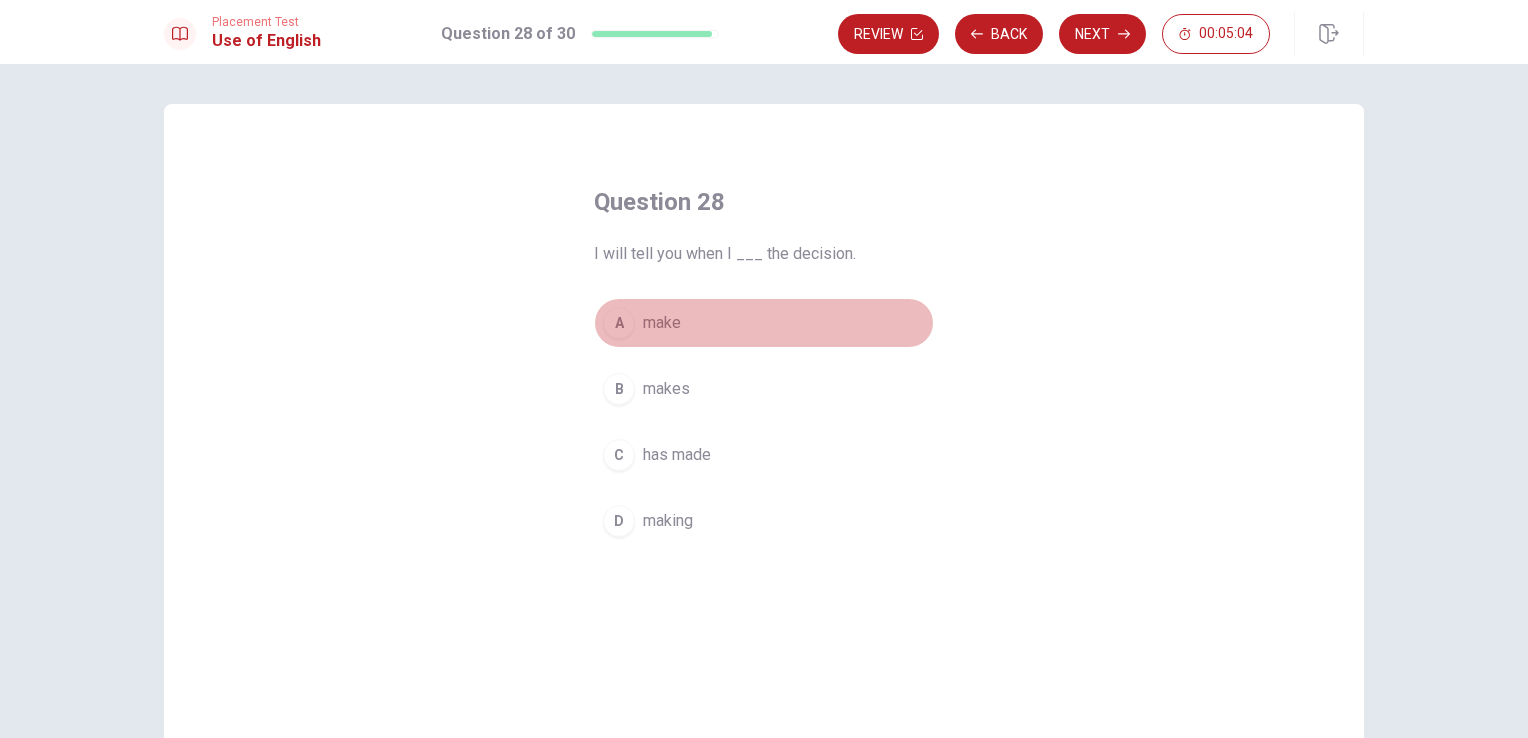 click on "A" at bounding box center [619, 323] 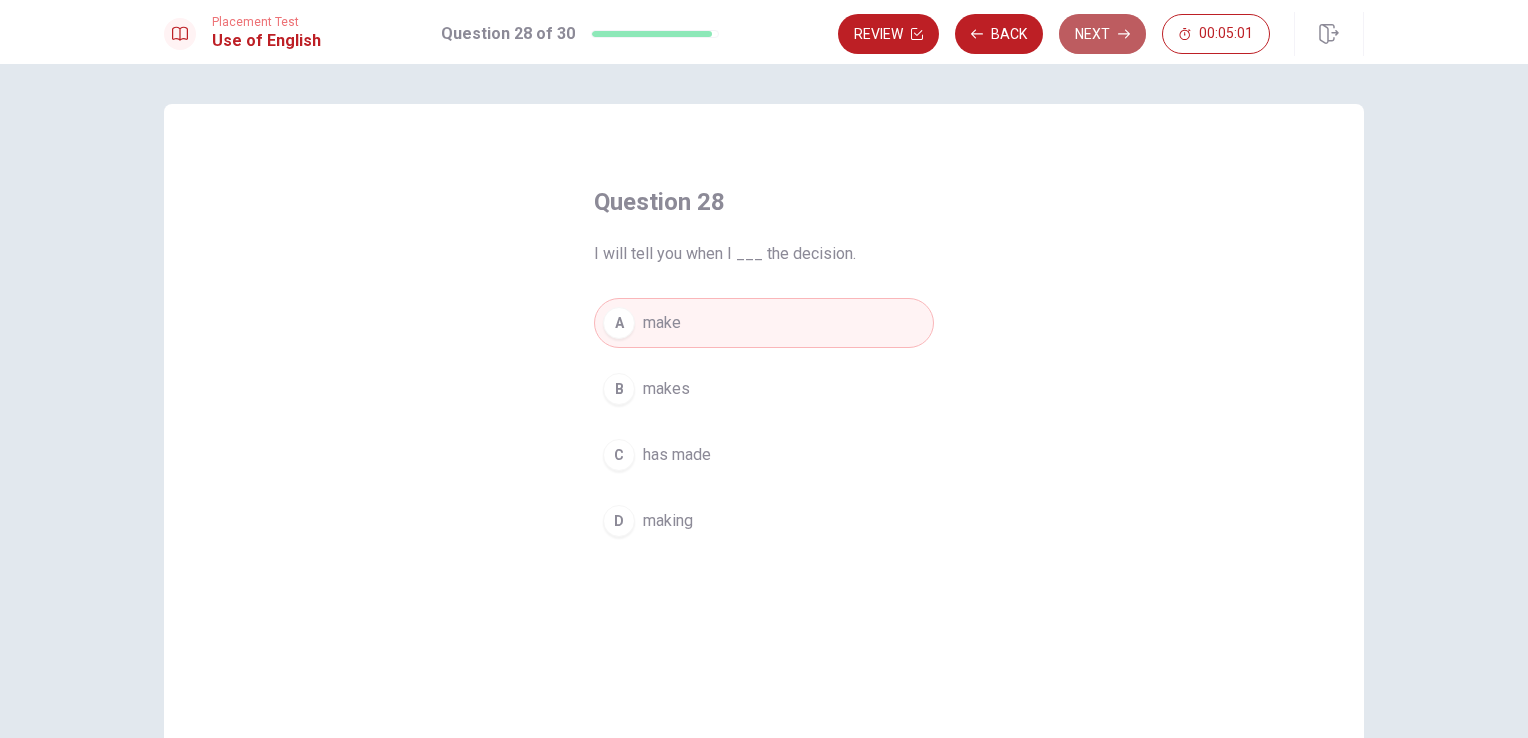 click on "Next" at bounding box center [1102, 34] 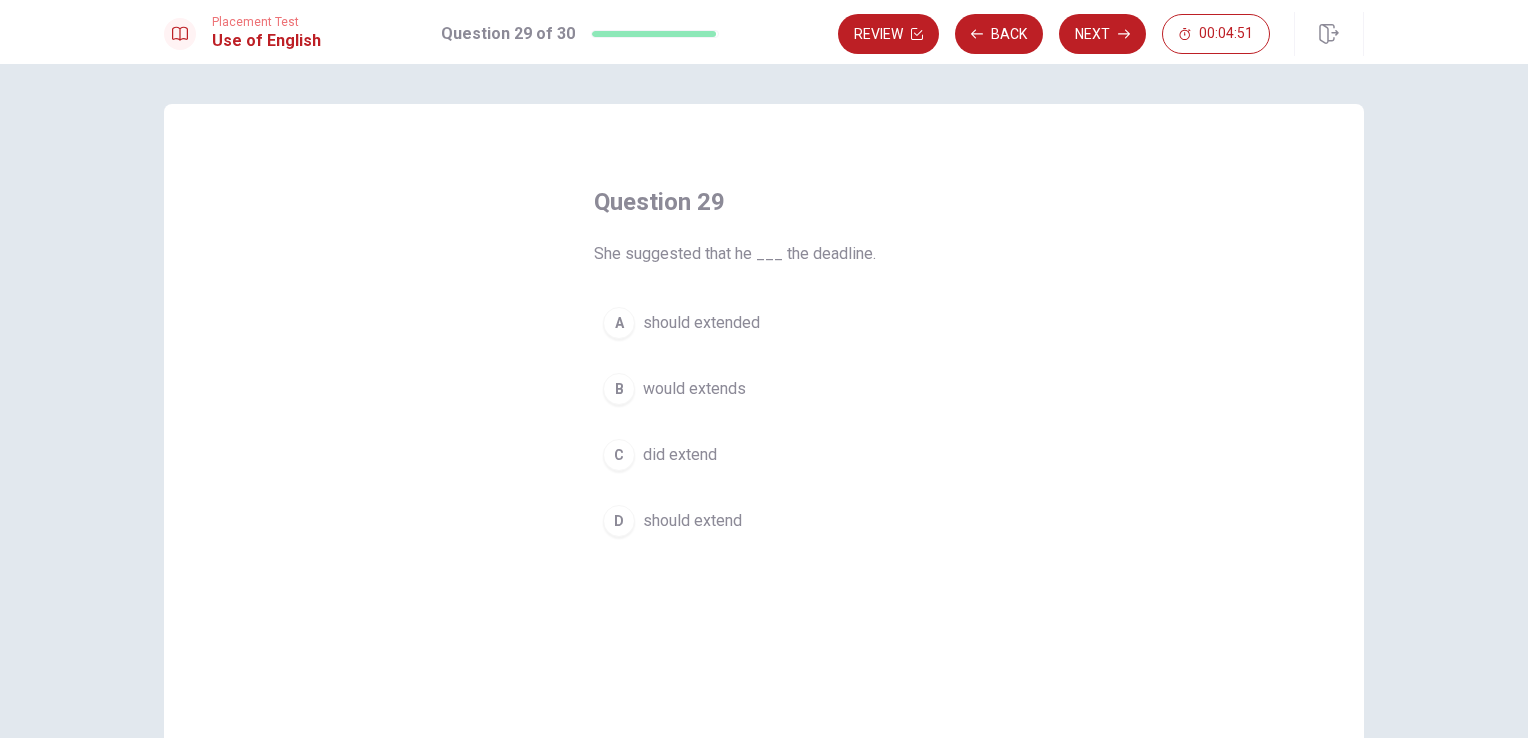 click on "A" at bounding box center (619, 323) 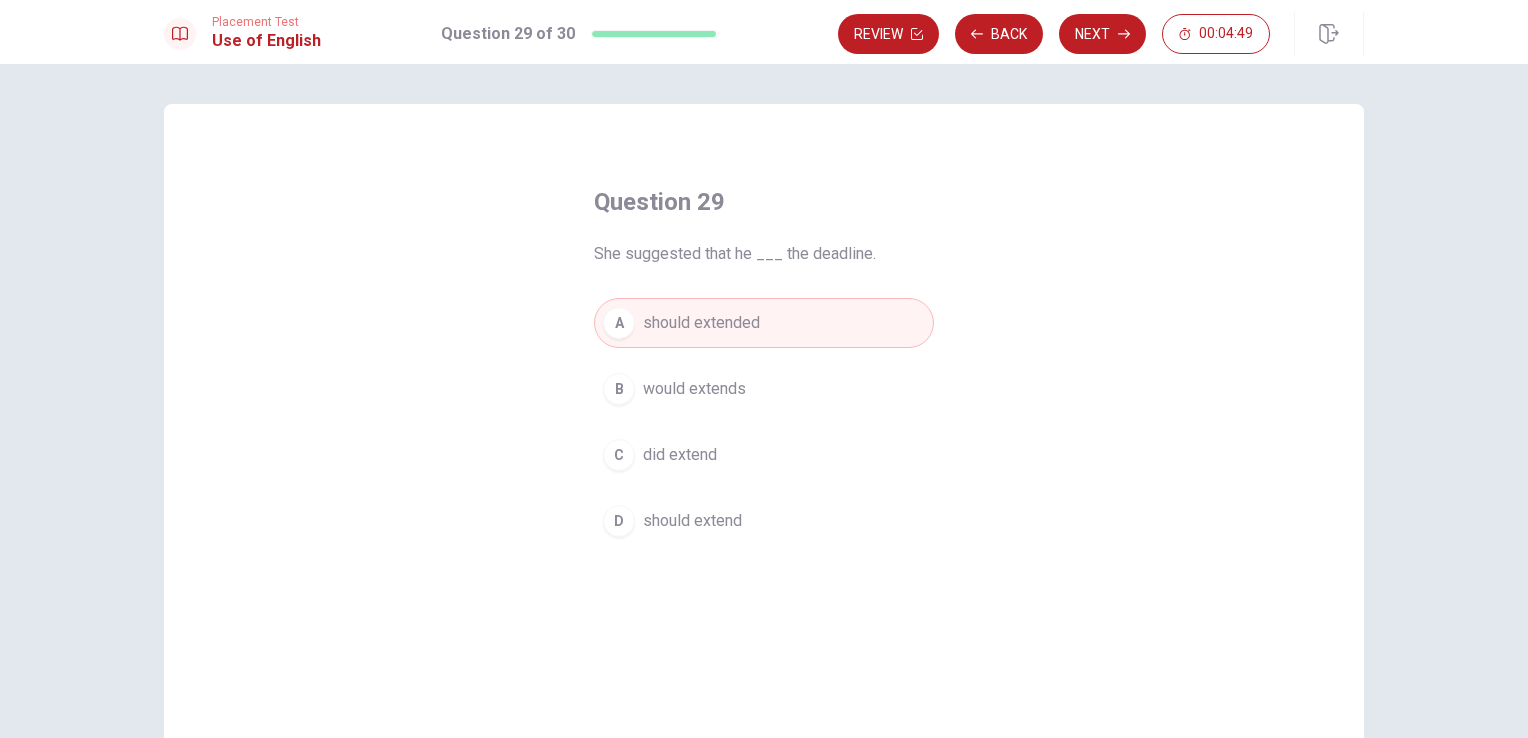 click on "should extend" at bounding box center [692, 521] 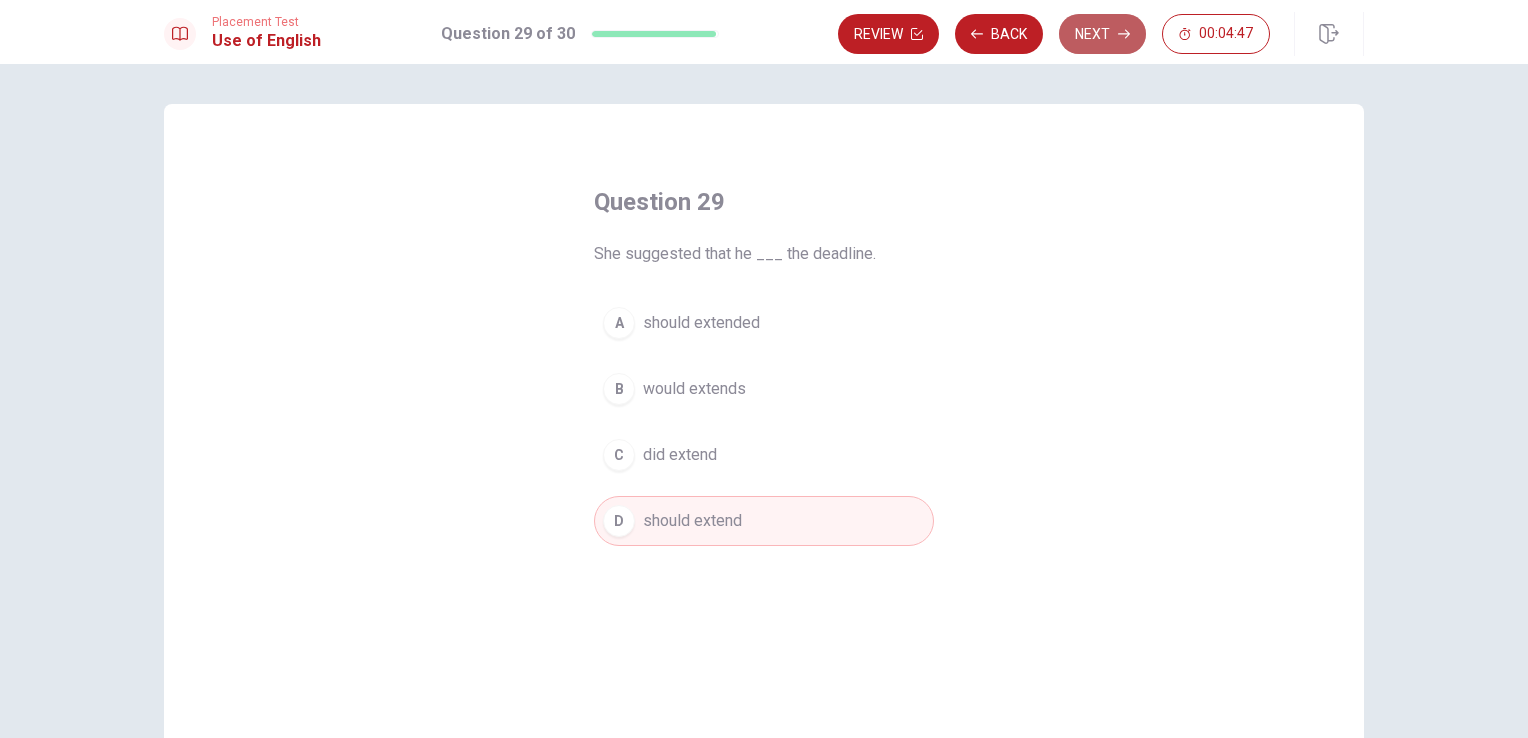click on "Next" at bounding box center [1102, 34] 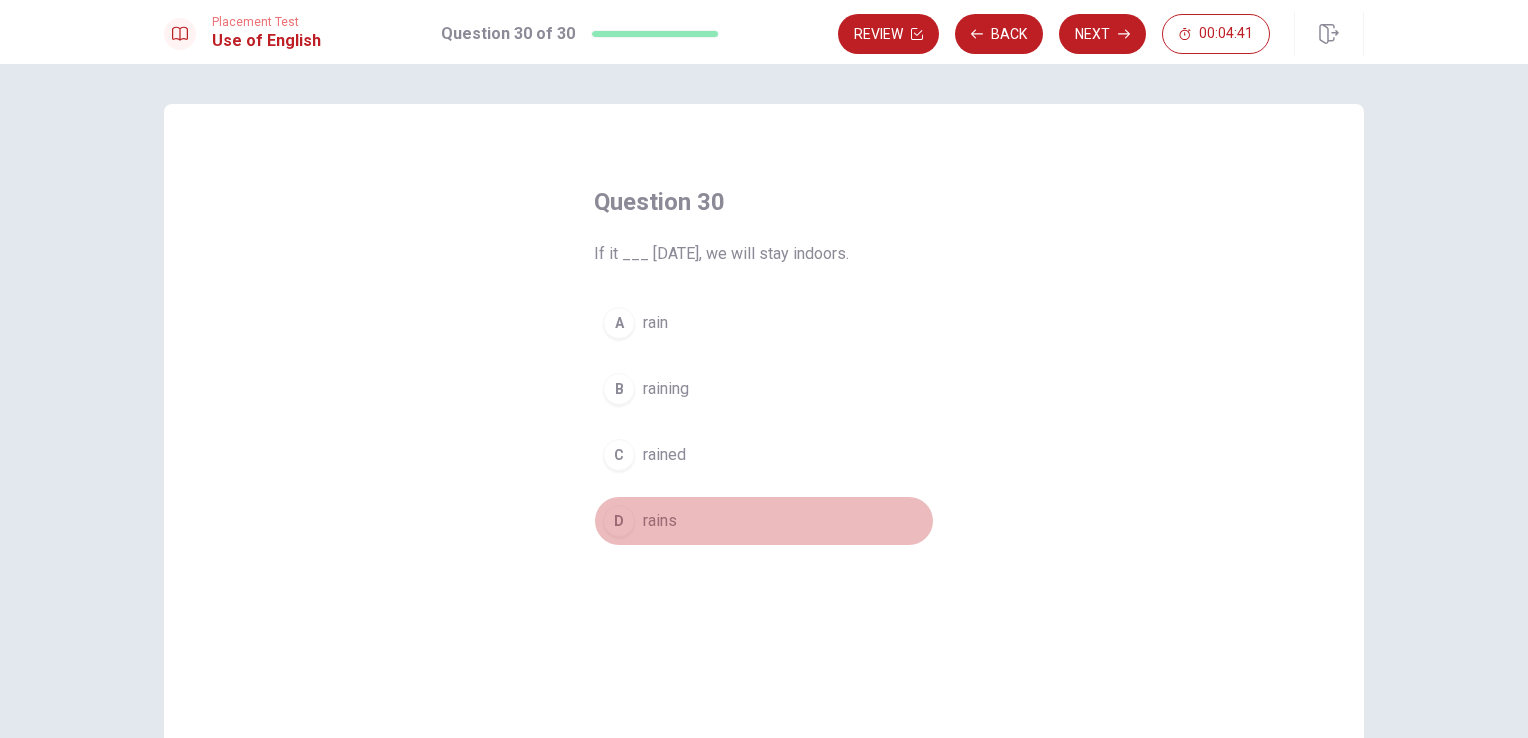 click on "D" at bounding box center [619, 521] 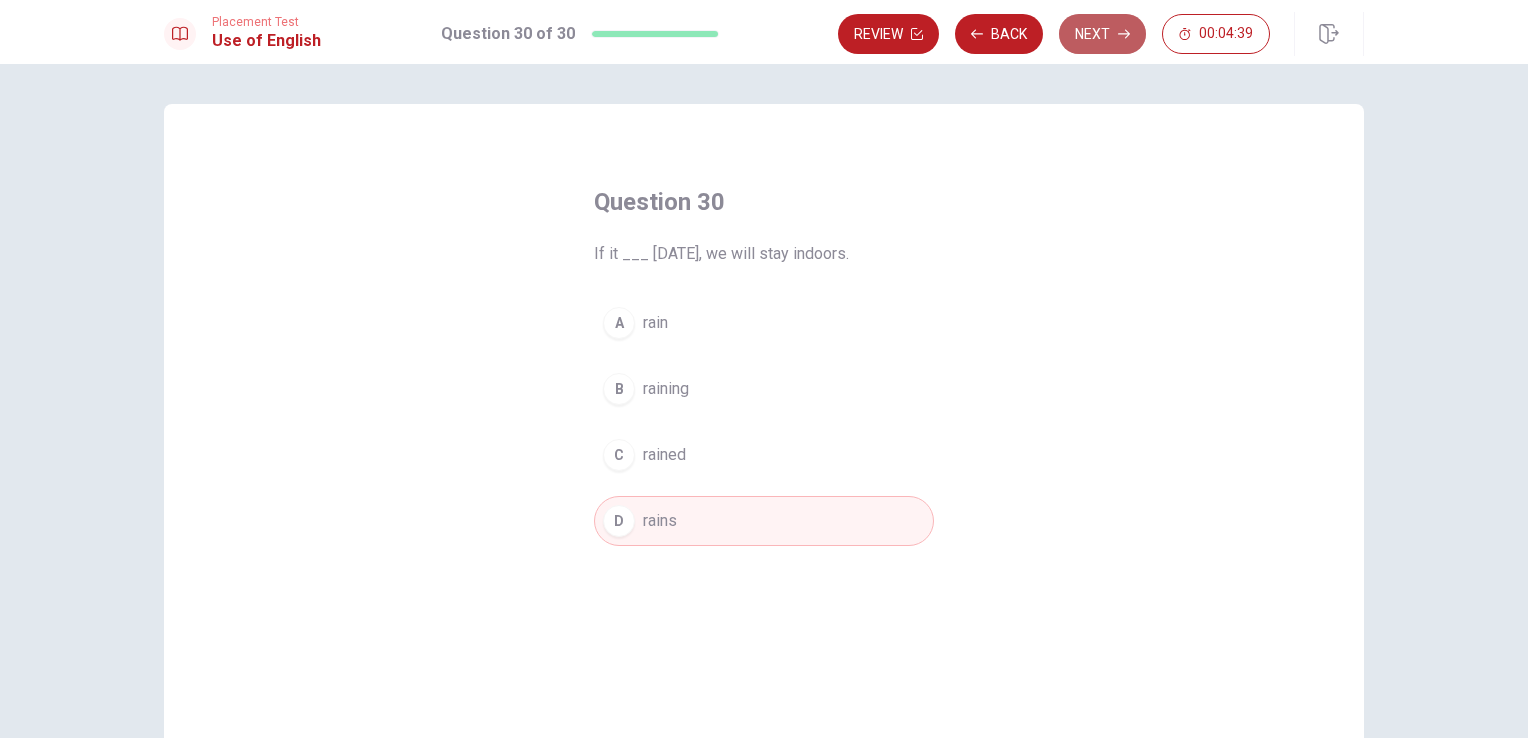 click 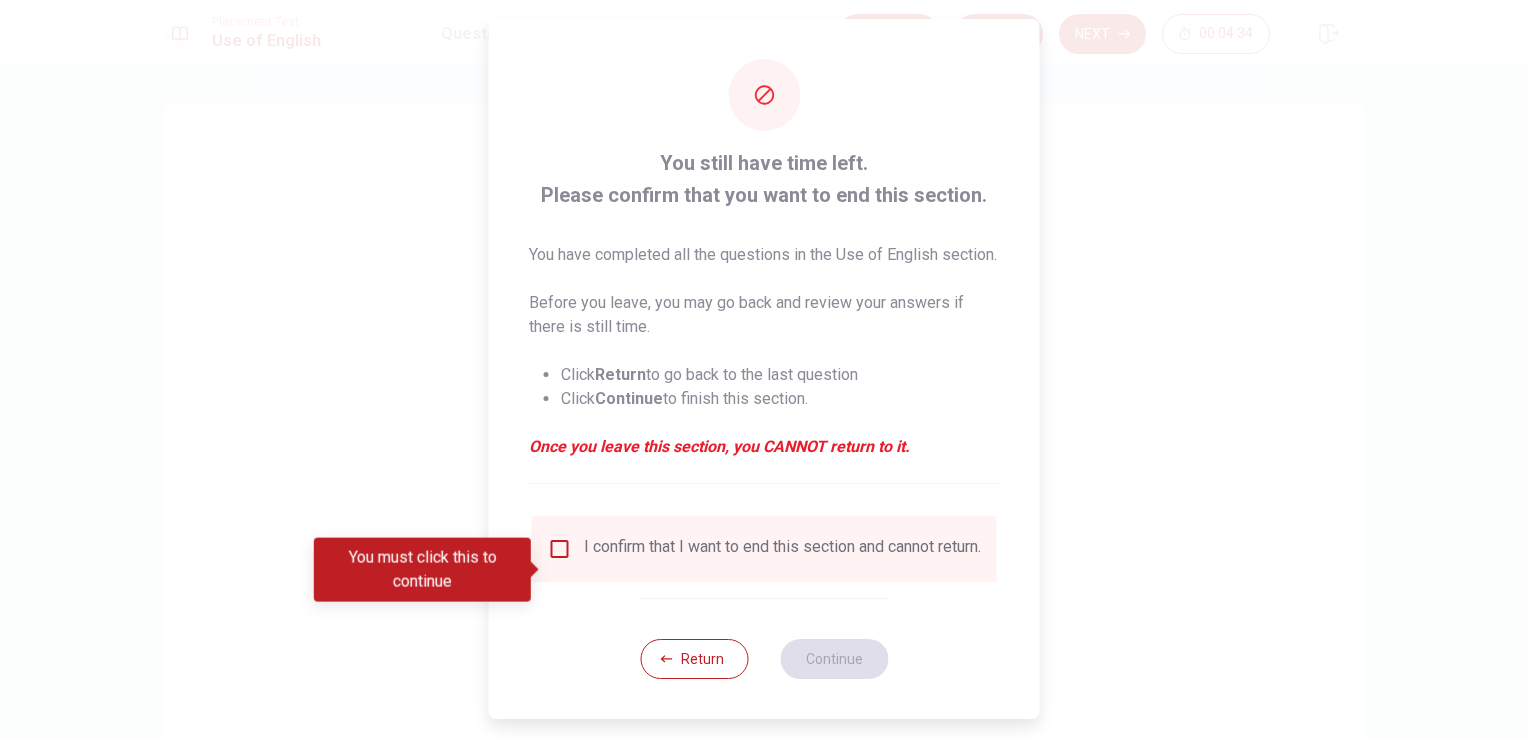 click at bounding box center [560, 549] 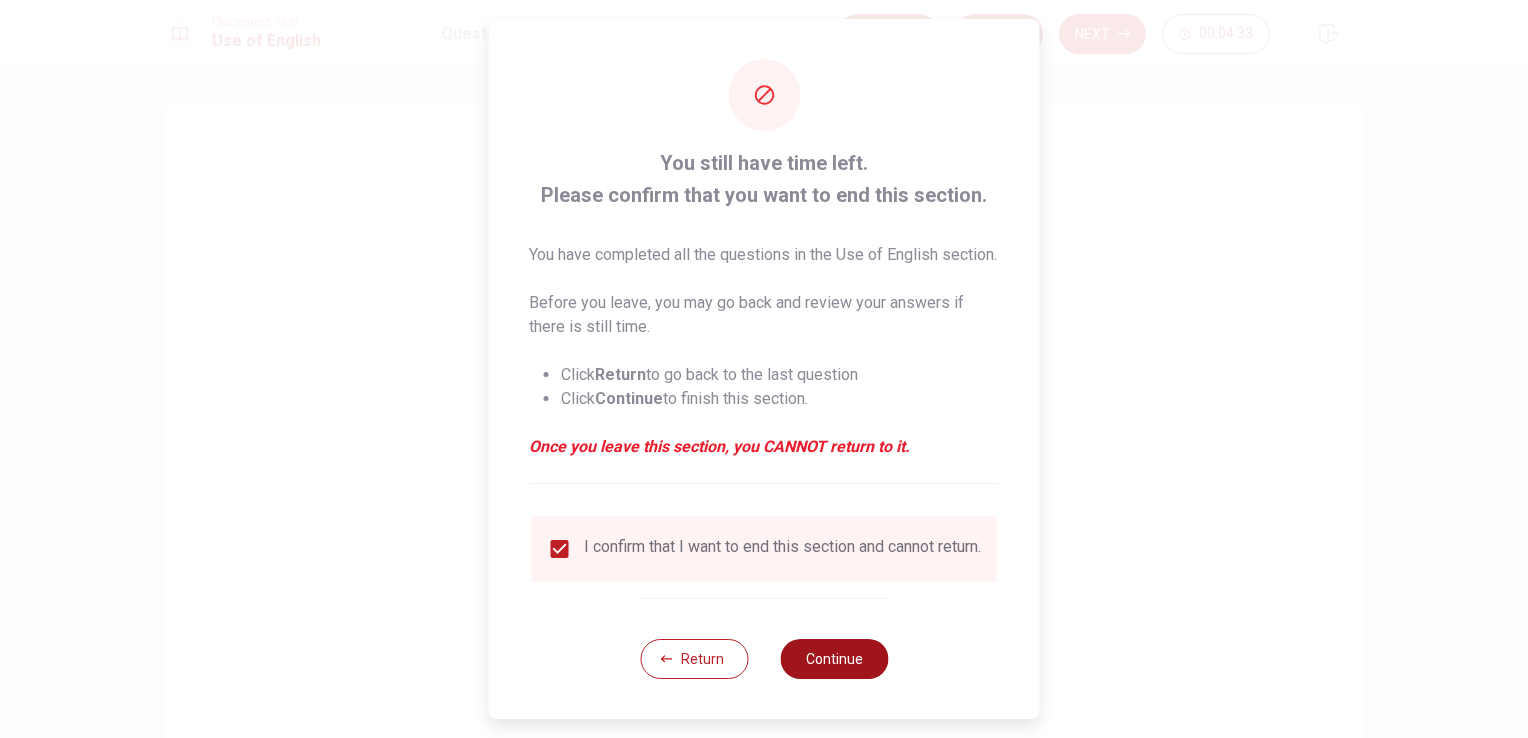 click on "Continue" at bounding box center [834, 659] 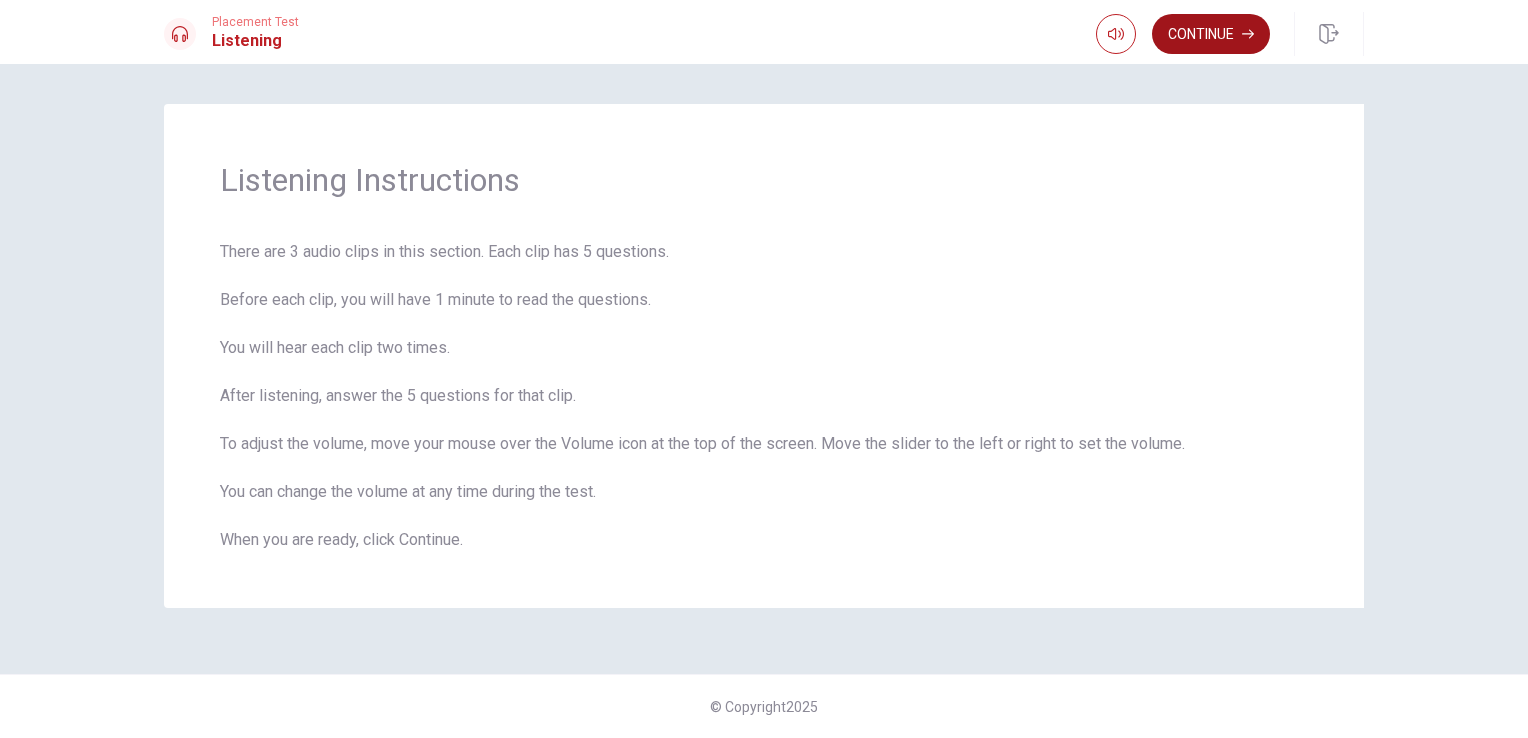 click on "Continue" at bounding box center [1211, 34] 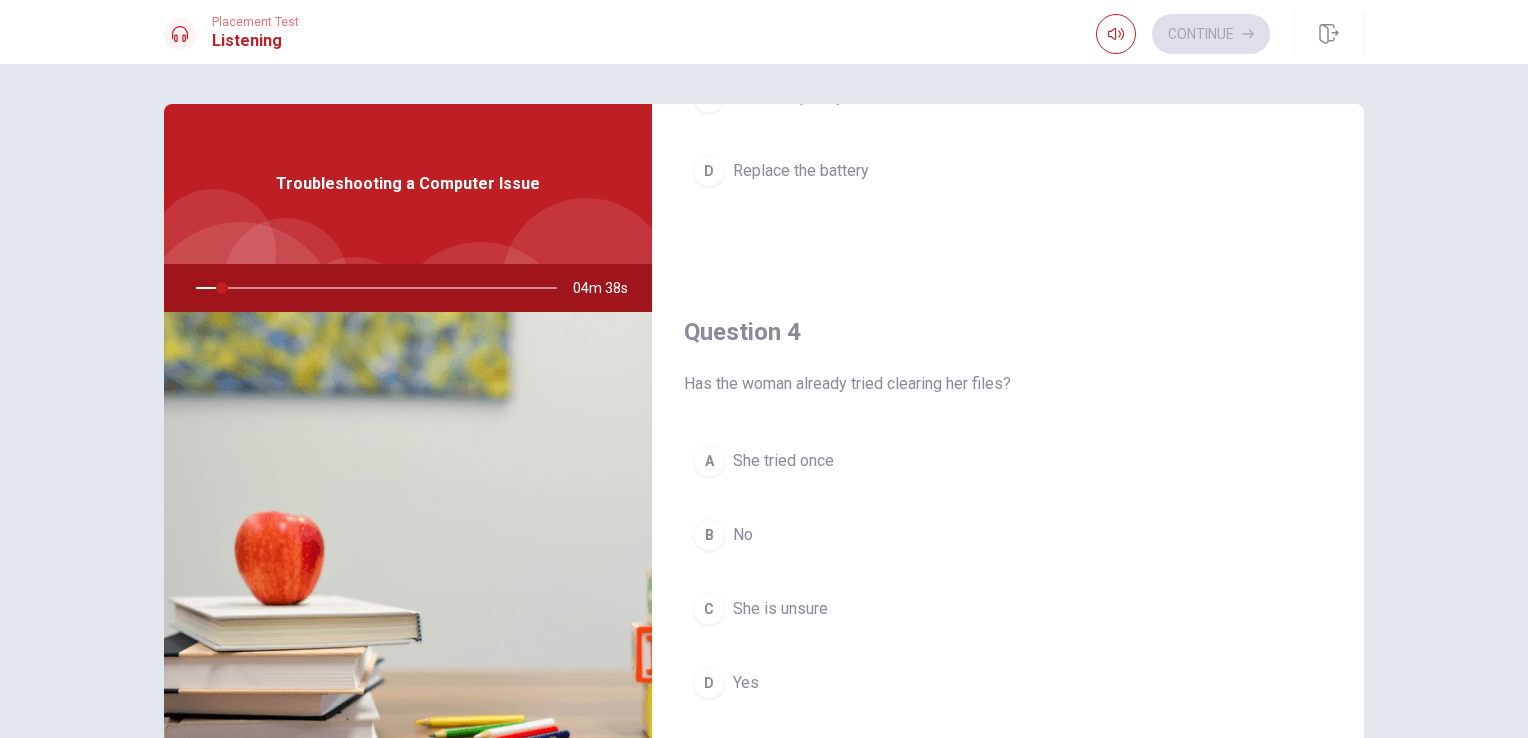 scroll, scrollTop: 0, scrollLeft: 0, axis: both 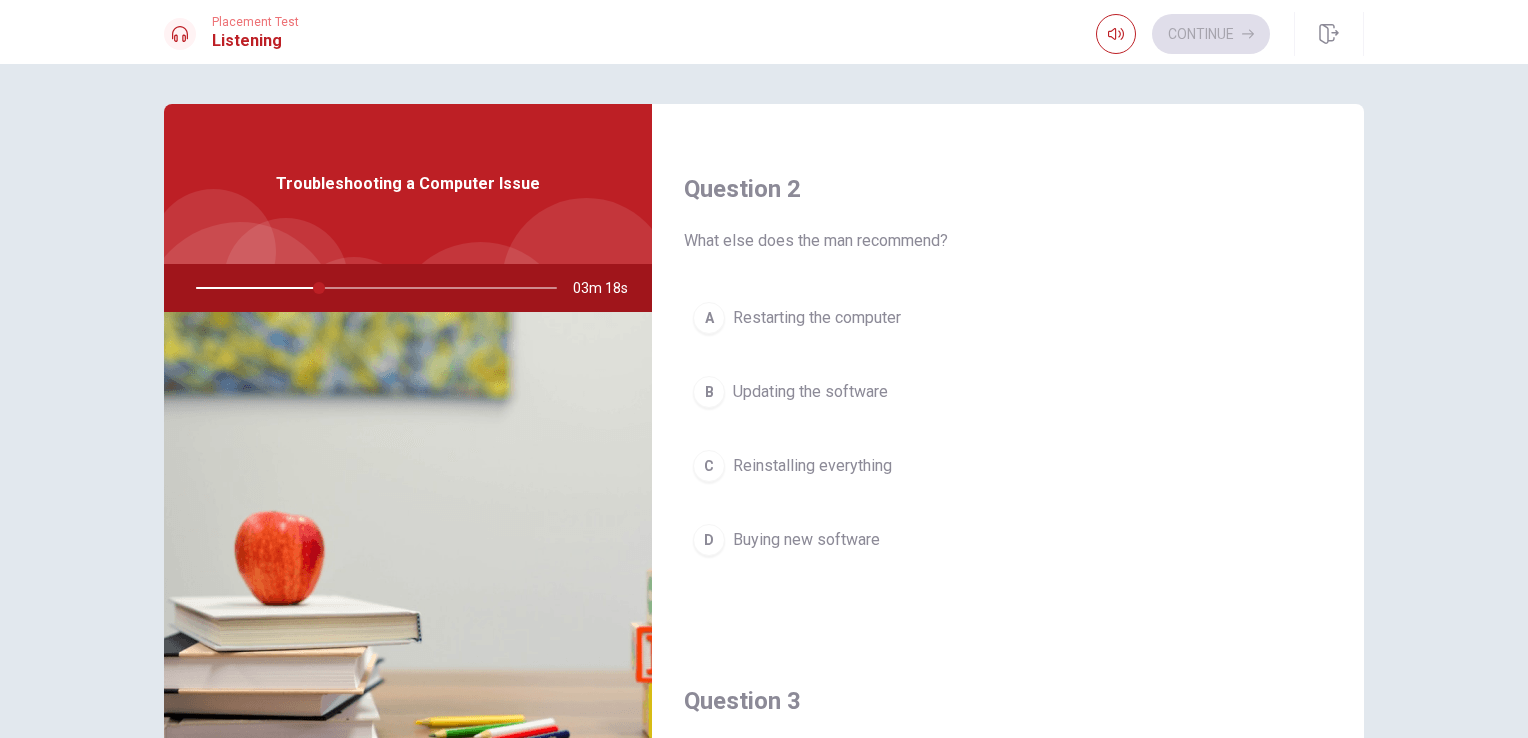 click on "A Restarting the computer" at bounding box center (1008, 318) 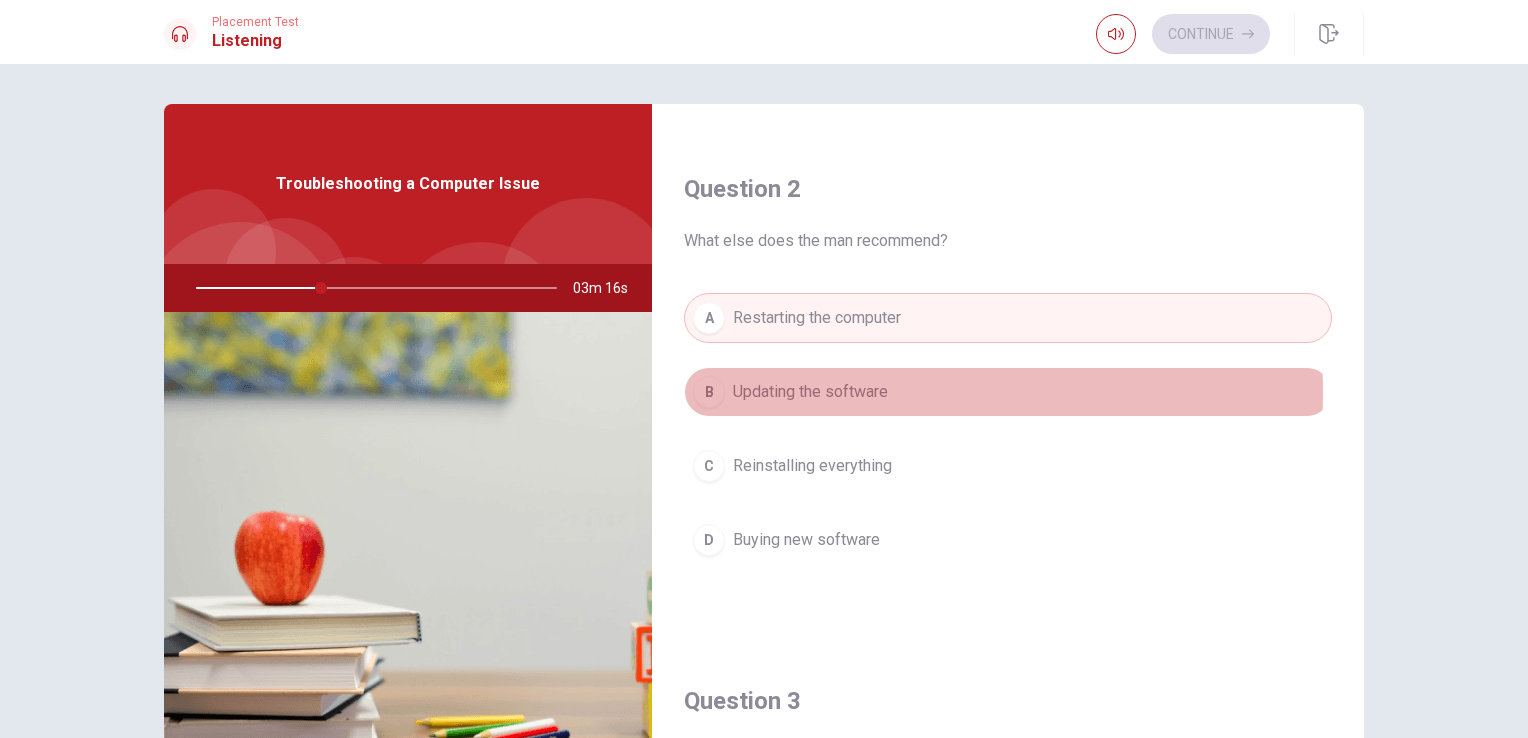 click on "Updating the software" at bounding box center [810, 392] 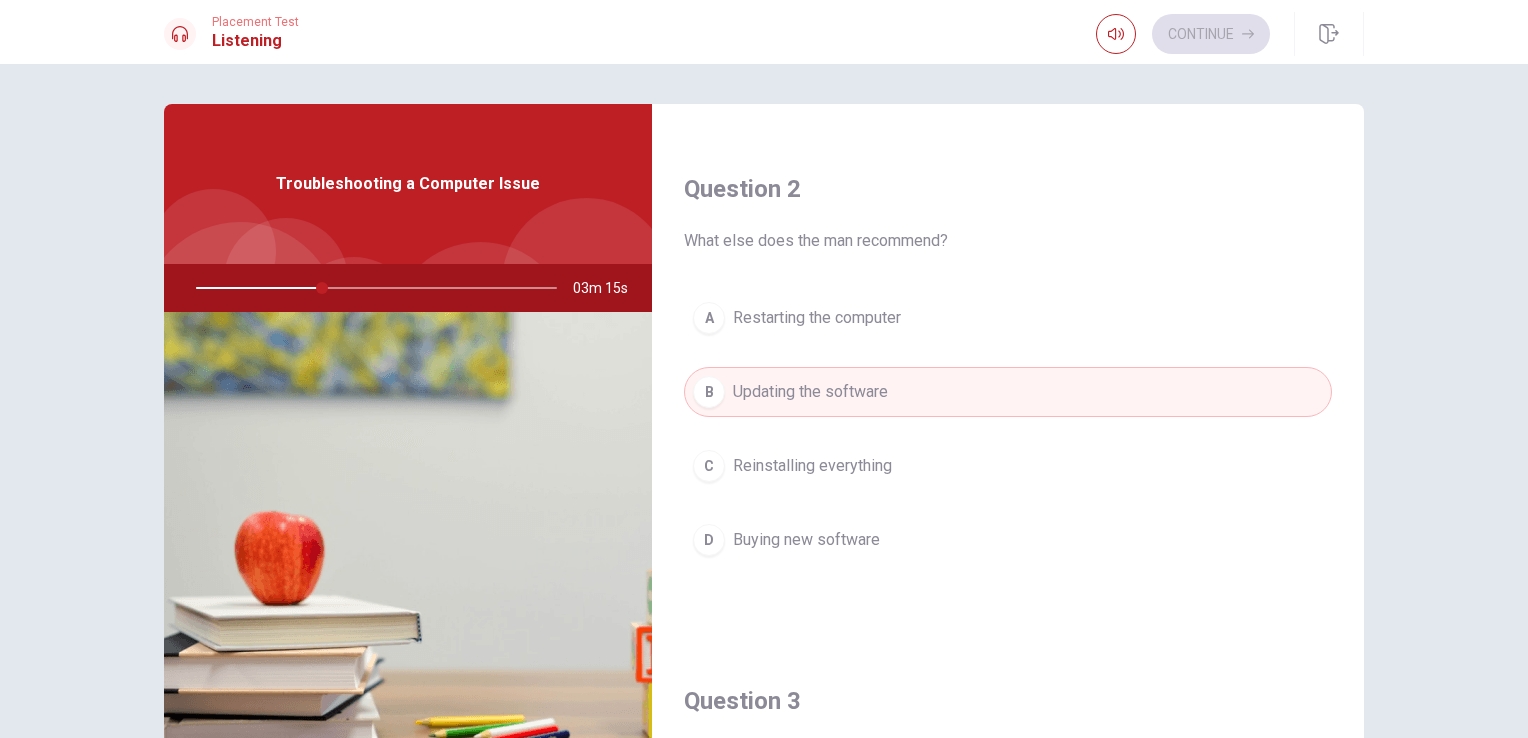 click on "A Restarting the computer" at bounding box center [1008, 318] 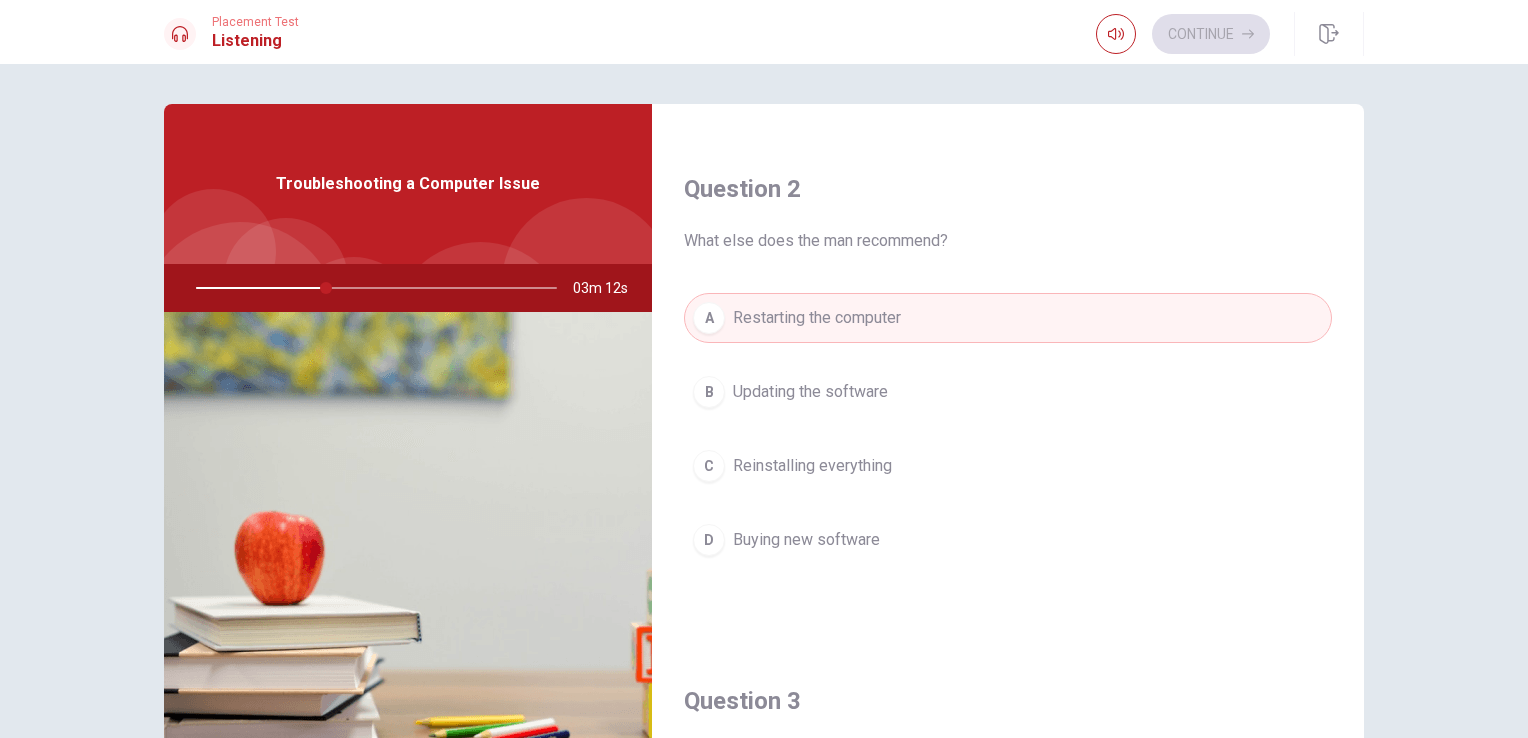 click on "Question 2 What else does the man recommend? A Restarting the computer B Updating the software C Reinstalling everything D Buying new software" at bounding box center (1008, 389) 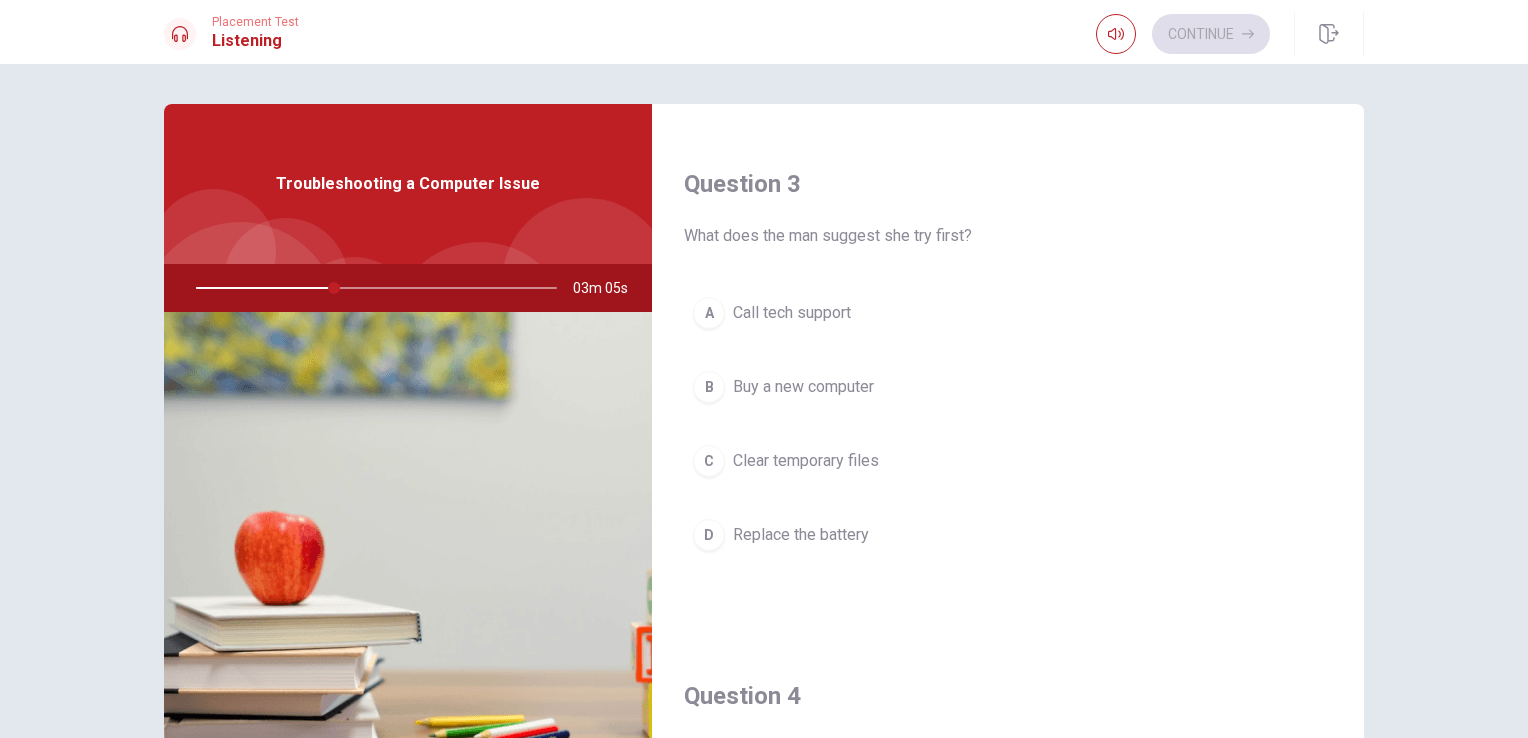 scroll, scrollTop: 1006, scrollLeft: 0, axis: vertical 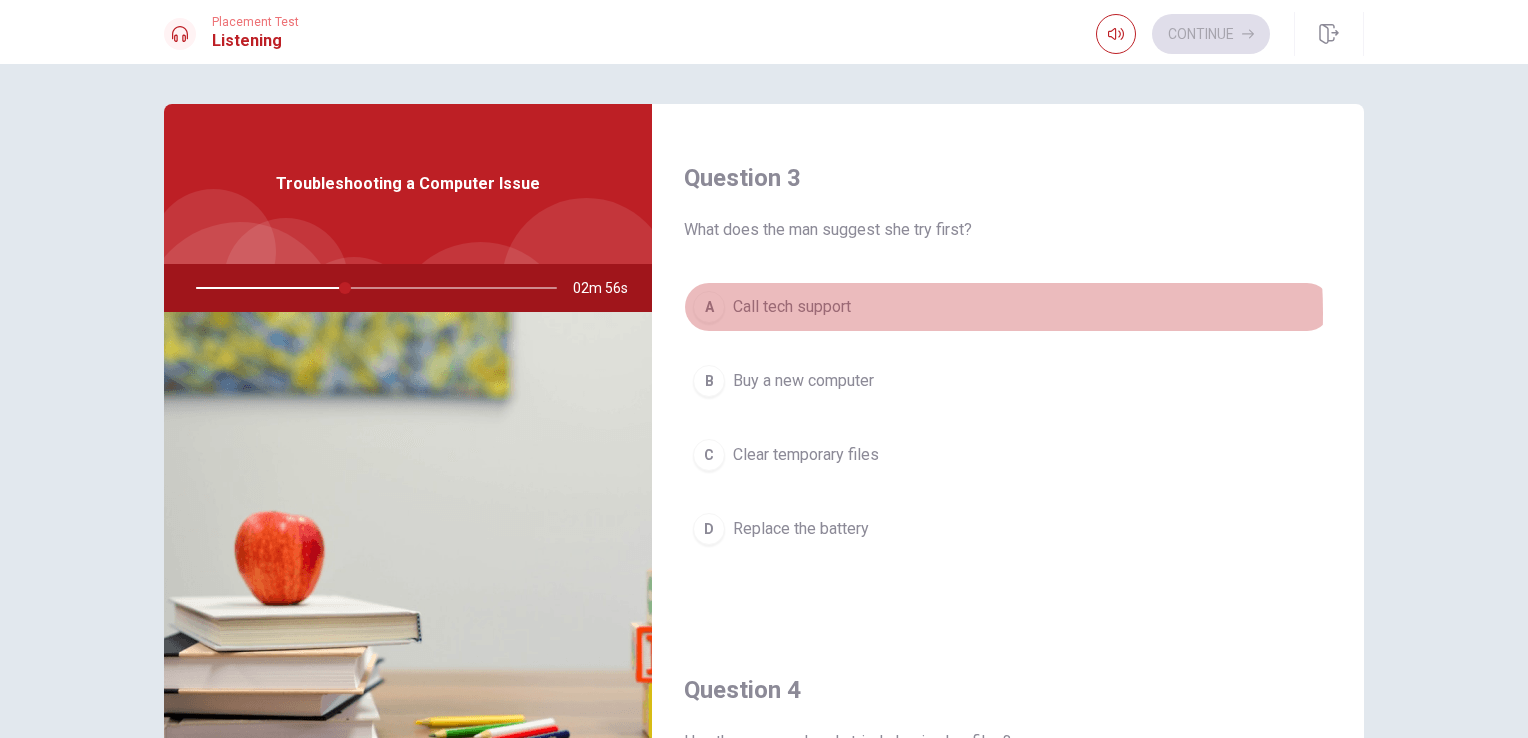 click on "A Call tech support" at bounding box center (1008, 307) 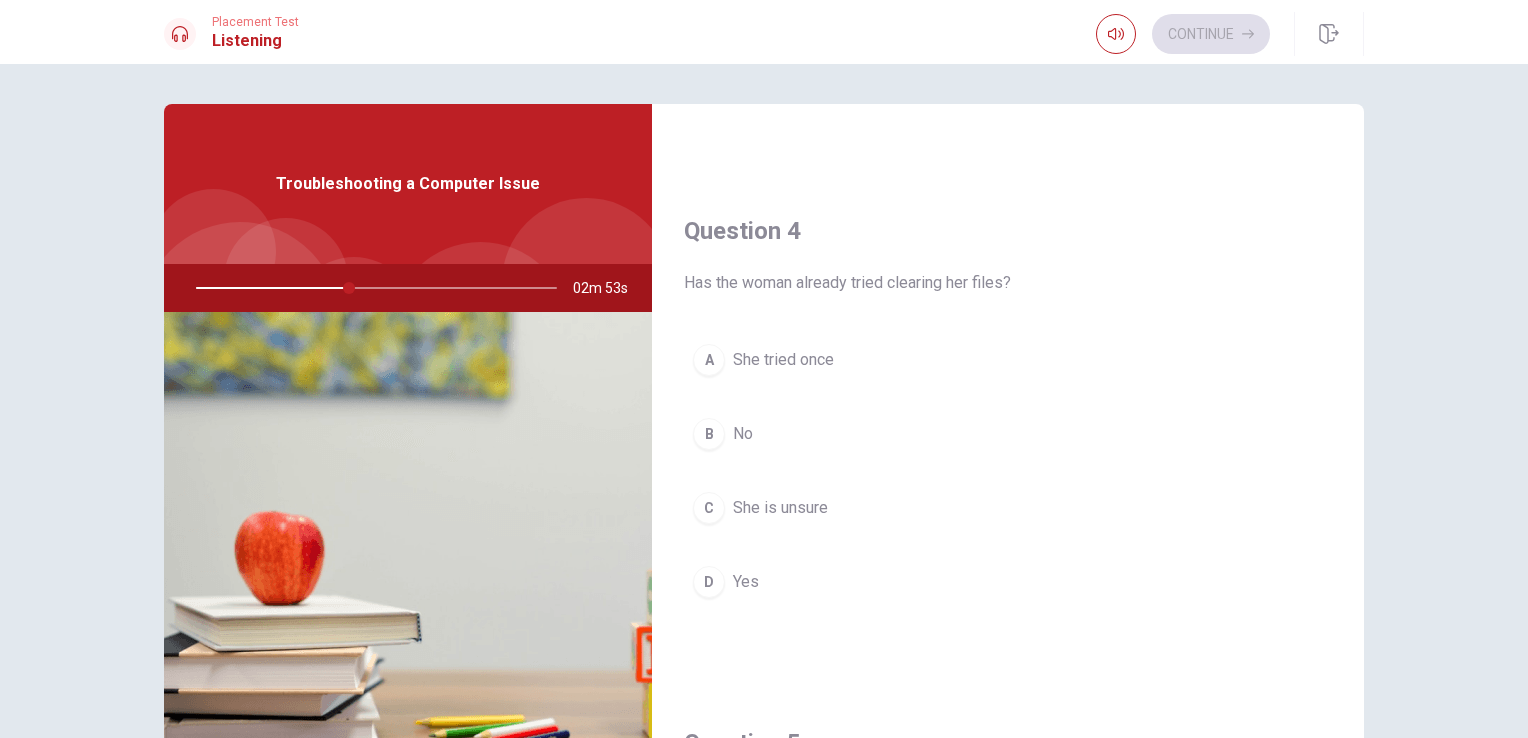scroll, scrollTop: 1490, scrollLeft: 0, axis: vertical 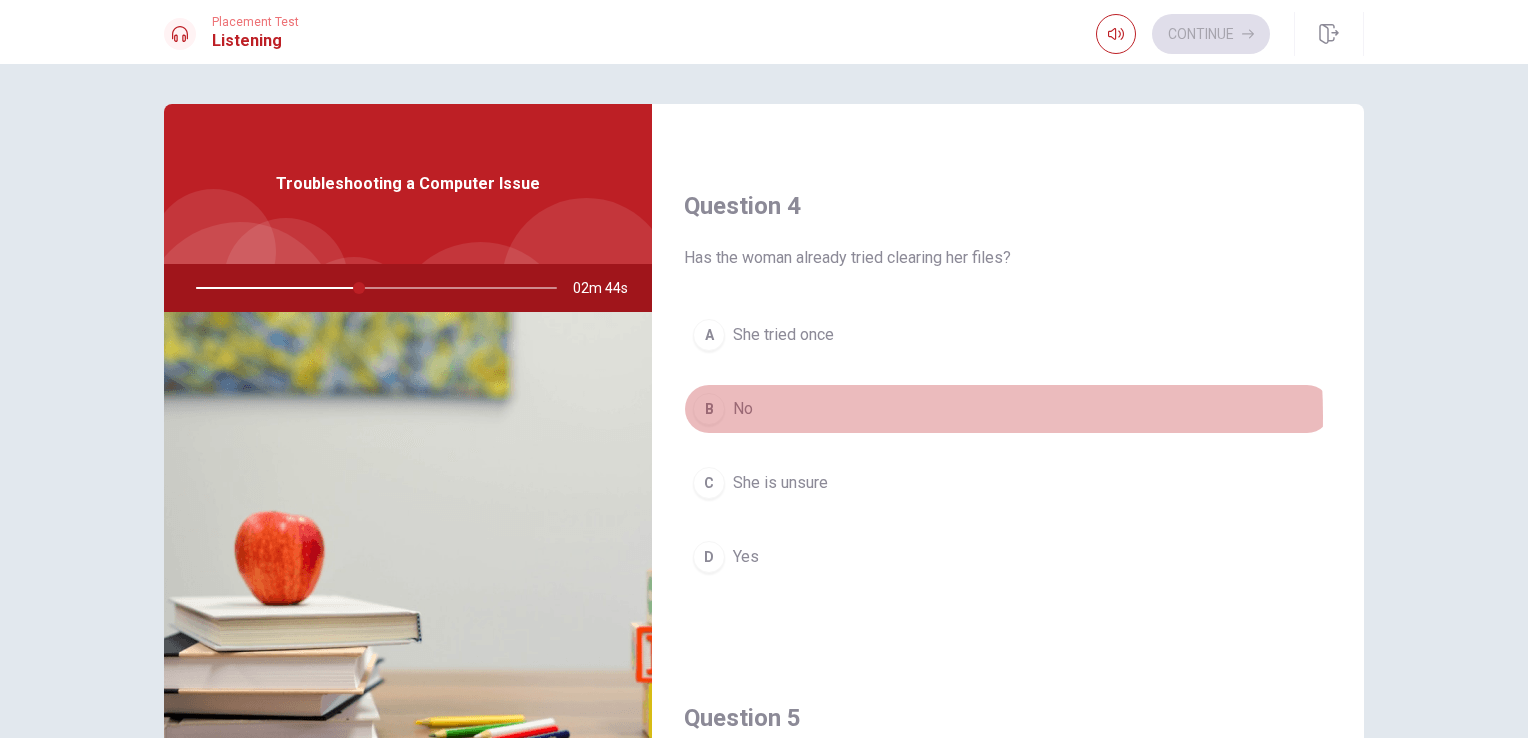 click on "B No" at bounding box center (1008, 409) 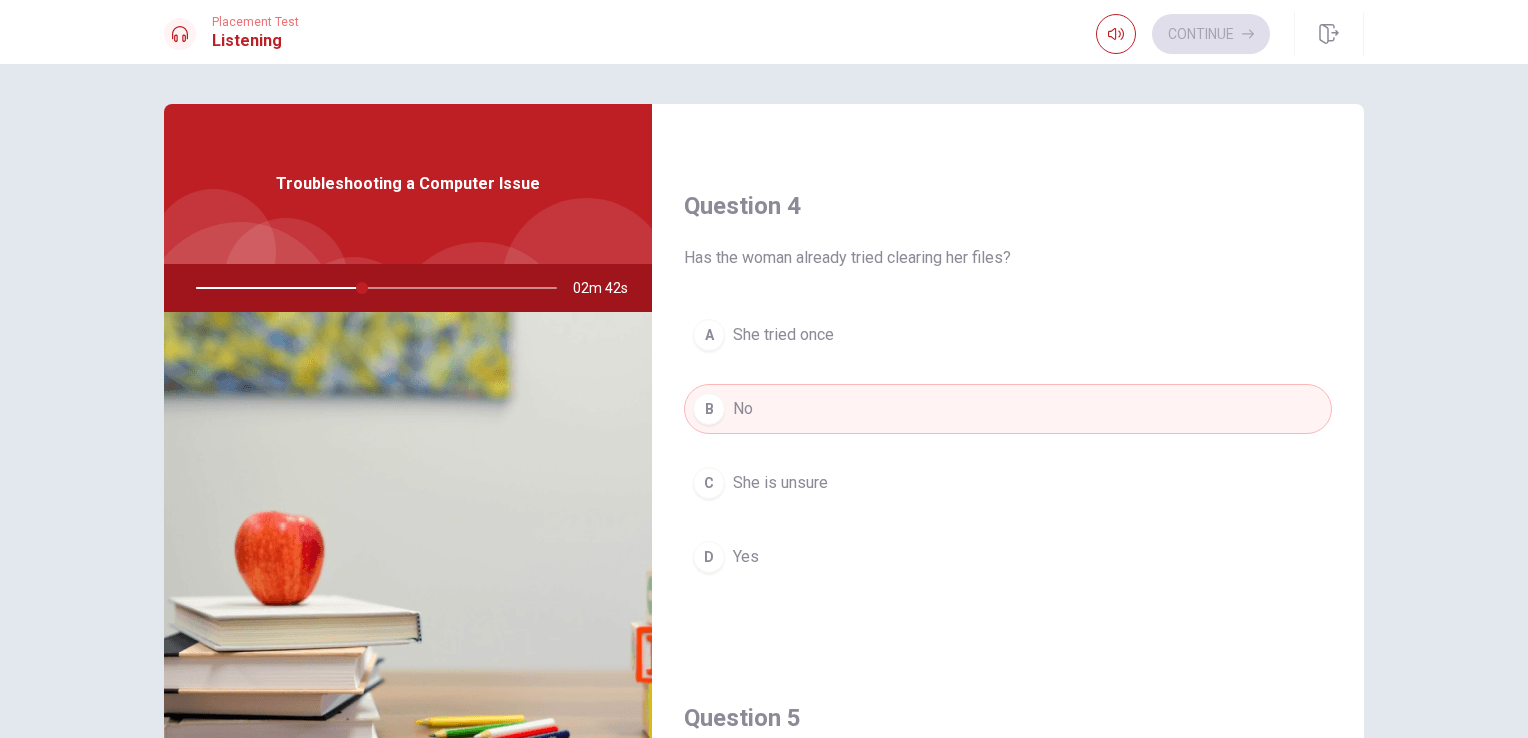 scroll, scrollTop: 1856, scrollLeft: 0, axis: vertical 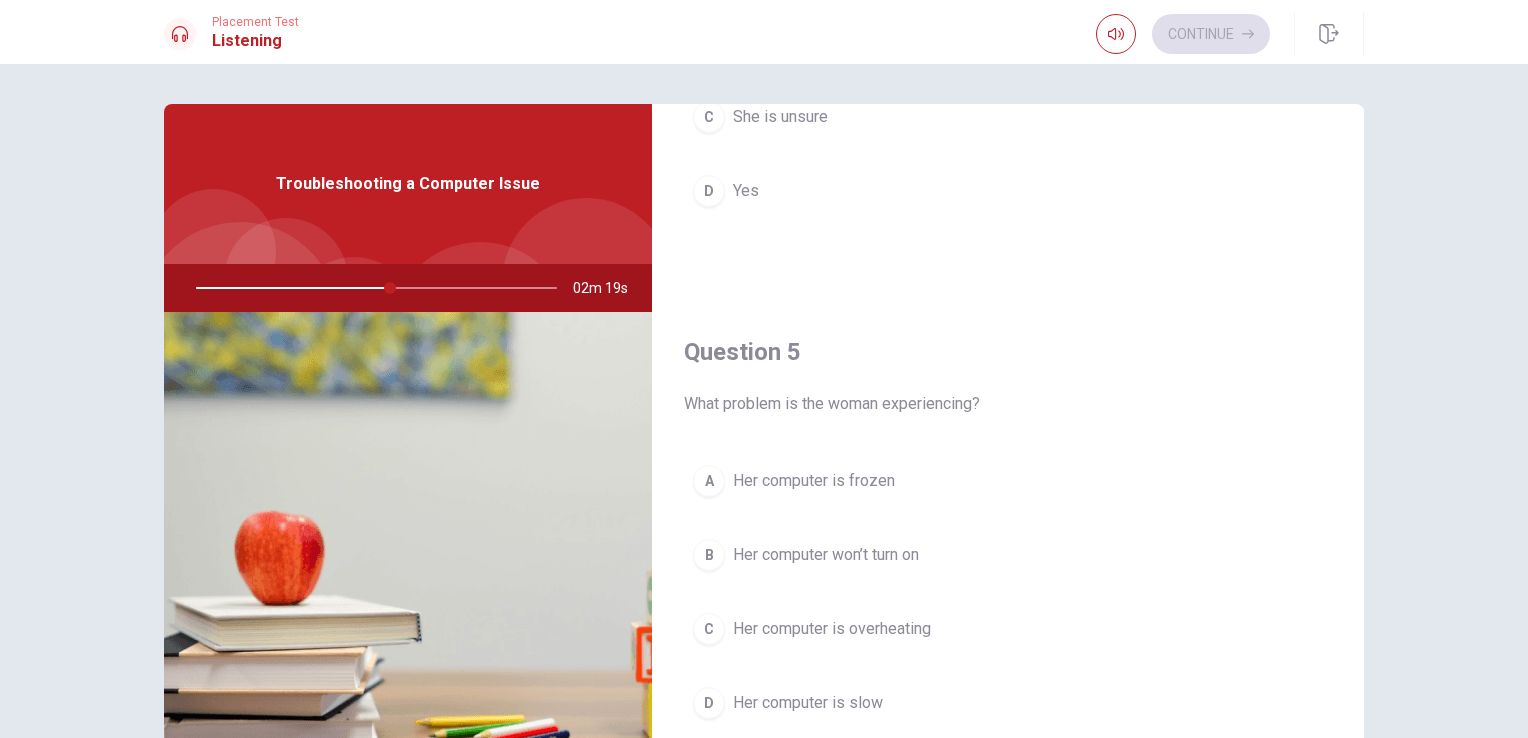 click on "D Her computer is slow" at bounding box center [1008, 703] 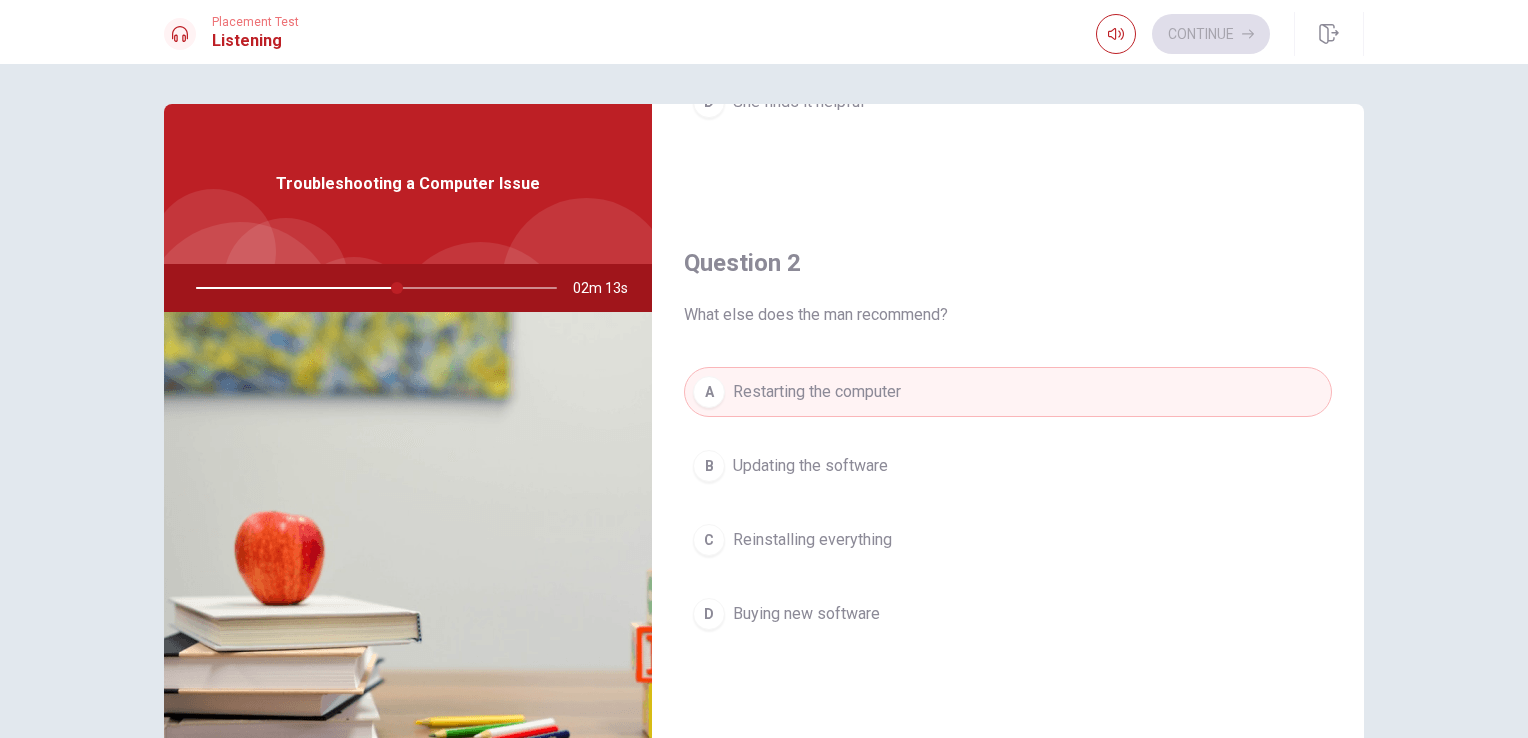 scroll, scrollTop: 0, scrollLeft: 0, axis: both 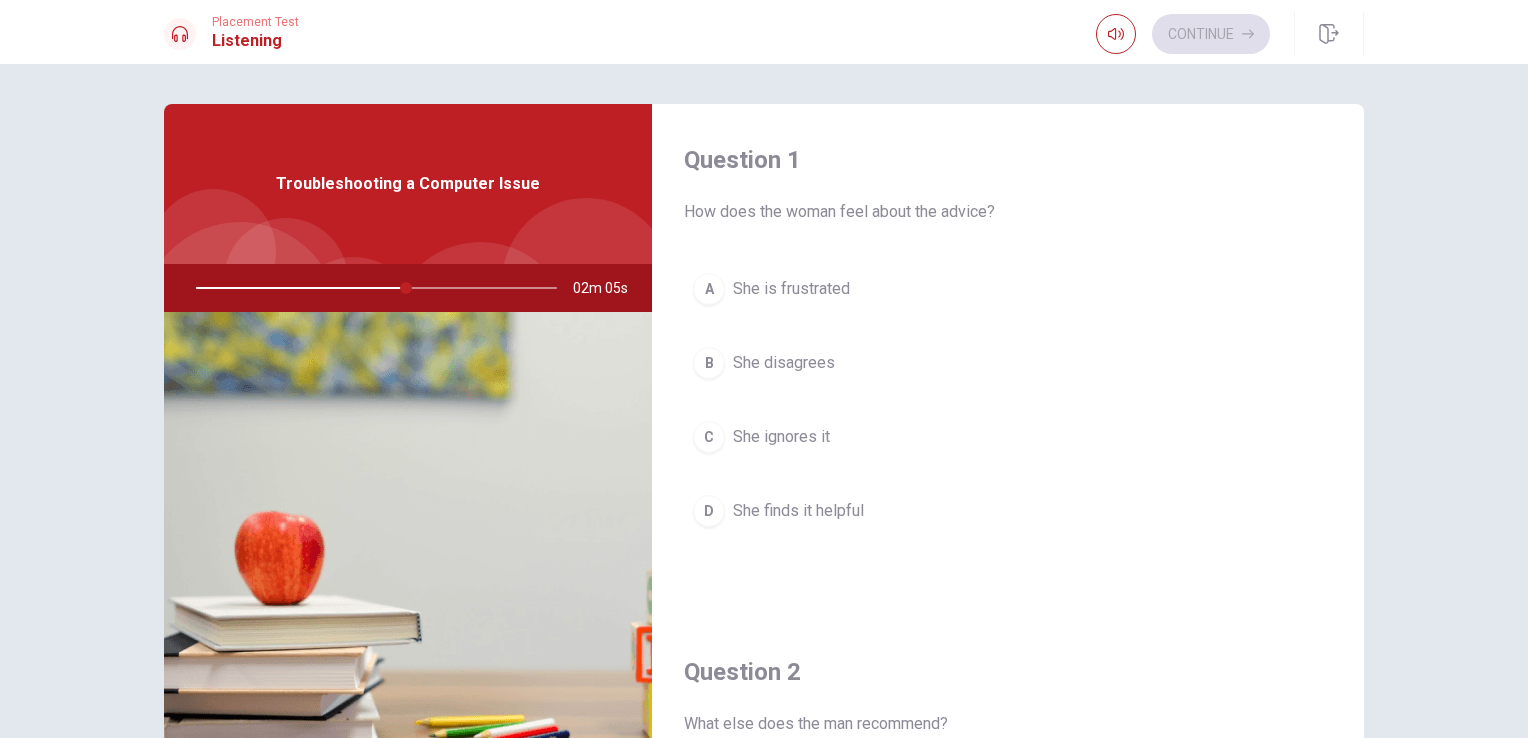 click on "She finds it helpful" at bounding box center (798, 511) 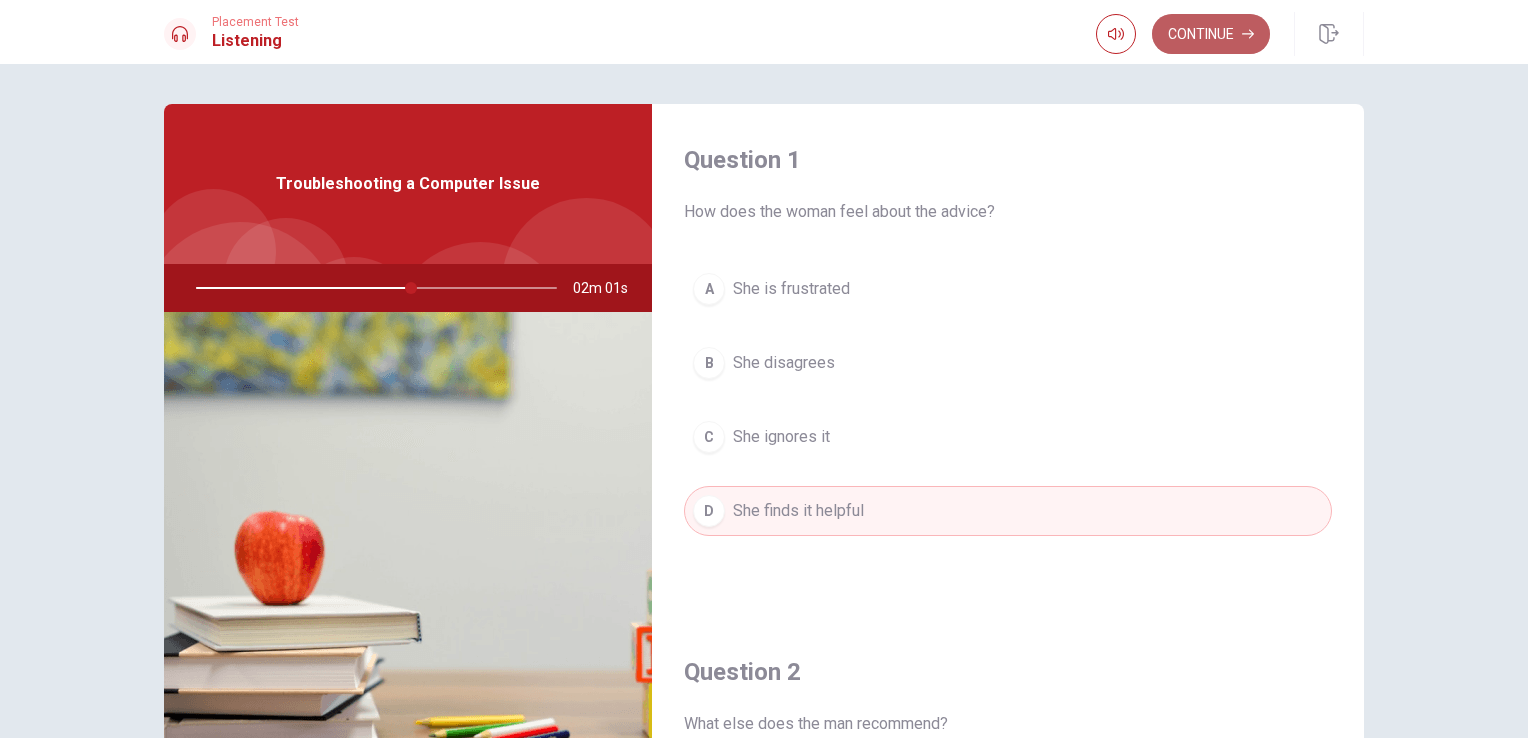 click on "Continue" at bounding box center [1211, 34] 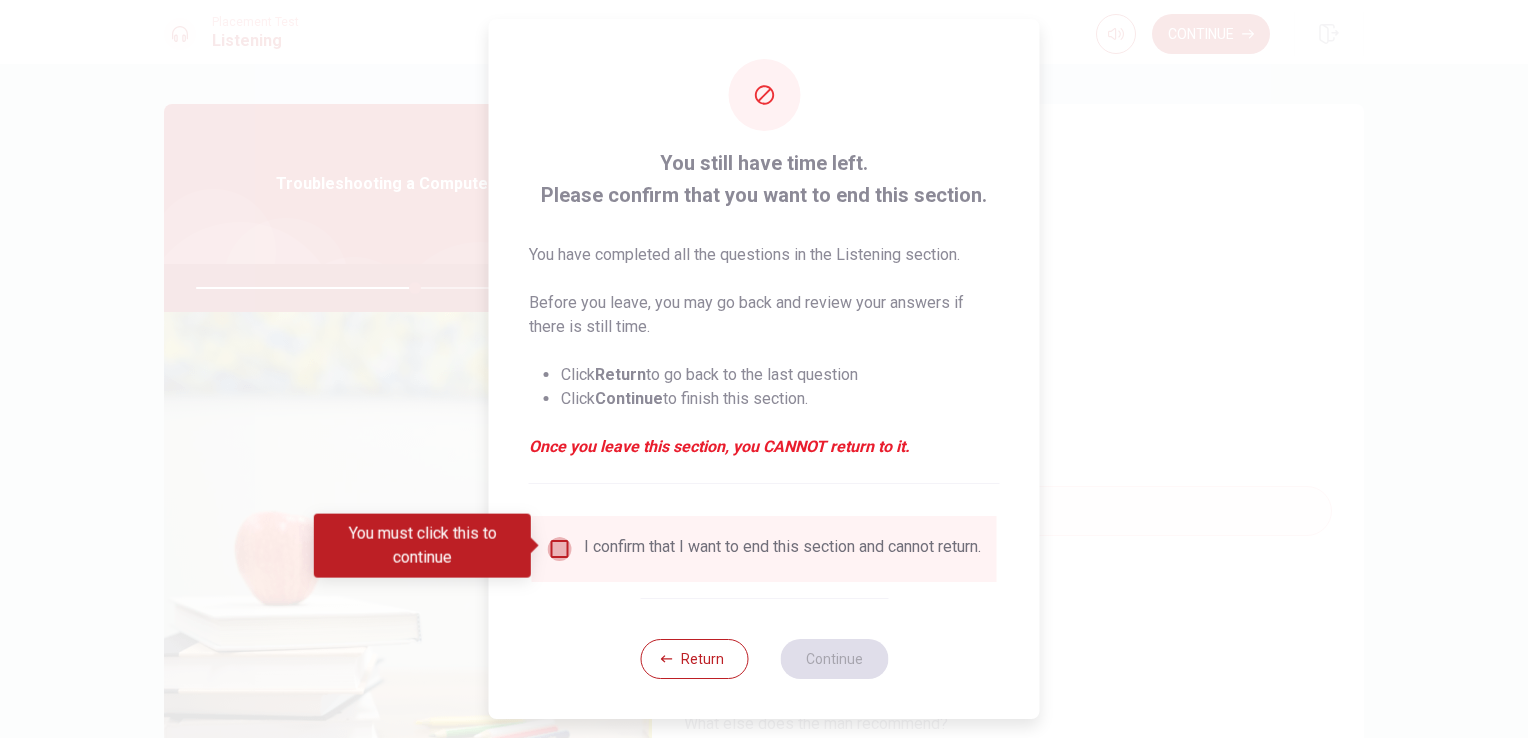 click at bounding box center [560, 549] 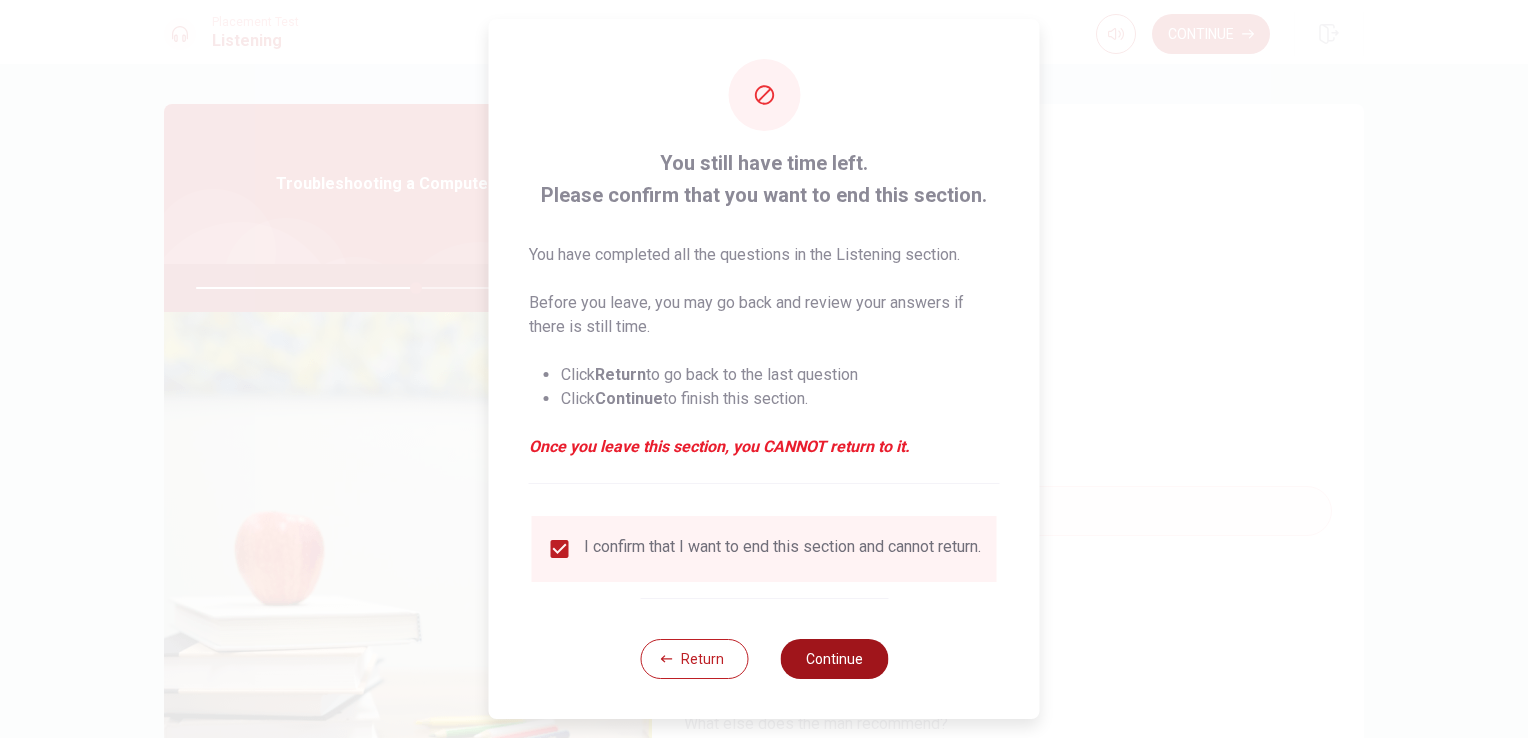 click on "Continue" at bounding box center [834, 659] 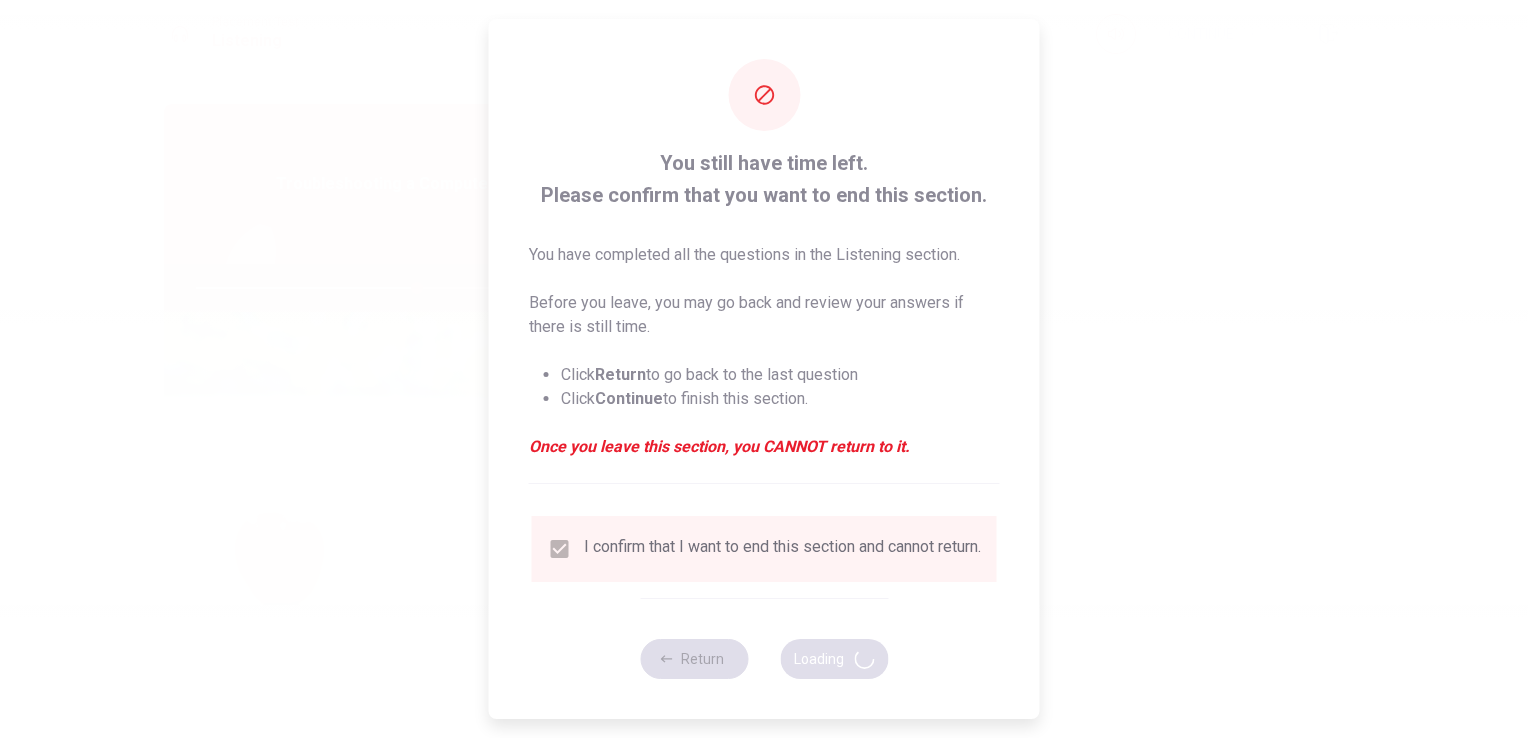 type on "62" 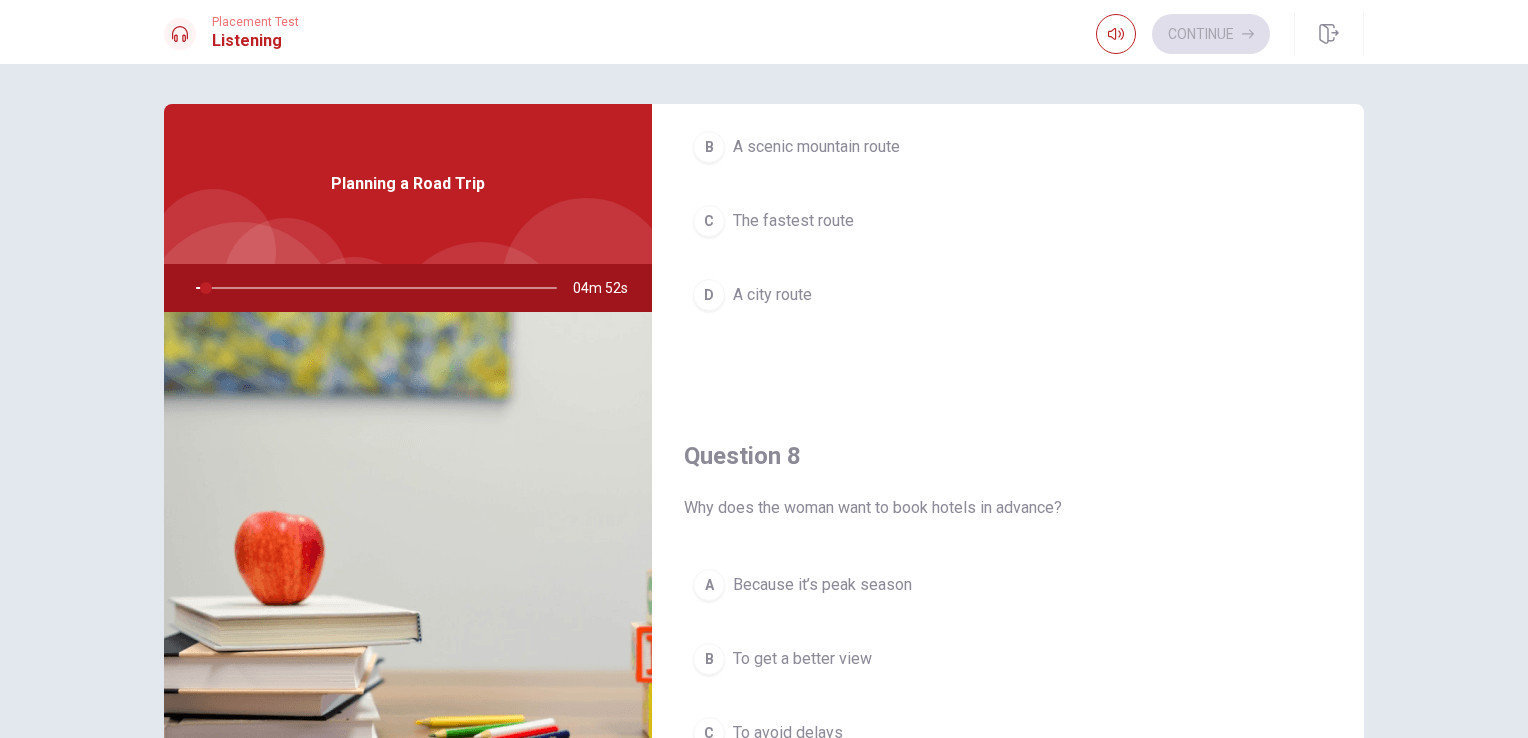 scroll, scrollTop: 0, scrollLeft: 0, axis: both 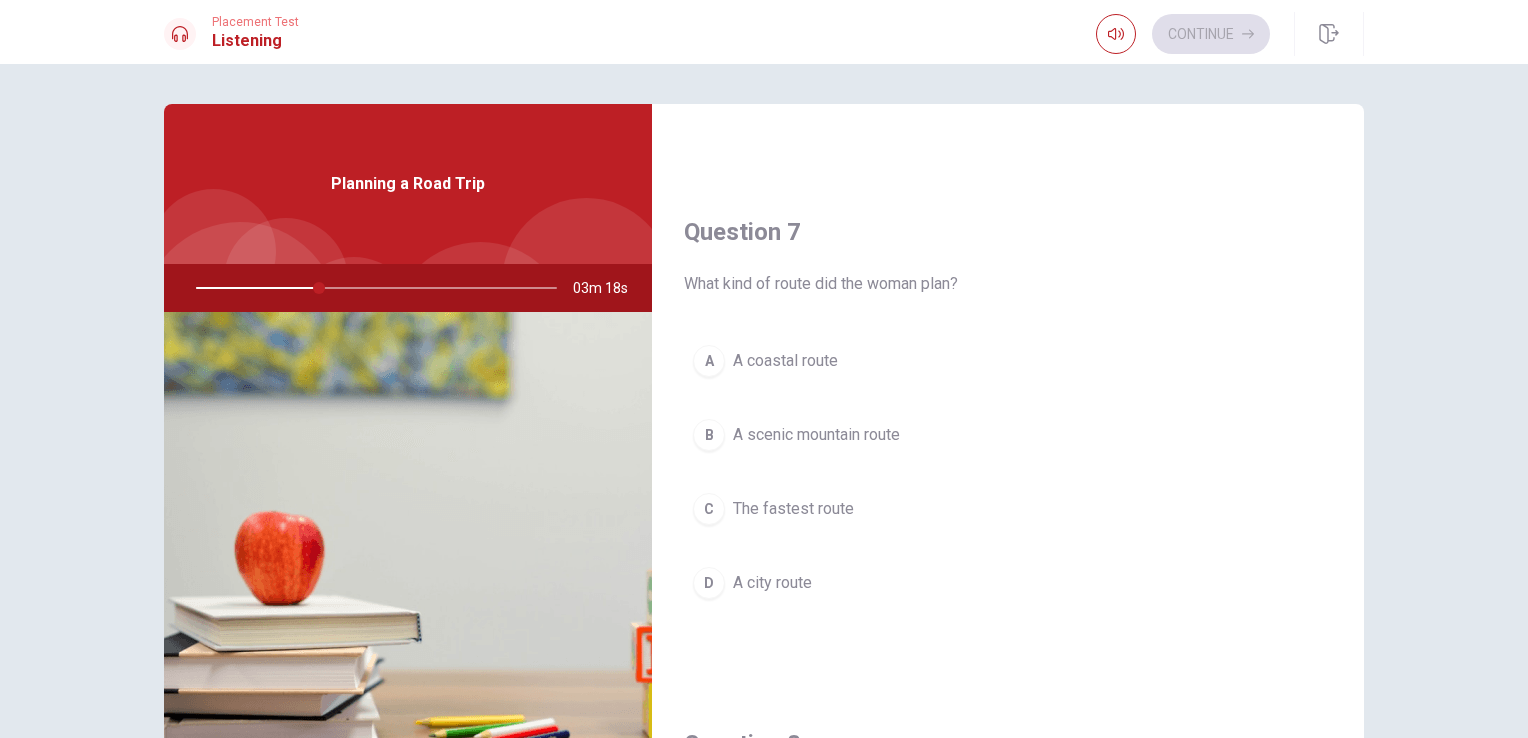 click on "A scenic mountain route" at bounding box center (816, 435) 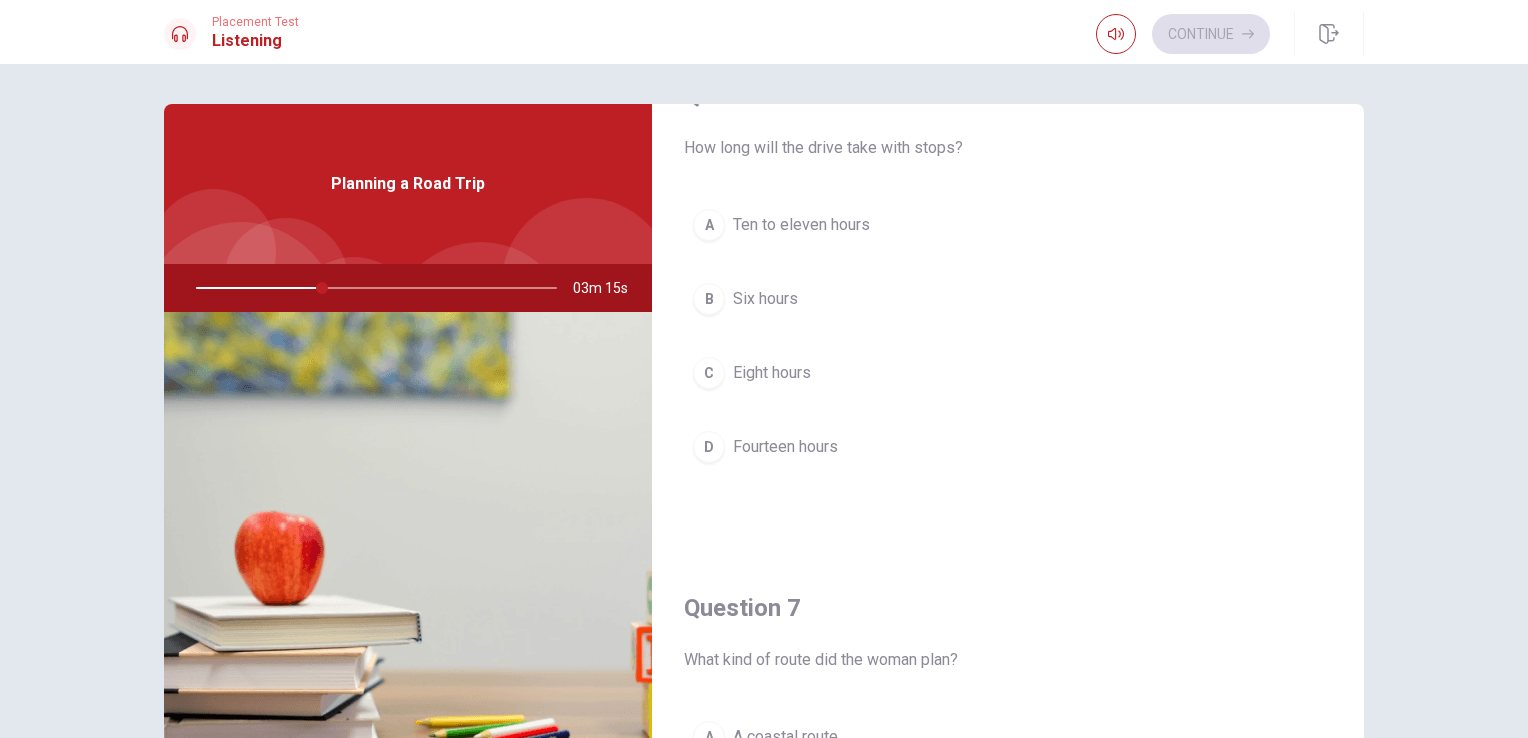 scroll, scrollTop: 52, scrollLeft: 0, axis: vertical 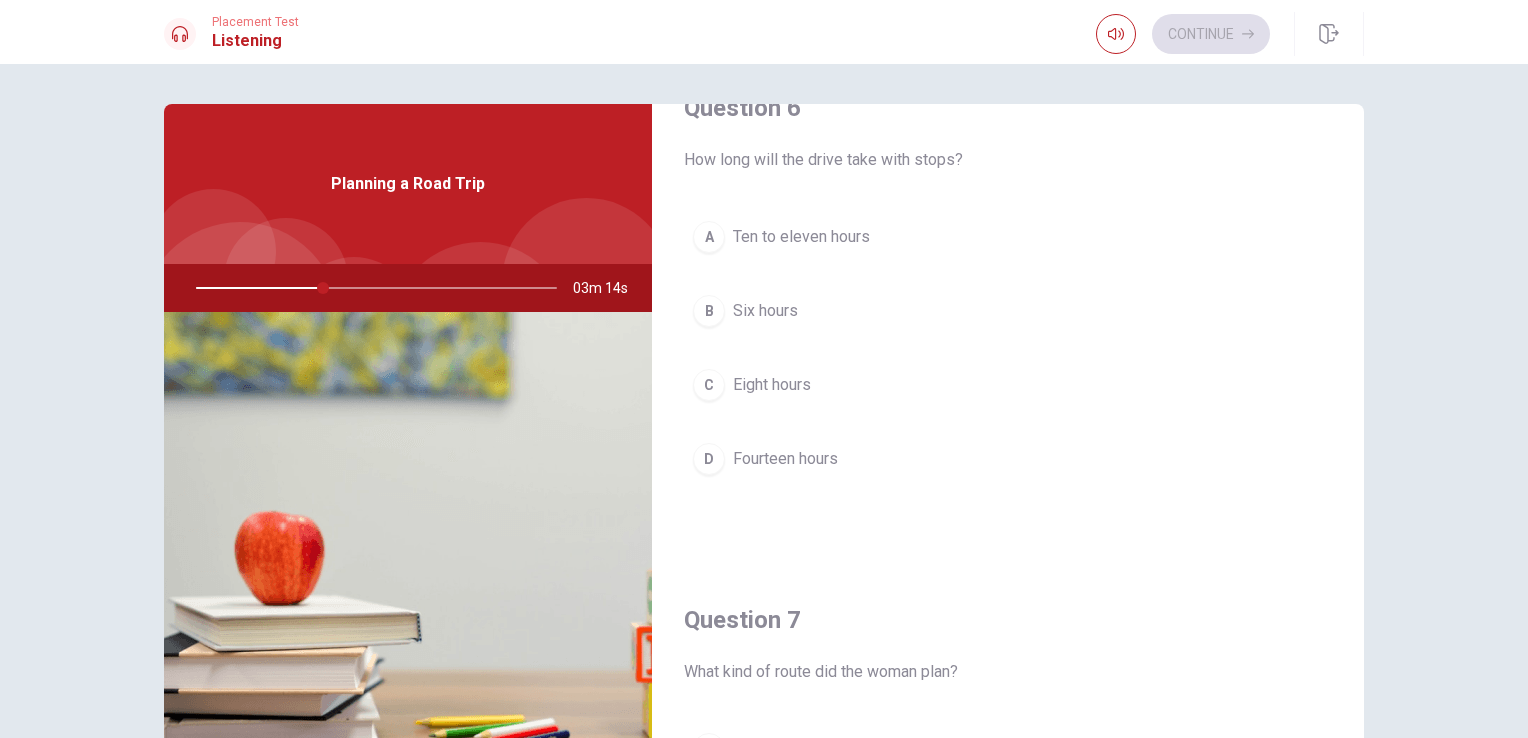 drag, startPoint x: 1358, startPoint y: 314, endPoint x: 1341, endPoint y: 214, distance: 101.43471 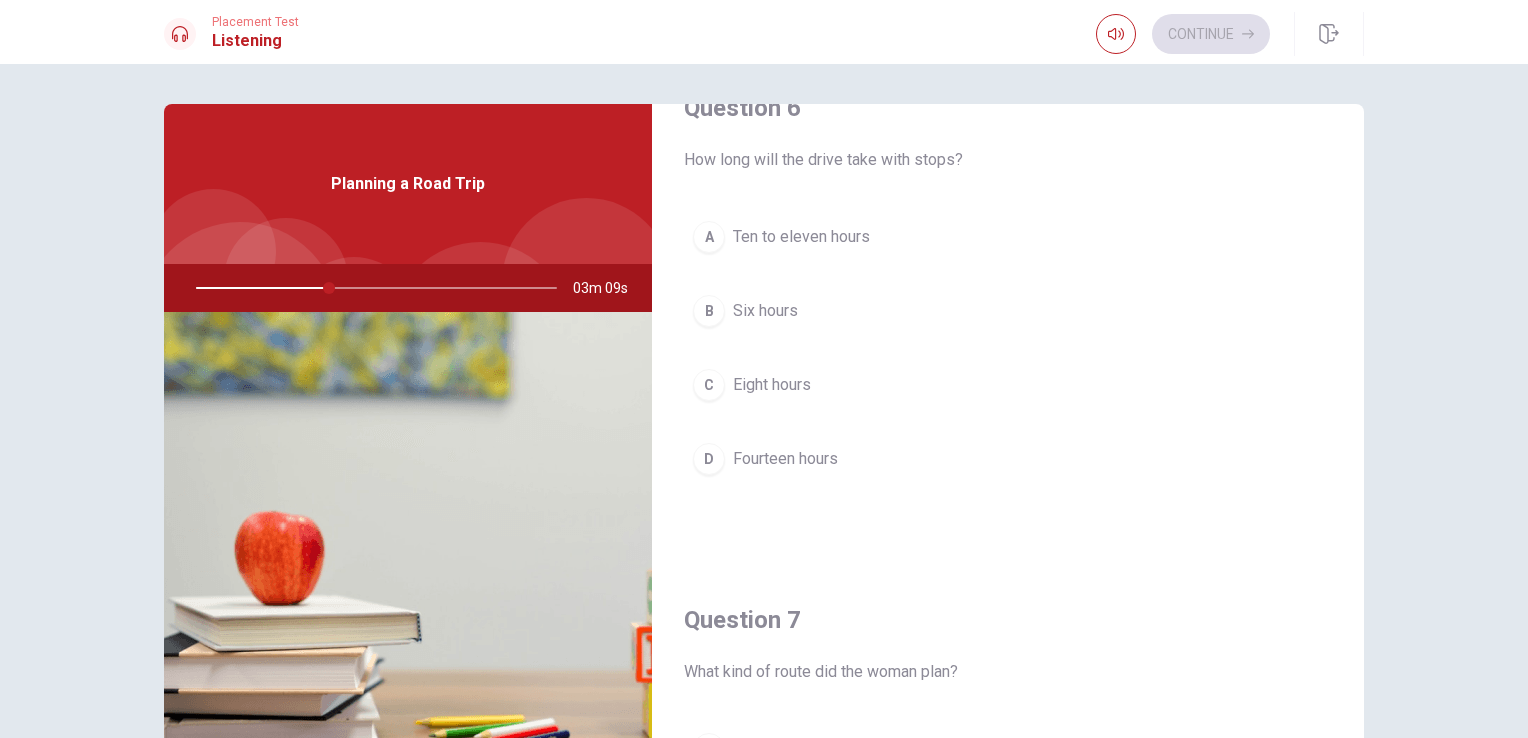 click on "Ten to eleven hours" at bounding box center [801, 237] 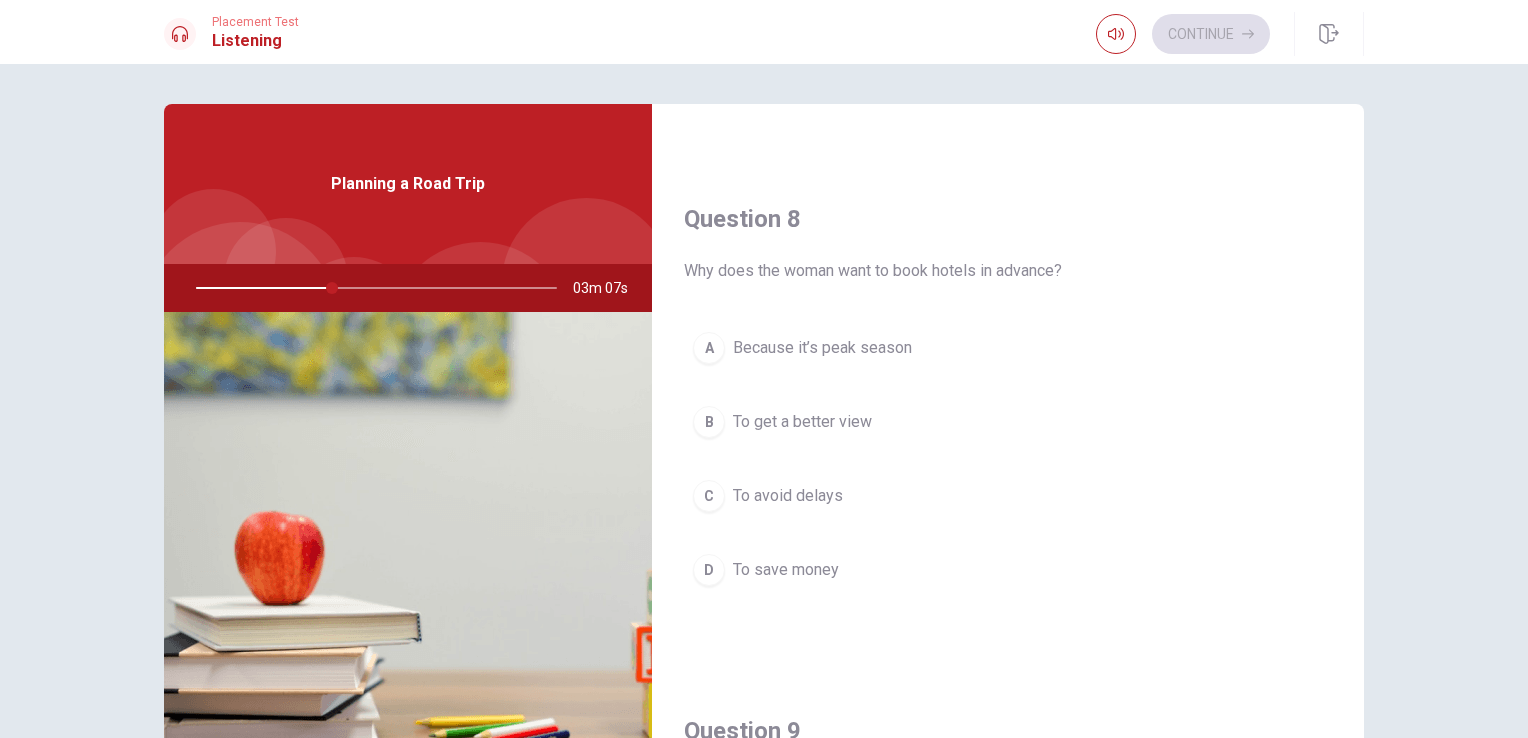 scroll, scrollTop: 52, scrollLeft: 0, axis: vertical 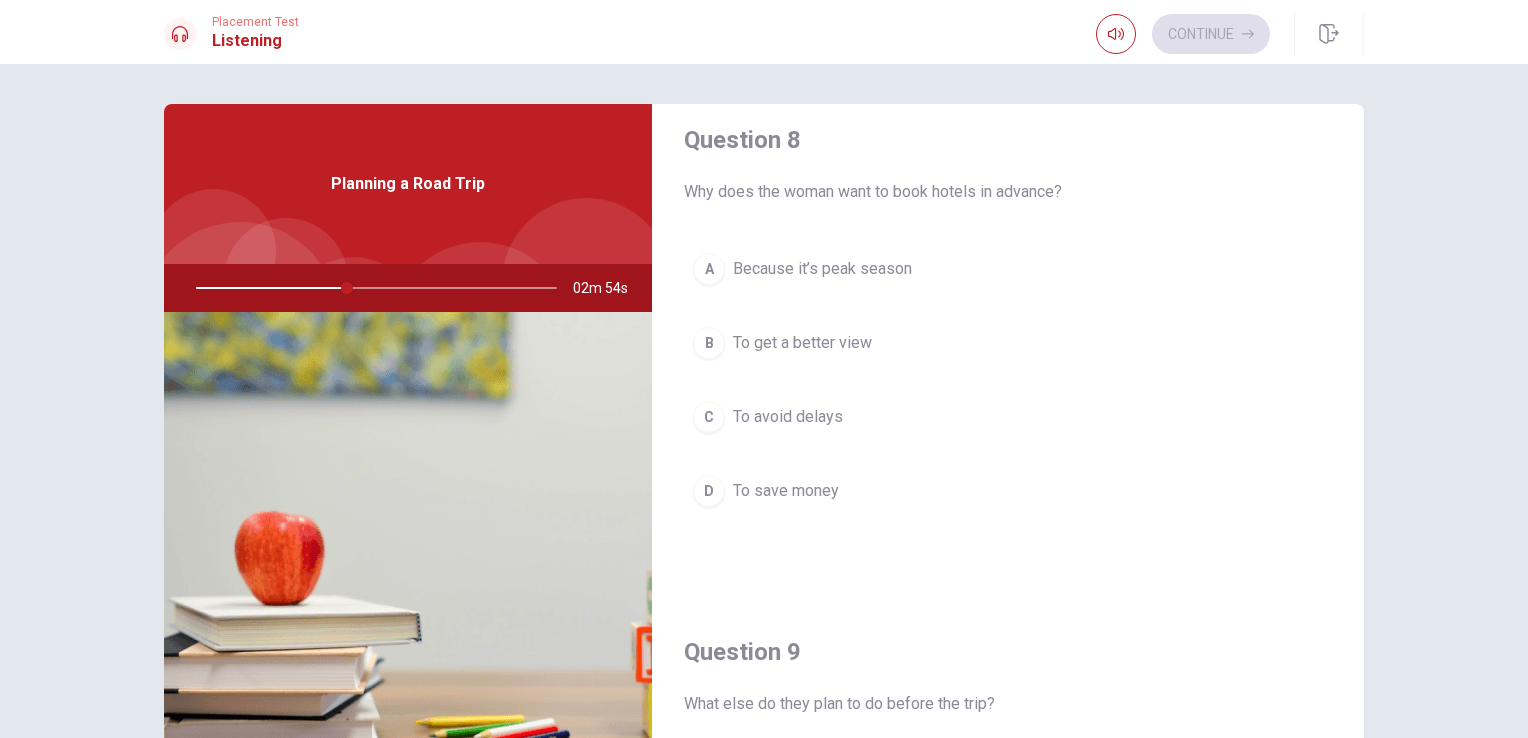 click on "D To save money" at bounding box center [1008, 491] 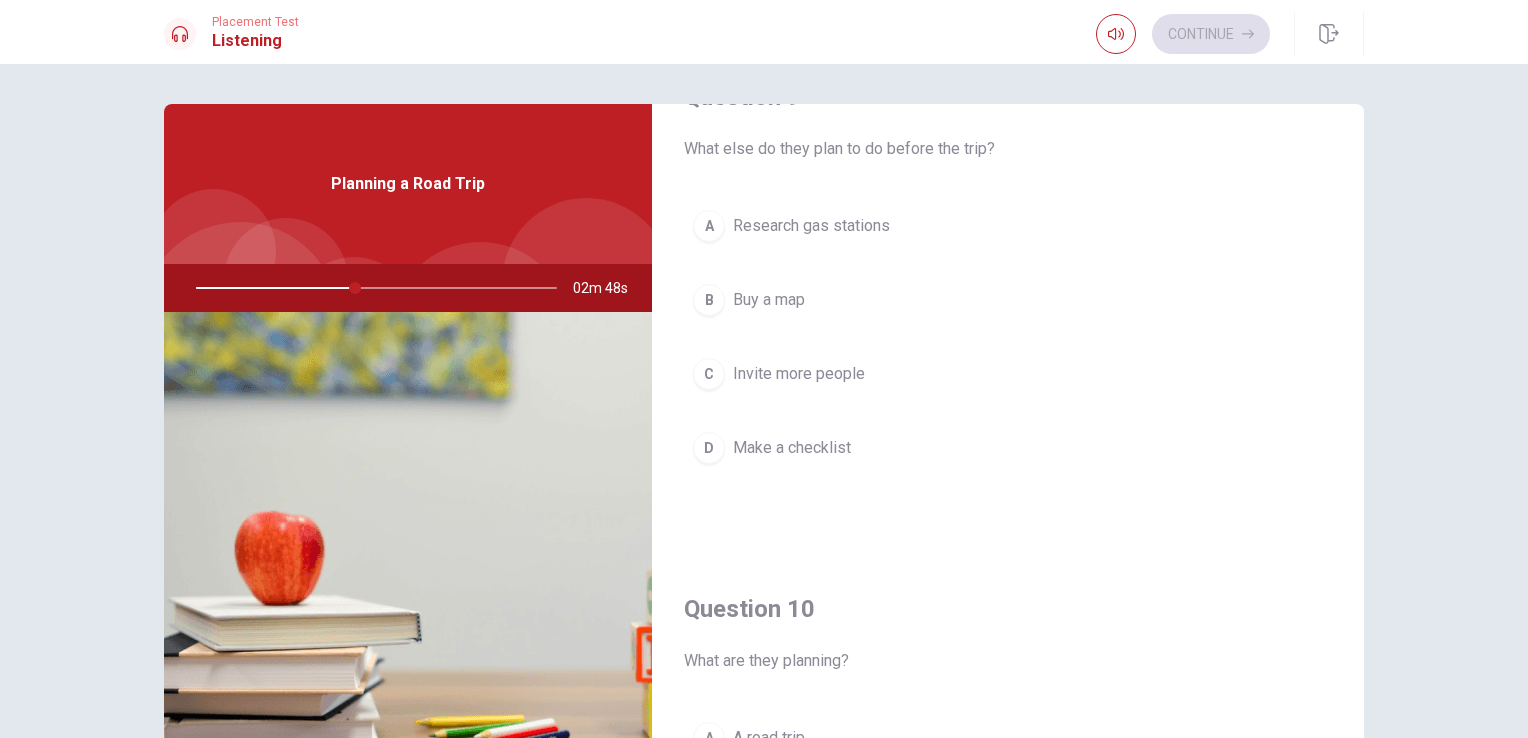 scroll, scrollTop: 1602, scrollLeft: 0, axis: vertical 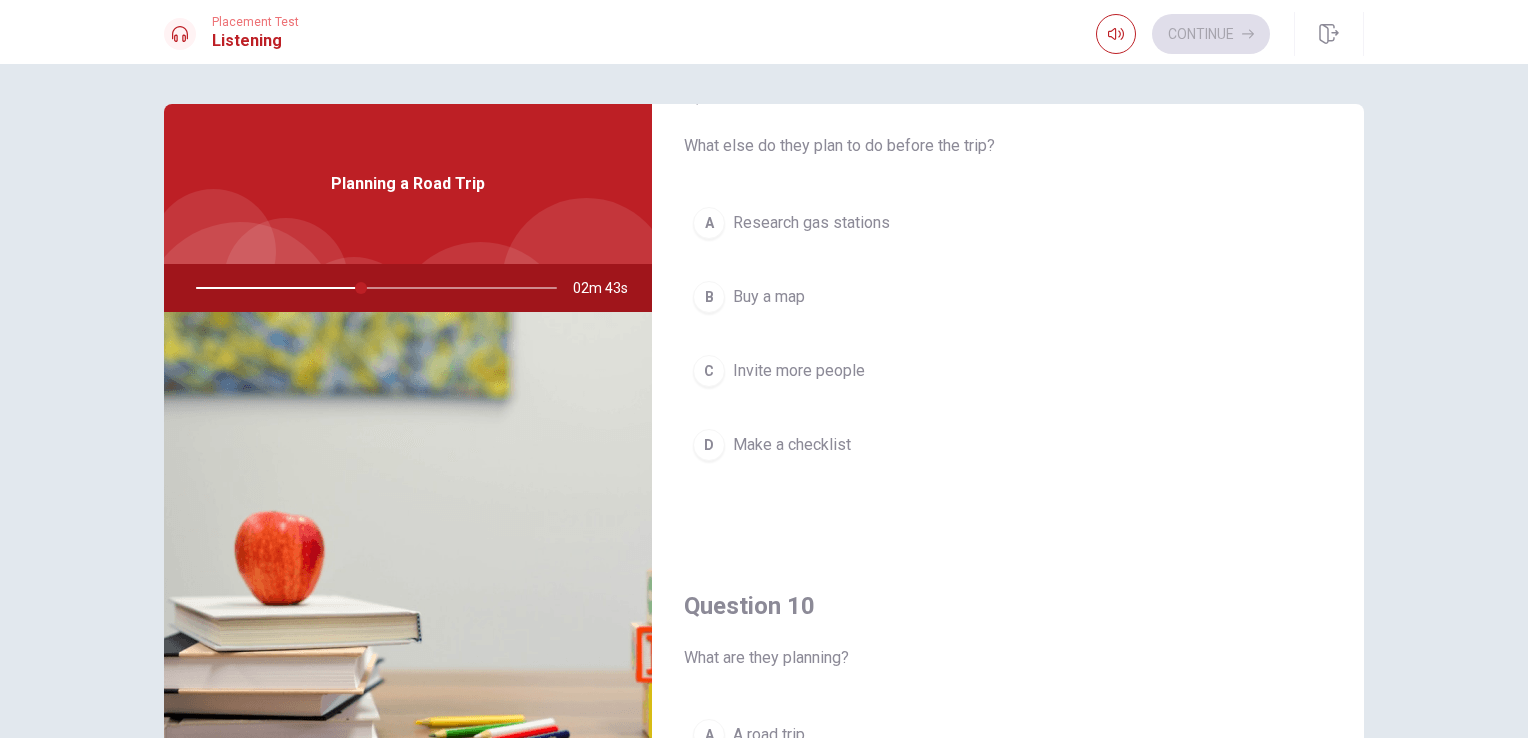 click on "Buy a map" at bounding box center (769, 297) 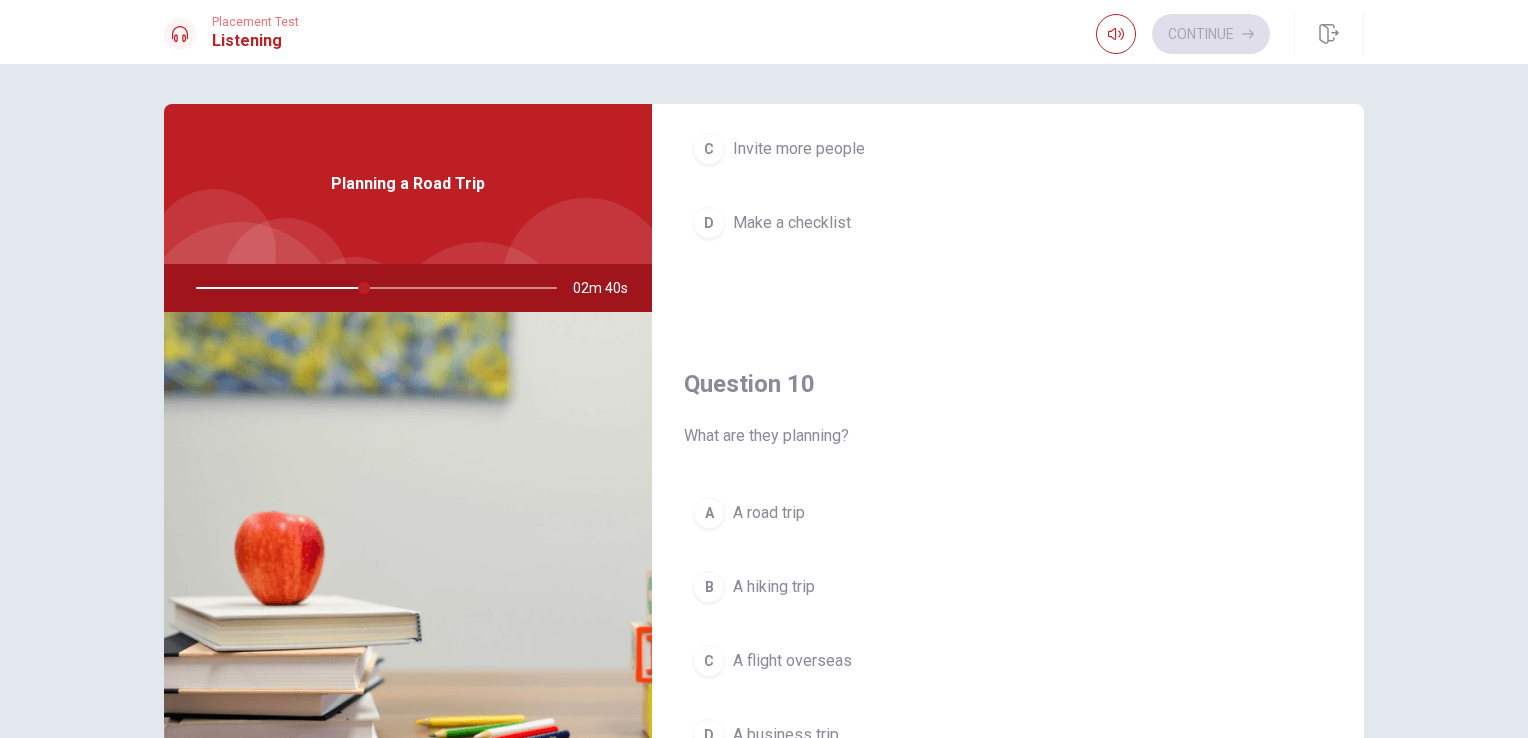 scroll, scrollTop: 1856, scrollLeft: 0, axis: vertical 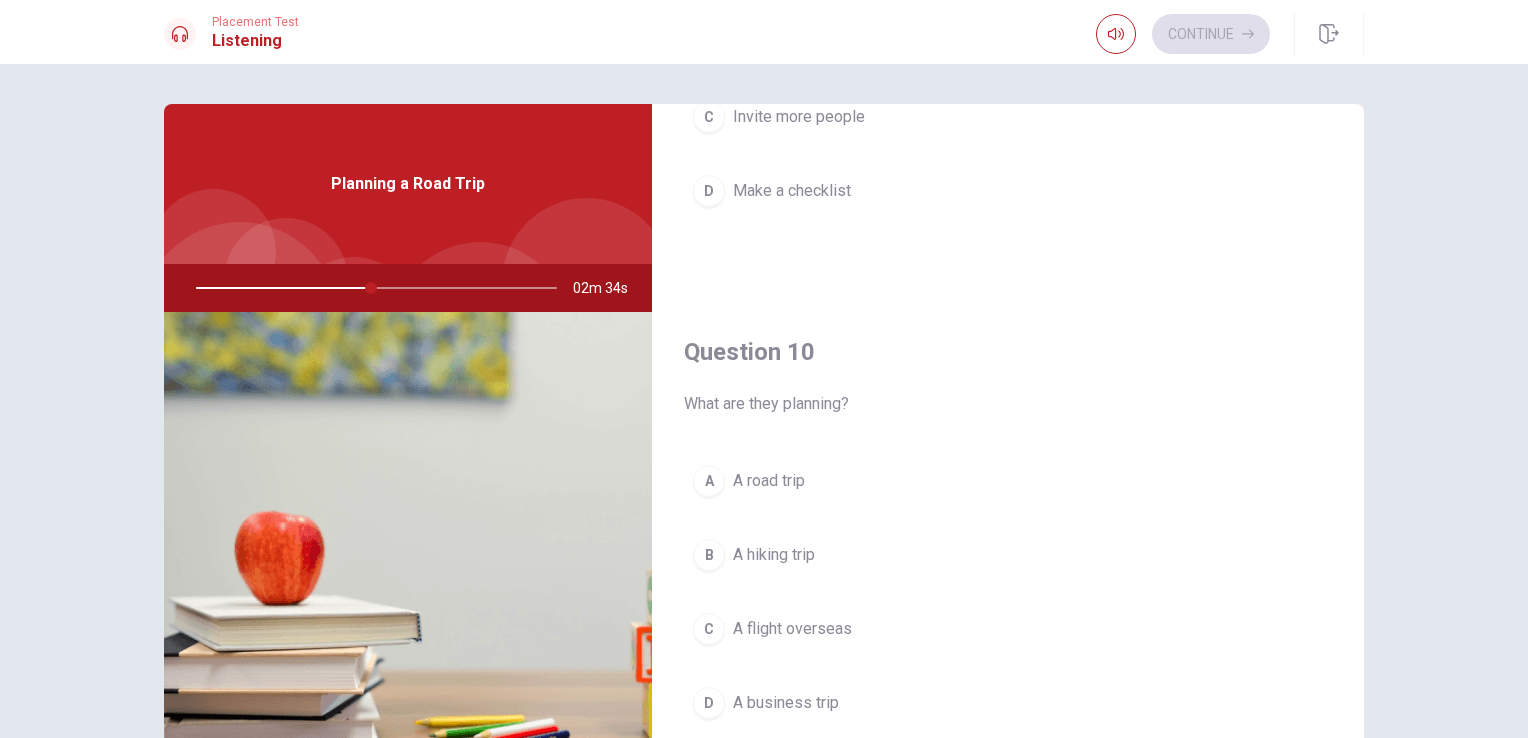 click on "A road trip" at bounding box center (769, 481) 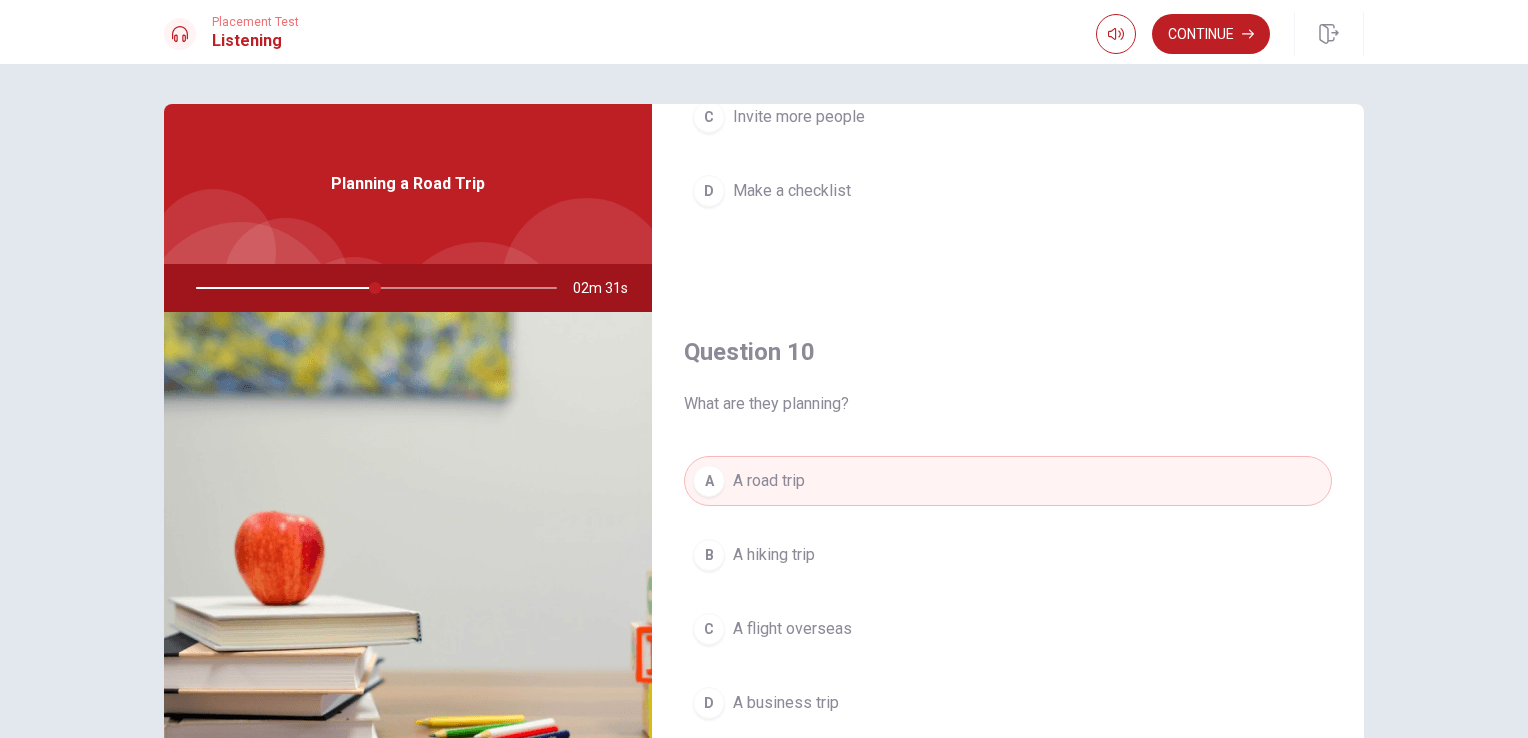 scroll, scrollTop: 1345, scrollLeft: 0, axis: vertical 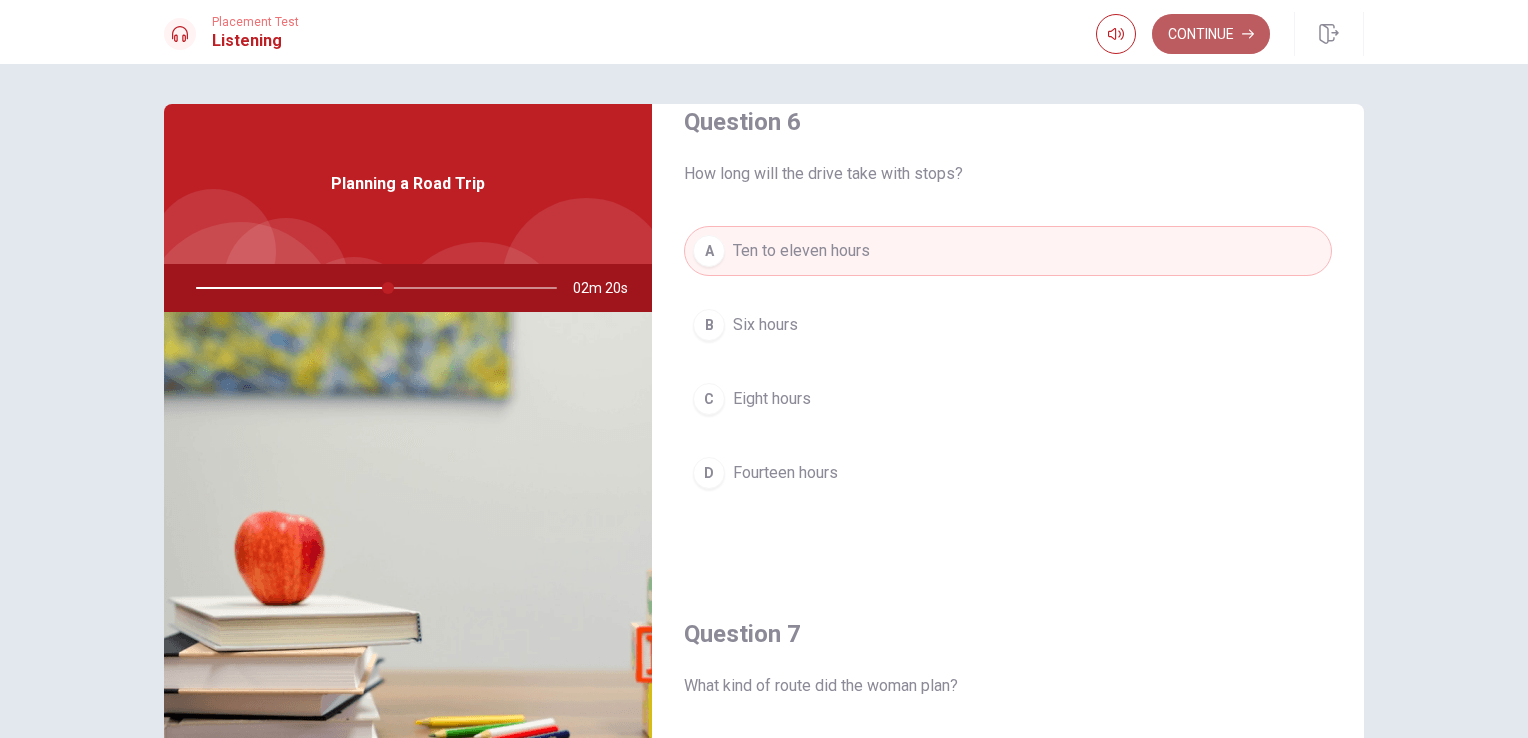 click on "Continue" at bounding box center (1211, 34) 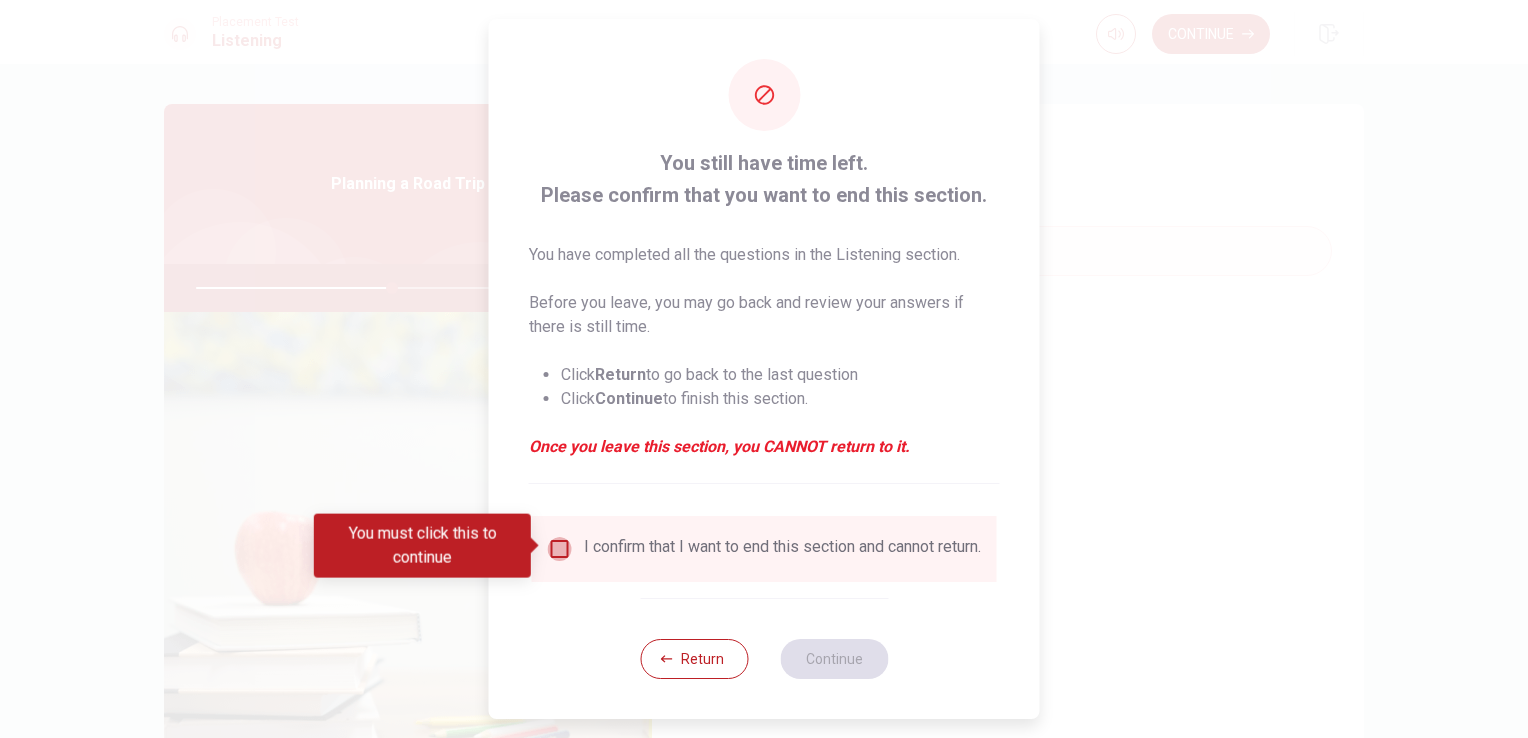 click at bounding box center (560, 549) 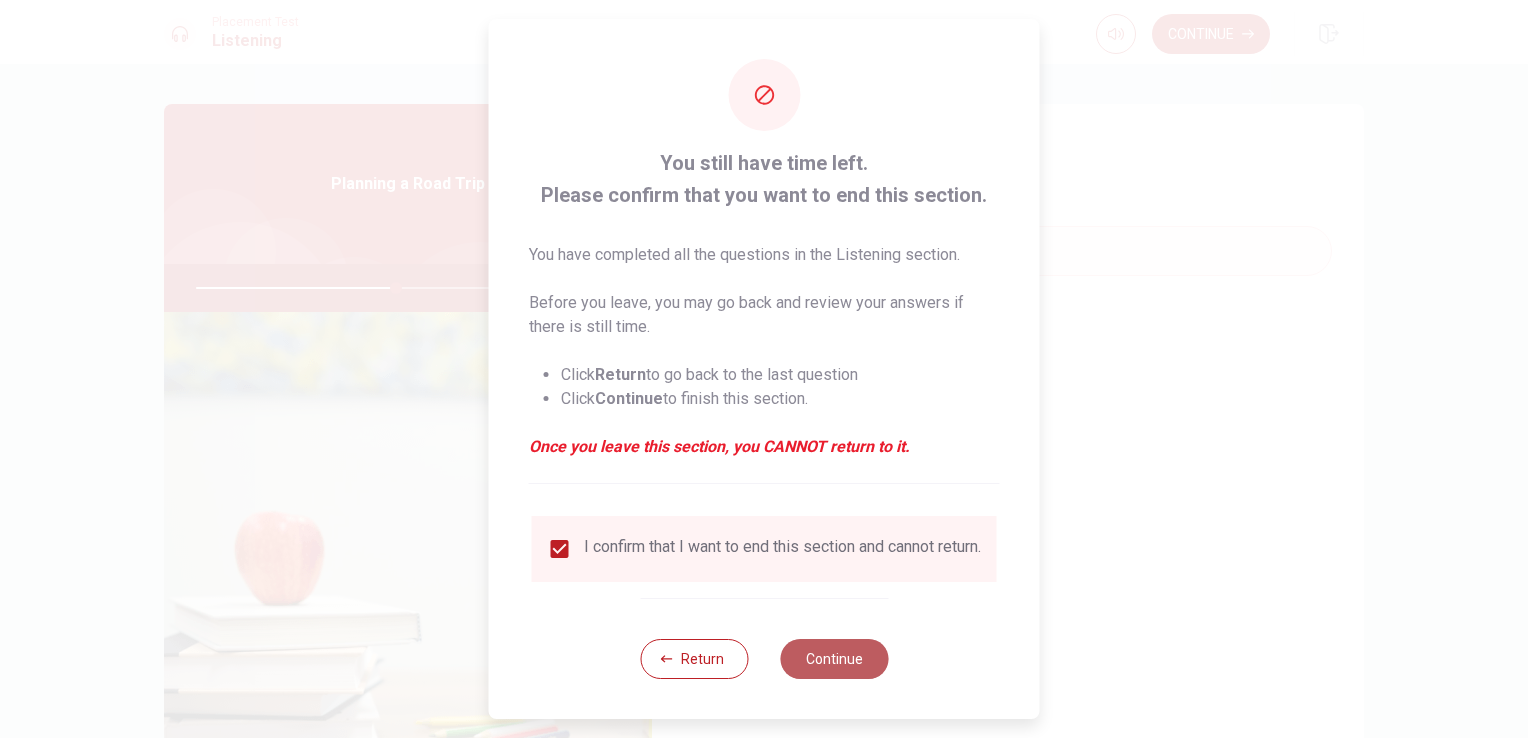 click on "Continue" at bounding box center [834, 659] 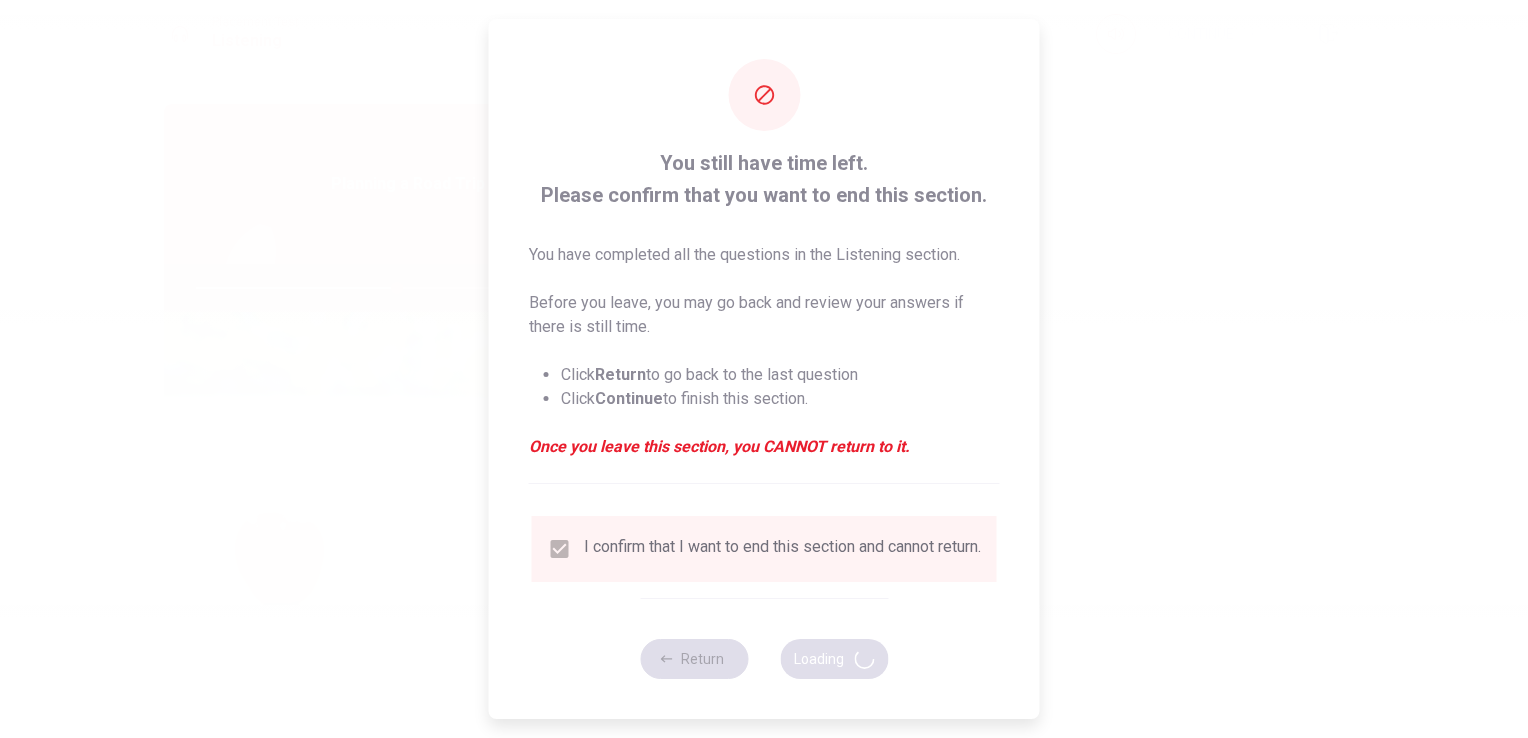 type on "56" 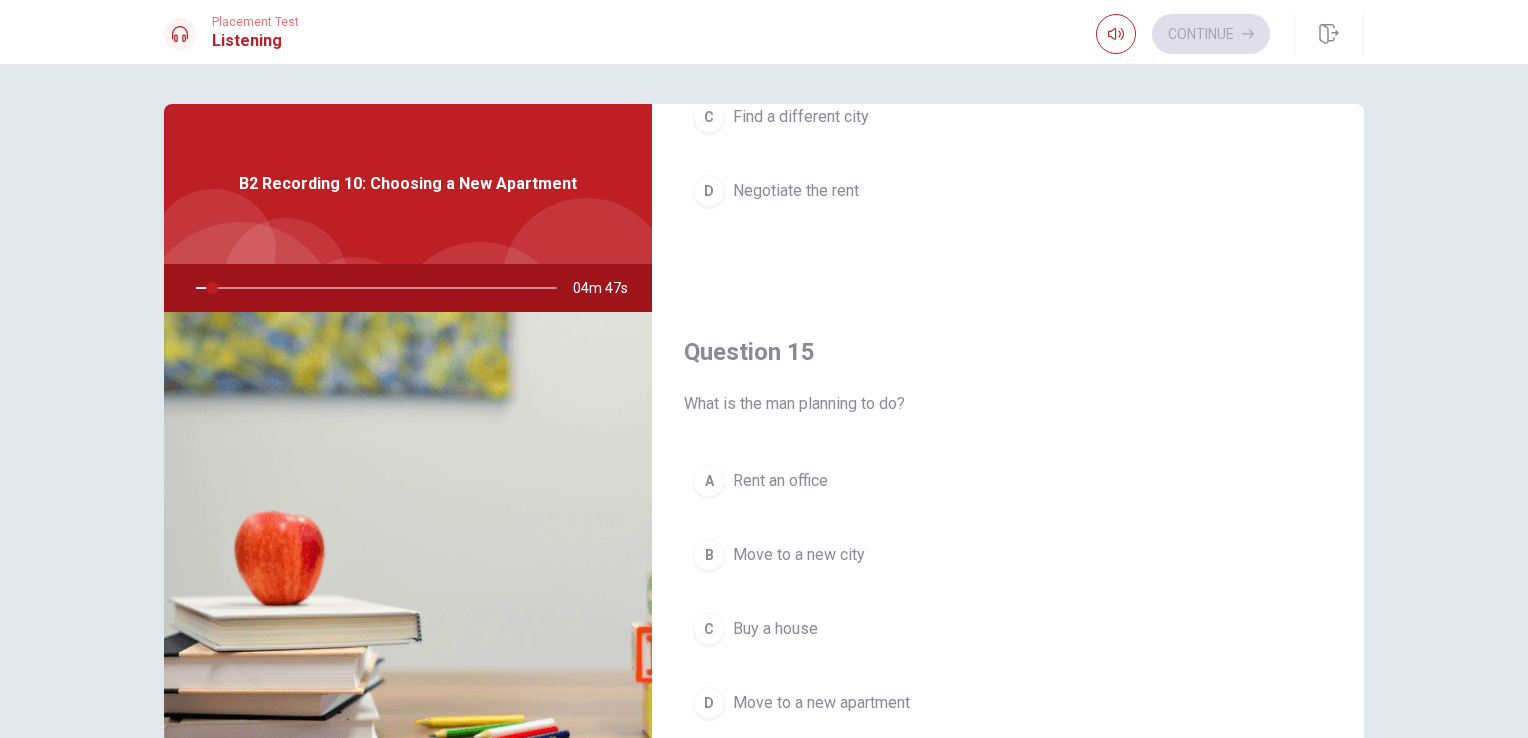scroll, scrollTop: 0, scrollLeft: 0, axis: both 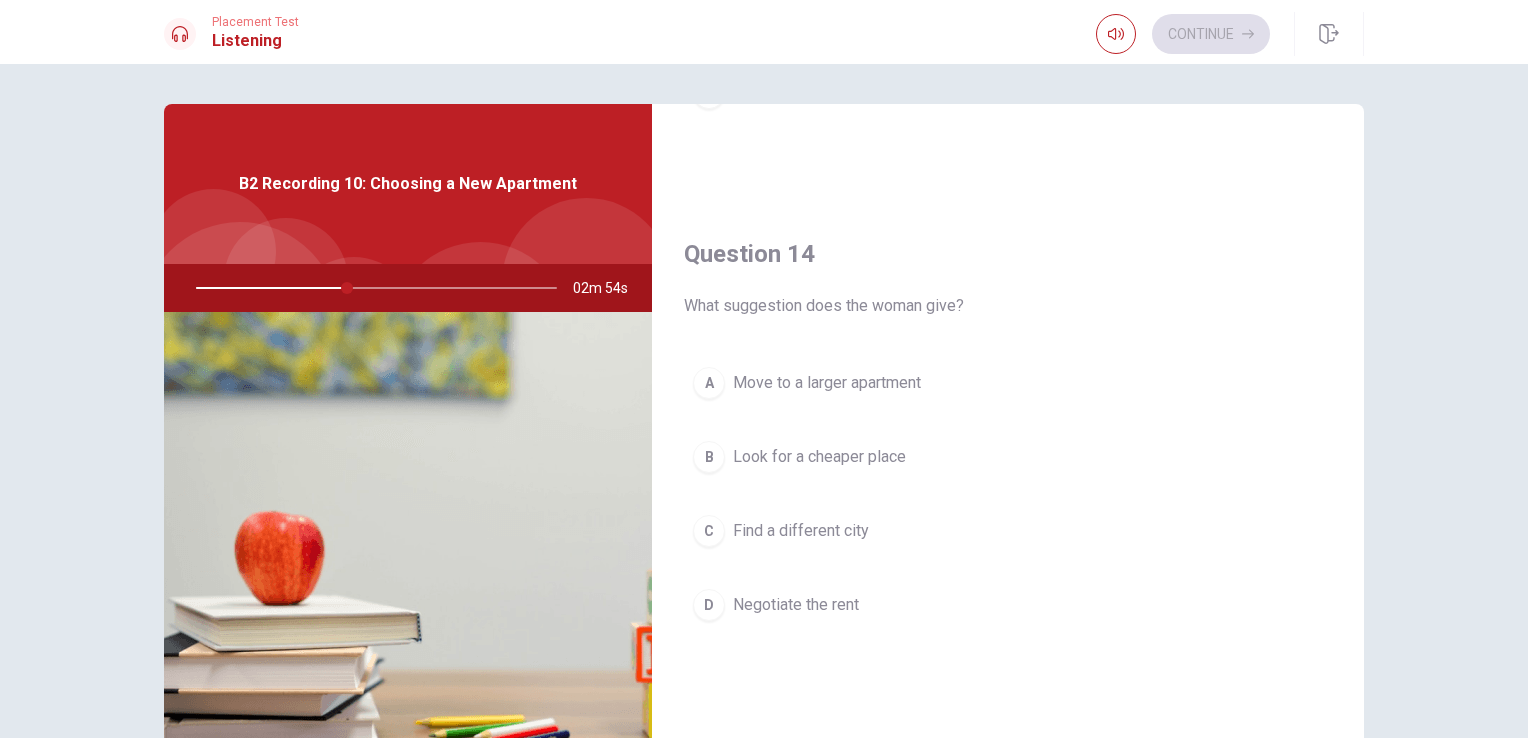 click on "Negotiate the rent" at bounding box center [796, 605] 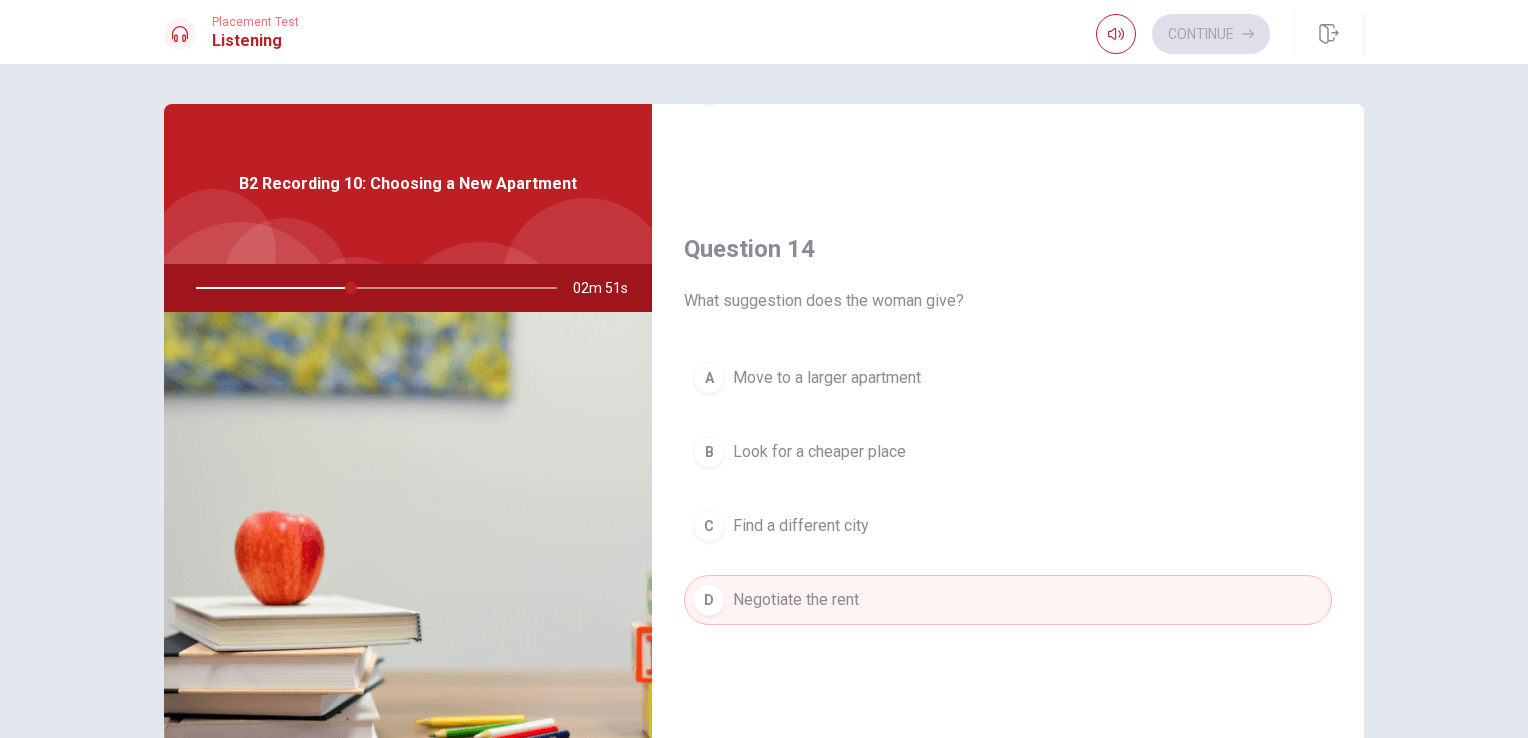 scroll, scrollTop: 1437, scrollLeft: 0, axis: vertical 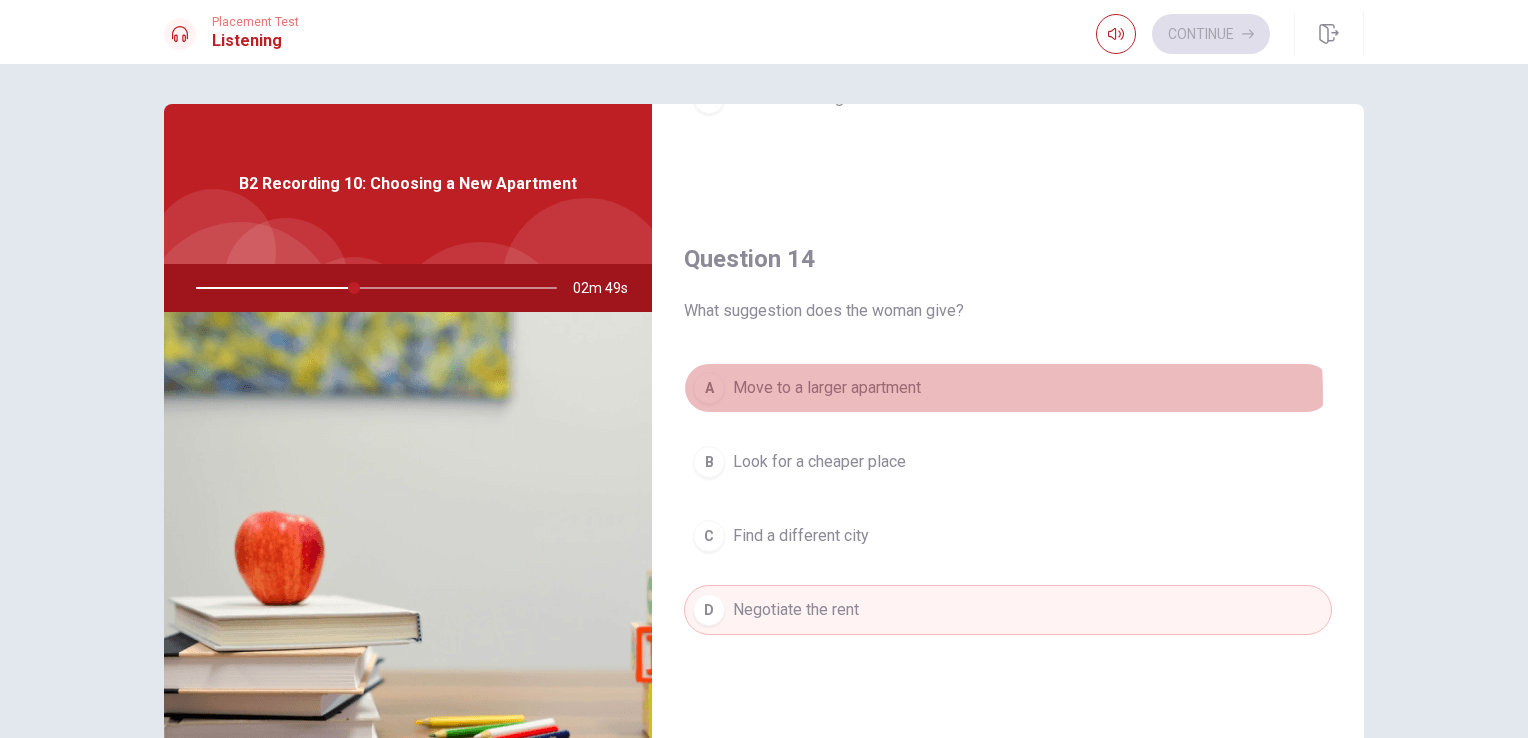 click on "Move to a larger apartment" at bounding box center [827, 388] 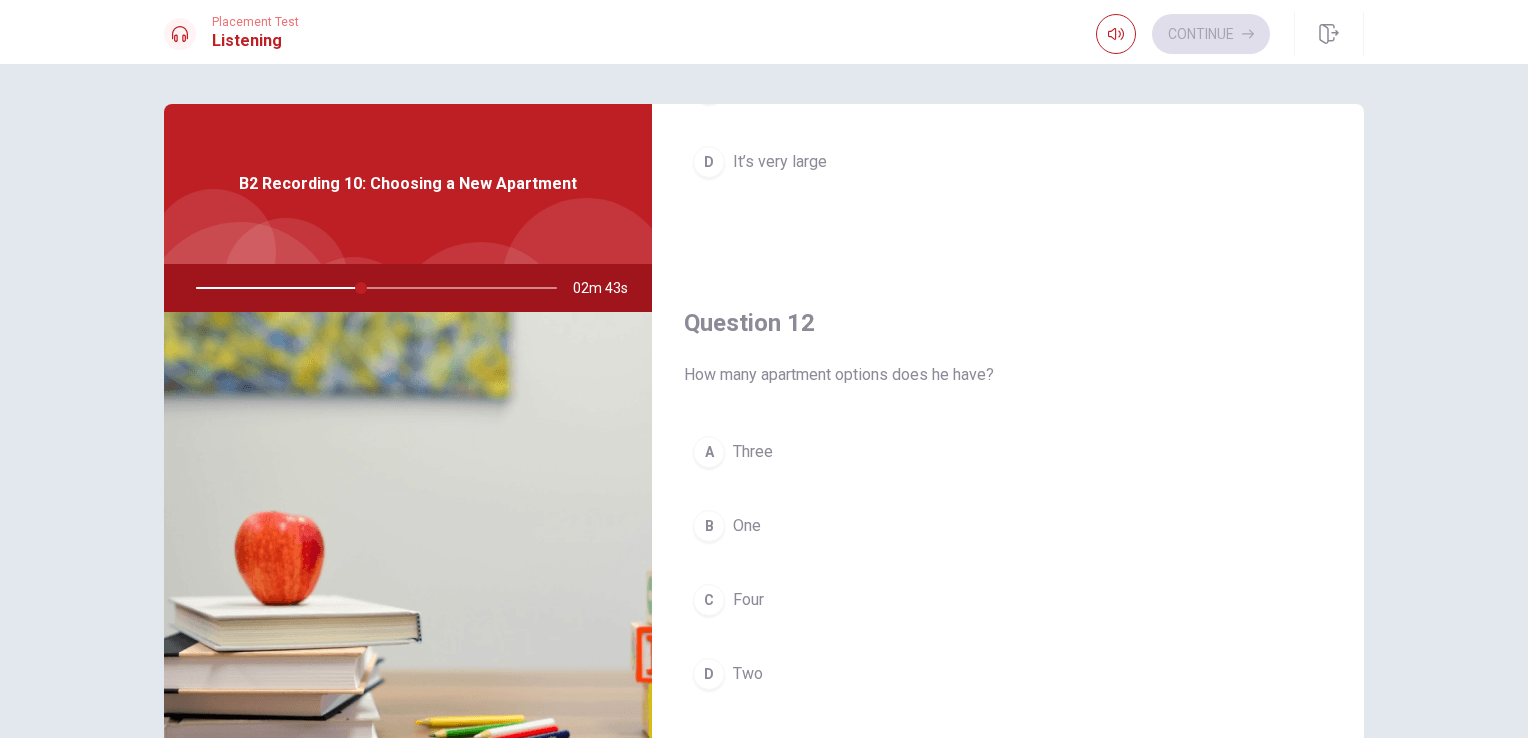 scroll, scrollTop: 352, scrollLeft: 0, axis: vertical 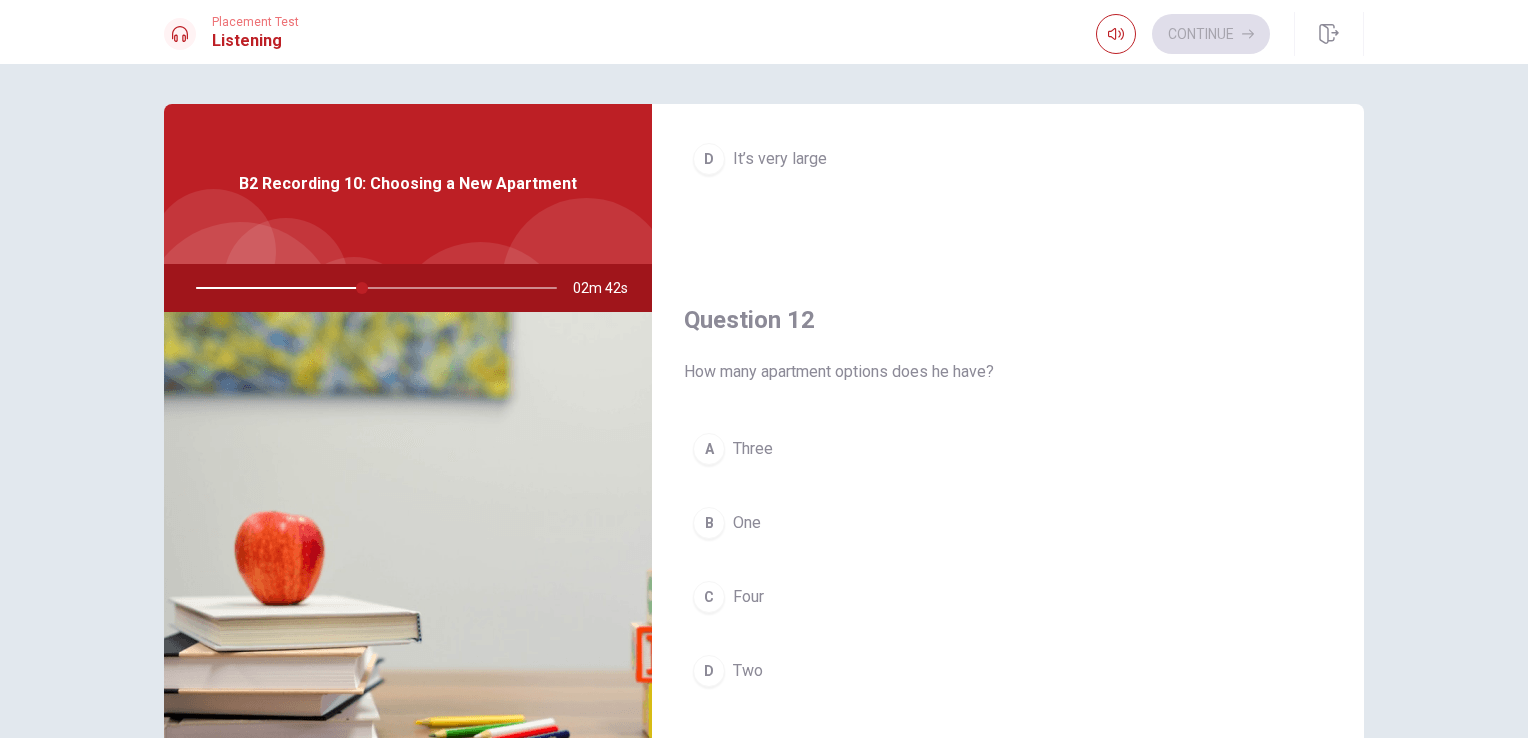 click on "One" at bounding box center (747, 523) 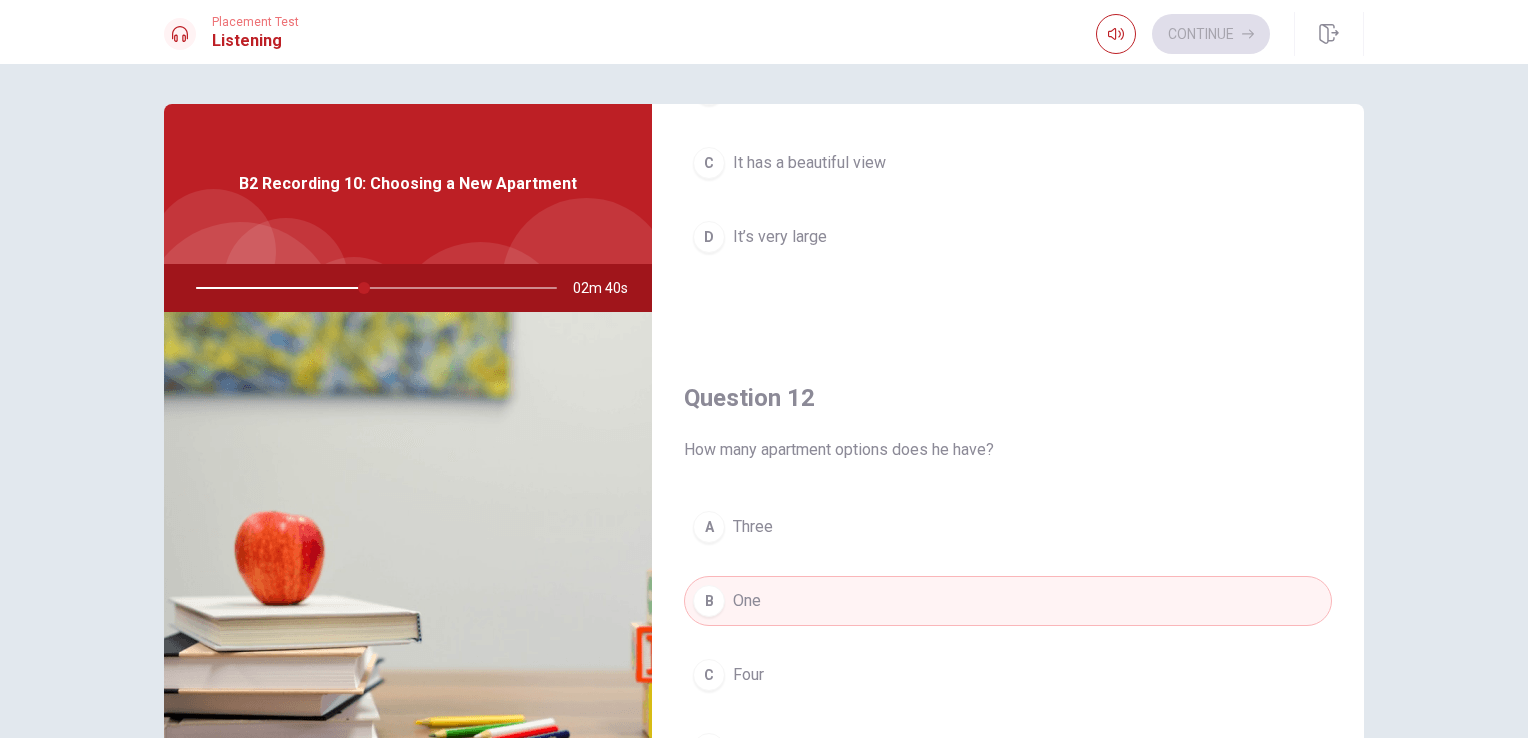 scroll, scrollTop: 265, scrollLeft: 0, axis: vertical 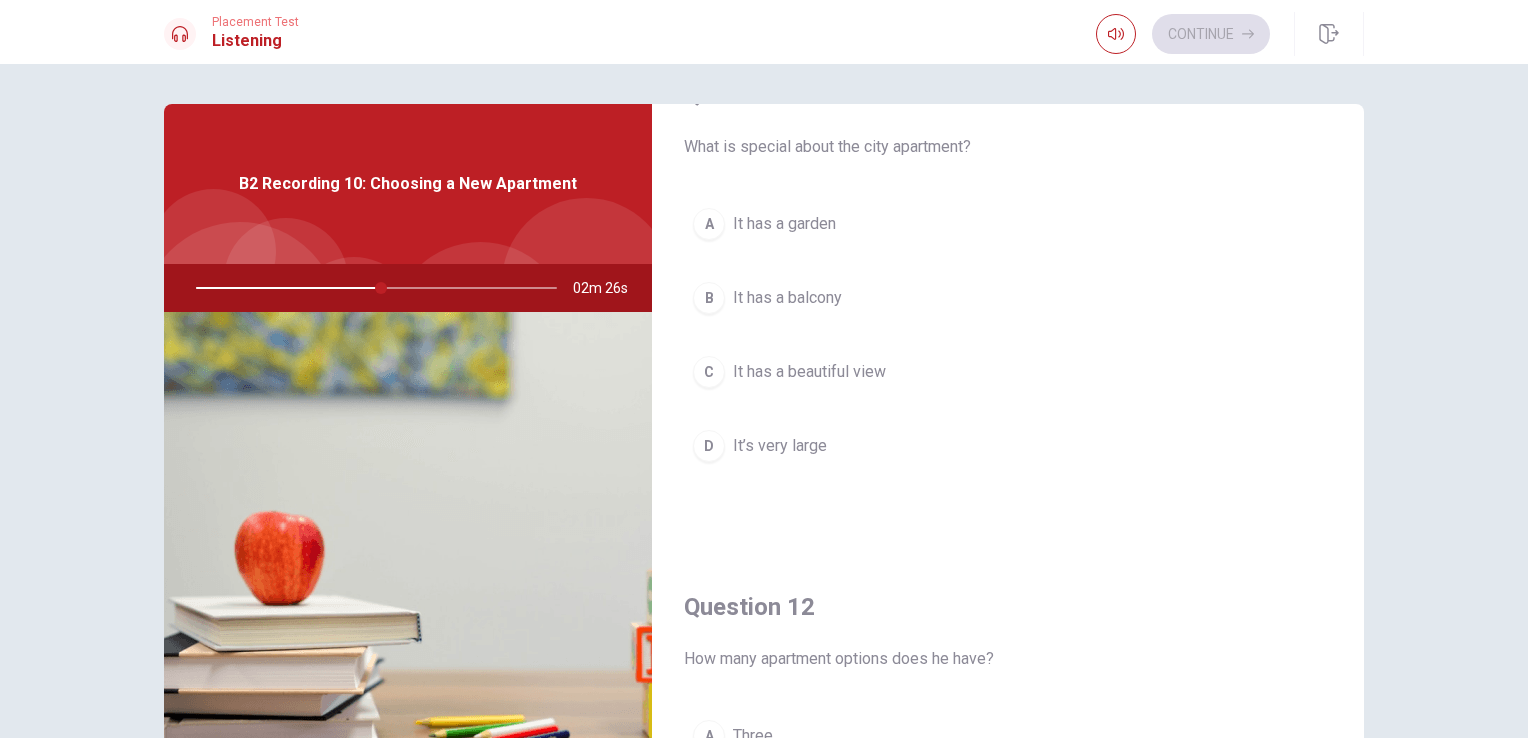 click on "It has a beautiful view" at bounding box center (809, 372) 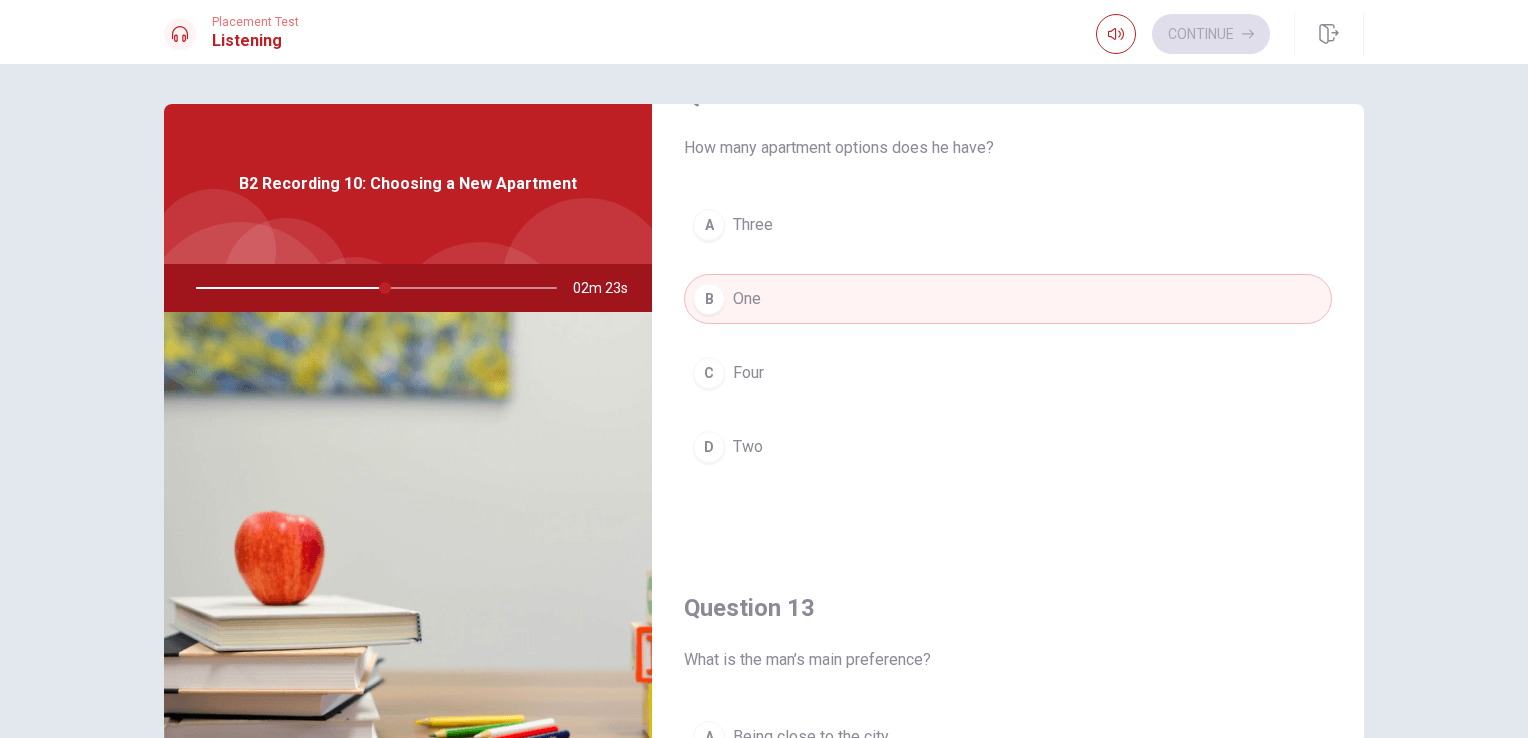 scroll, scrollTop: 573, scrollLeft: 0, axis: vertical 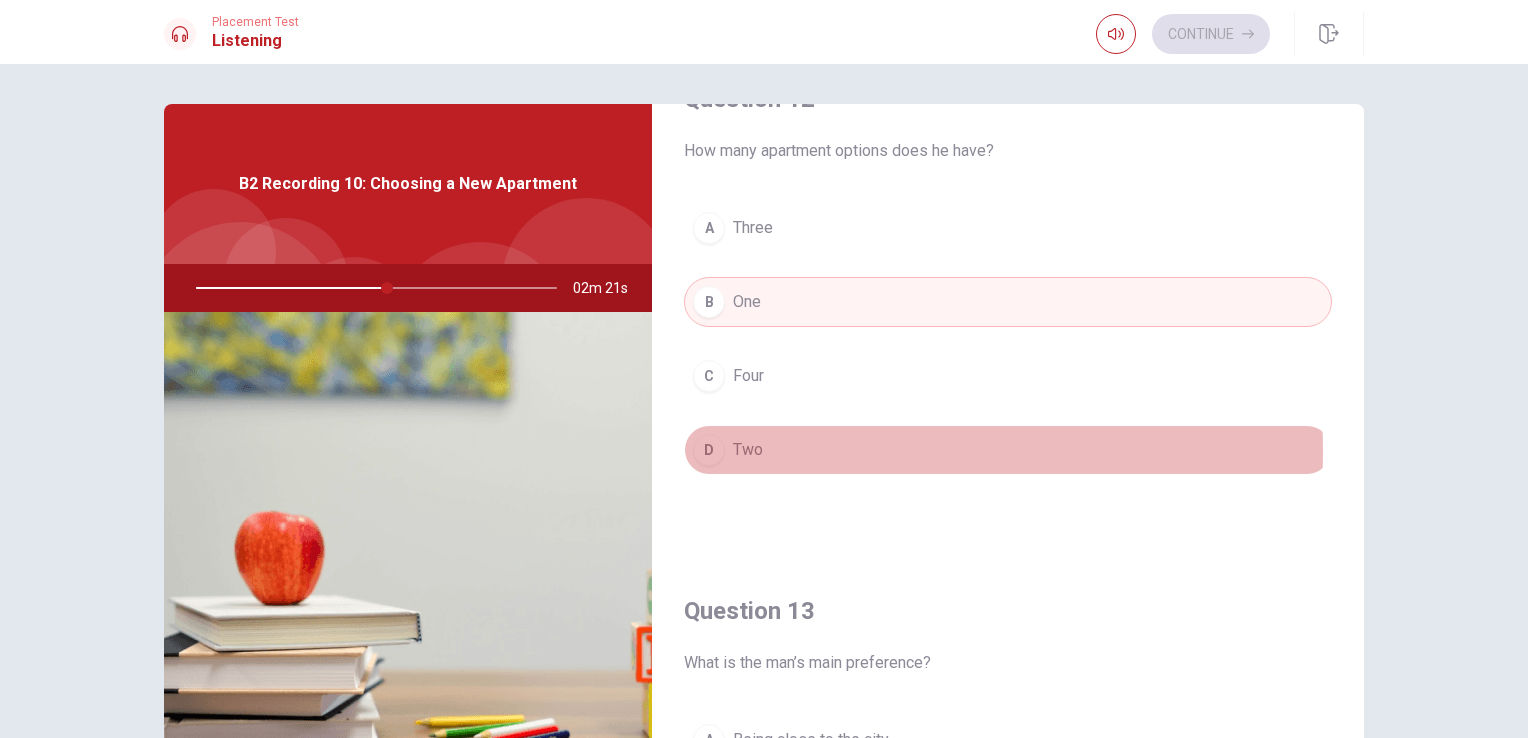 click on "D Two" at bounding box center (1008, 450) 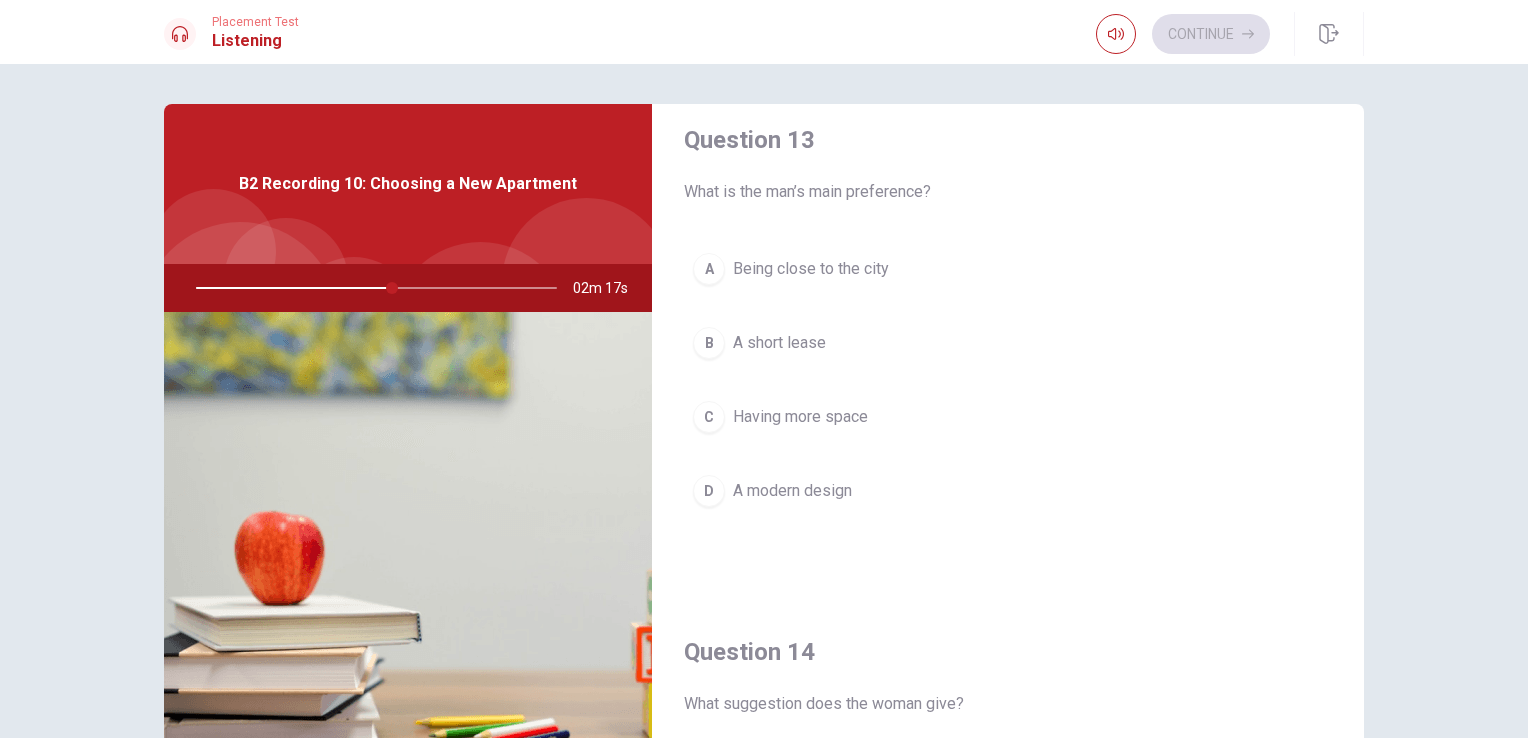 scroll, scrollTop: 1048, scrollLeft: 0, axis: vertical 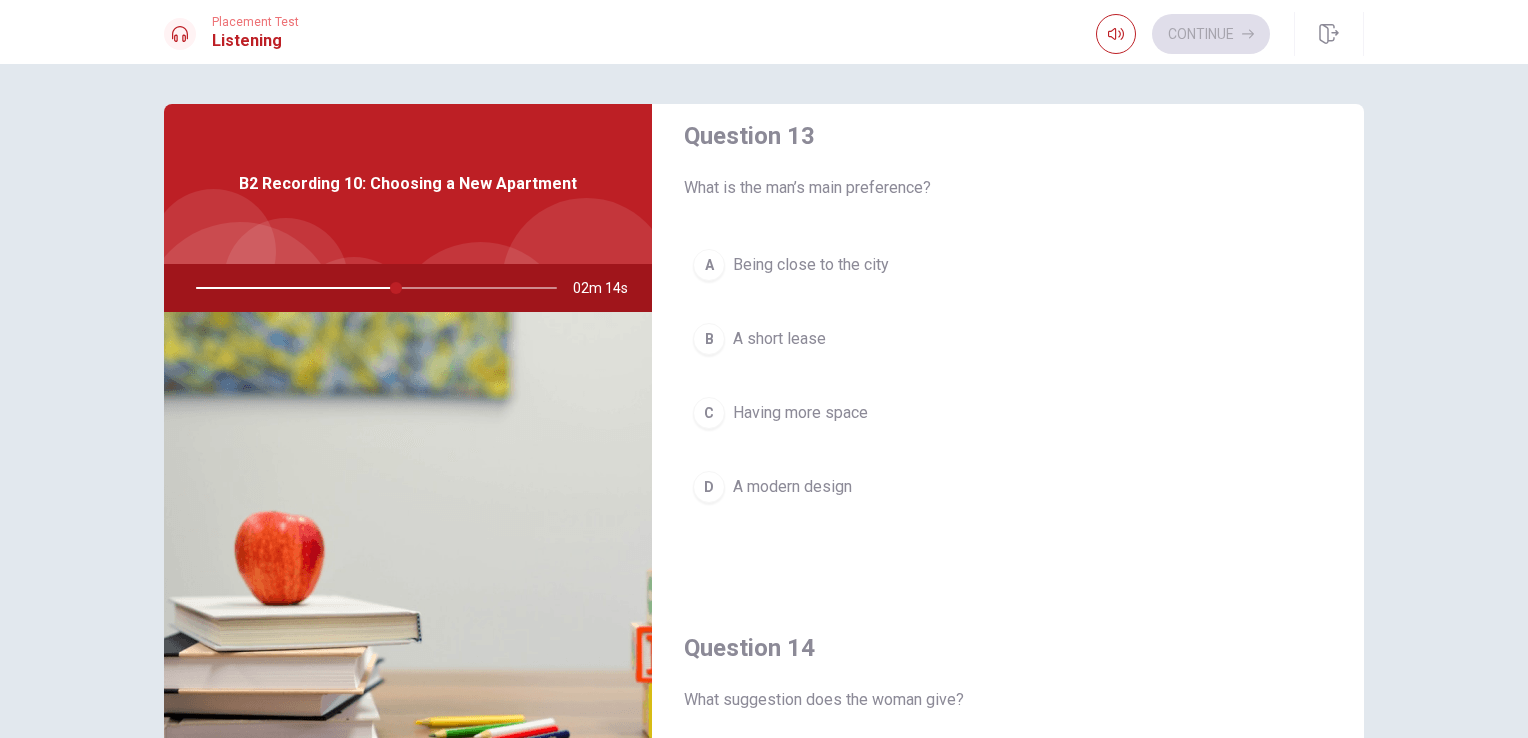 click on "Having more space" at bounding box center [800, 413] 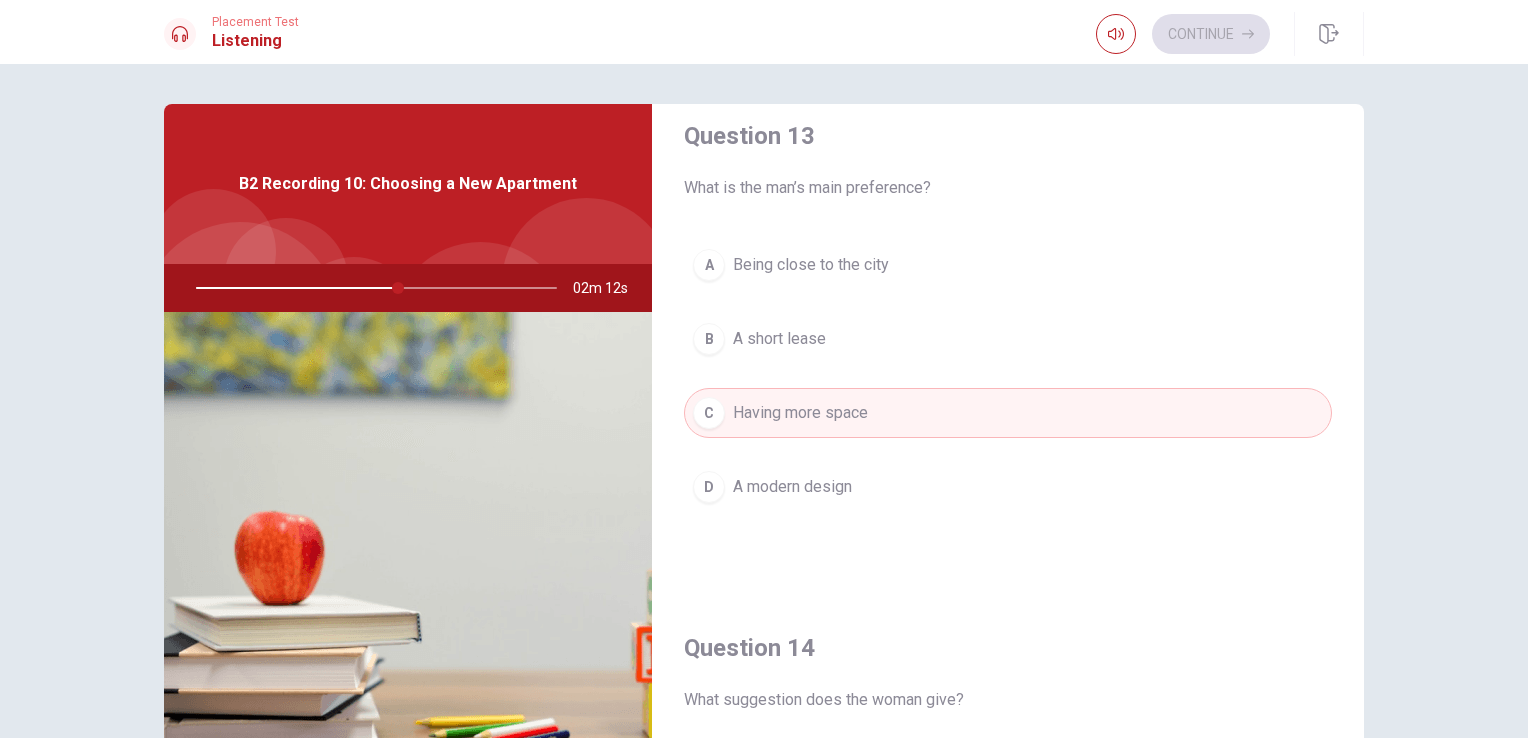 click on "Question 11 What is special about the city apartment? A It has a garden B It has a balcony C It has a beautiful view D It’s very large Question 12 How many apartment options does he have? A Three B One C Four D Two Question 13 What is the man’s main preference? A Being close to the city B A short lease C Having more space D A modern design Question 14 What suggestion does the woman give? A Move to a larger apartment B Look for a cheaper place C Find a different city D Negotiate the rent Question 15 What is the man planning to do? A Rent an office B Move to a new city C Buy a house D Move to a new apartment" at bounding box center [1008, 451] 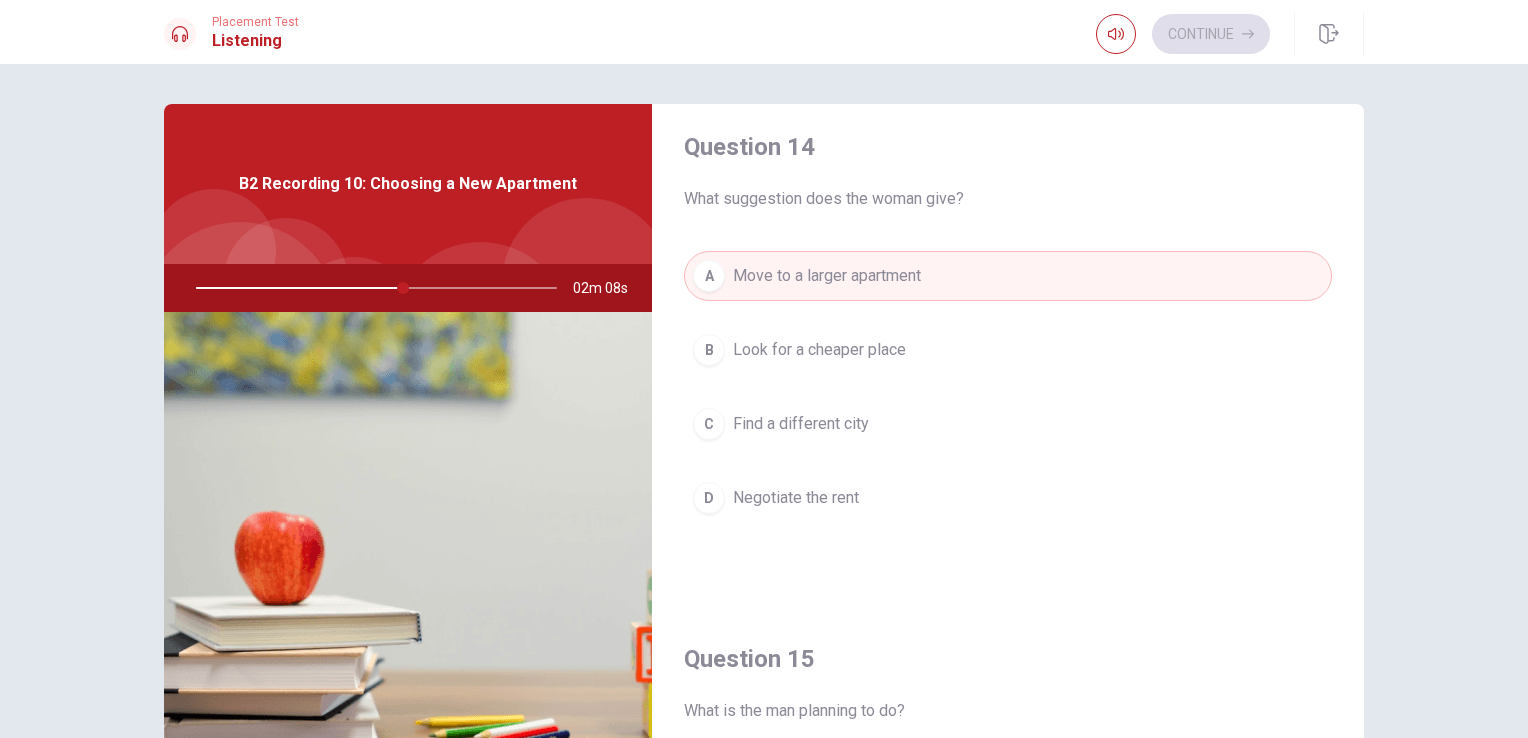 scroll, scrollTop: 1531, scrollLeft: 0, axis: vertical 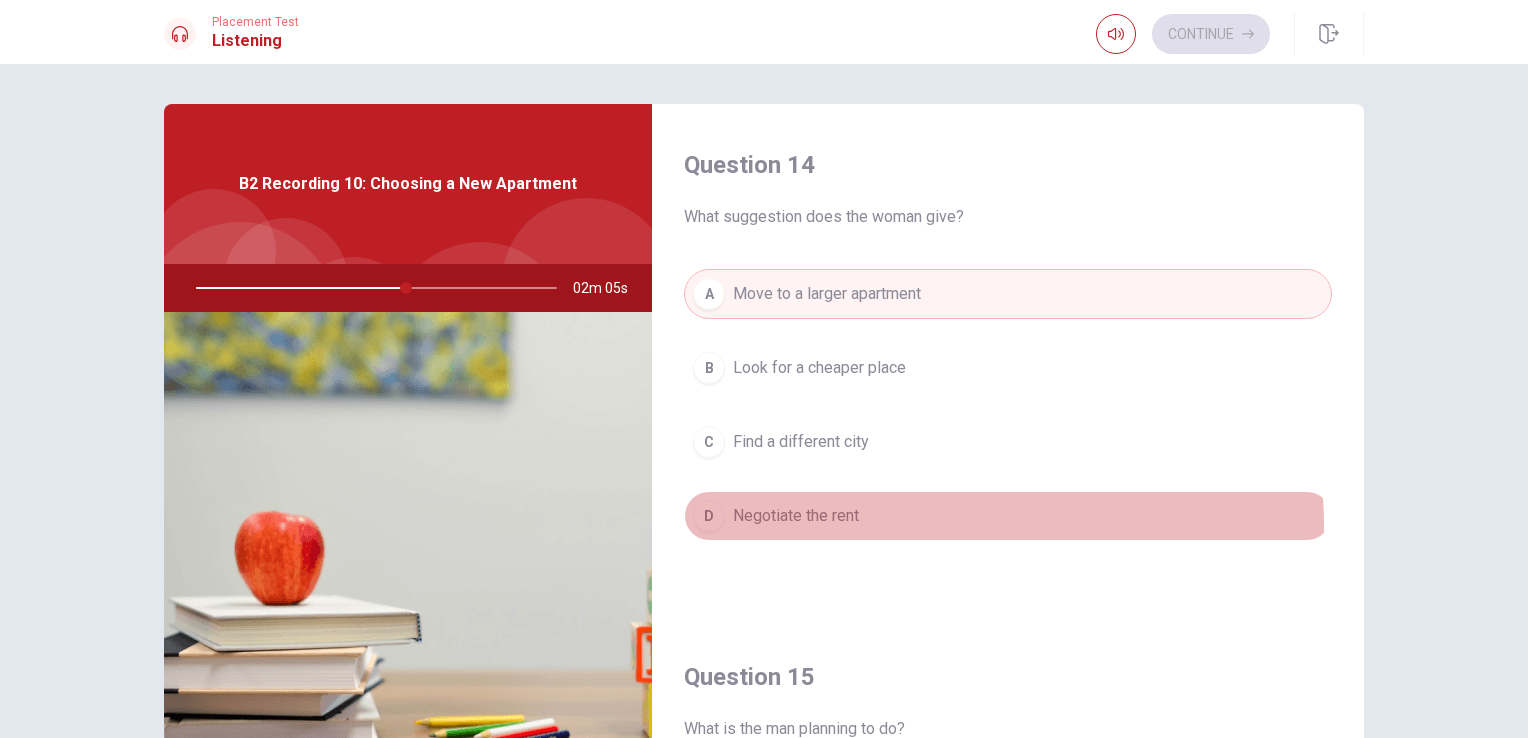click on "D Negotiate the rent" at bounding box center (1008, 516) 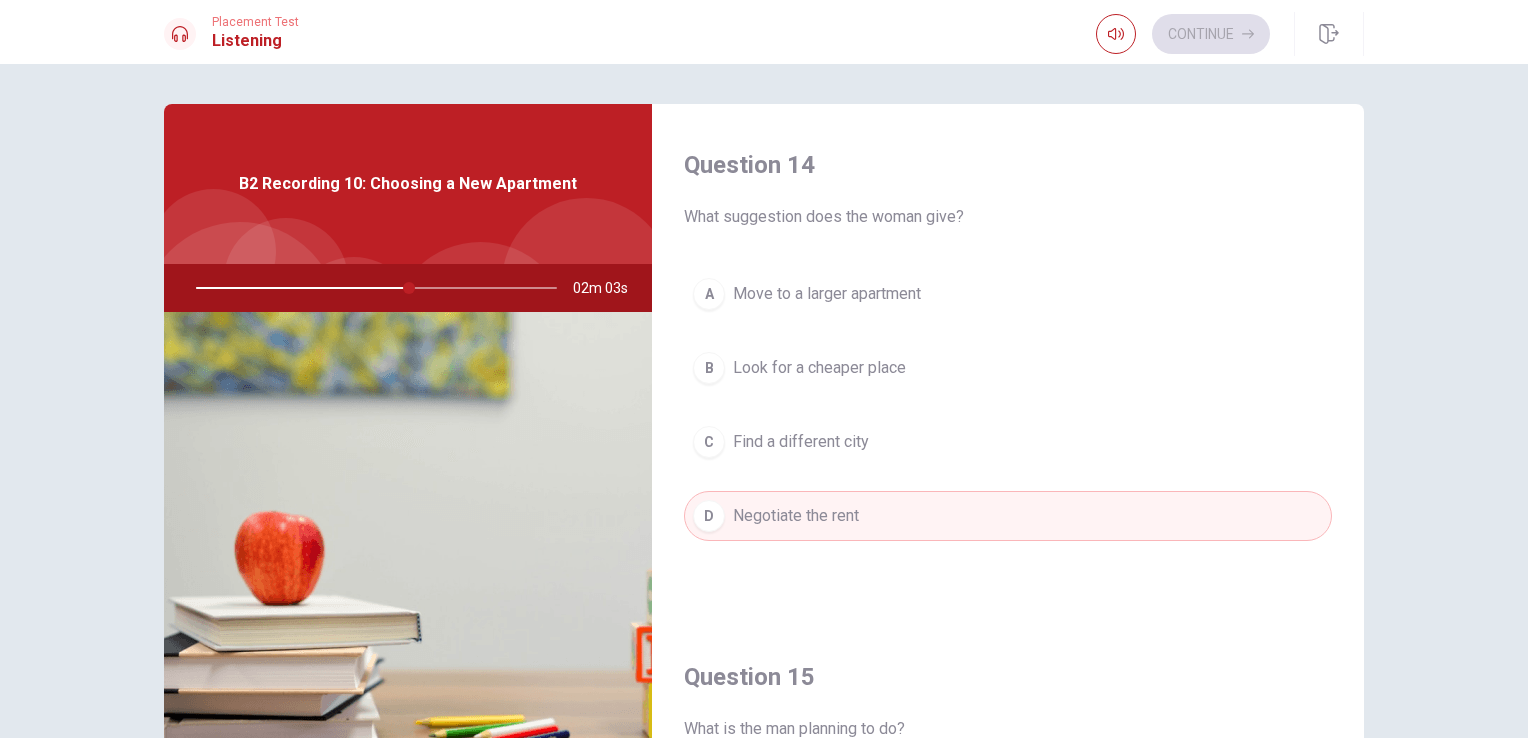 scroll, scrollTop: 1856, scrollLeft: 0, axis: vertical 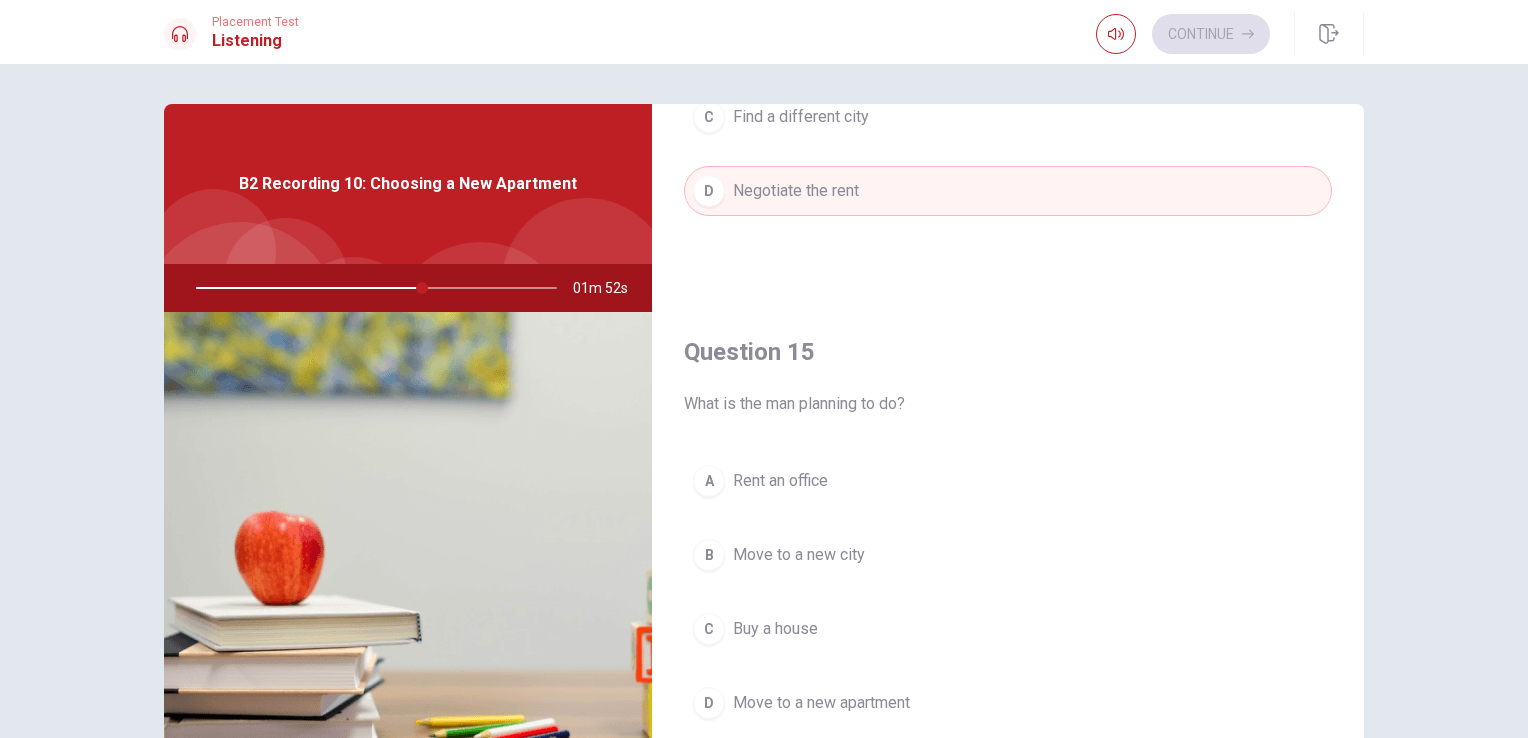 drag, startPoint x: 1516, startPoint y: 470, endPoint x: 1531, endPoint y: 535, distance: 66.70832 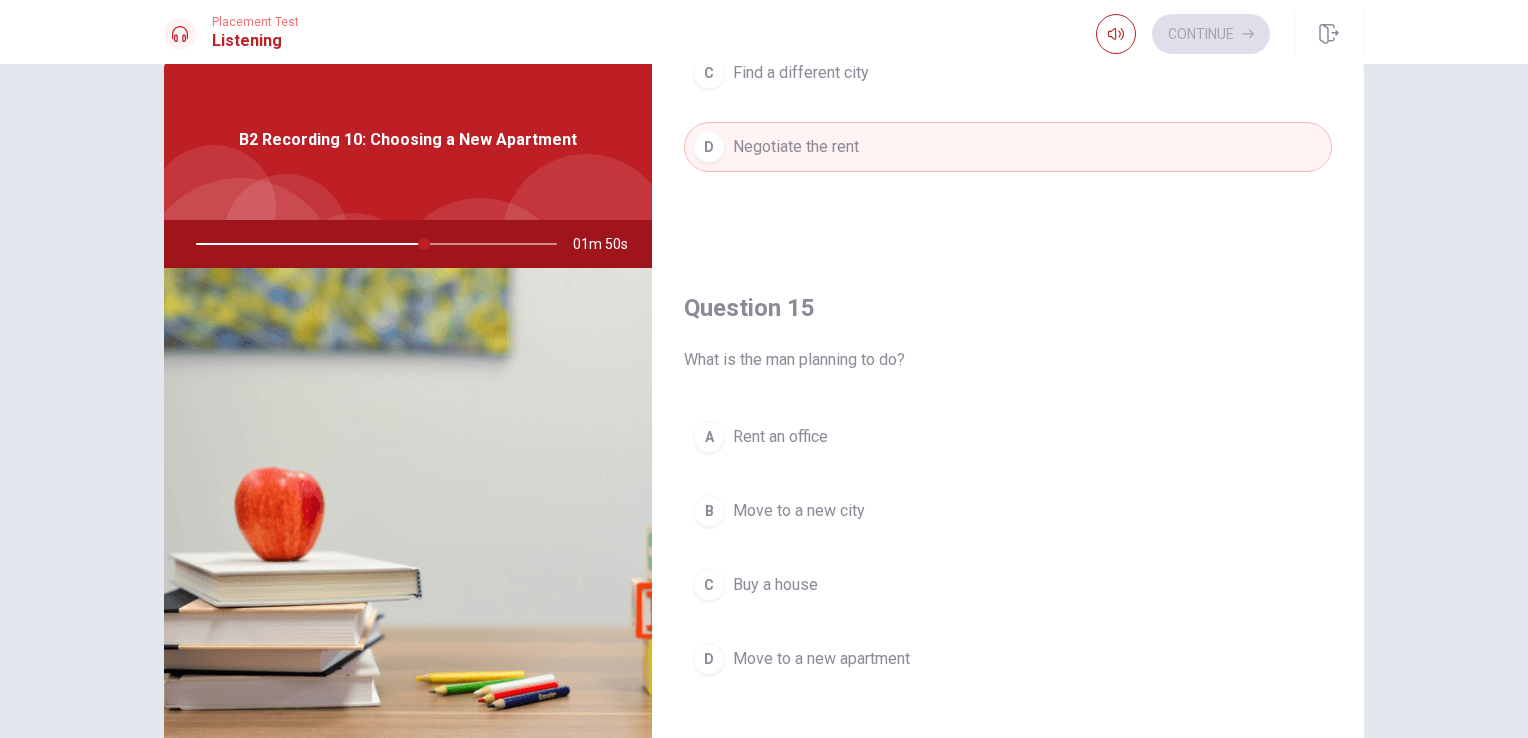 scroll, scrollTop: 46, scrollLeft: 0, axis: vertical 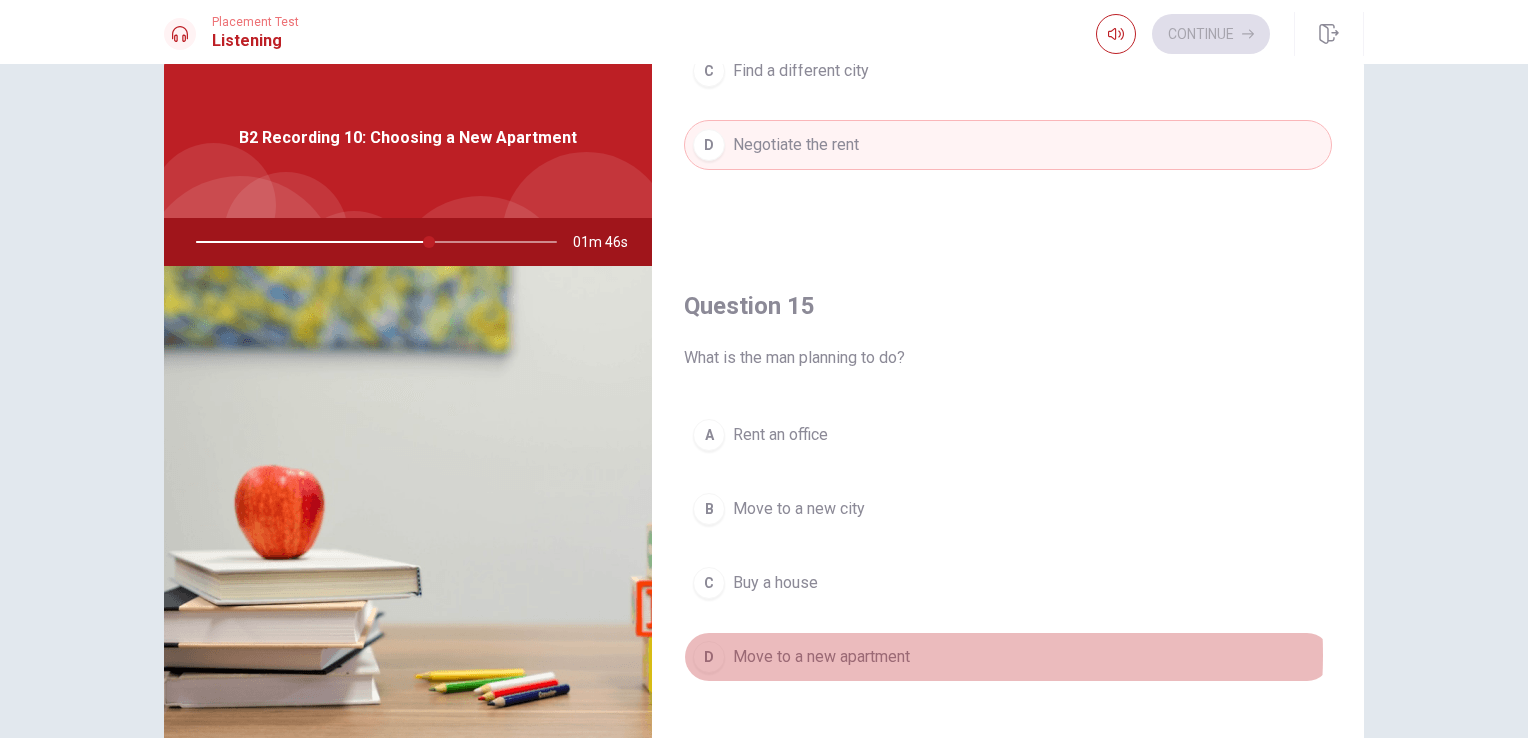 click on "Move to a new apartment" at bounding box center (821, 657) 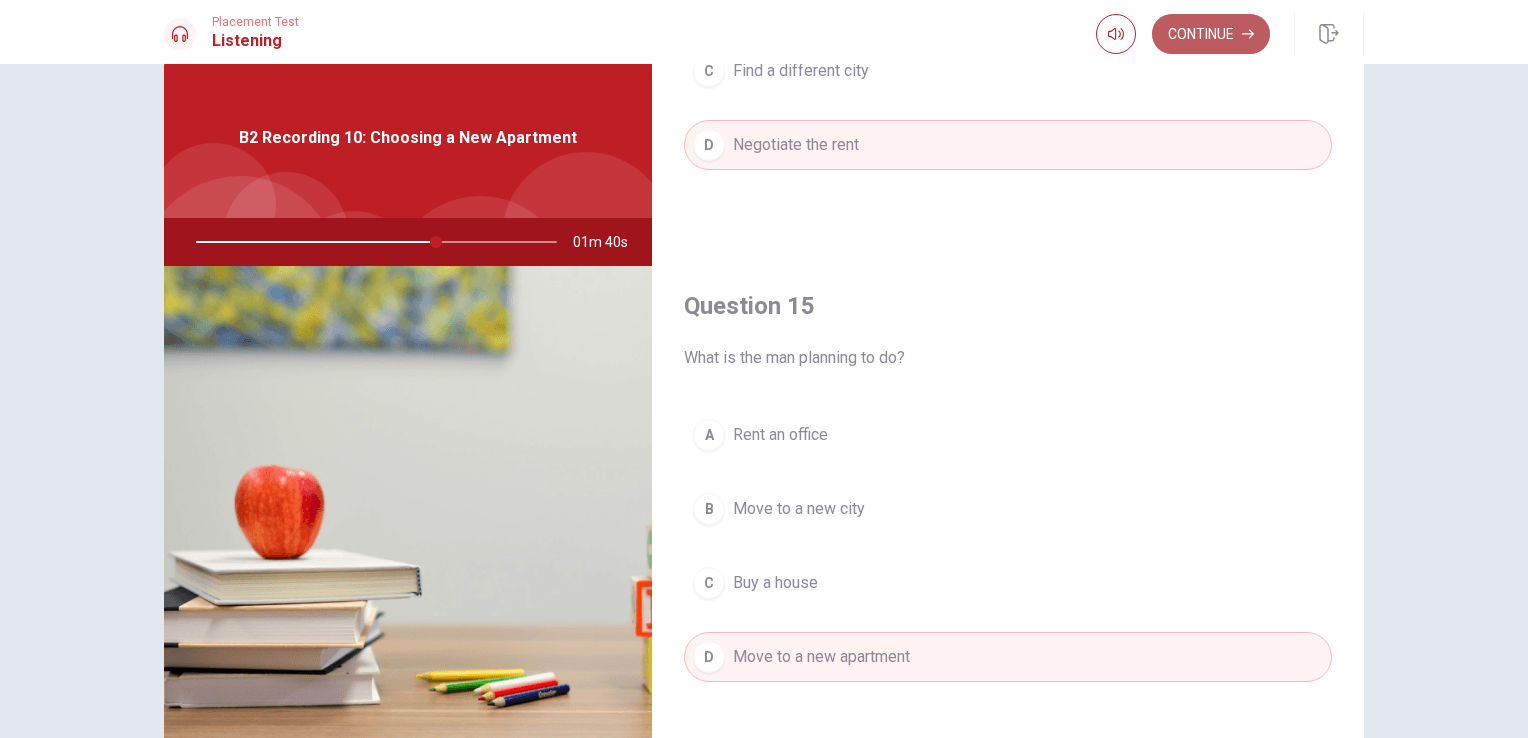 click on "Continue" at bounding box center (1211, 34) 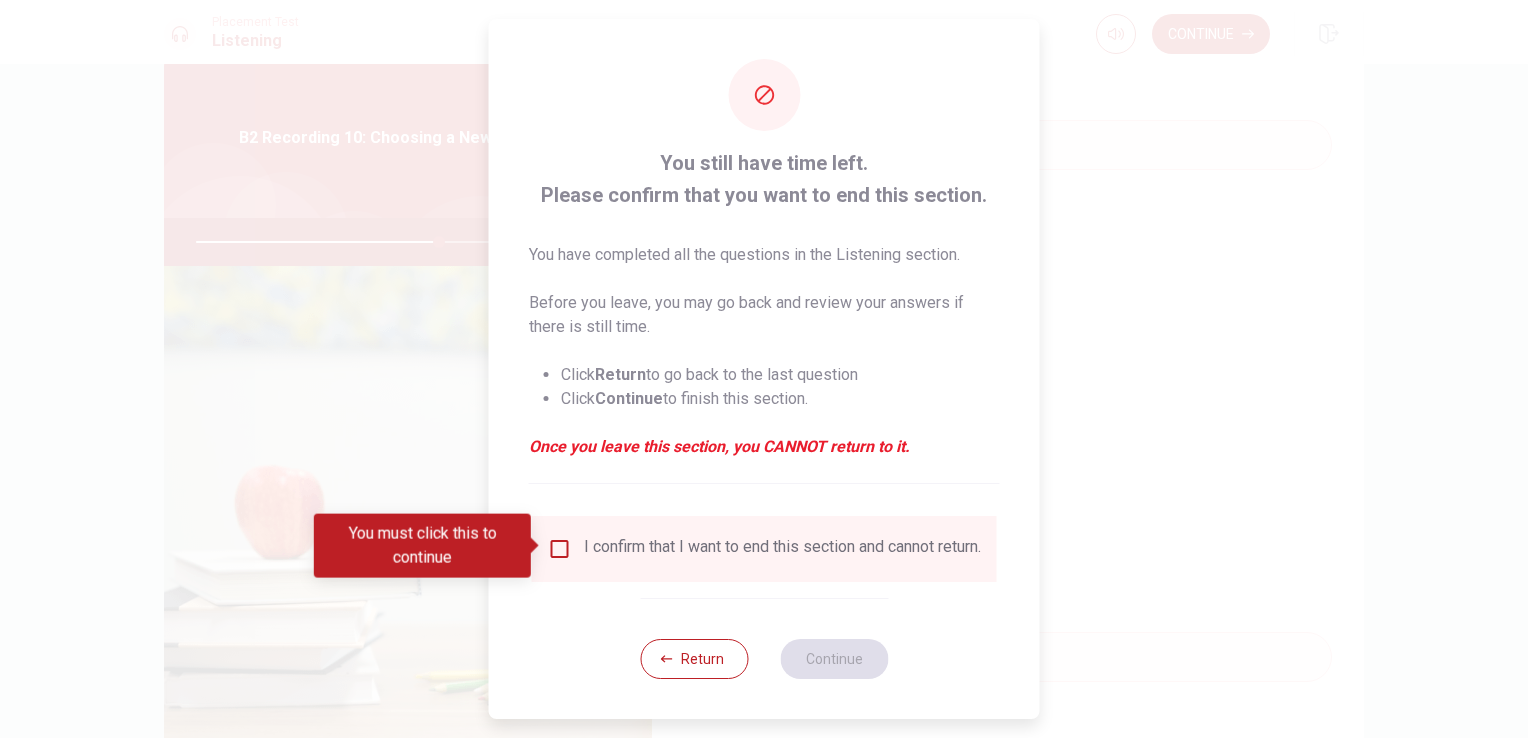 click at bounding box center (560, 549) 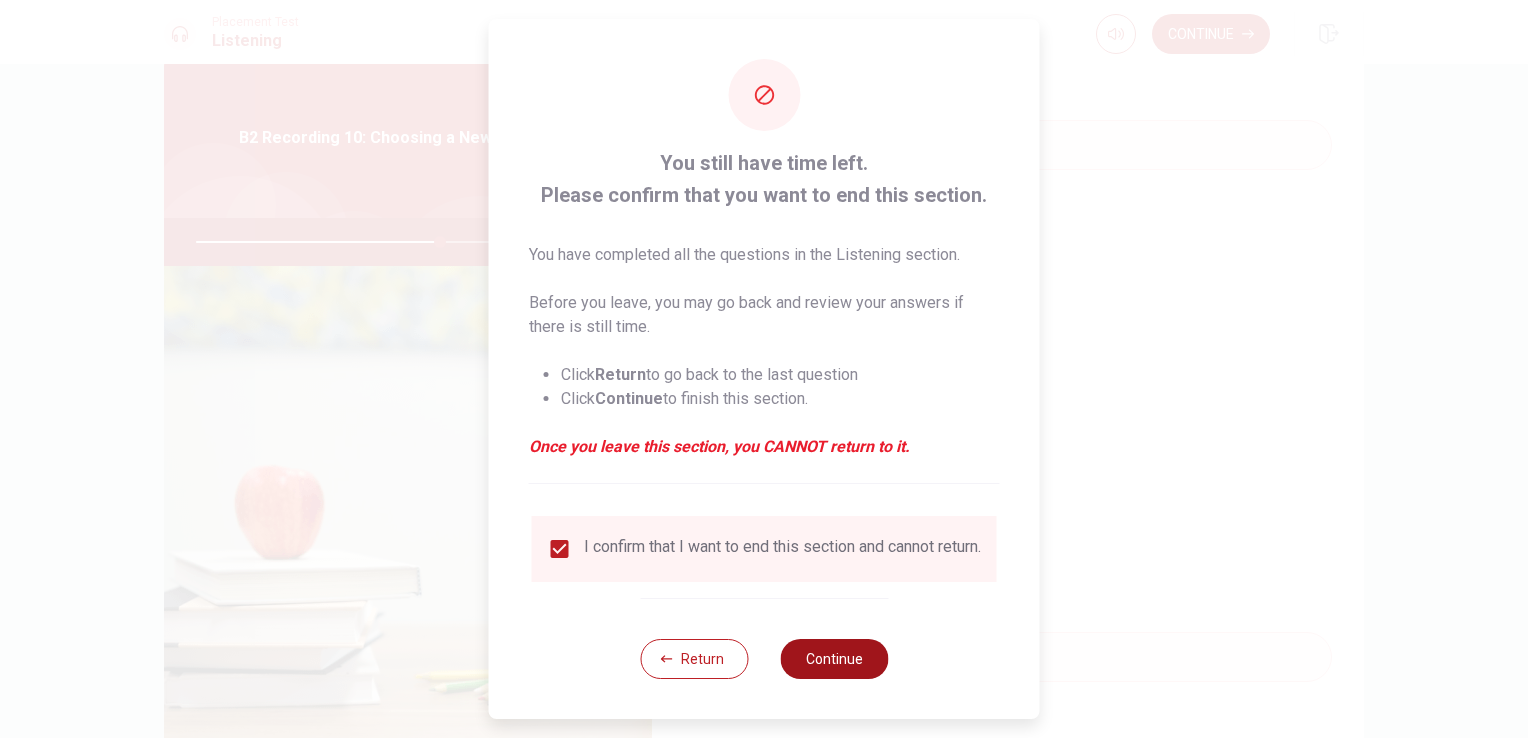click on "Continue" at bounding box center [834, 659] 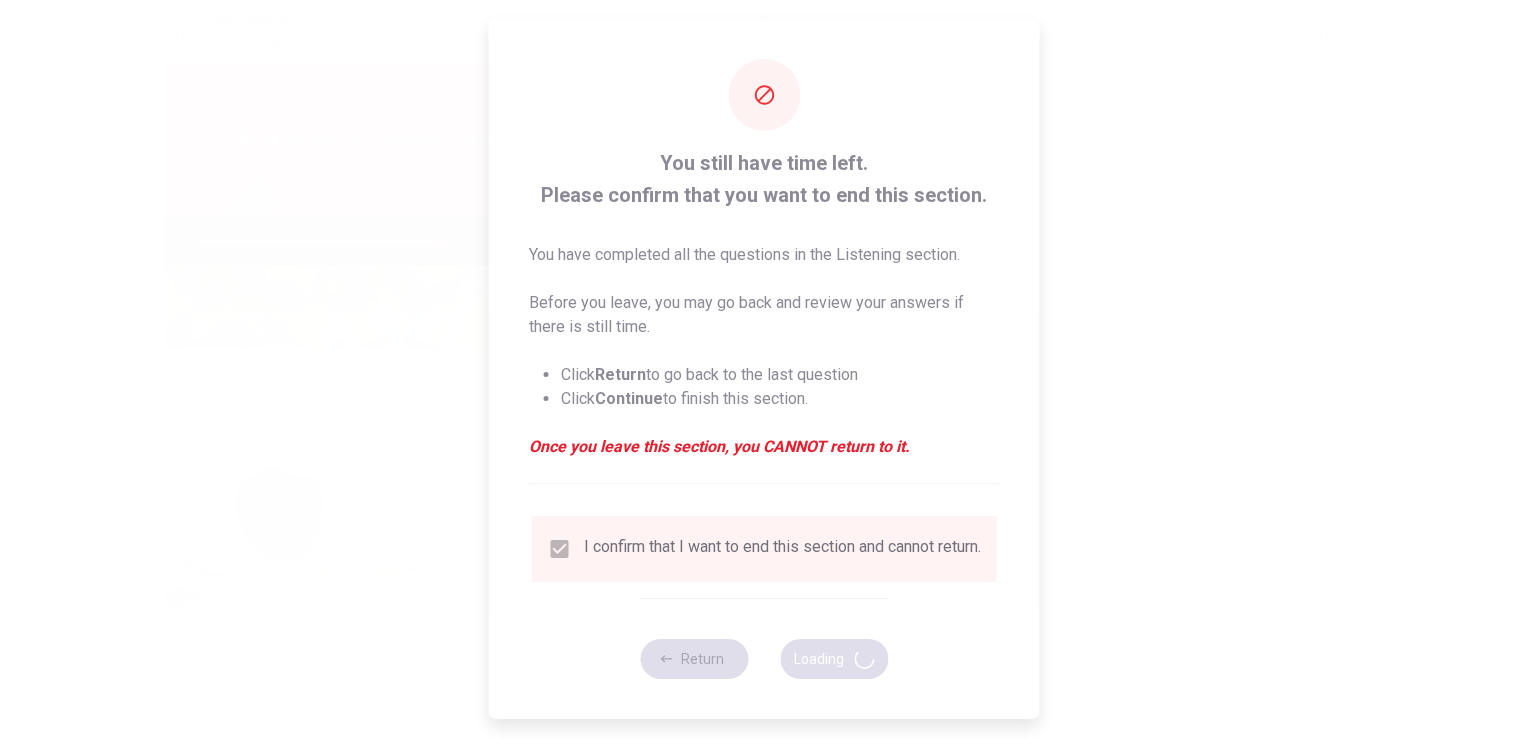 type on "68" 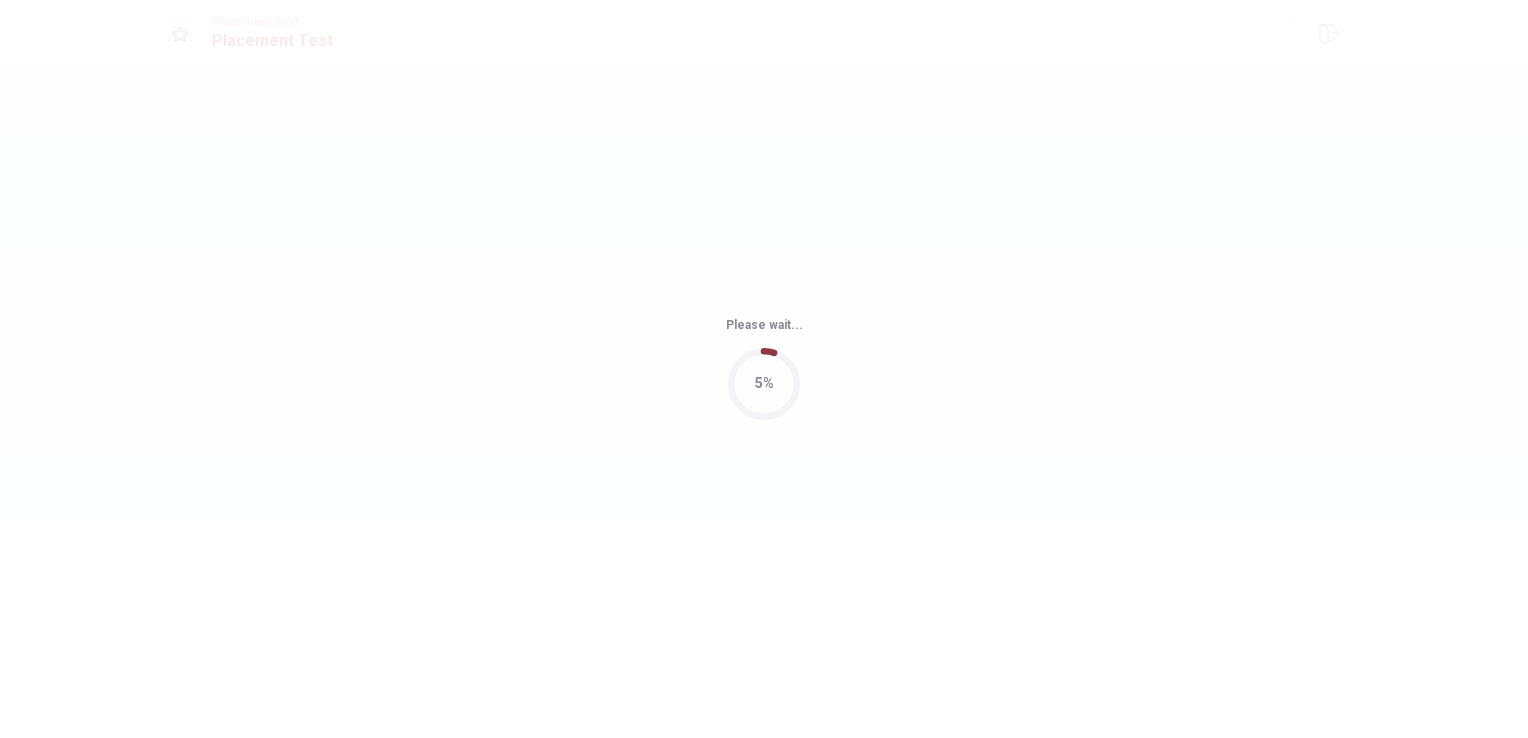 scroll, scrollTop: 0, scrollLeft: 0, axis: both 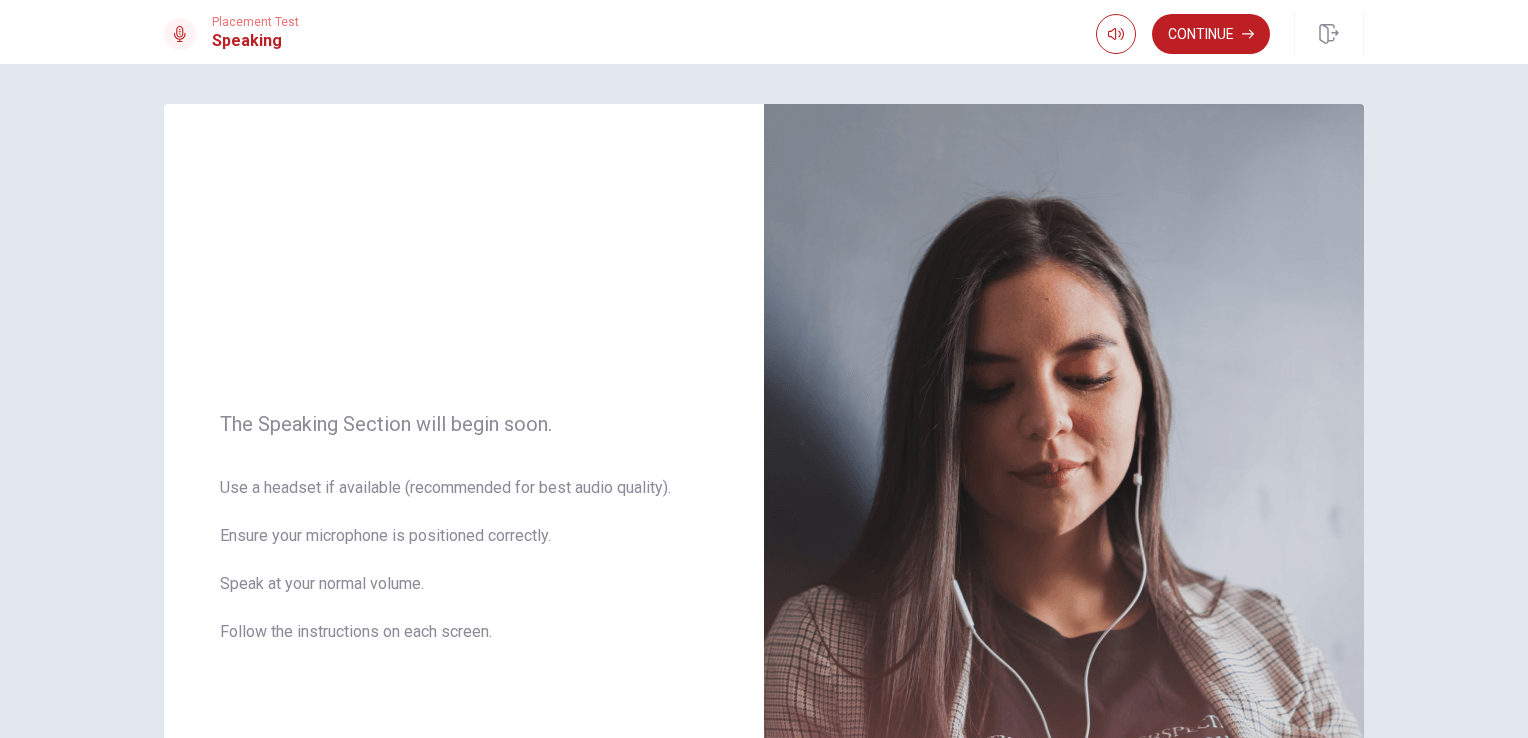 drag, startPoint x: 1515, startPoint y: 405, endPoint x: 1517, endPoint y: 425, distance: 20.09975 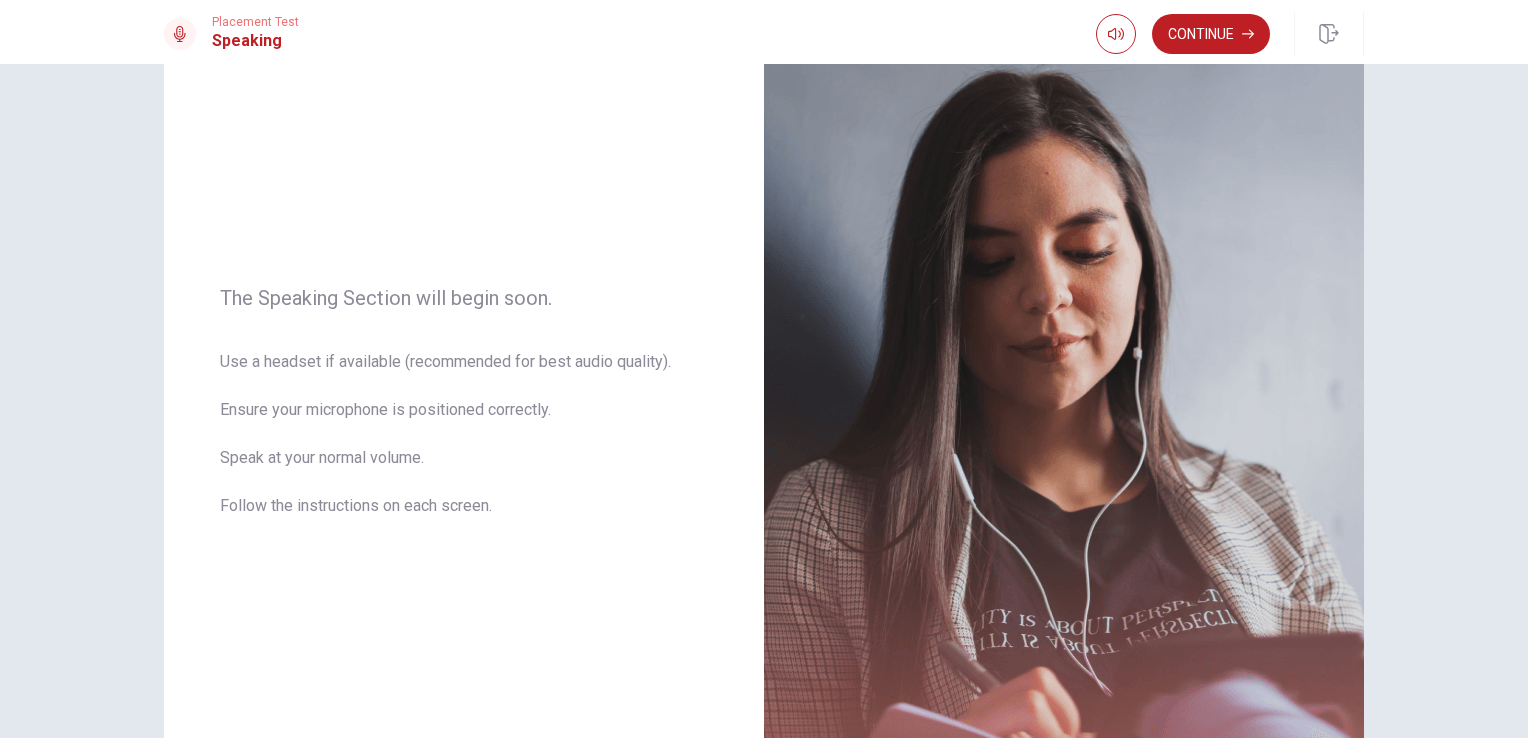 scroll, scrollTop: 134, scrollLeft: 0, axis: vertical 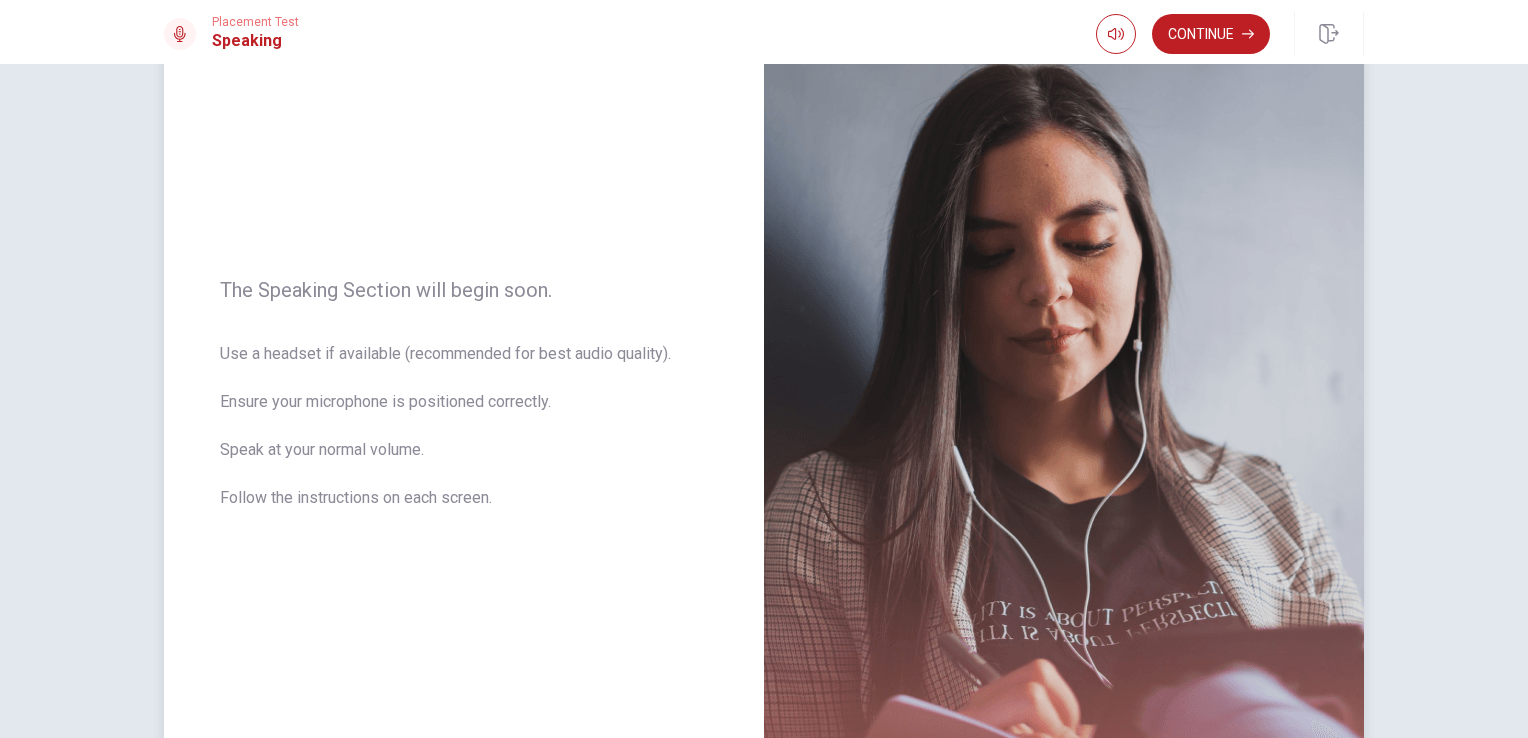 click at bounding box center (1064, 406) 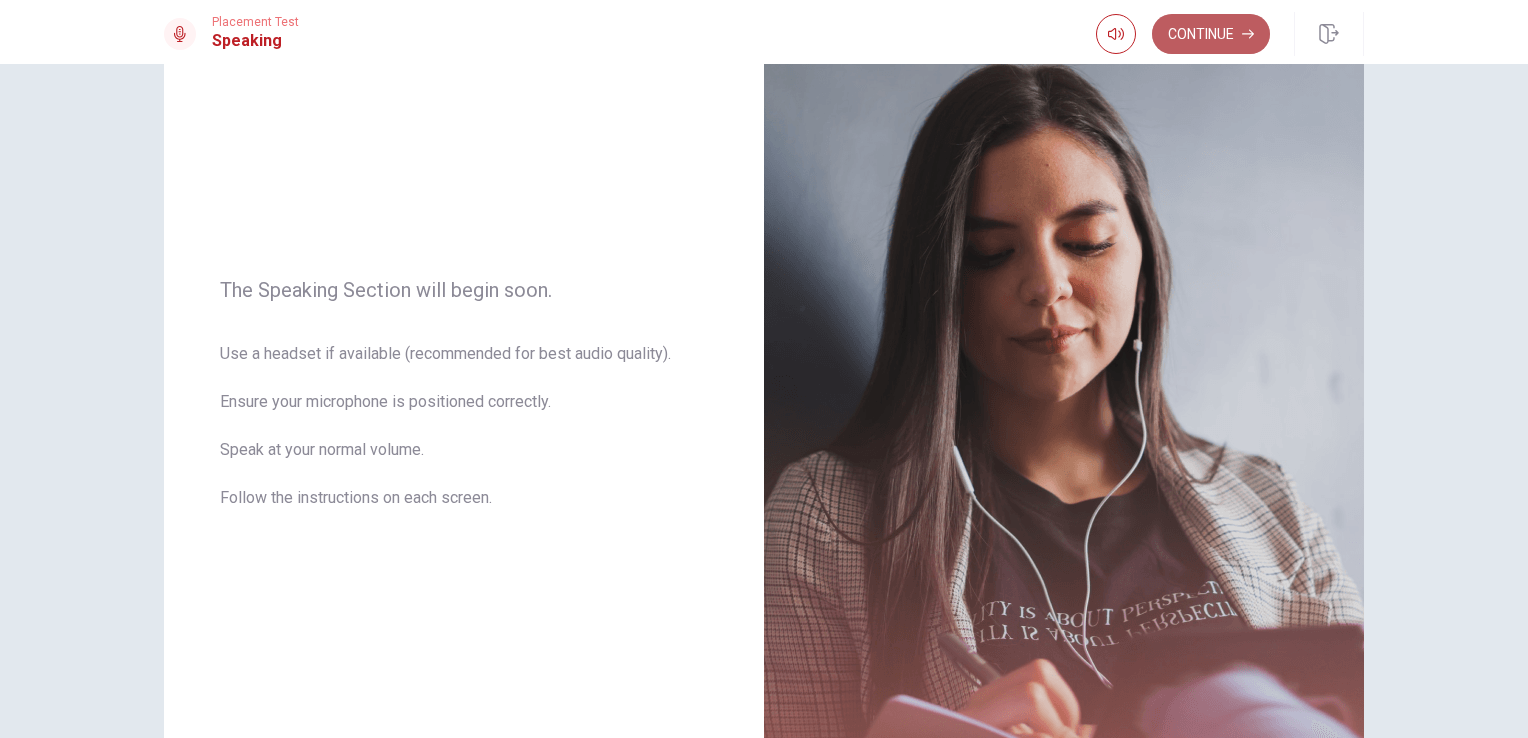 click on "Continue" at bounding box center (1211, 34) 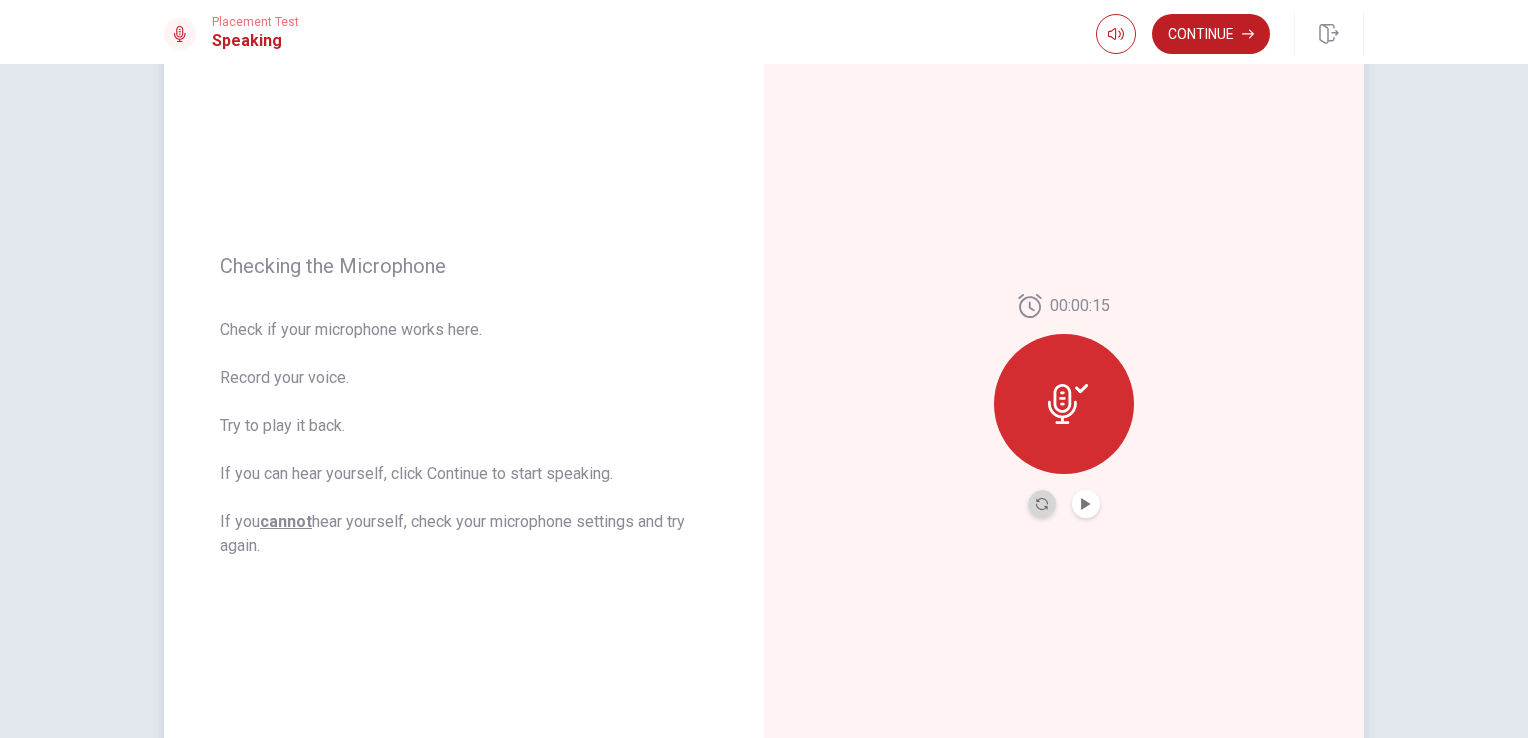 click at bounding box center (1042, 504) 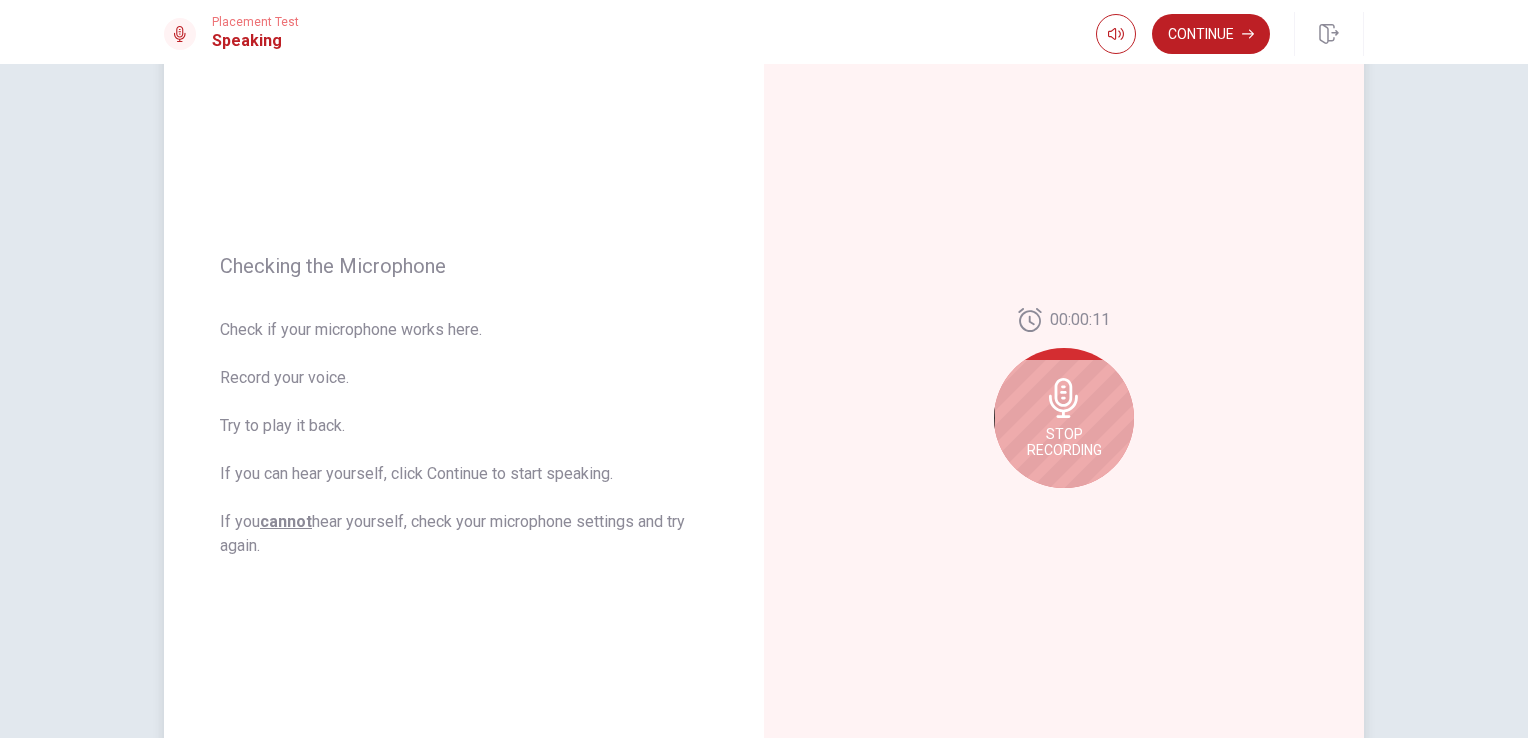 click on "00:00:11 Stop   Recording" at bounding box center (1064, 406) 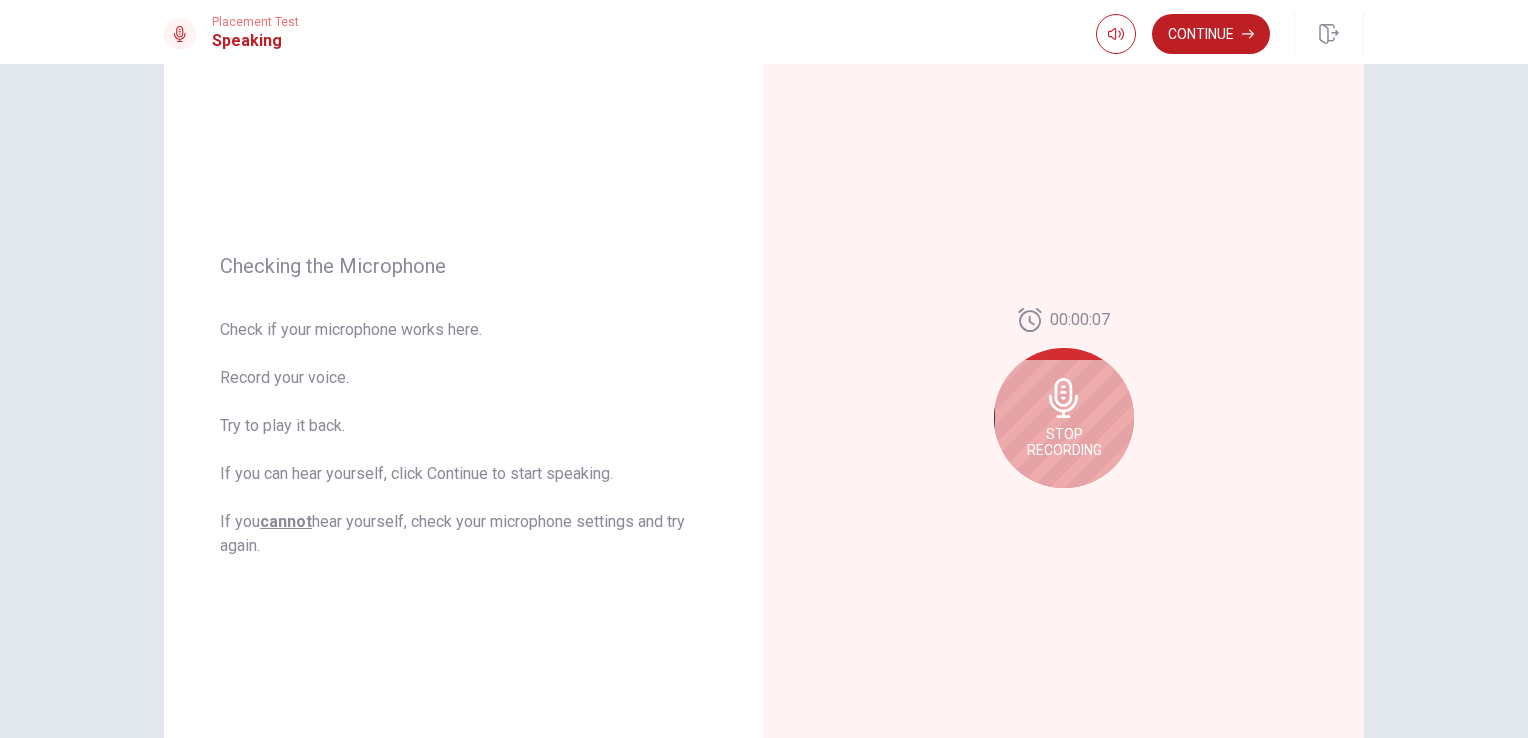 click 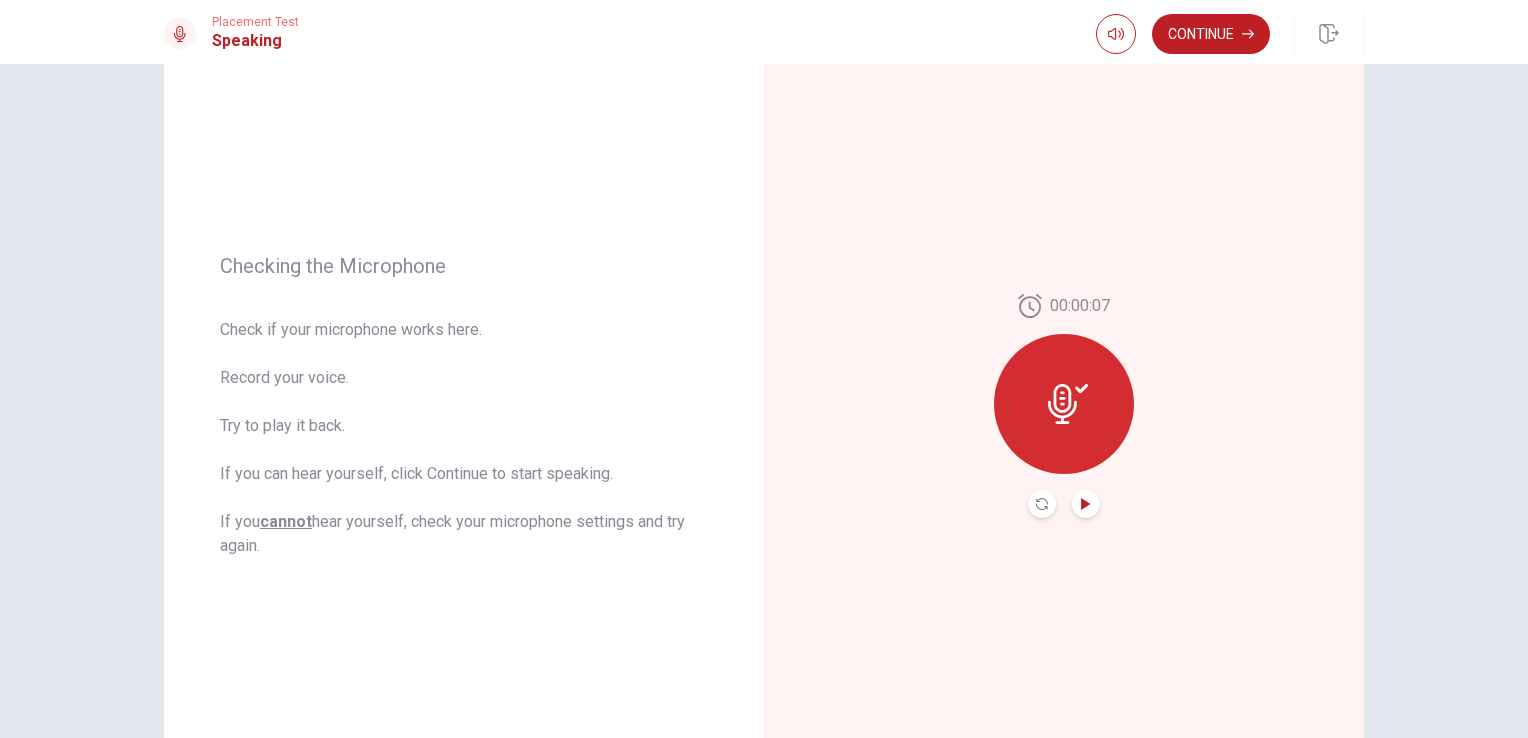 click 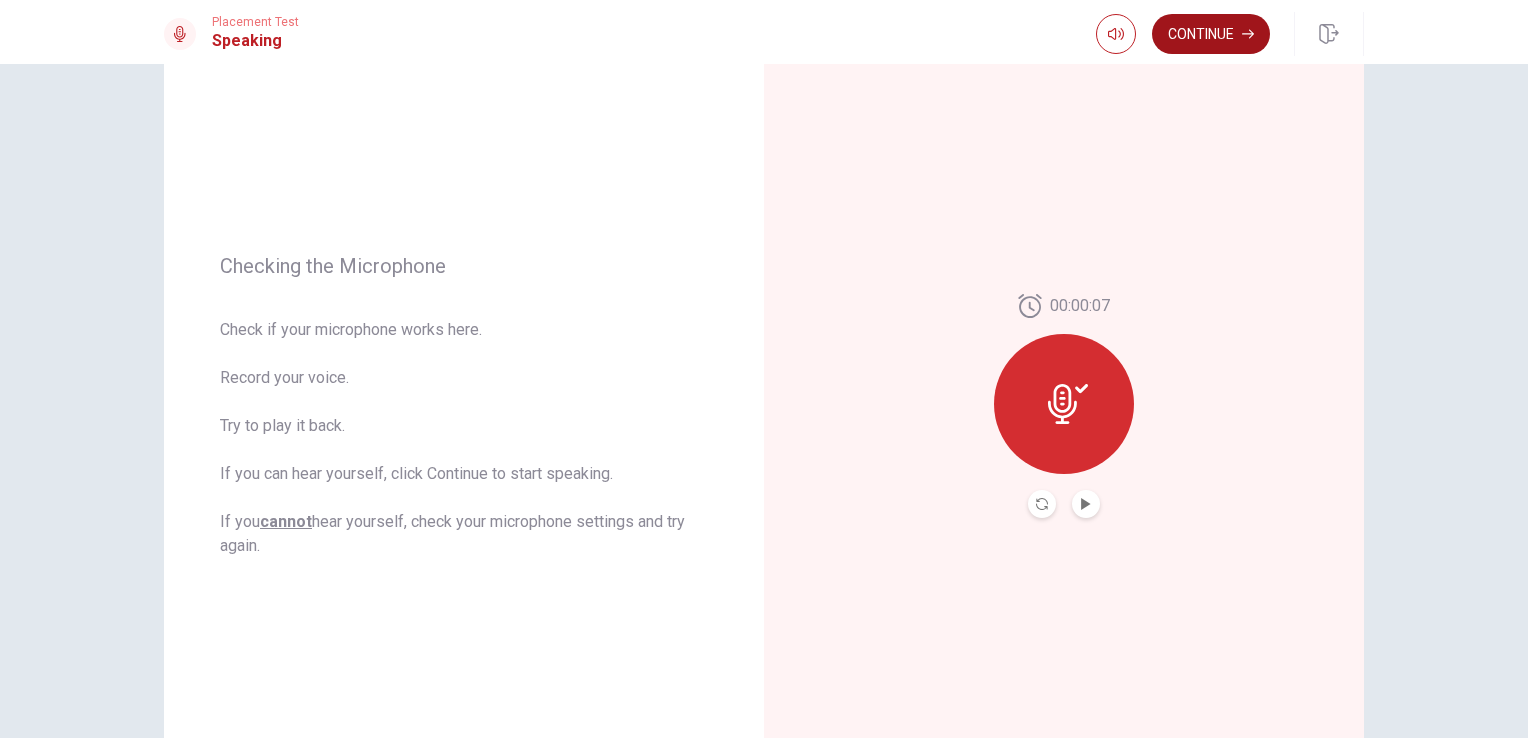 click on "Continue" at bounding box center [1211, 34] 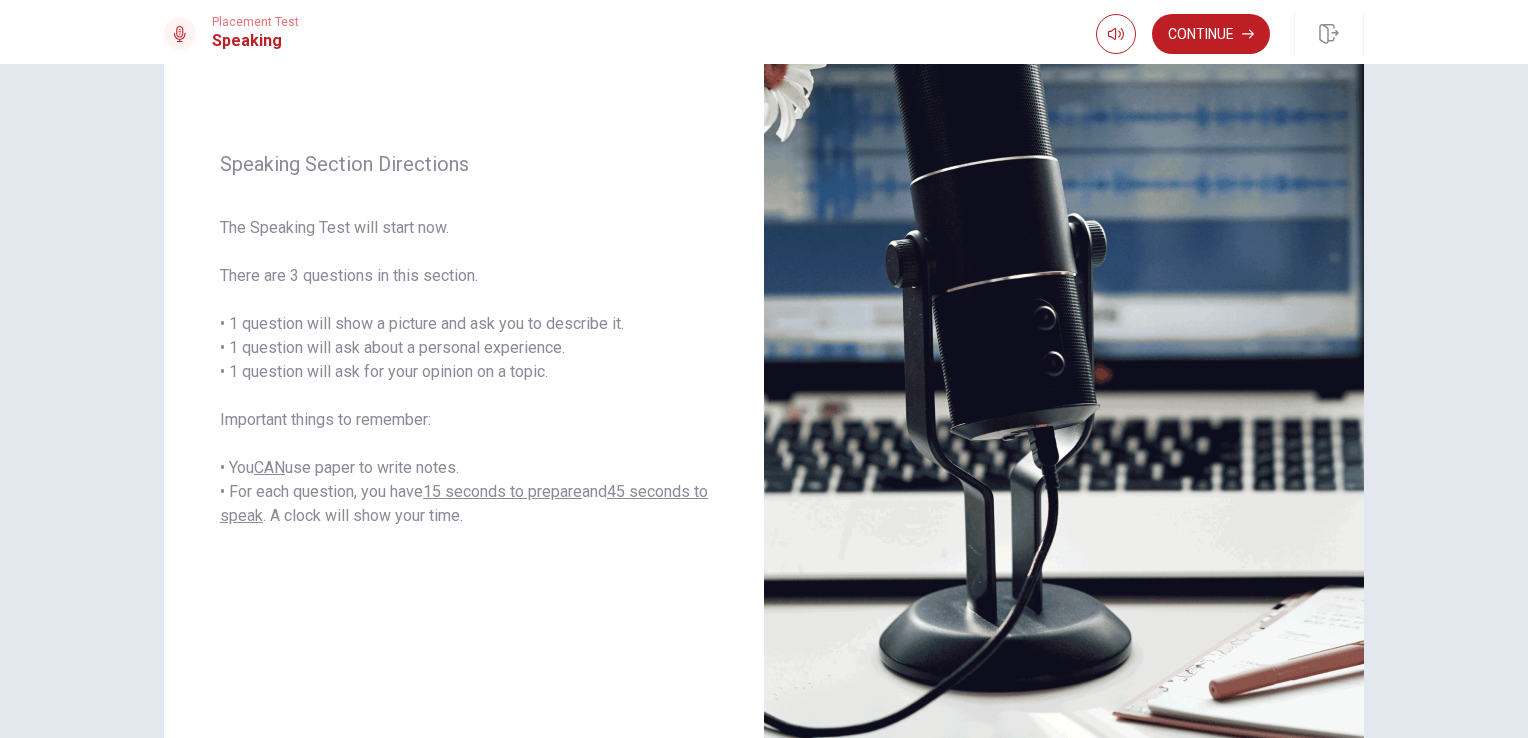 scroll, scrollTop: 199, scrollLeft: 0, axis: vertical 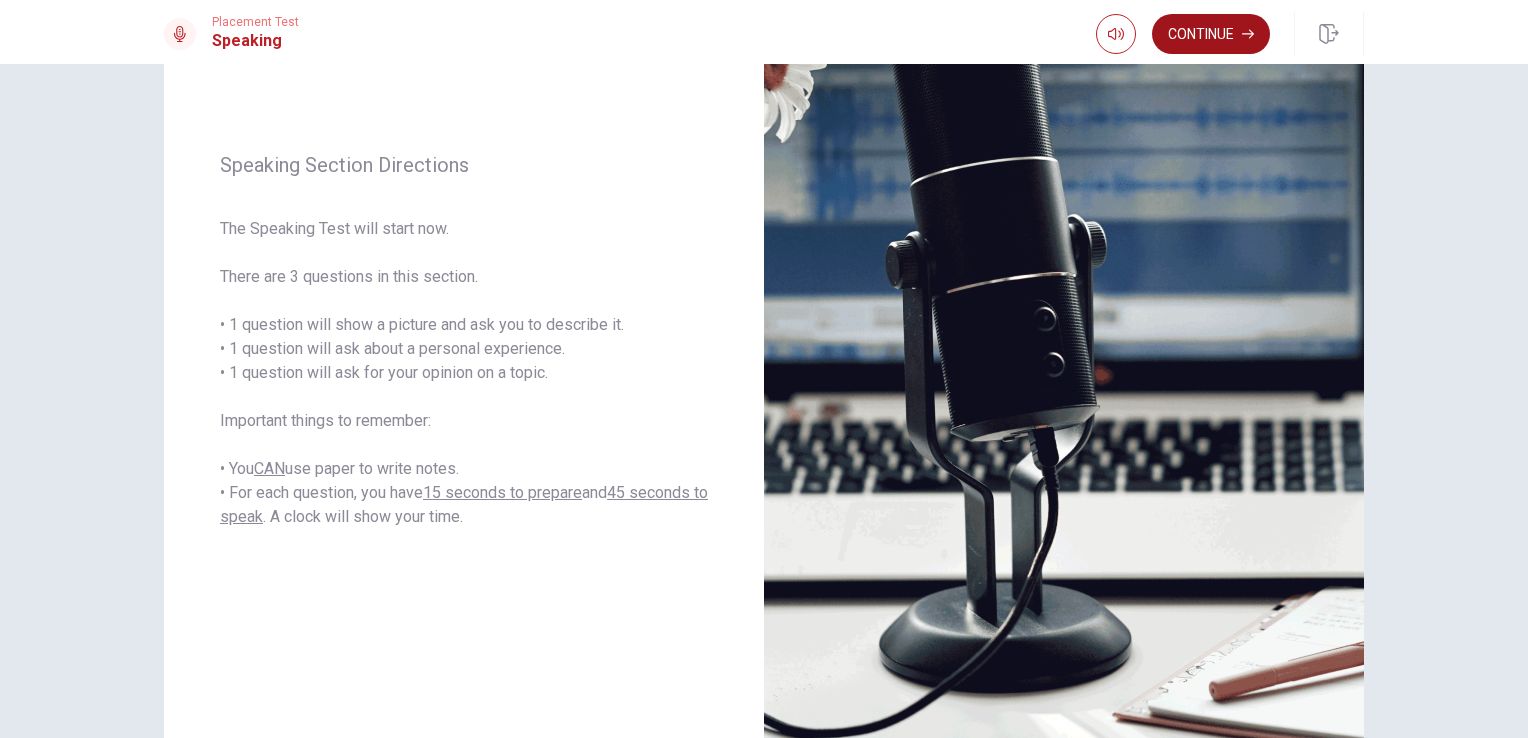 click on "Continue" at bounding box center [1211, 34] 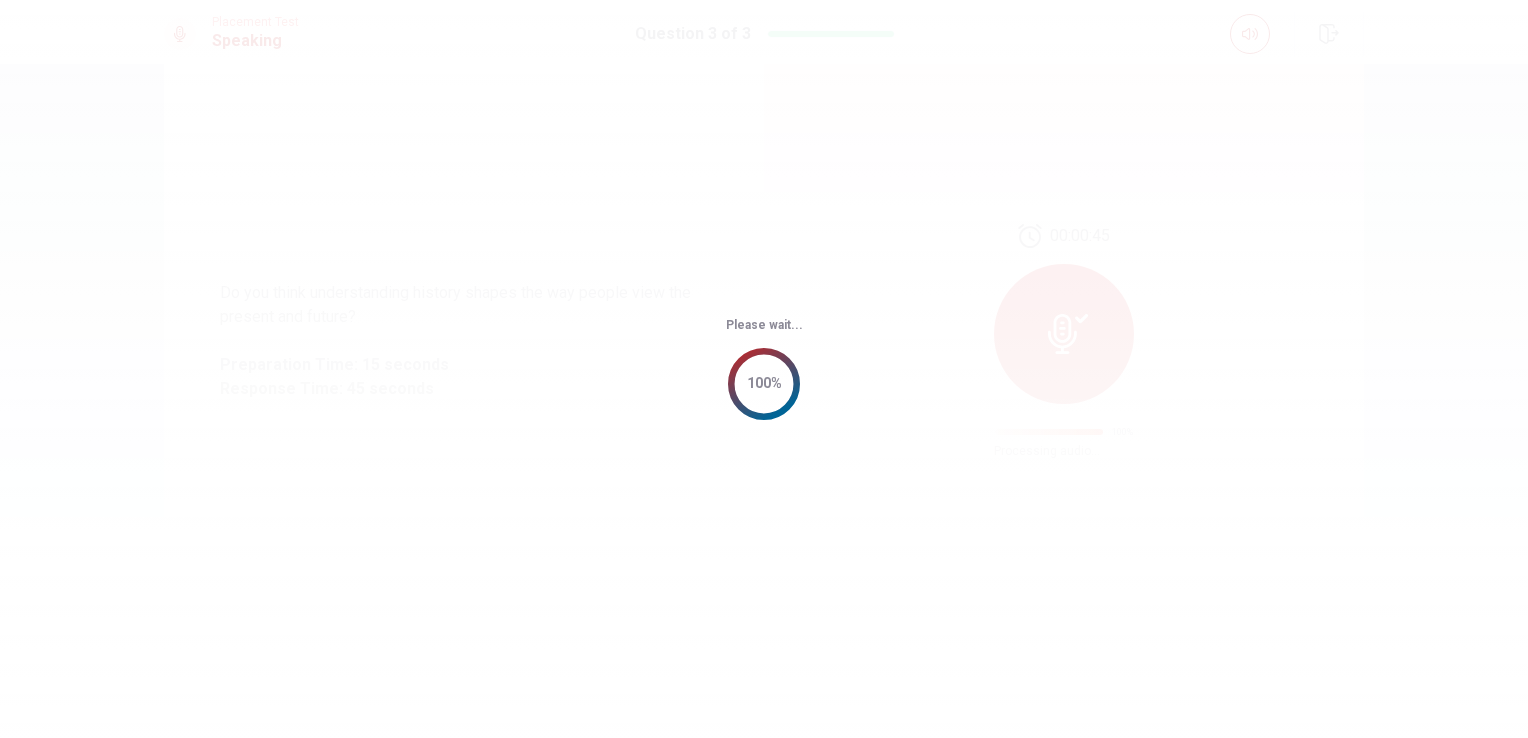 scroll, scrollTop: 0, scrollLeft: 0, axis: both 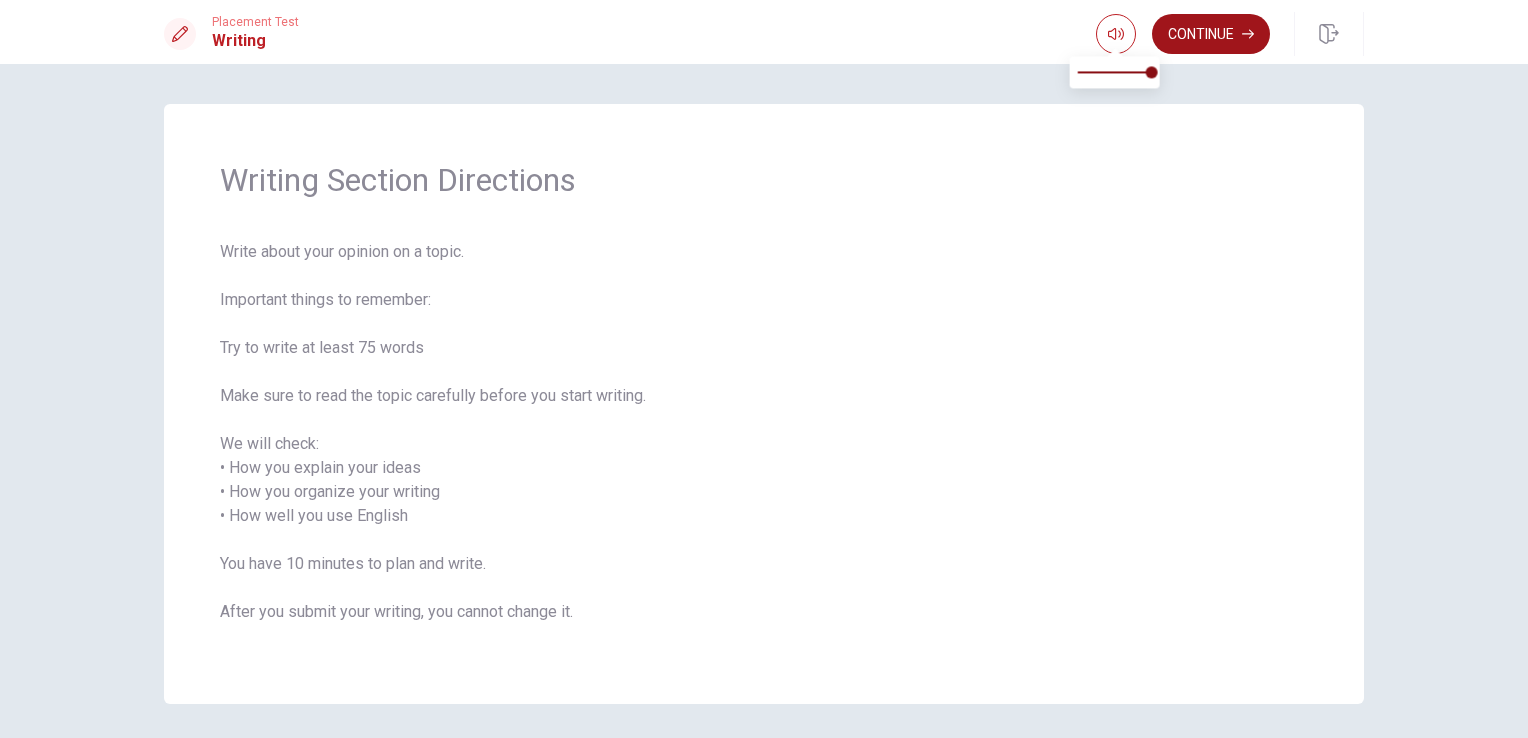 click on "Continue" at bounding box center (1211, 34) 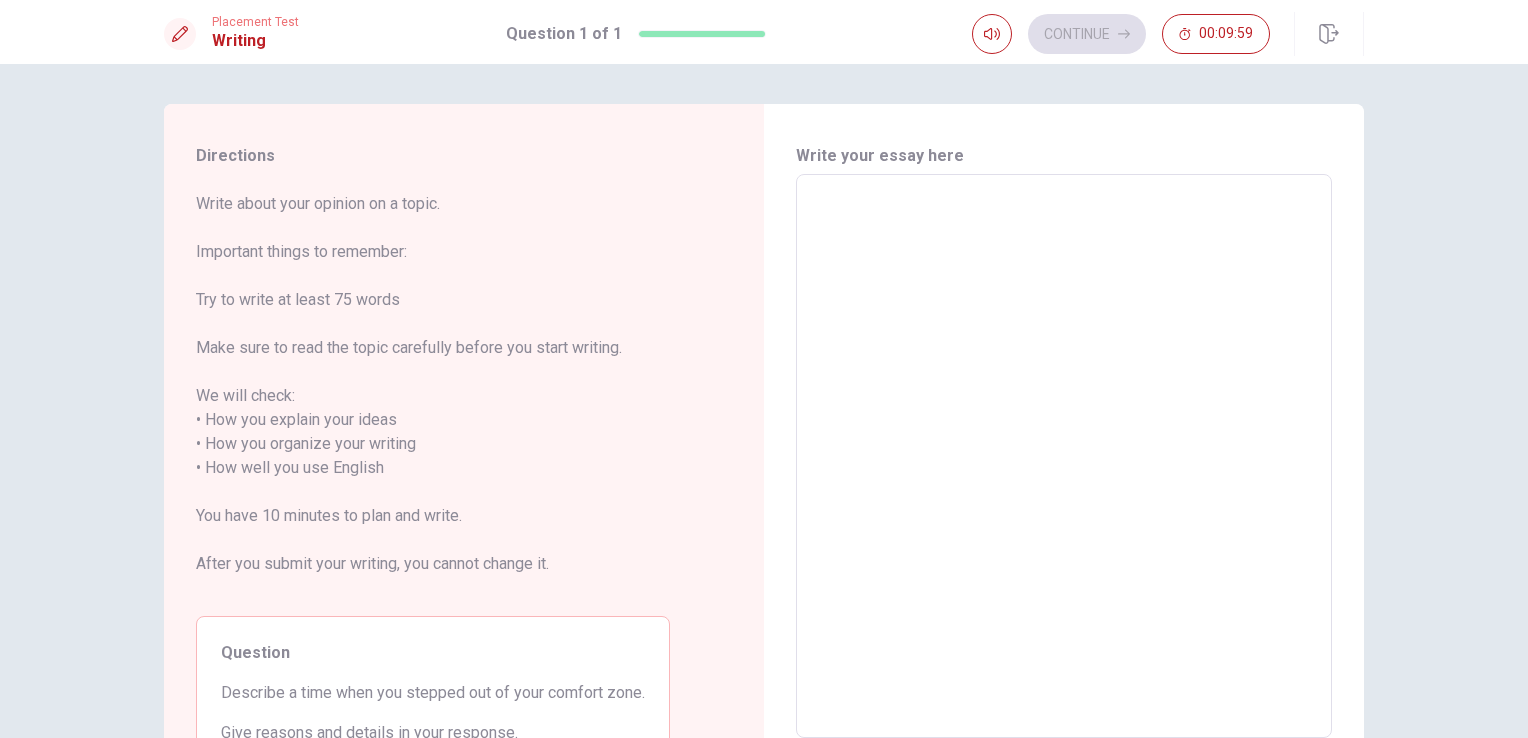 click at bounding box center [1064, 456] 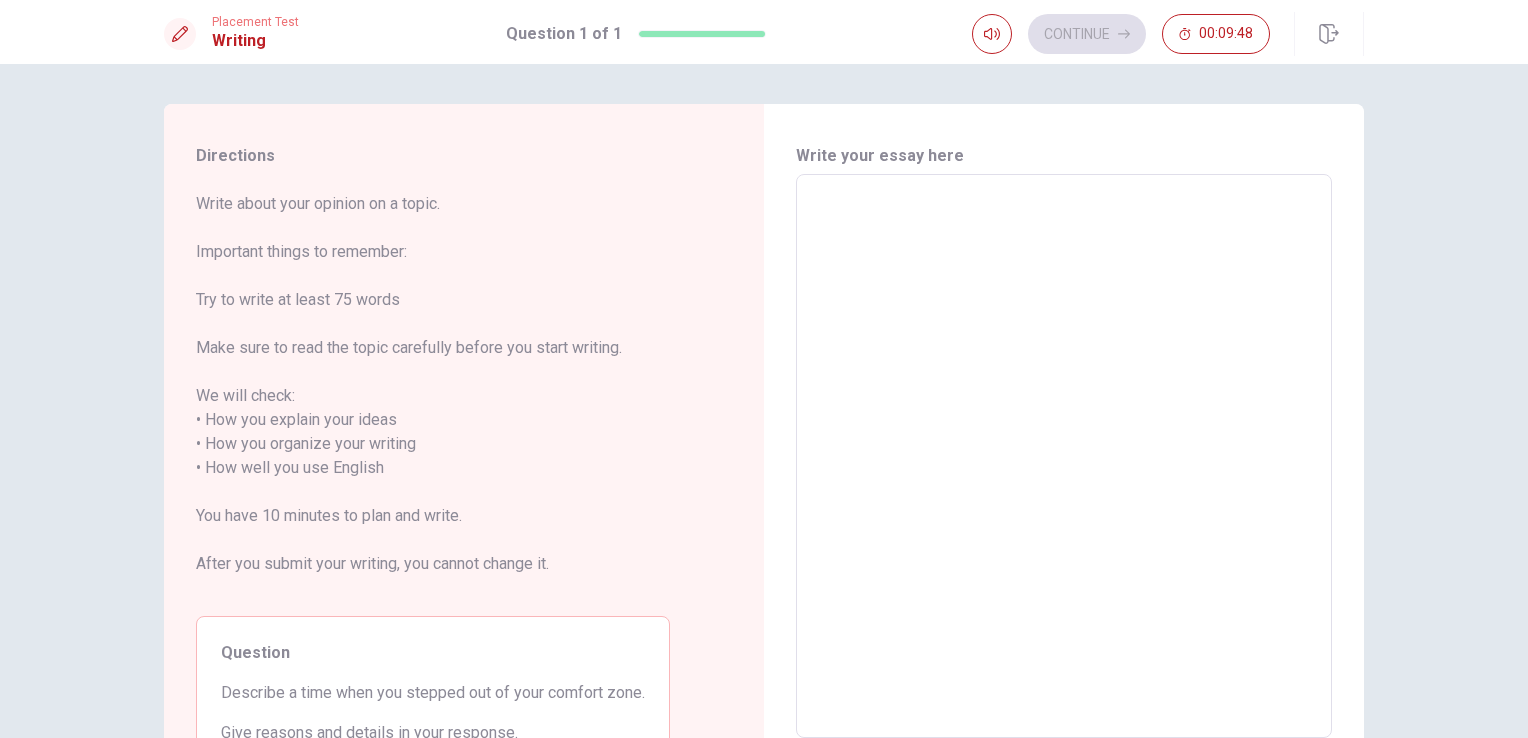 type on "M" 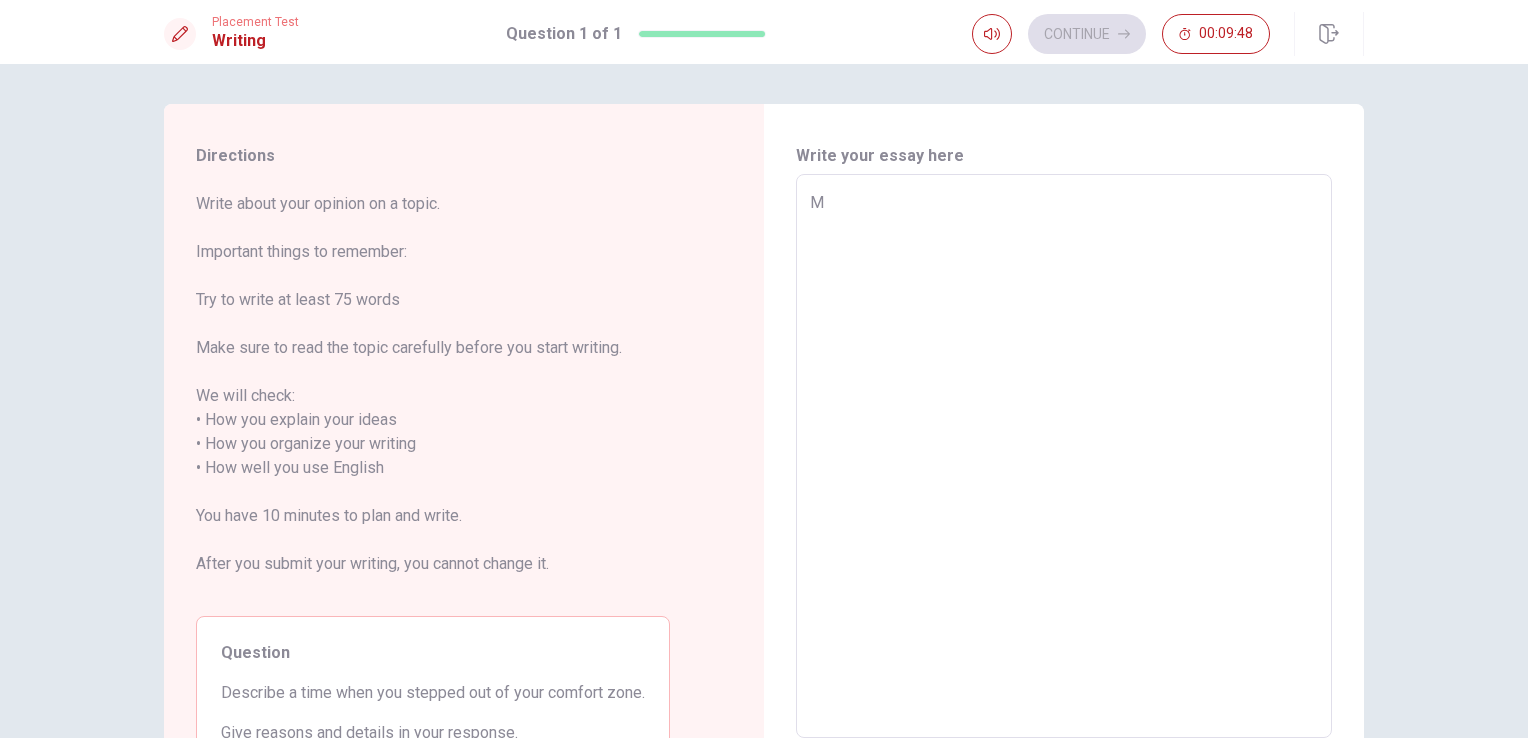 type on "x" 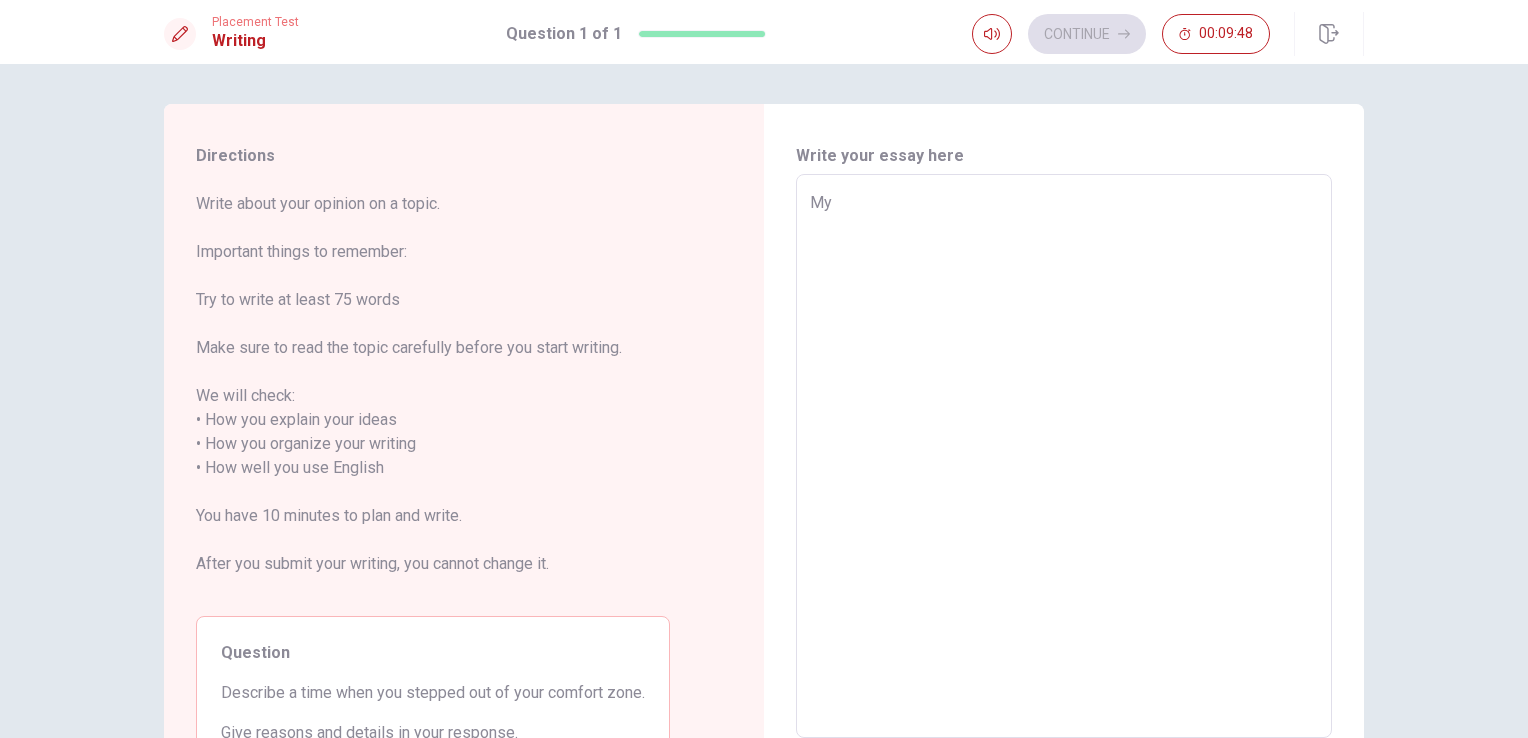 type on "x" 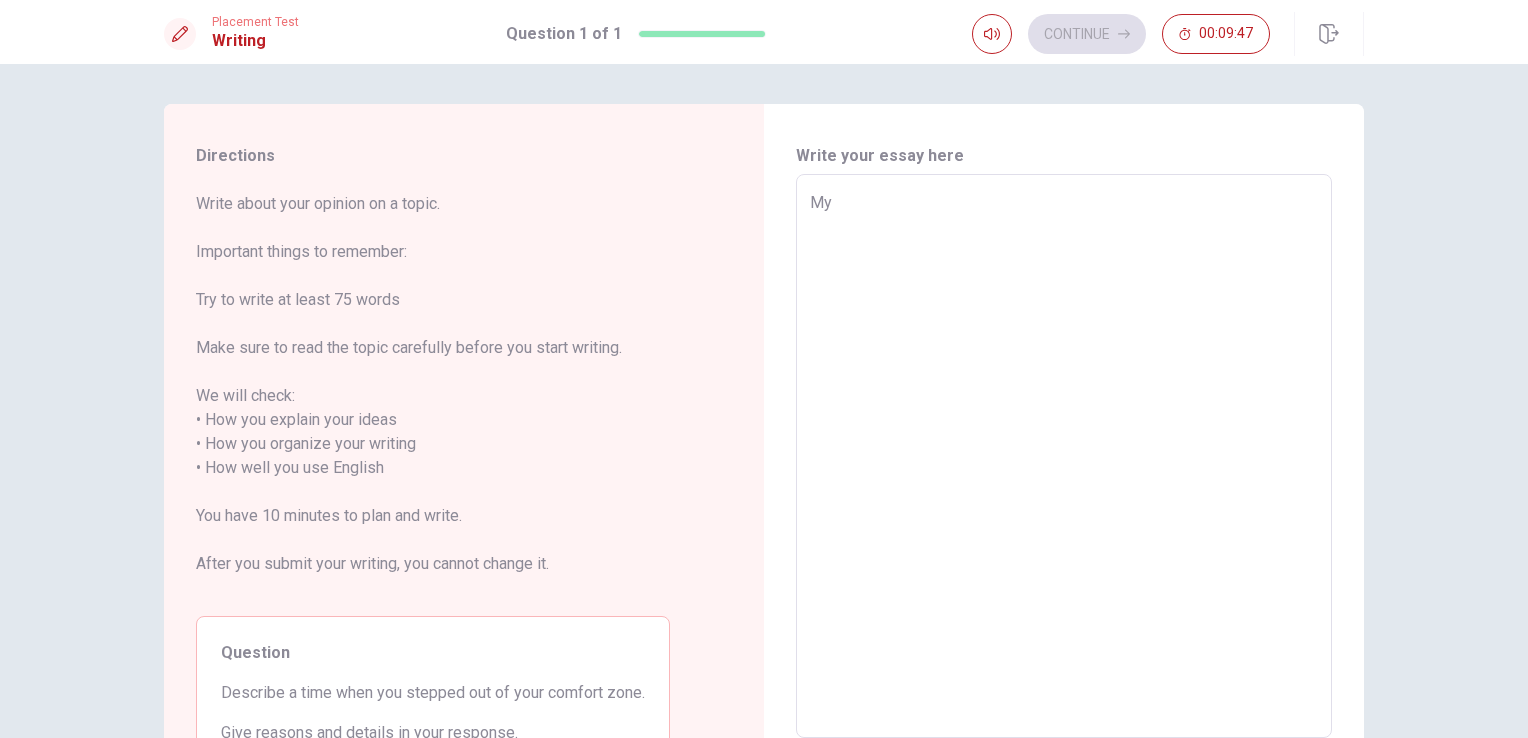 type on "My" 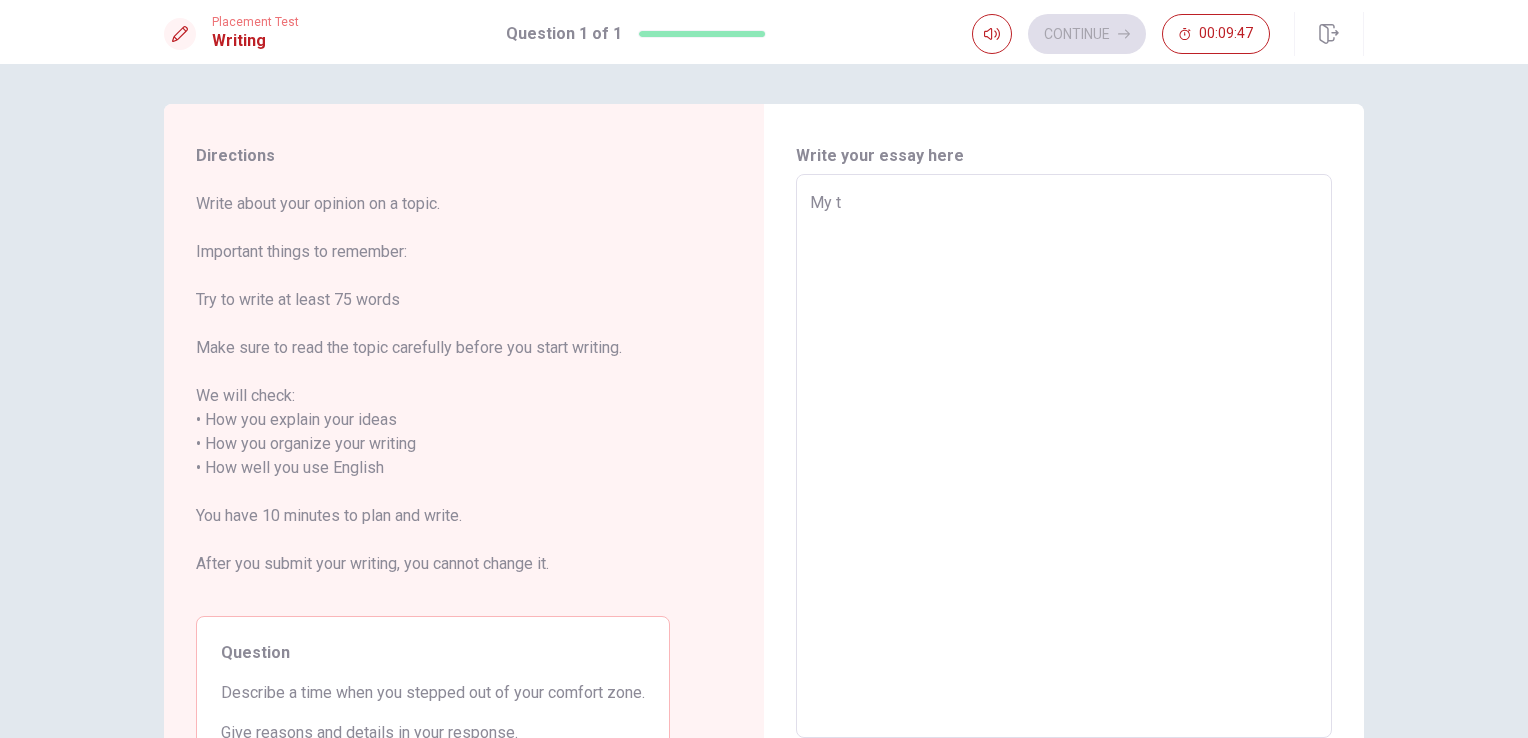 type on "x" 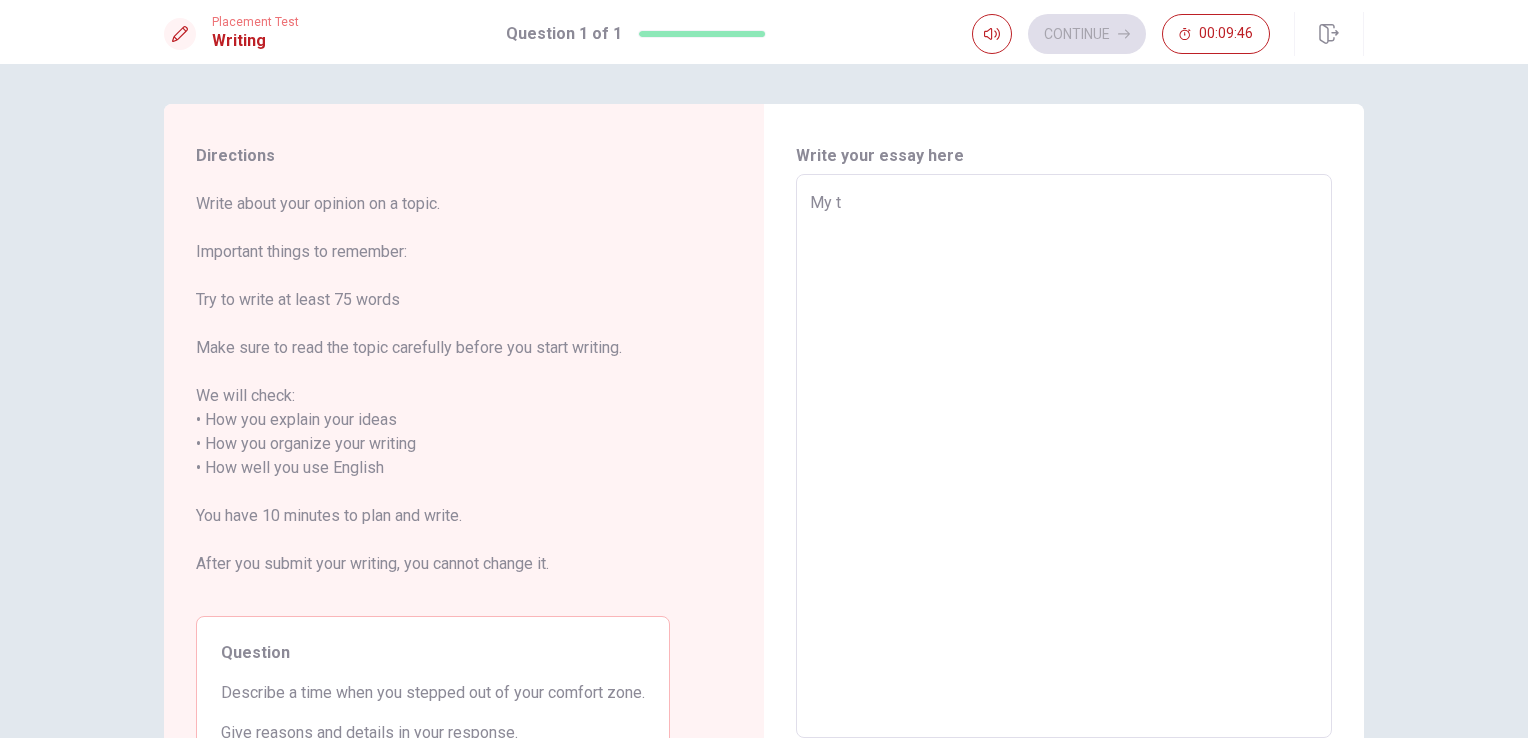 type on "My to" 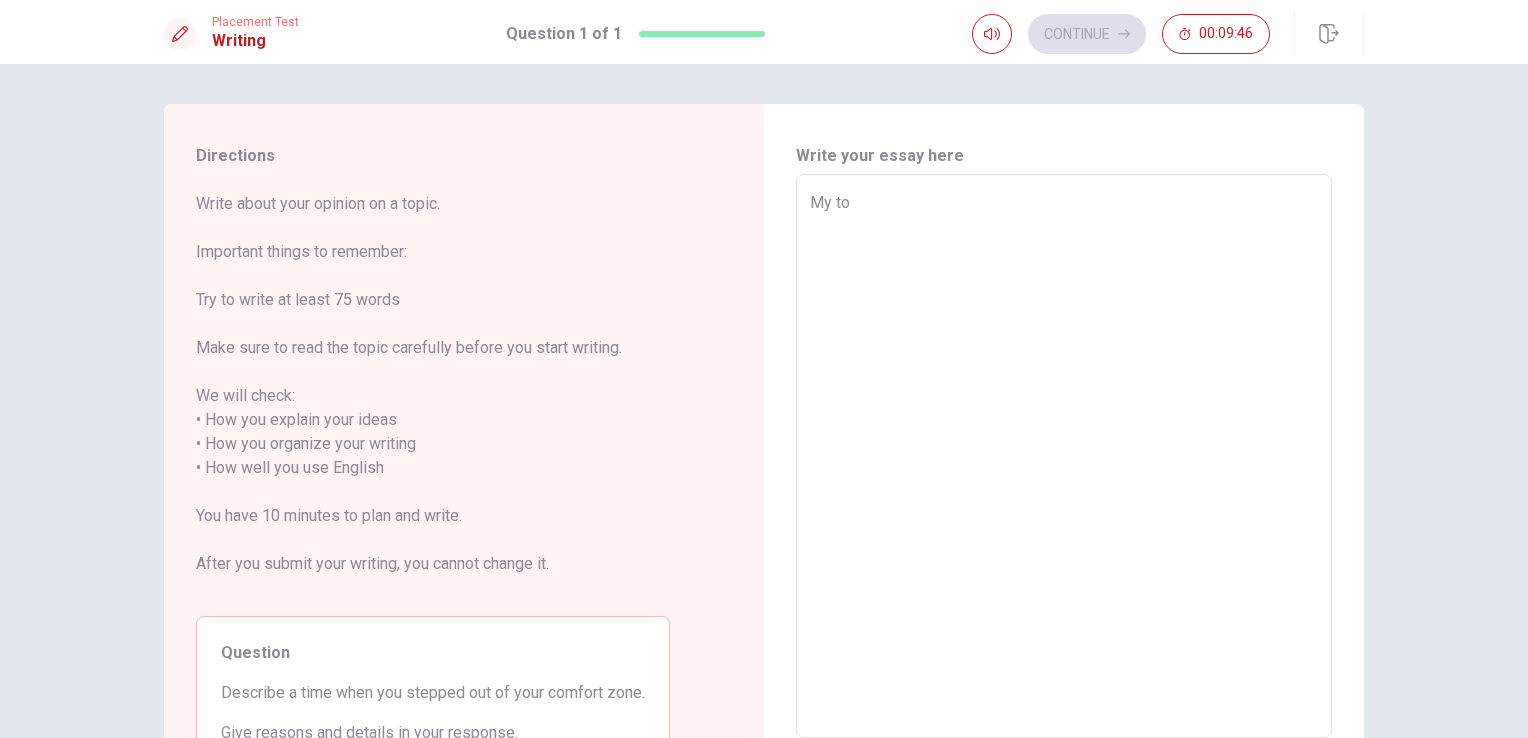 type on "x" 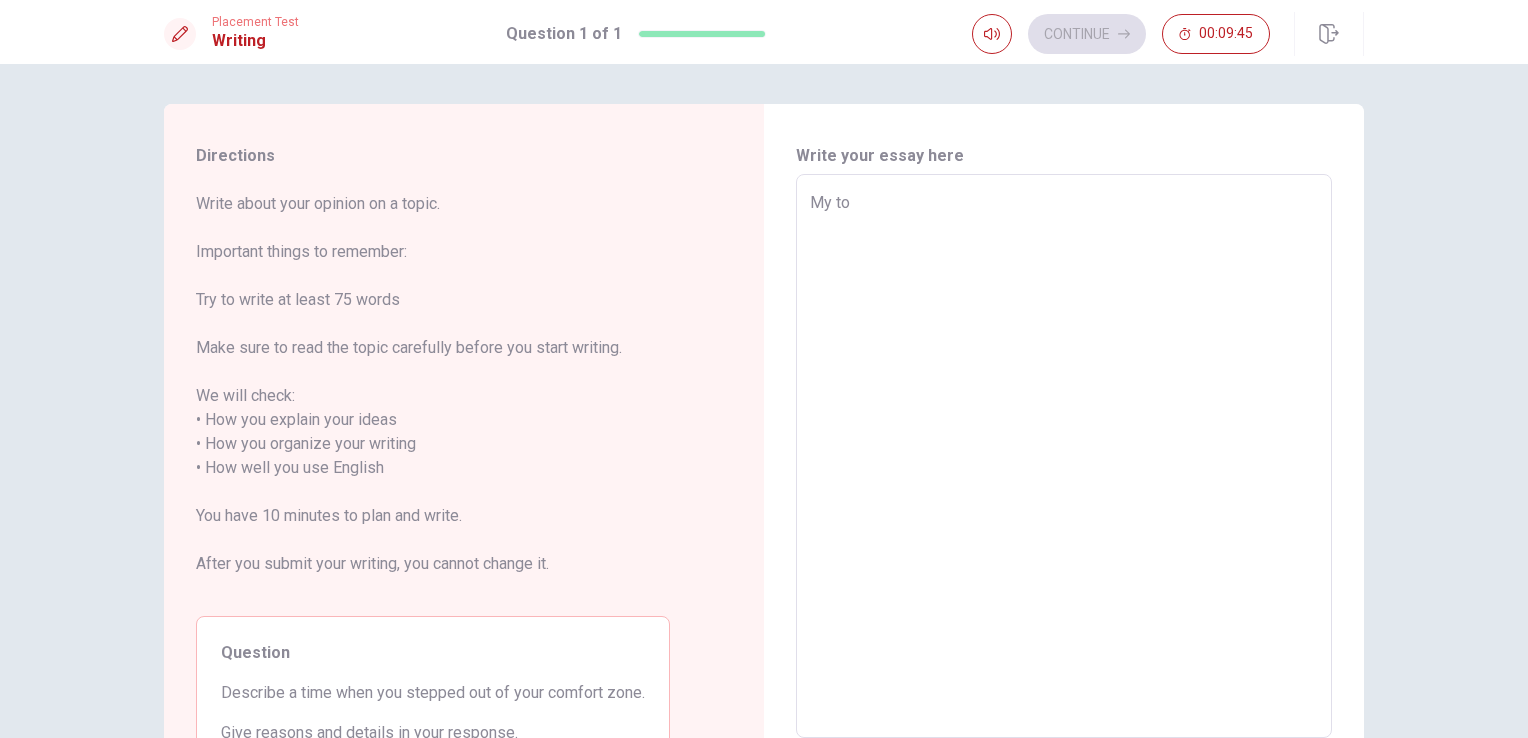 type on "My t" 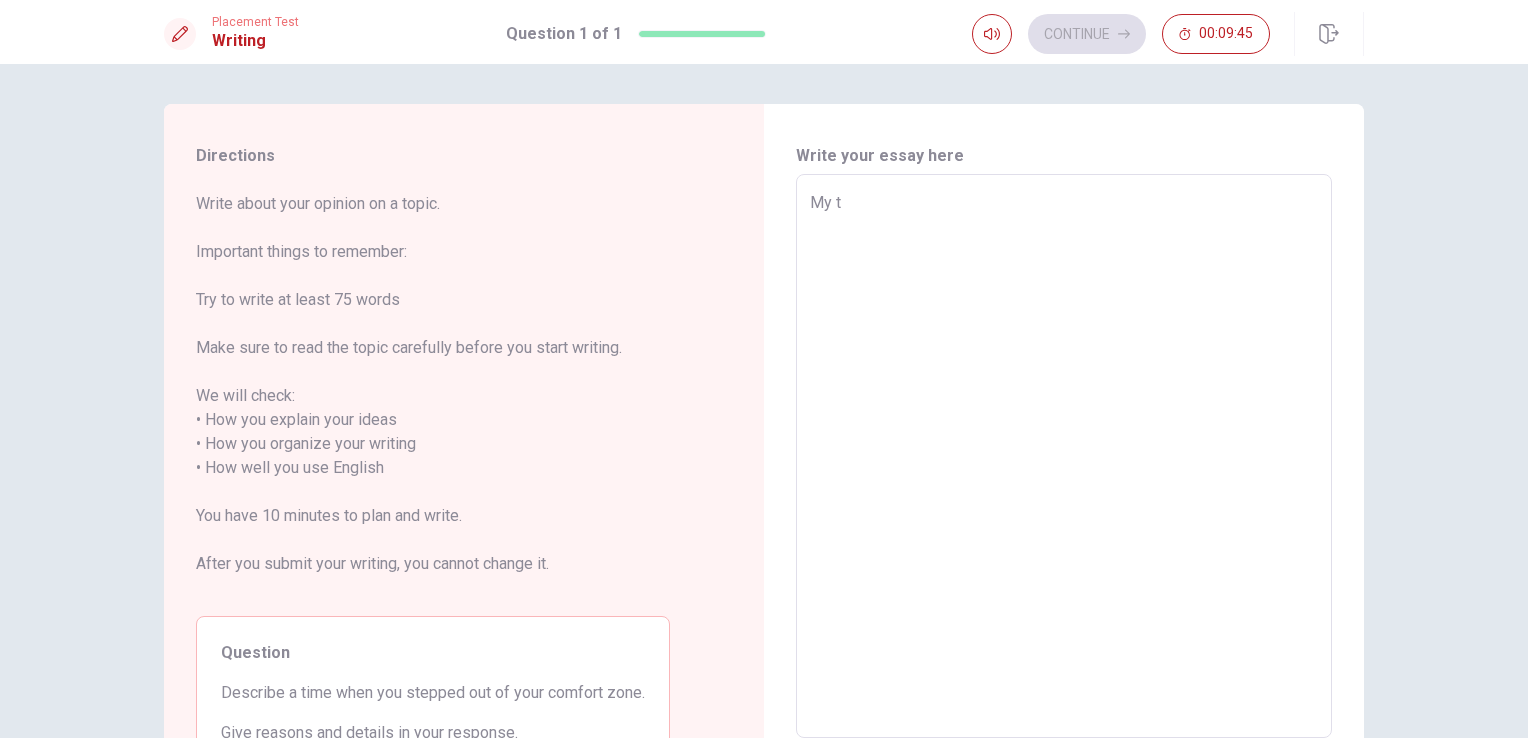 type on "x" 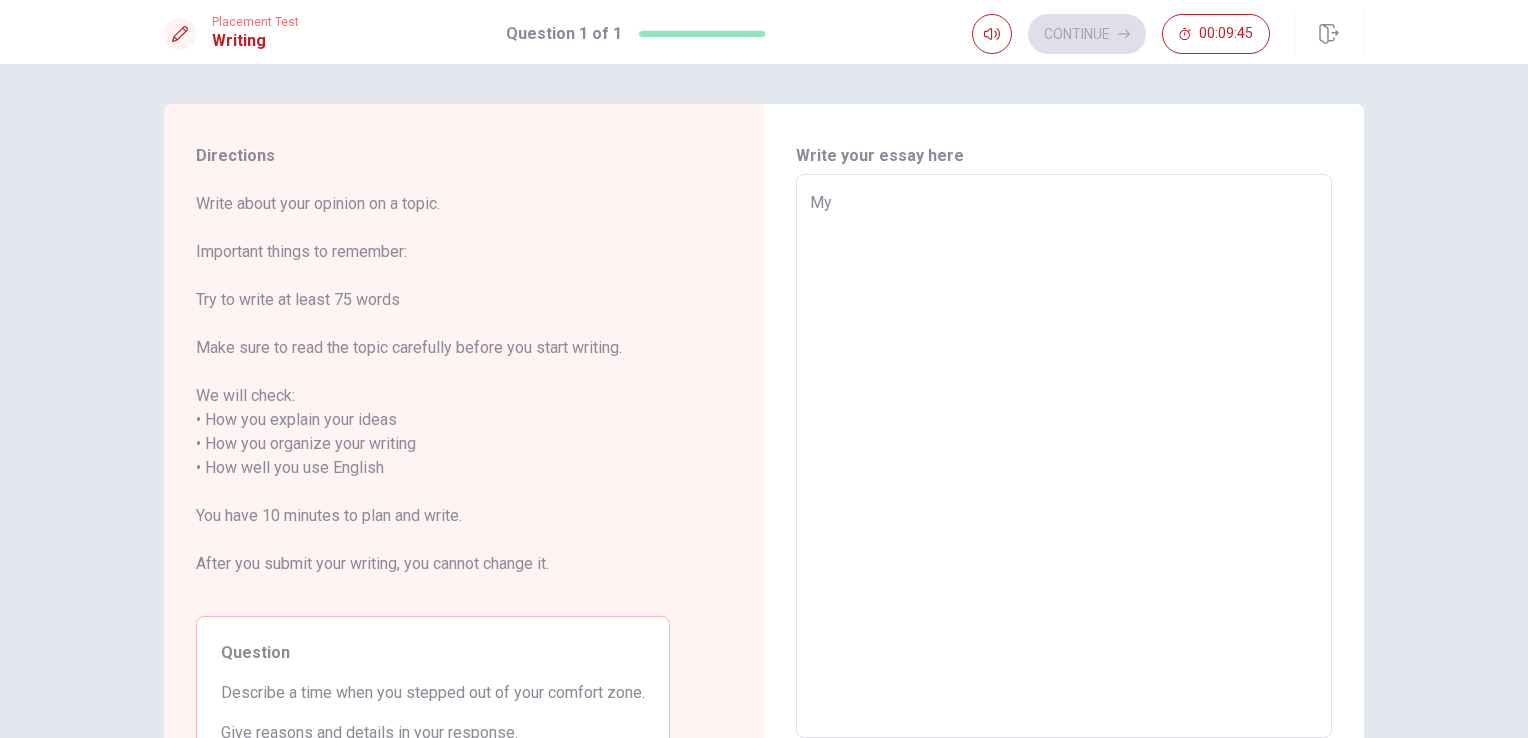 type on "x" 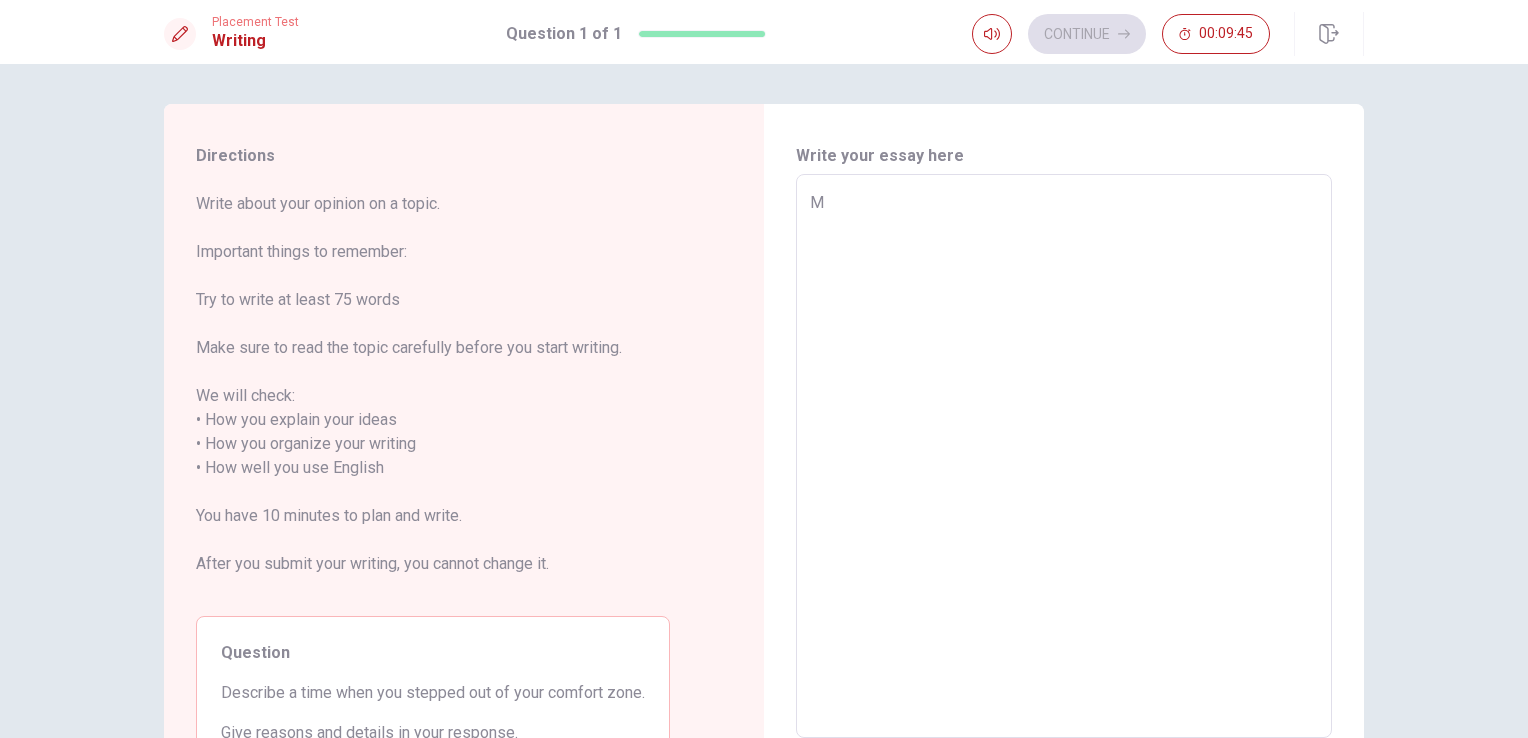 type on "x" 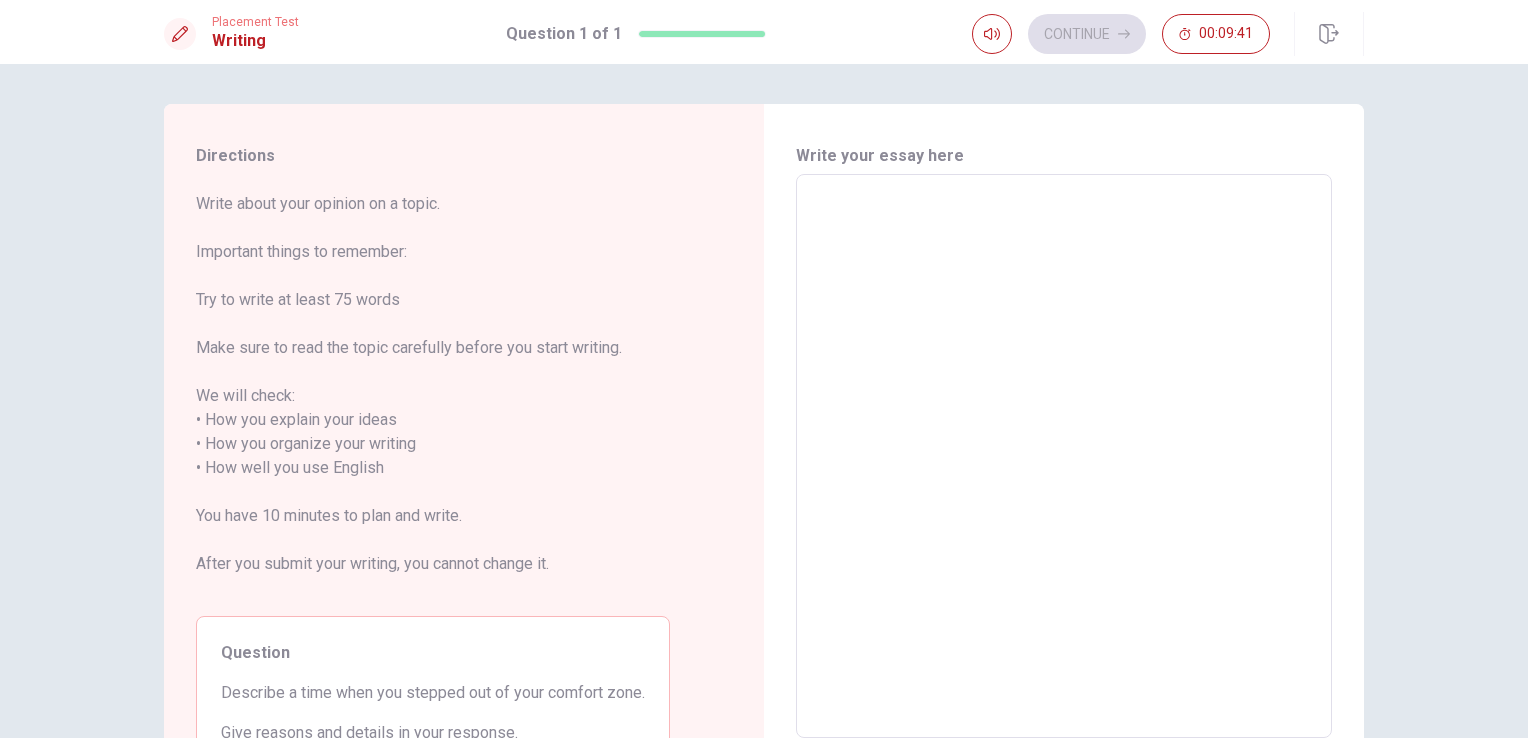 type on "I" 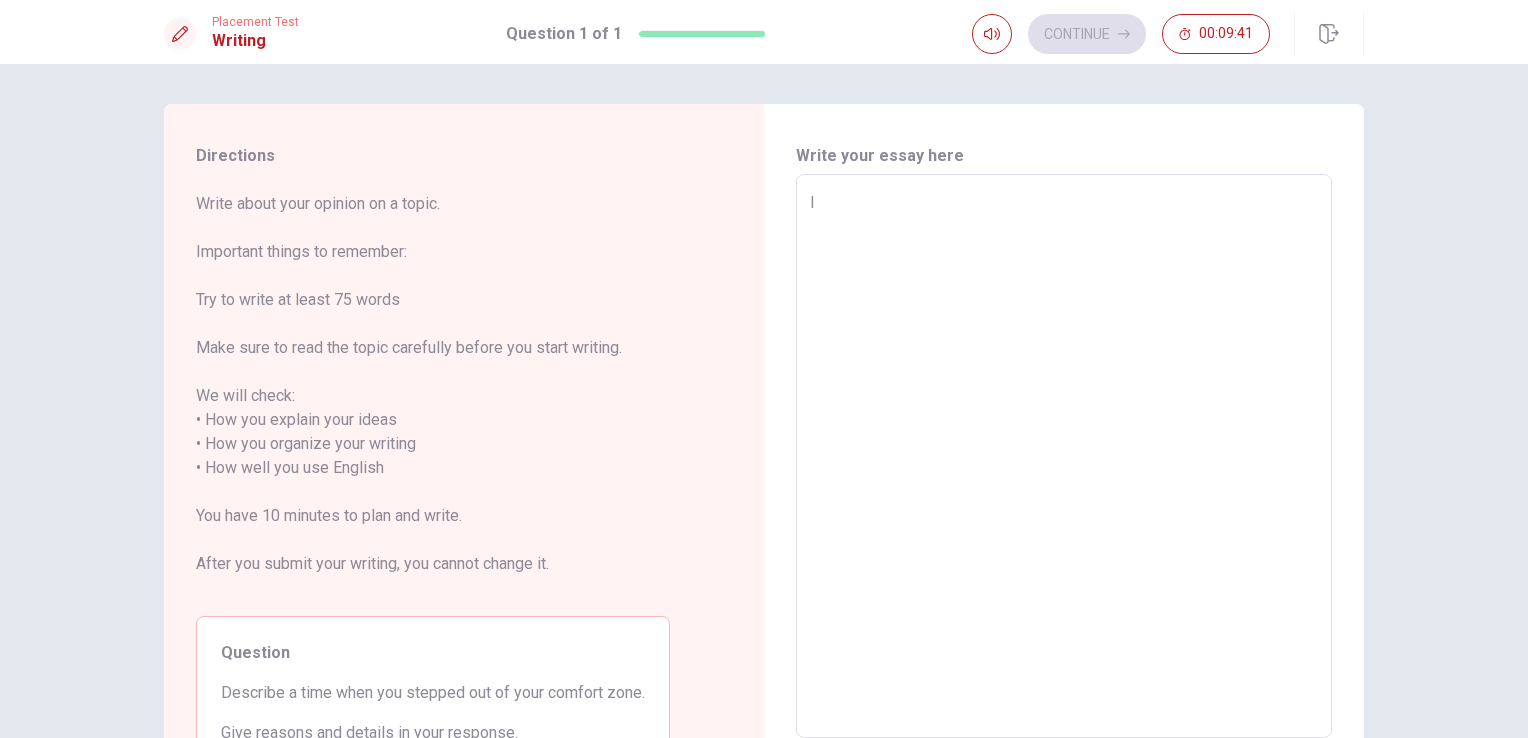 type on "x" 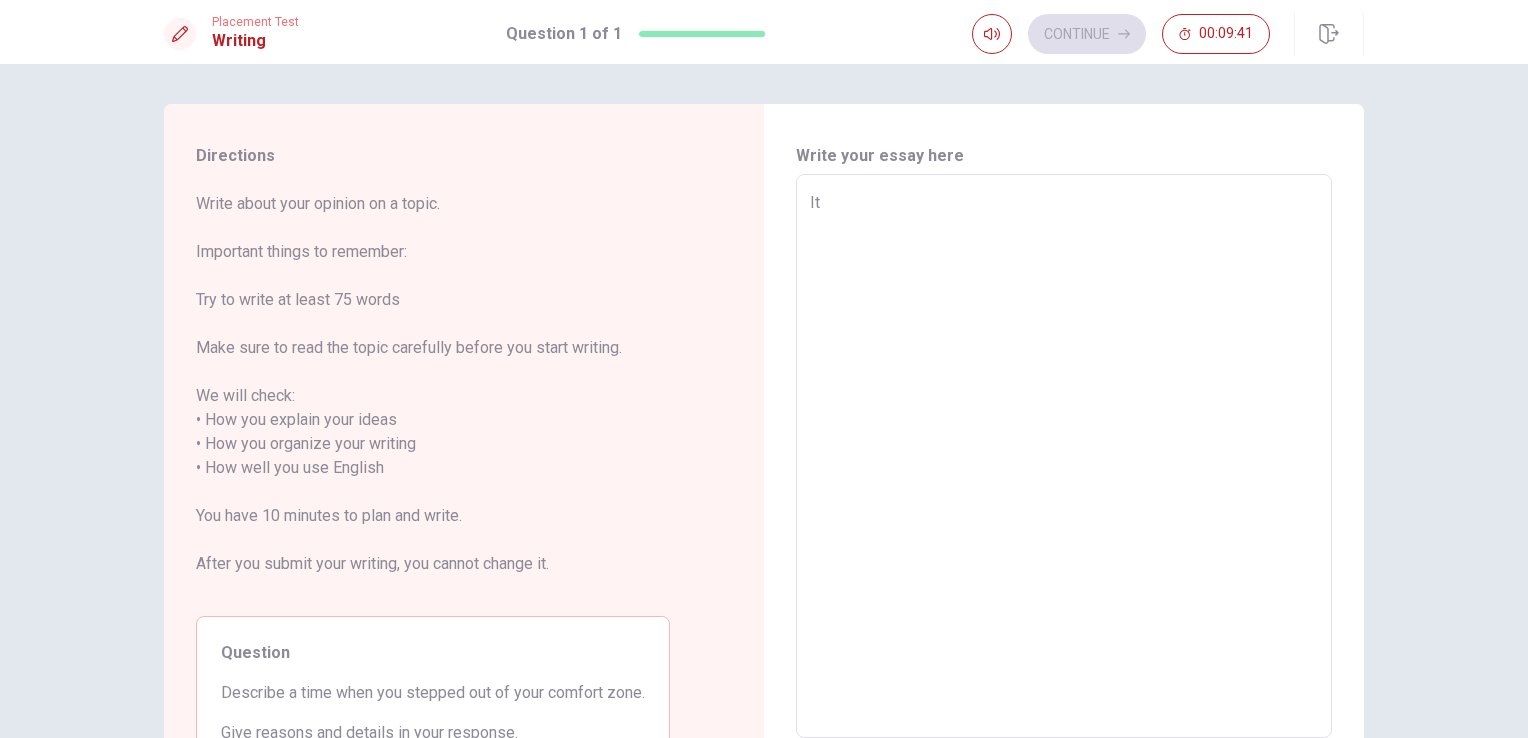 type on "x" 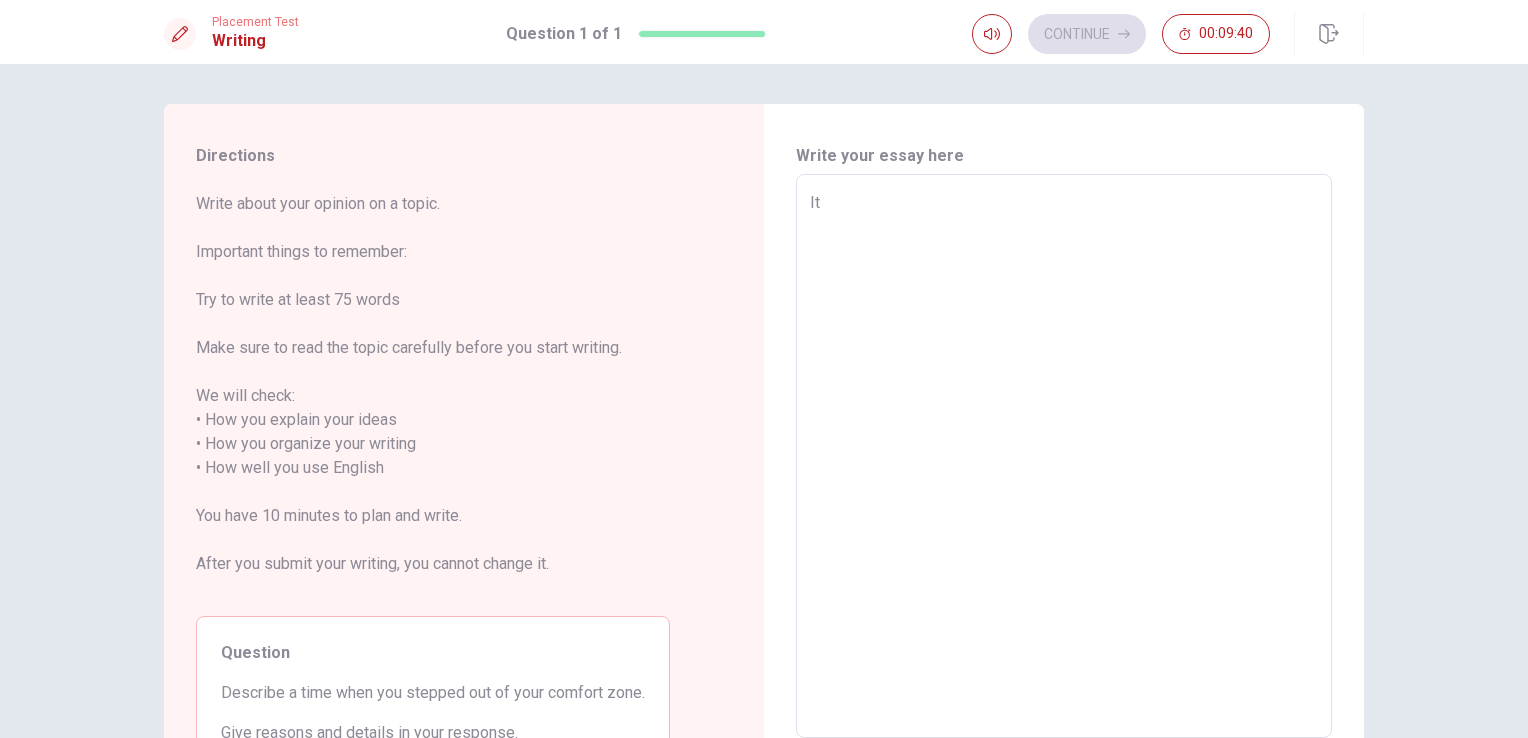 type on "Ith" 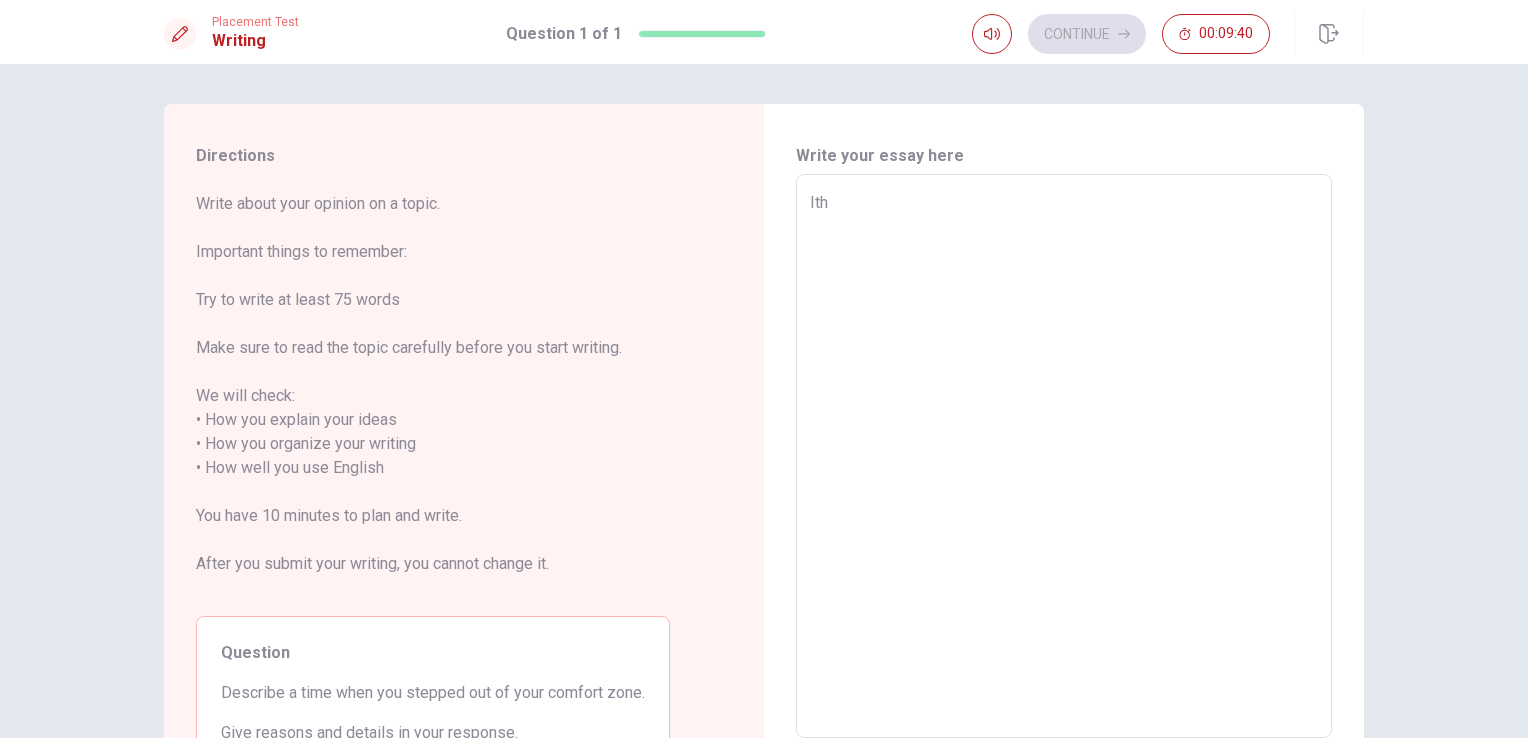 type on "x" 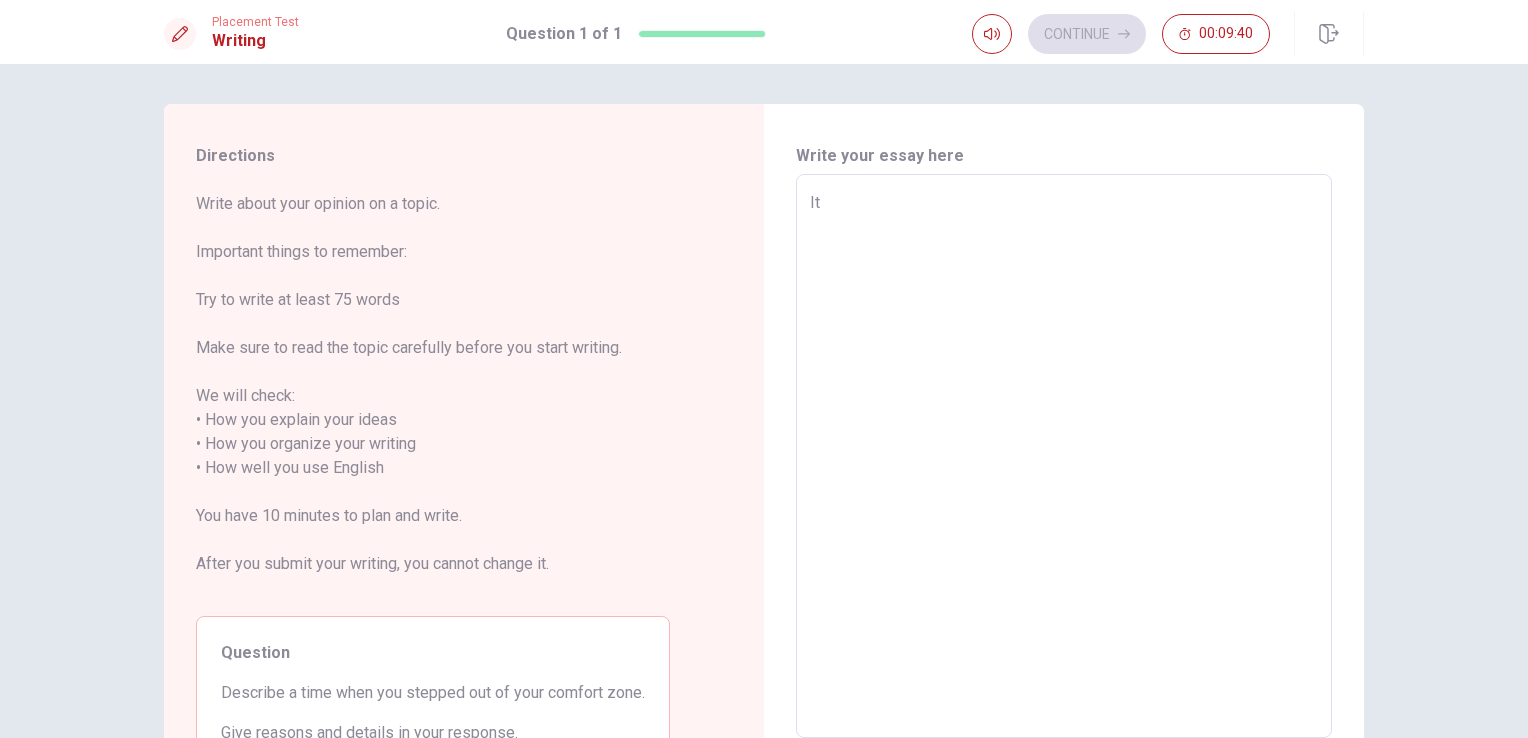 type on "x" 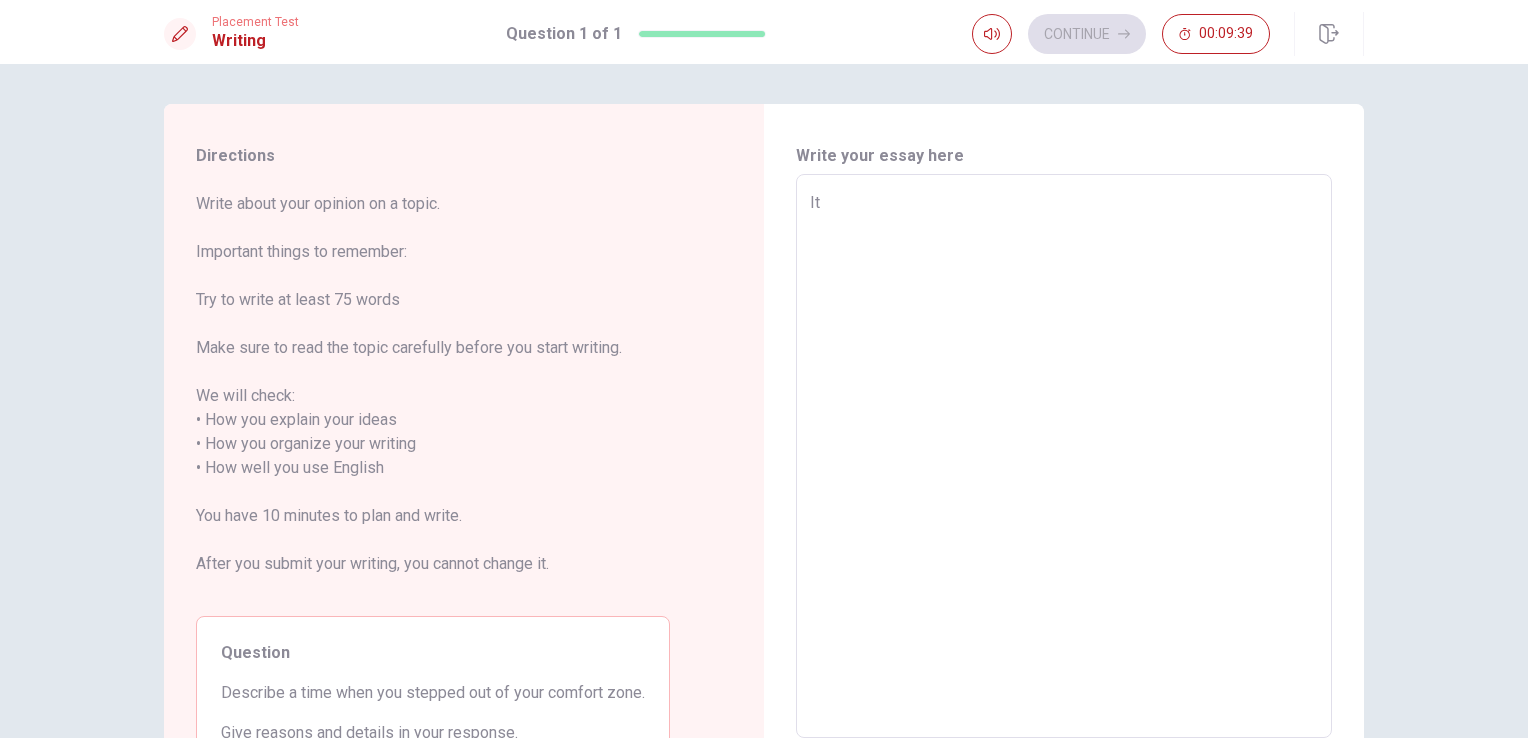 type on "It" 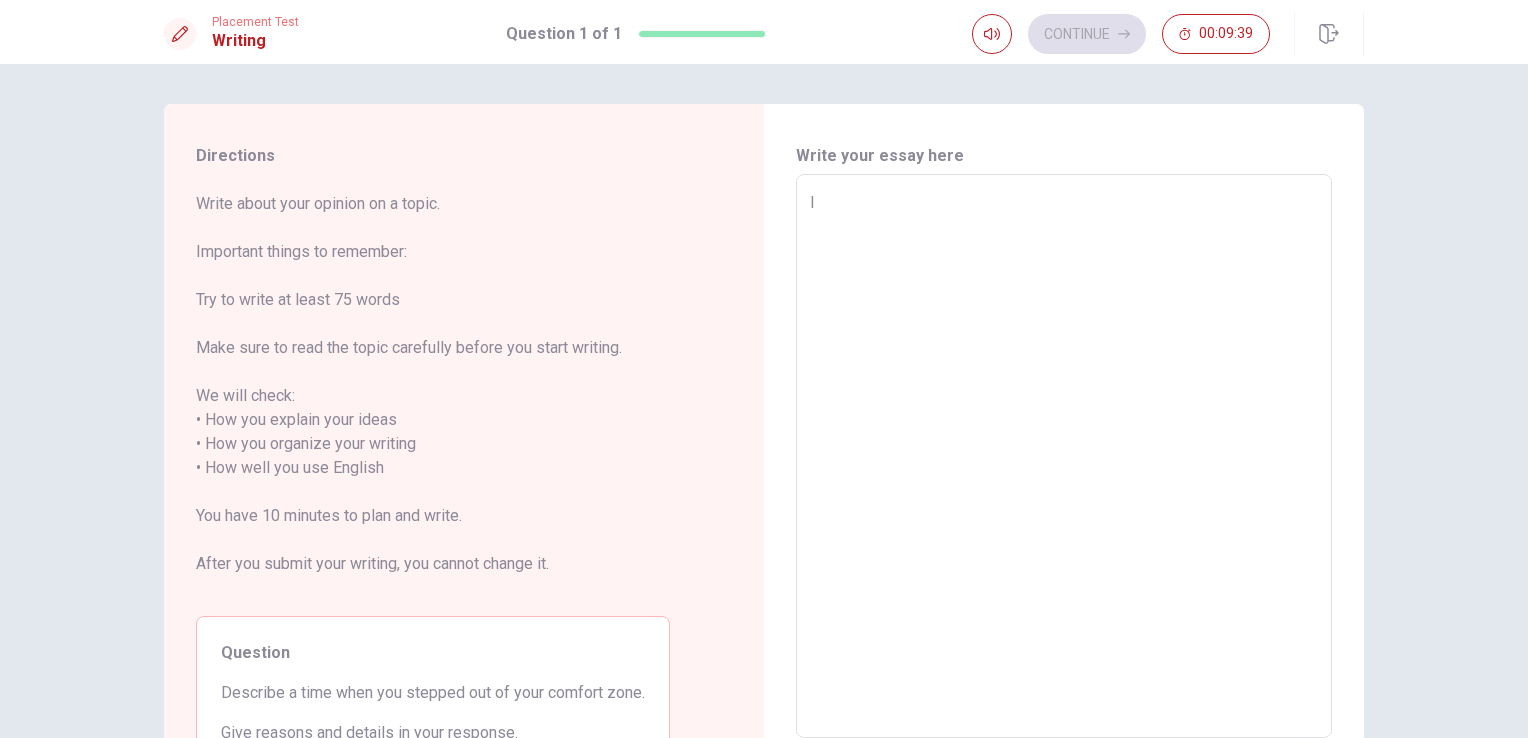 type on "x" 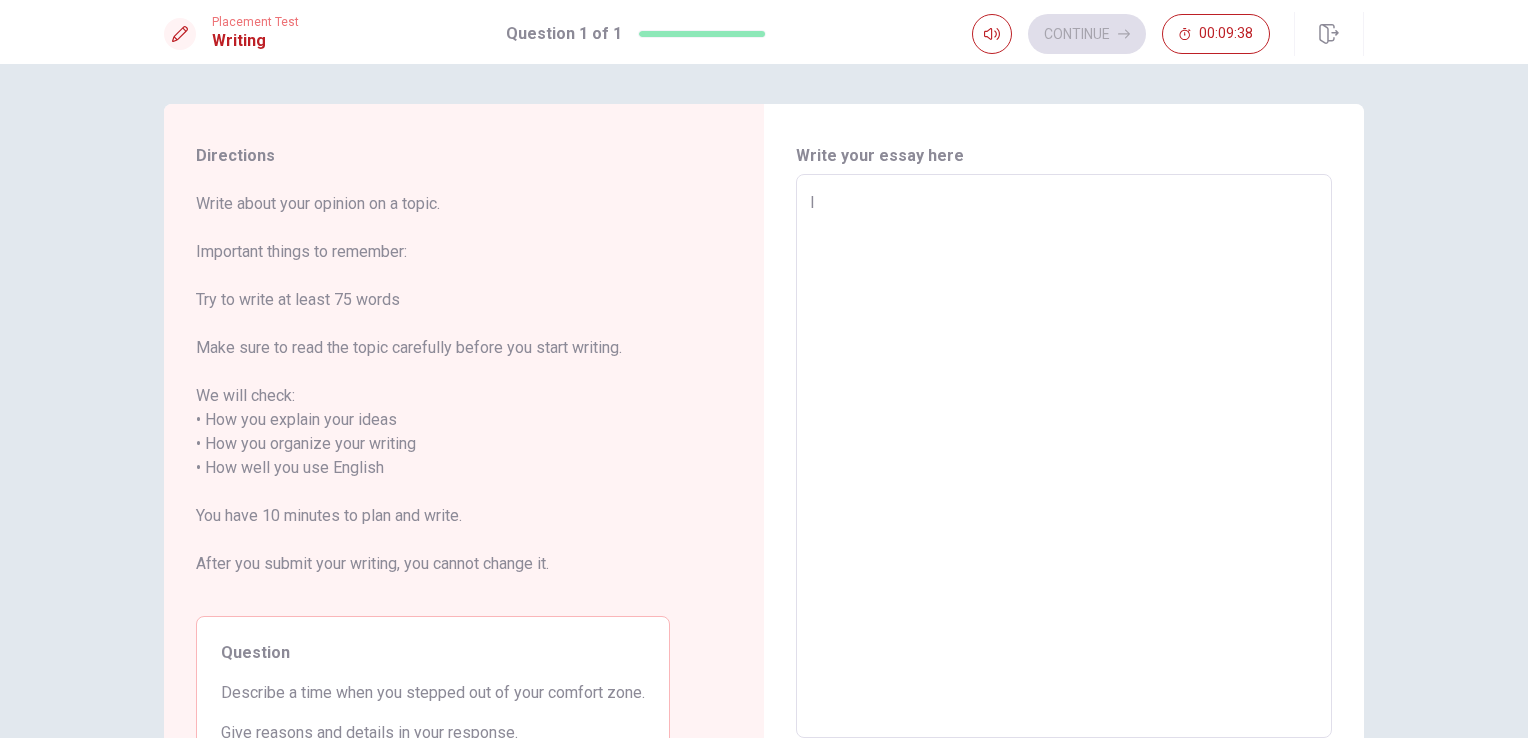 type on "I" 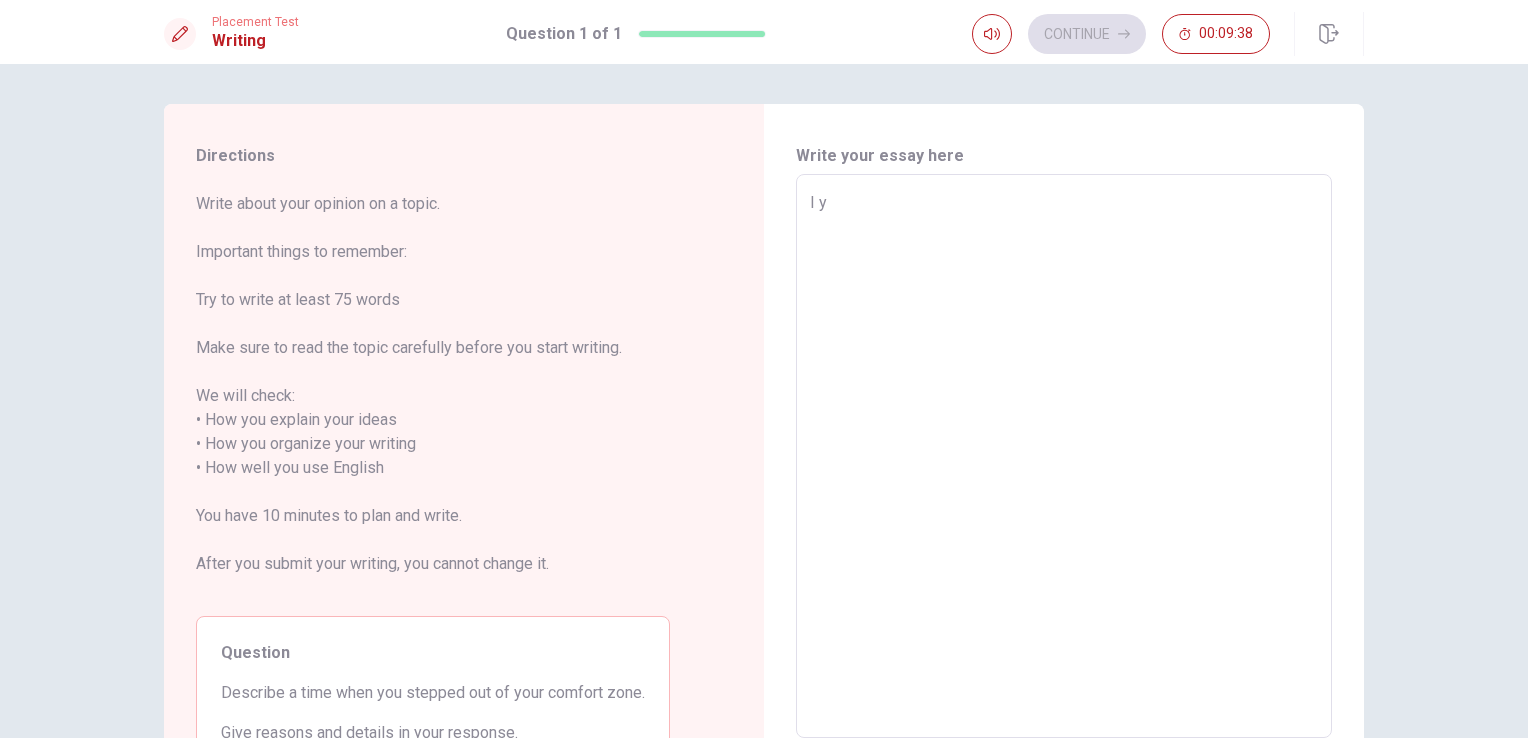 type on "x" 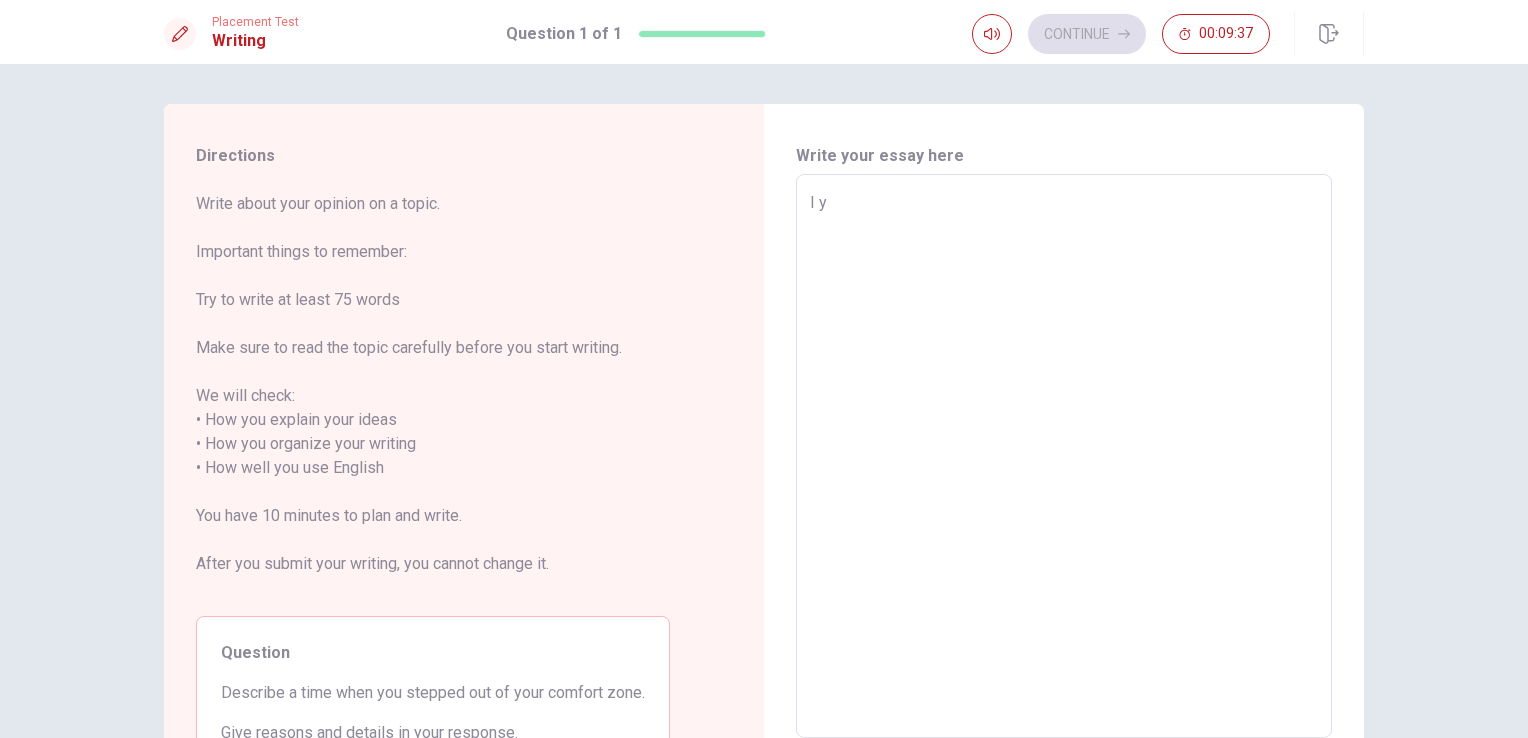 type on "I" 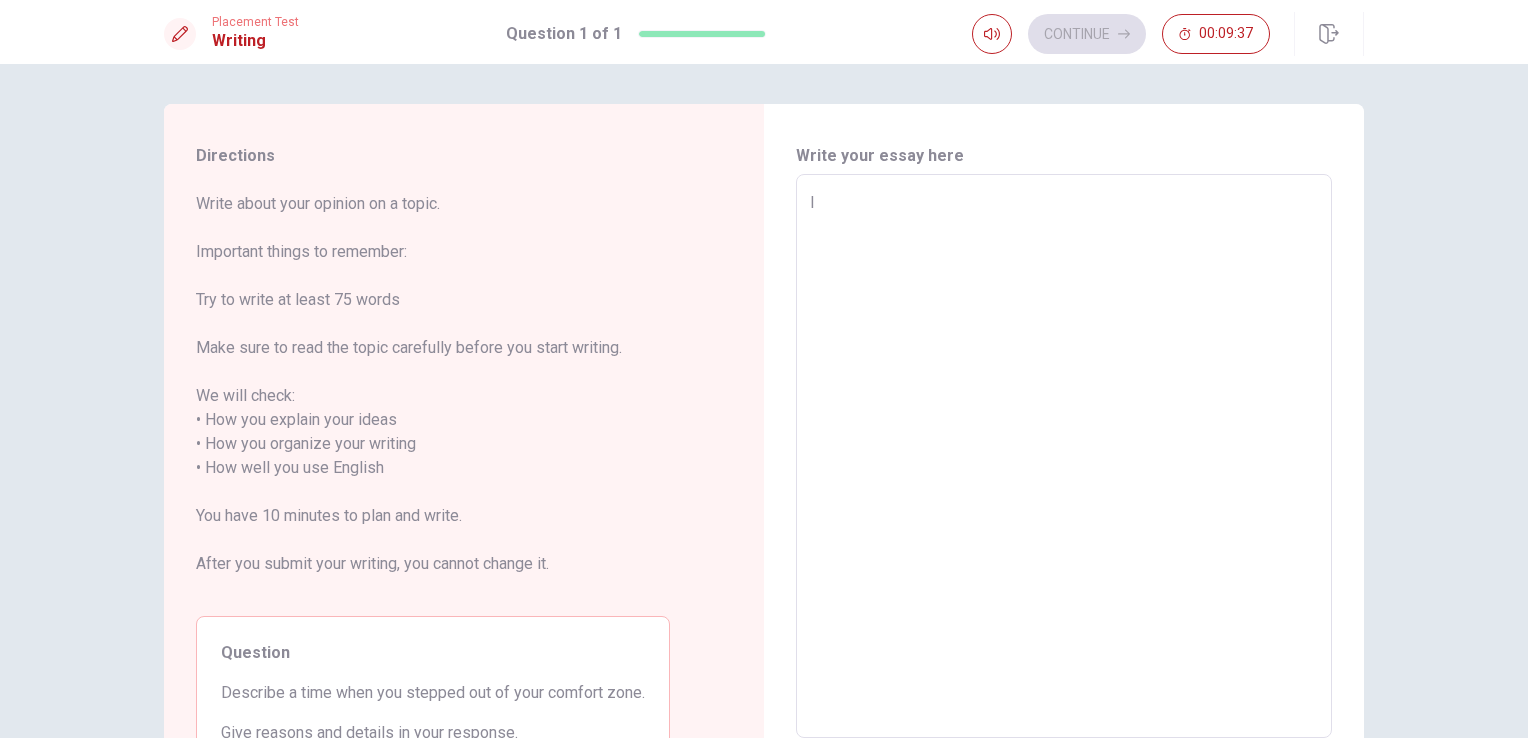 type on "x" 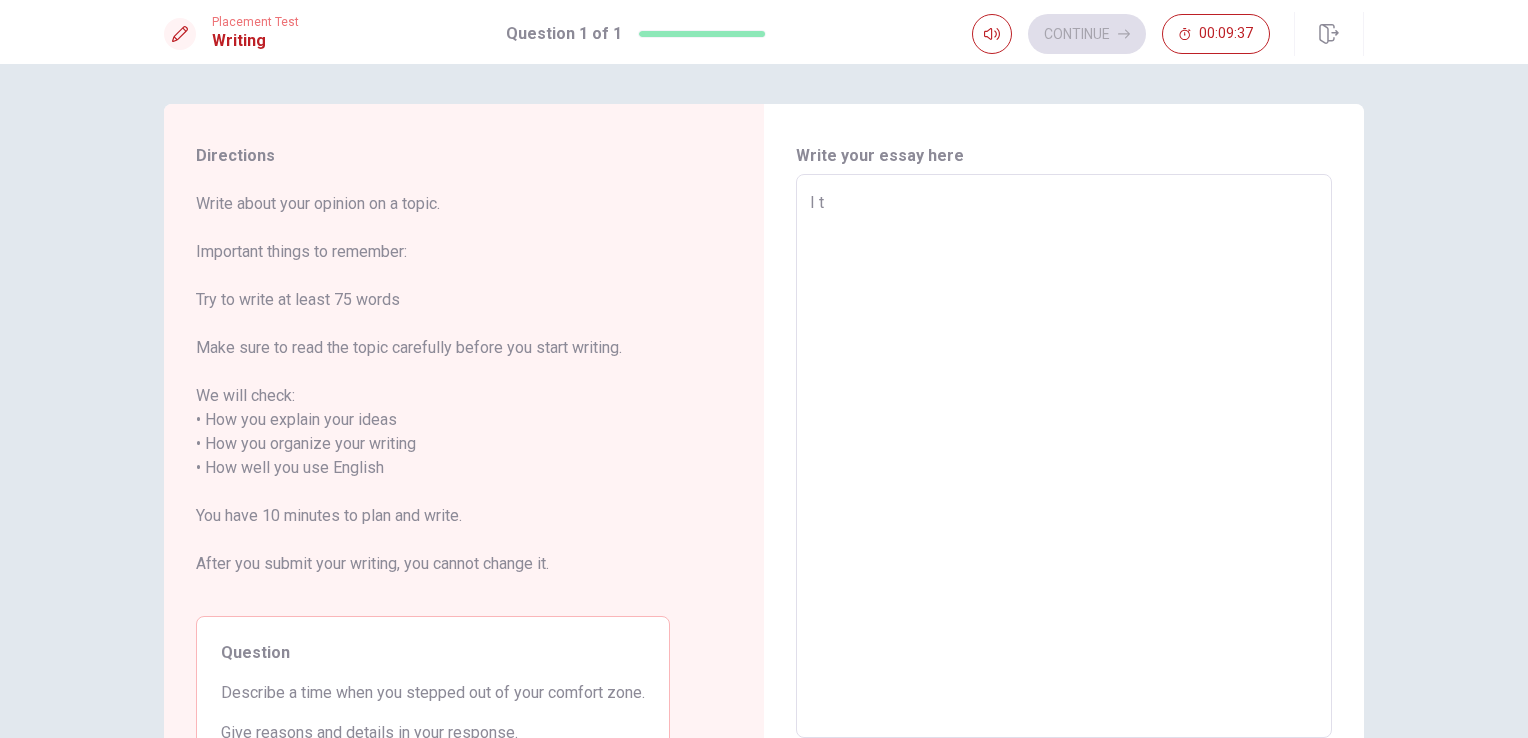 type on "x" 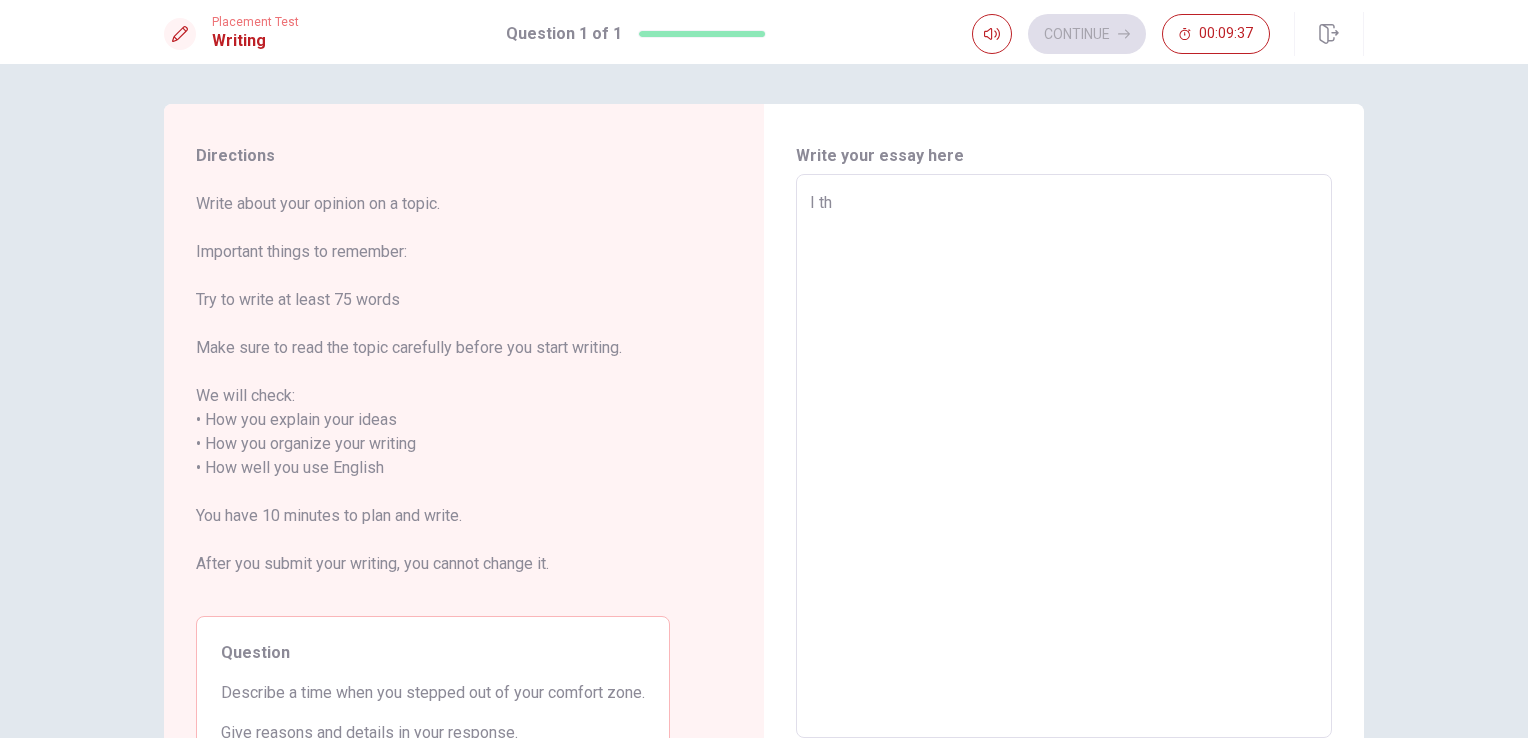 type on "x" 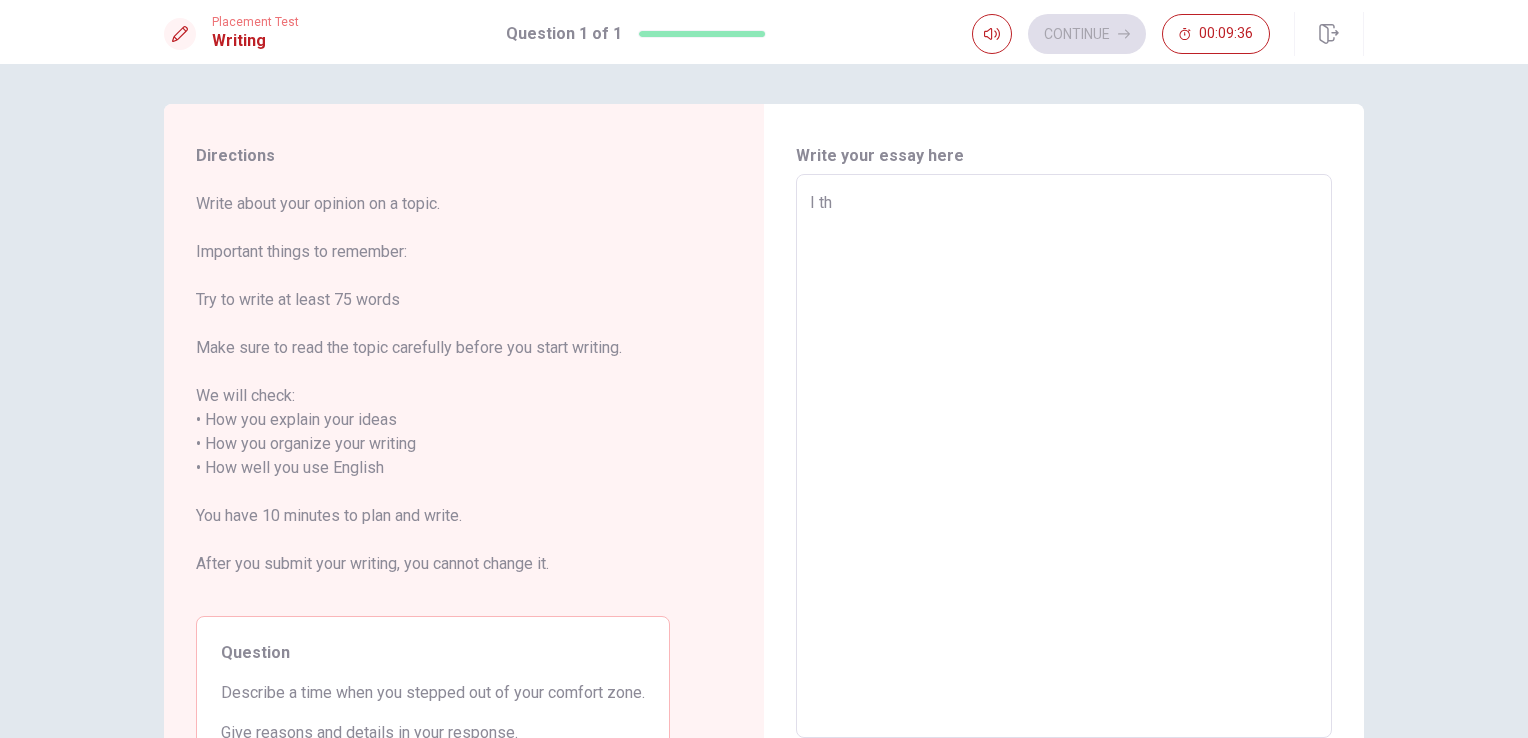 type on "I thi" 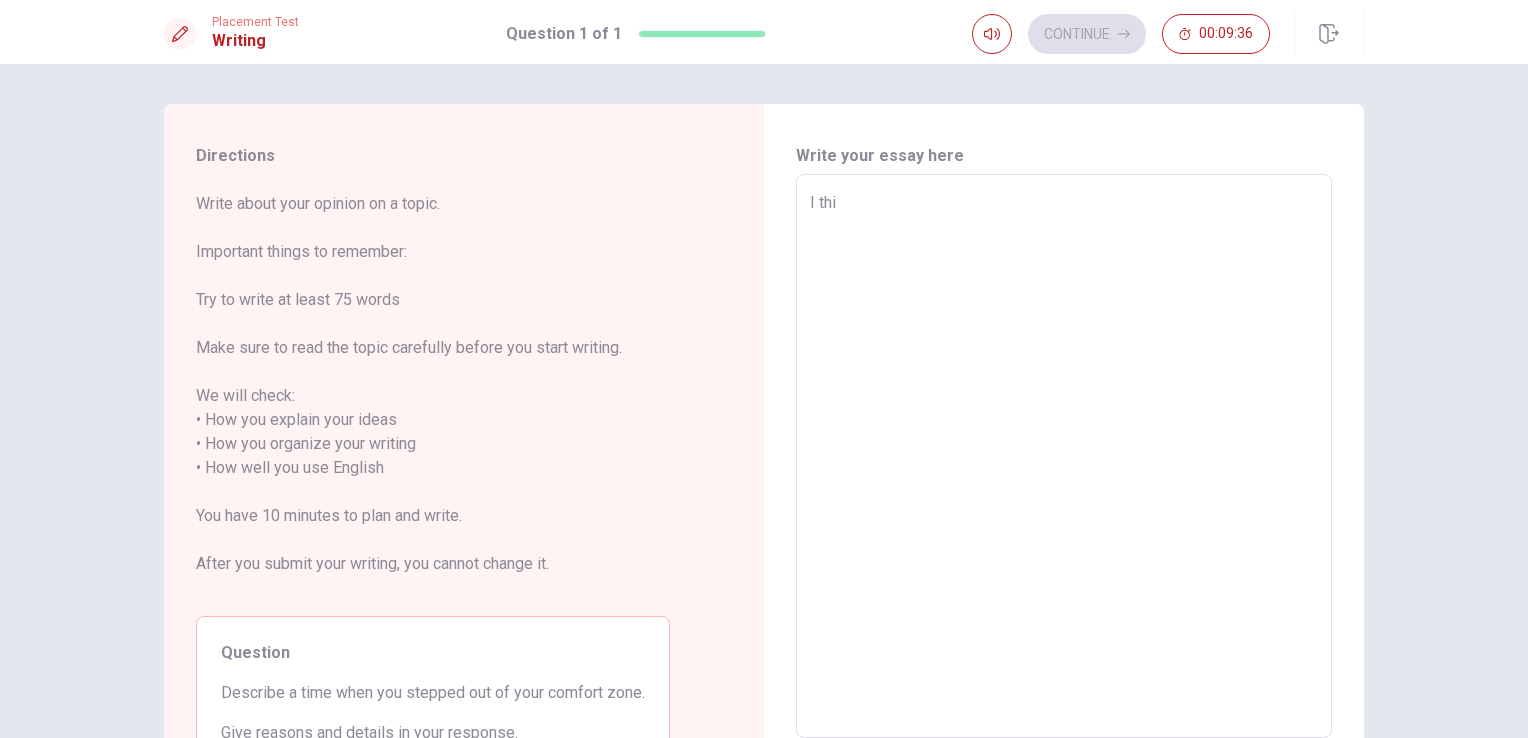type on "x" 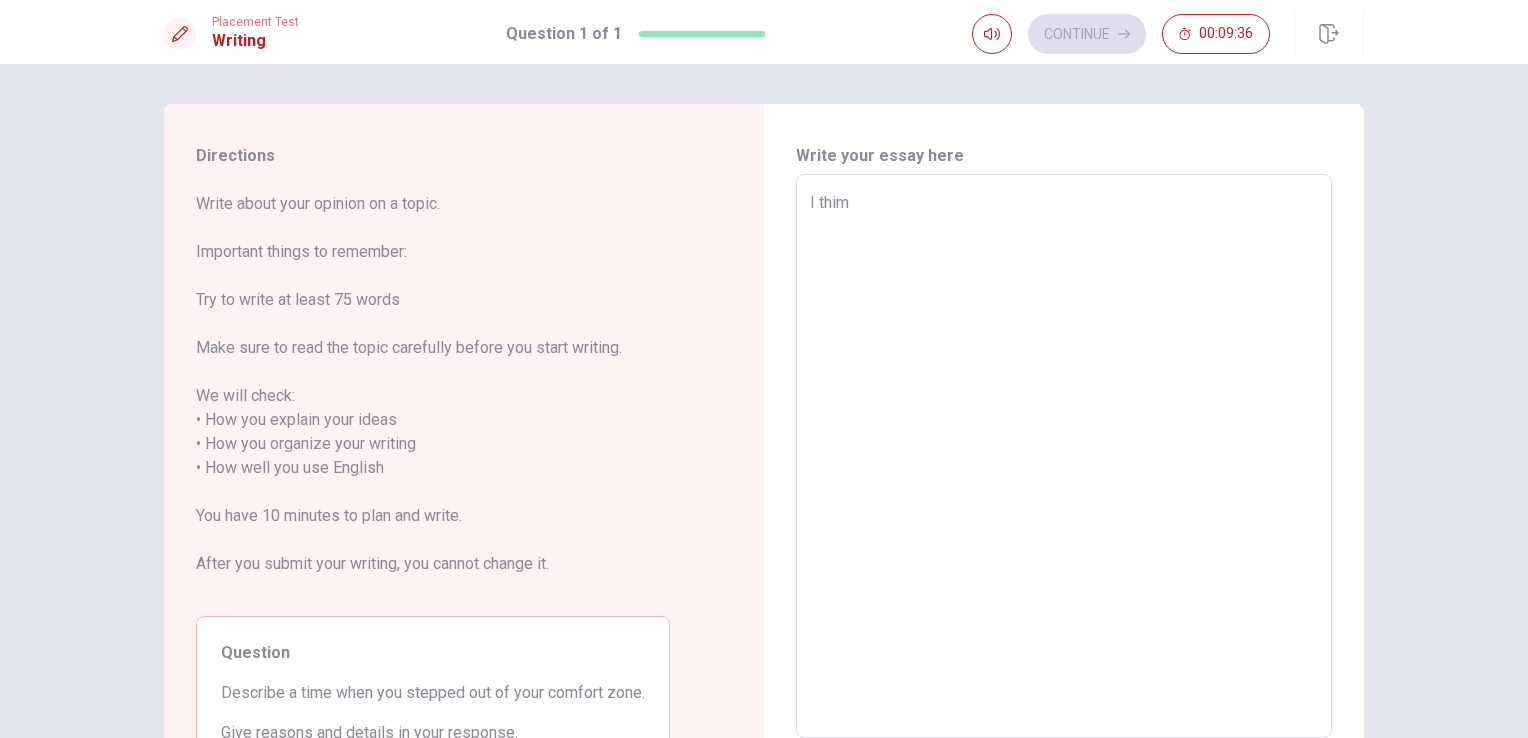 type on "x" 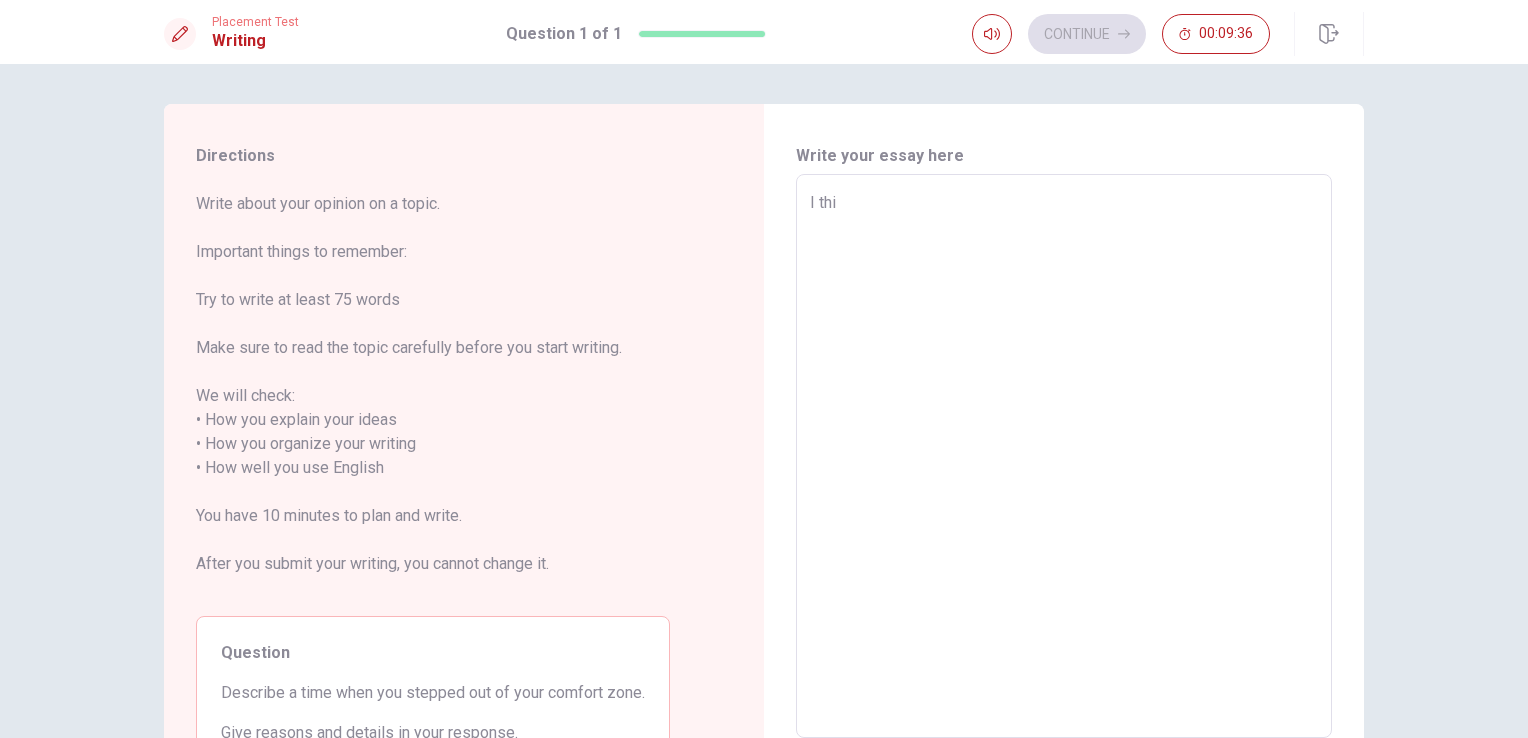 type on "x" 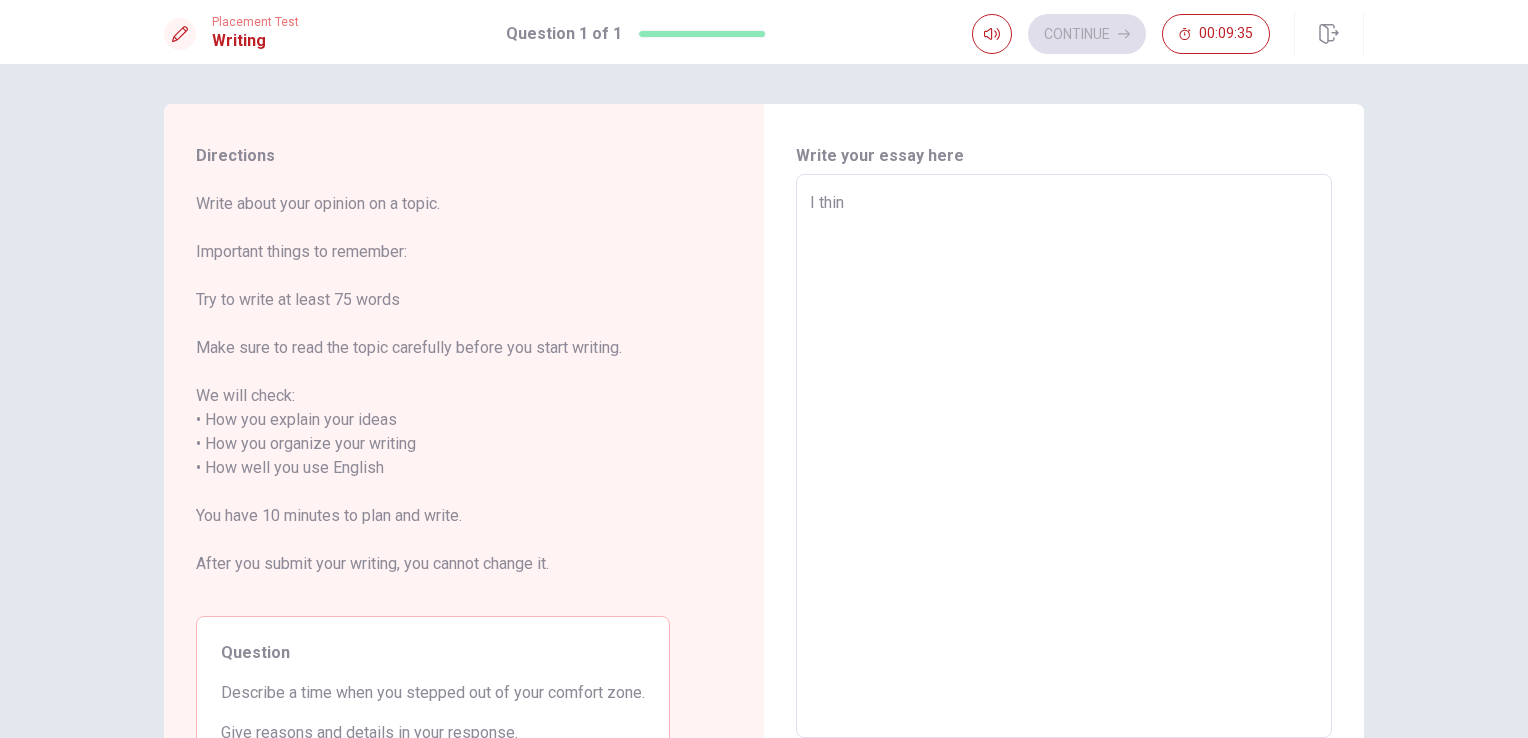 type on "x" 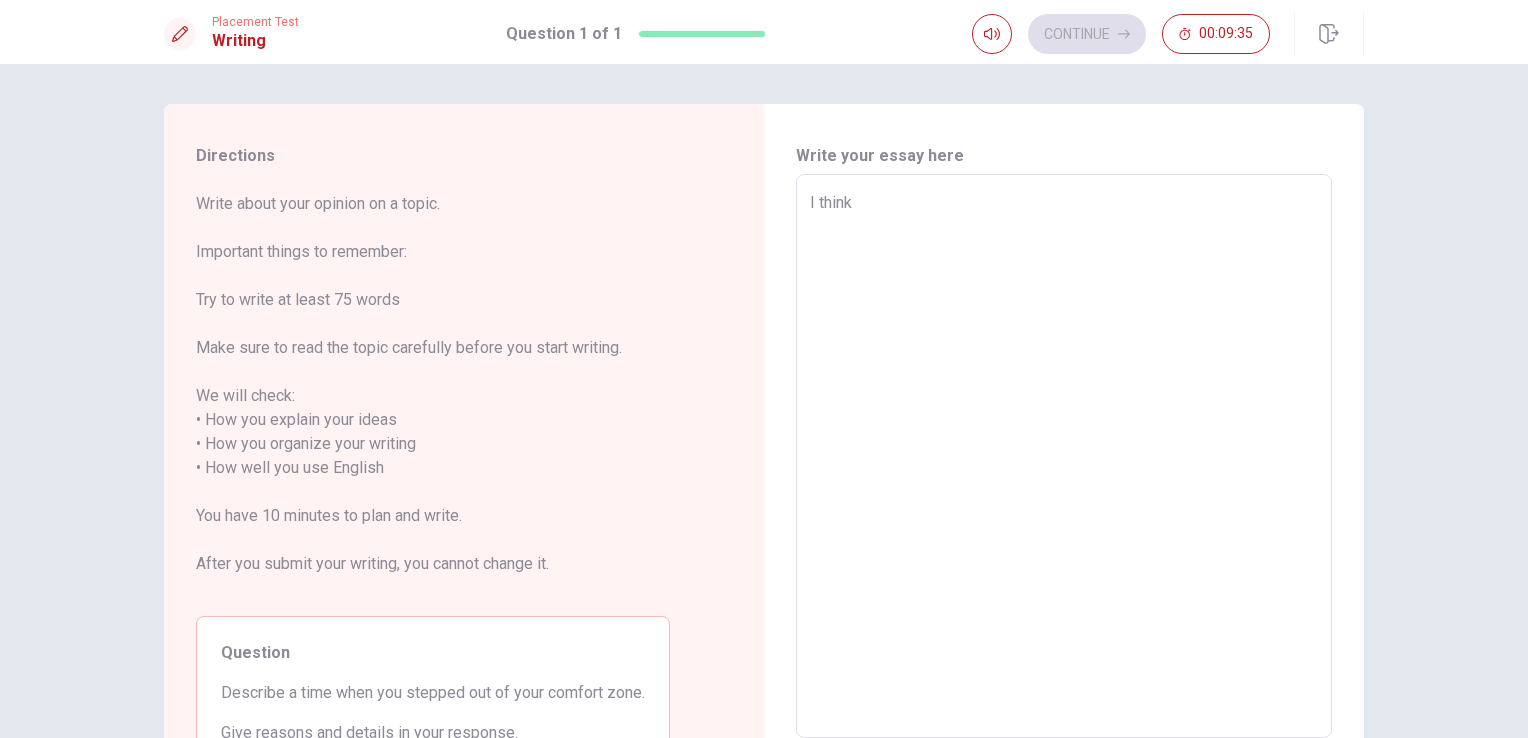 type on "x" 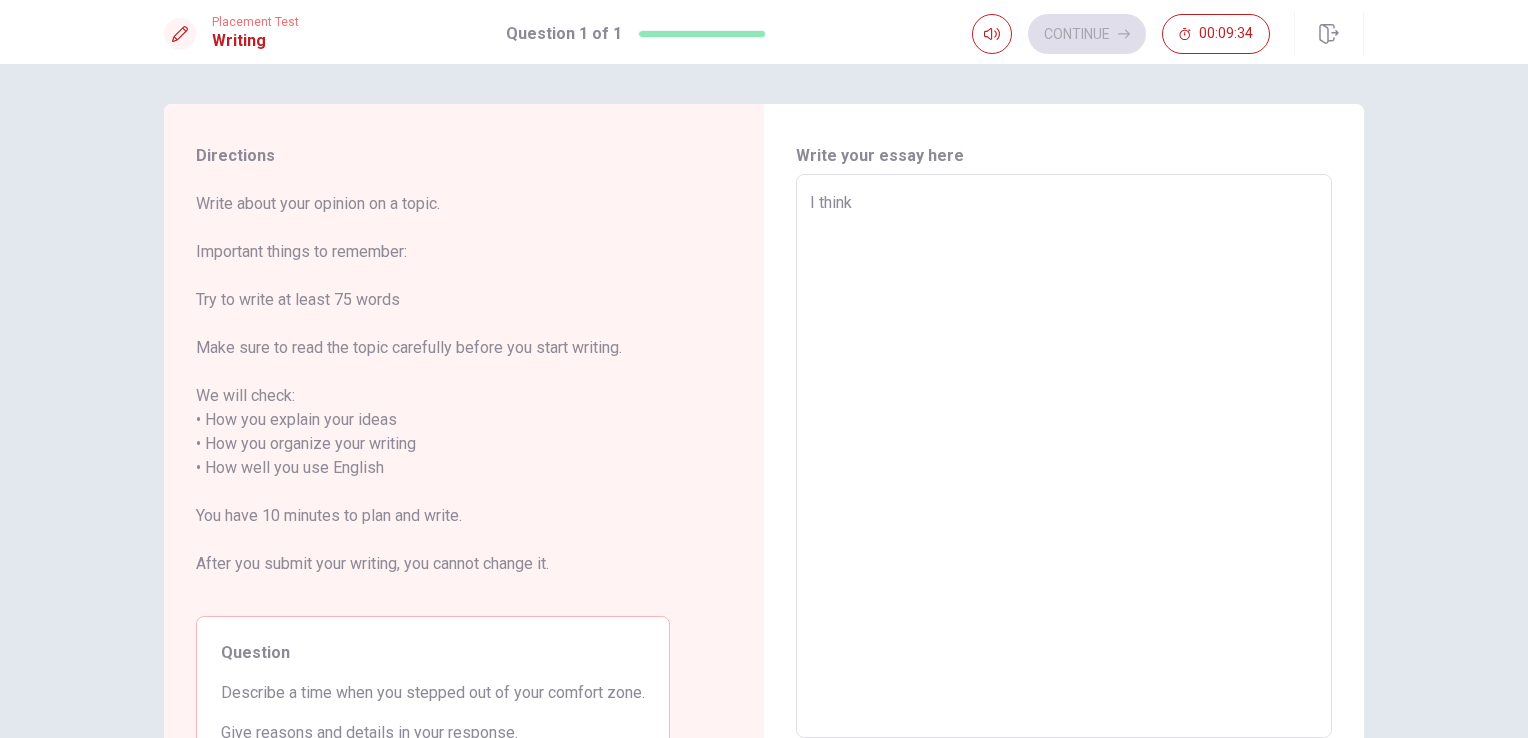 type on "x" 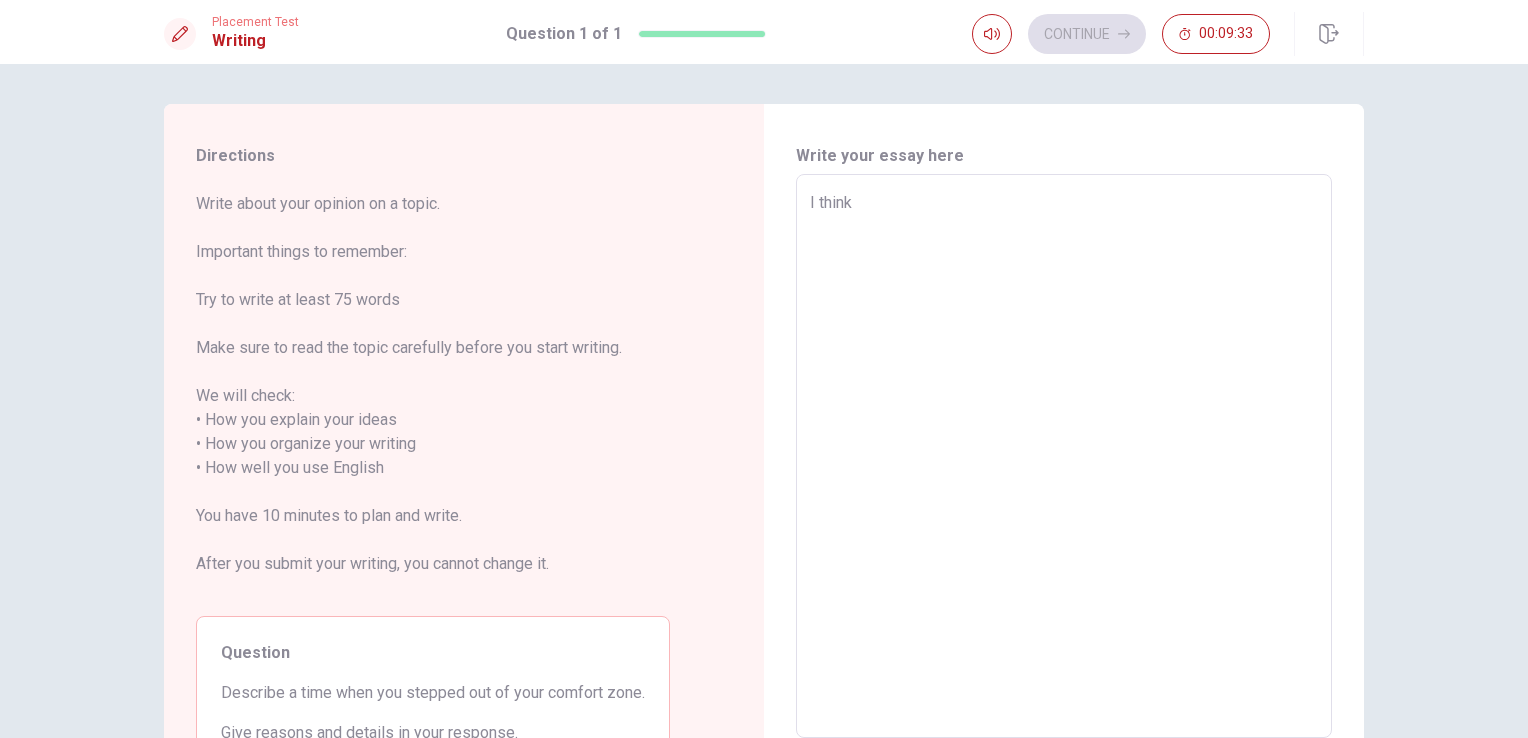 type on "I think d" 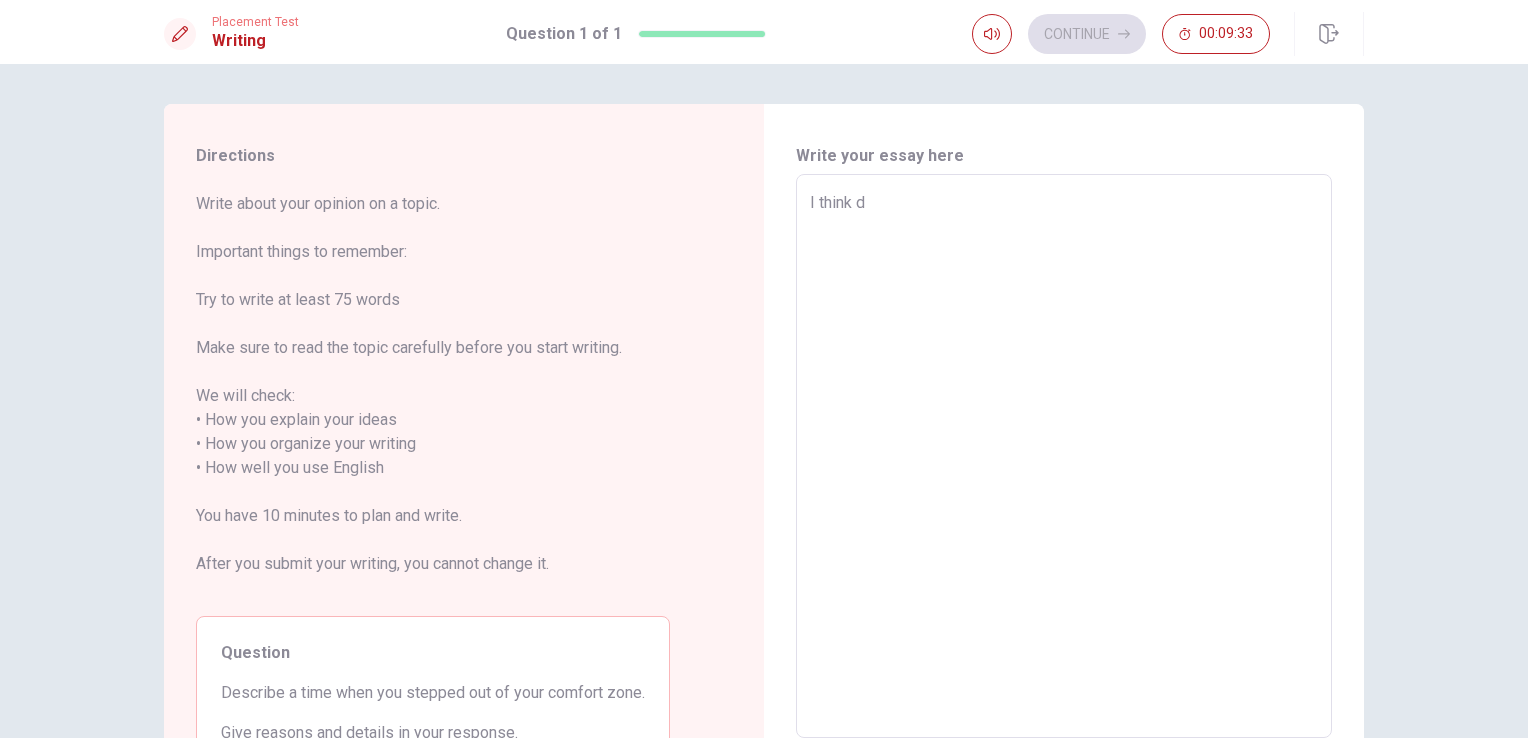 type on "x" 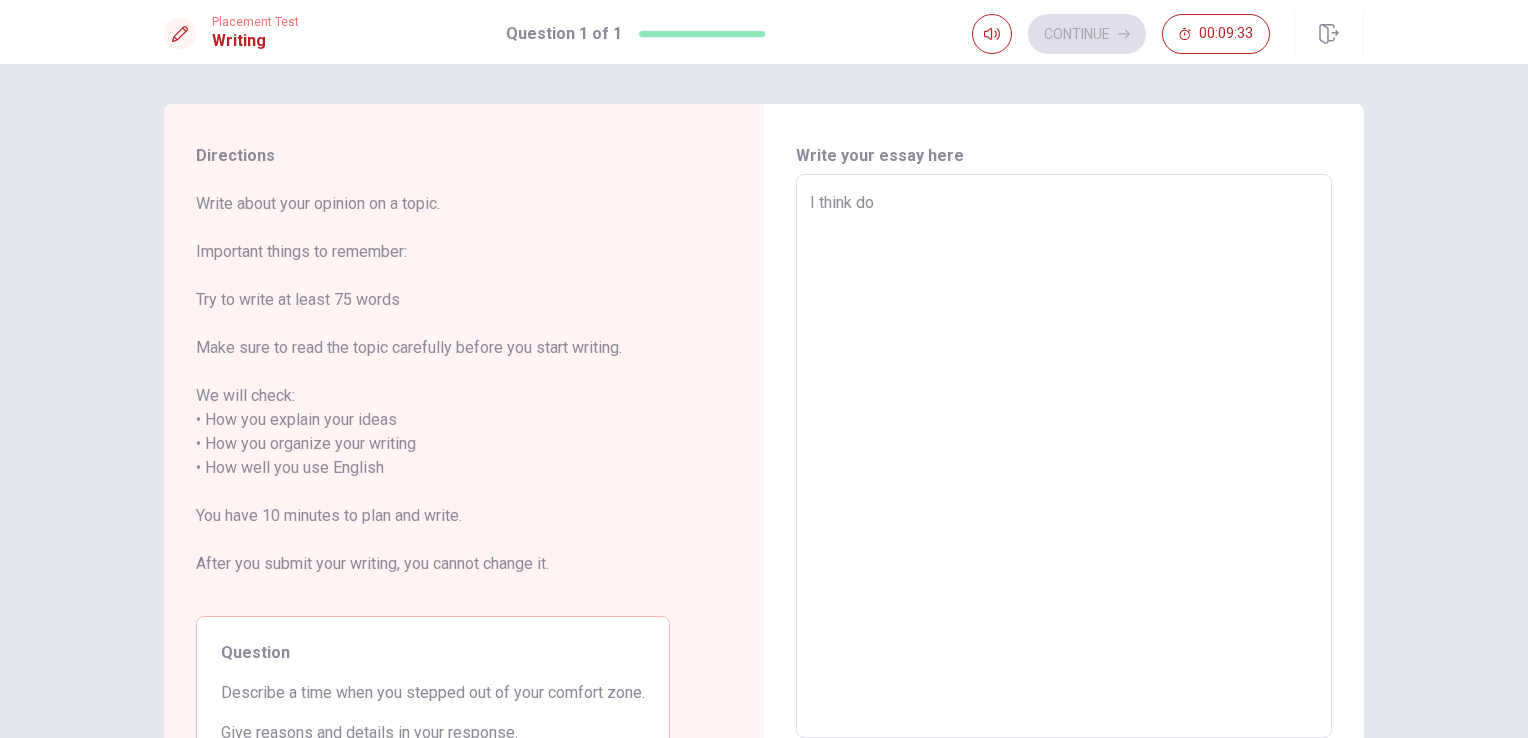 type on "x" 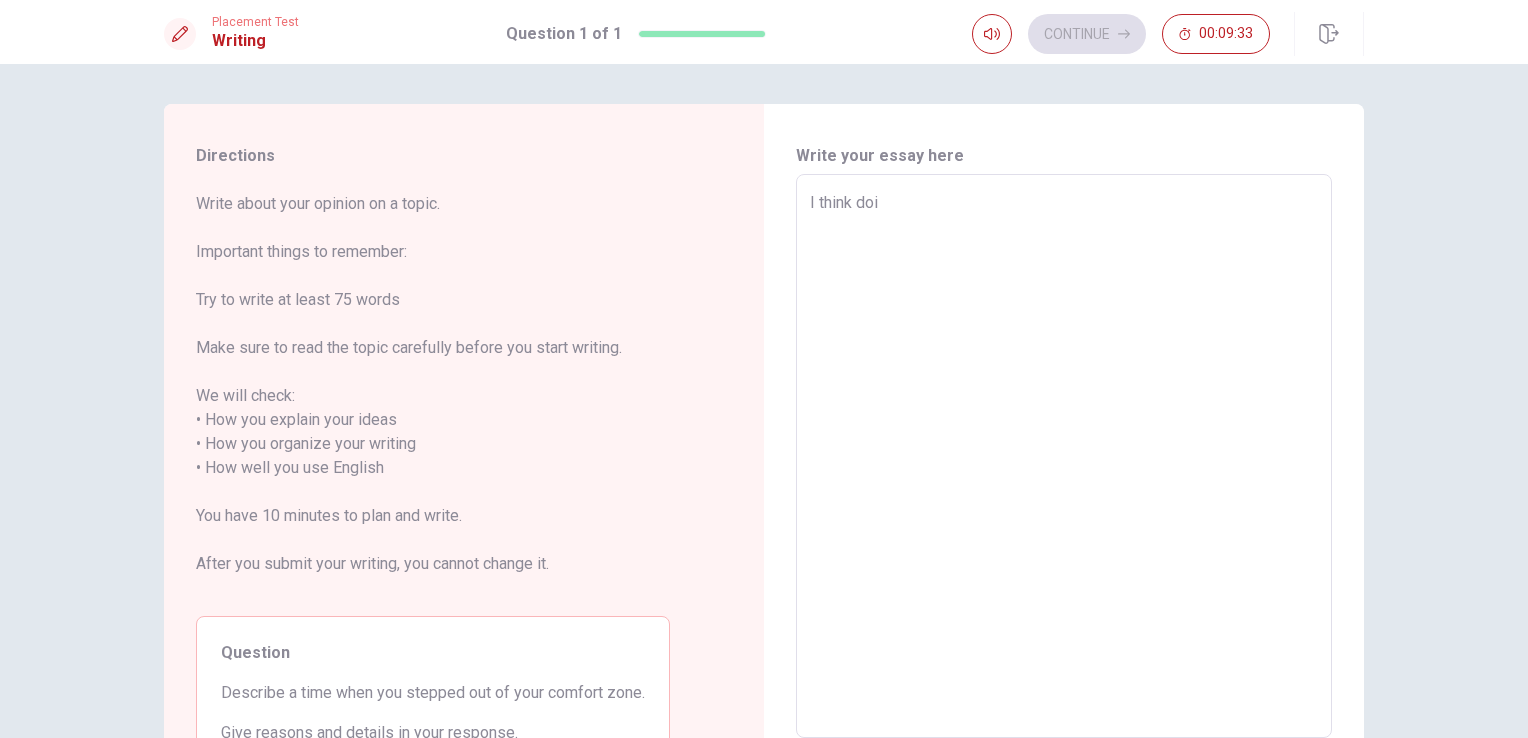 type on "x" 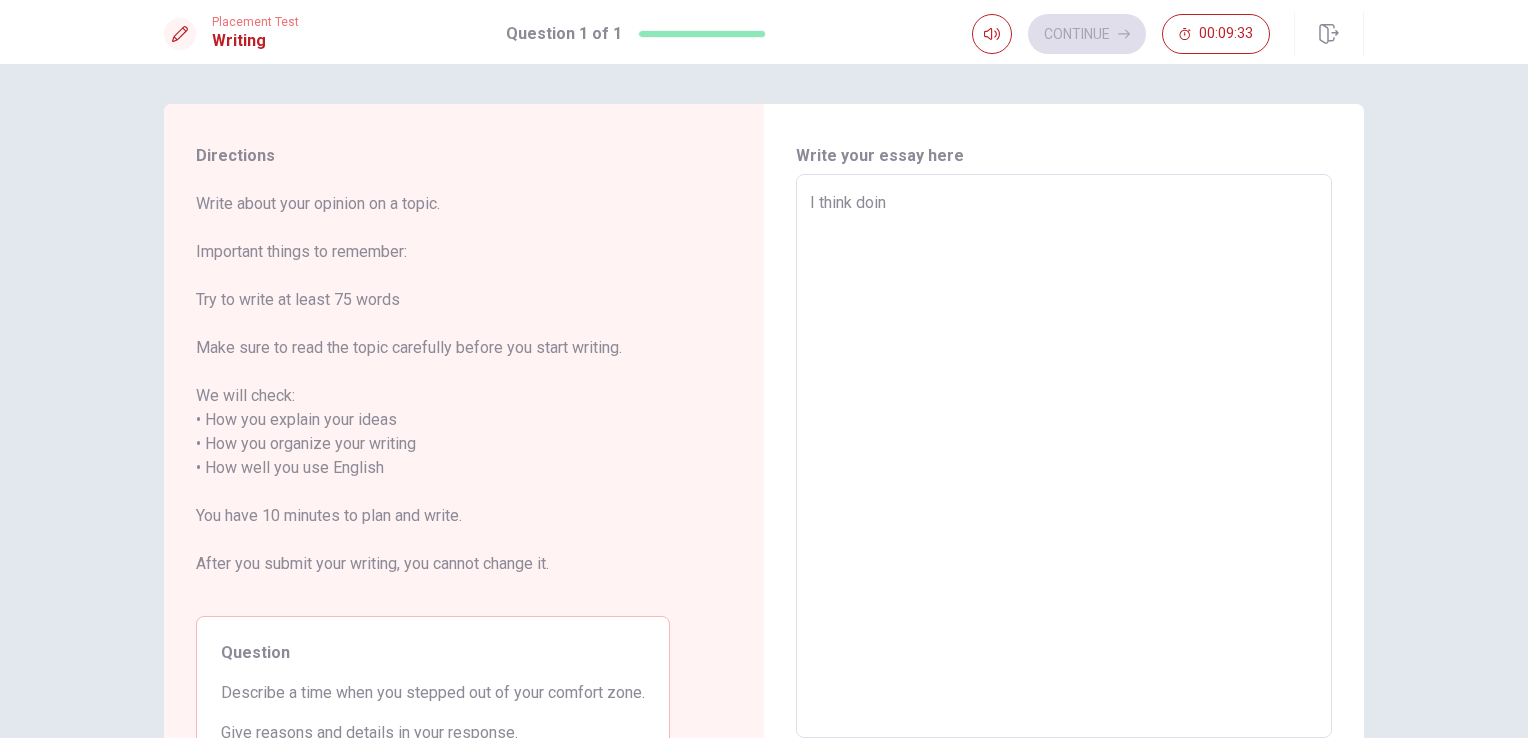 type on "x" 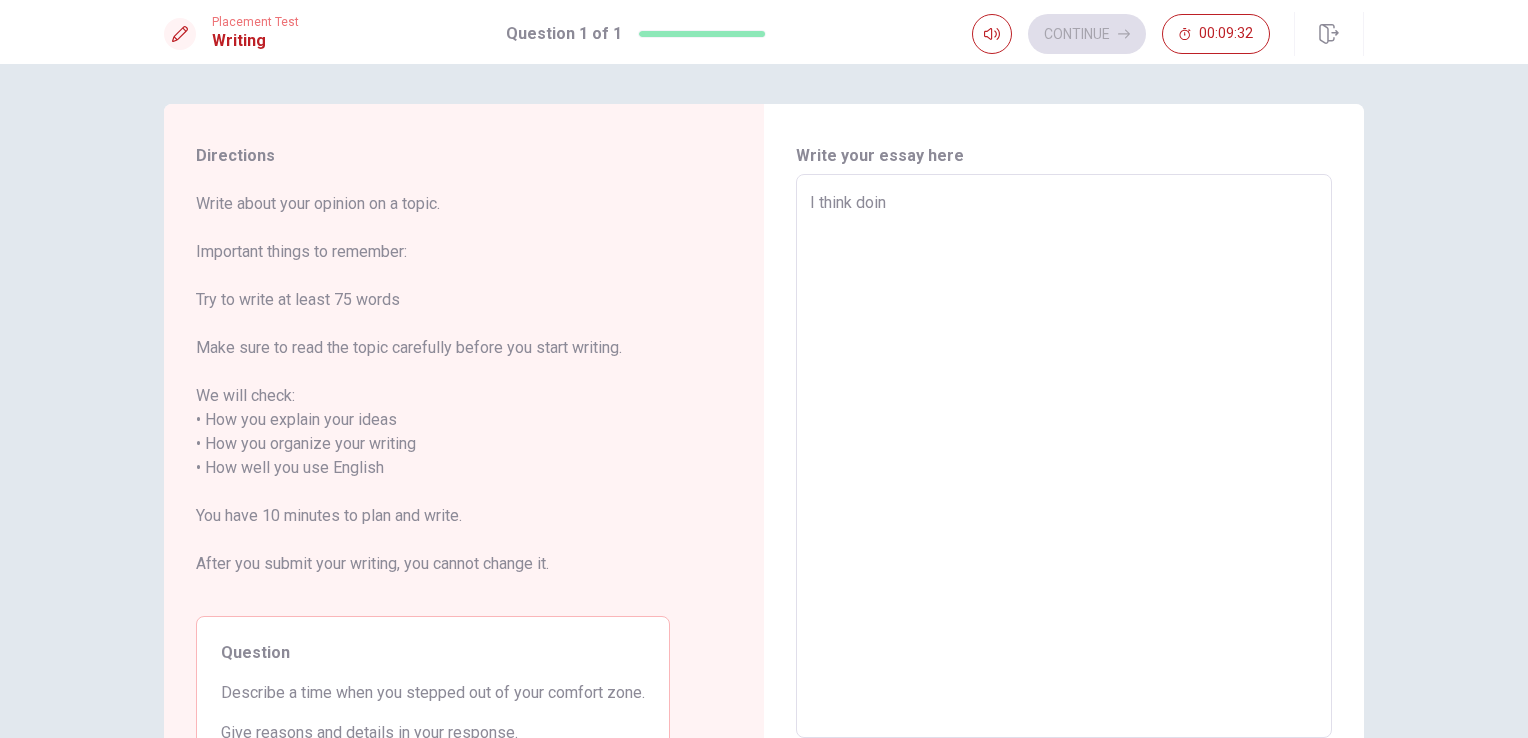 type on "I think doing" 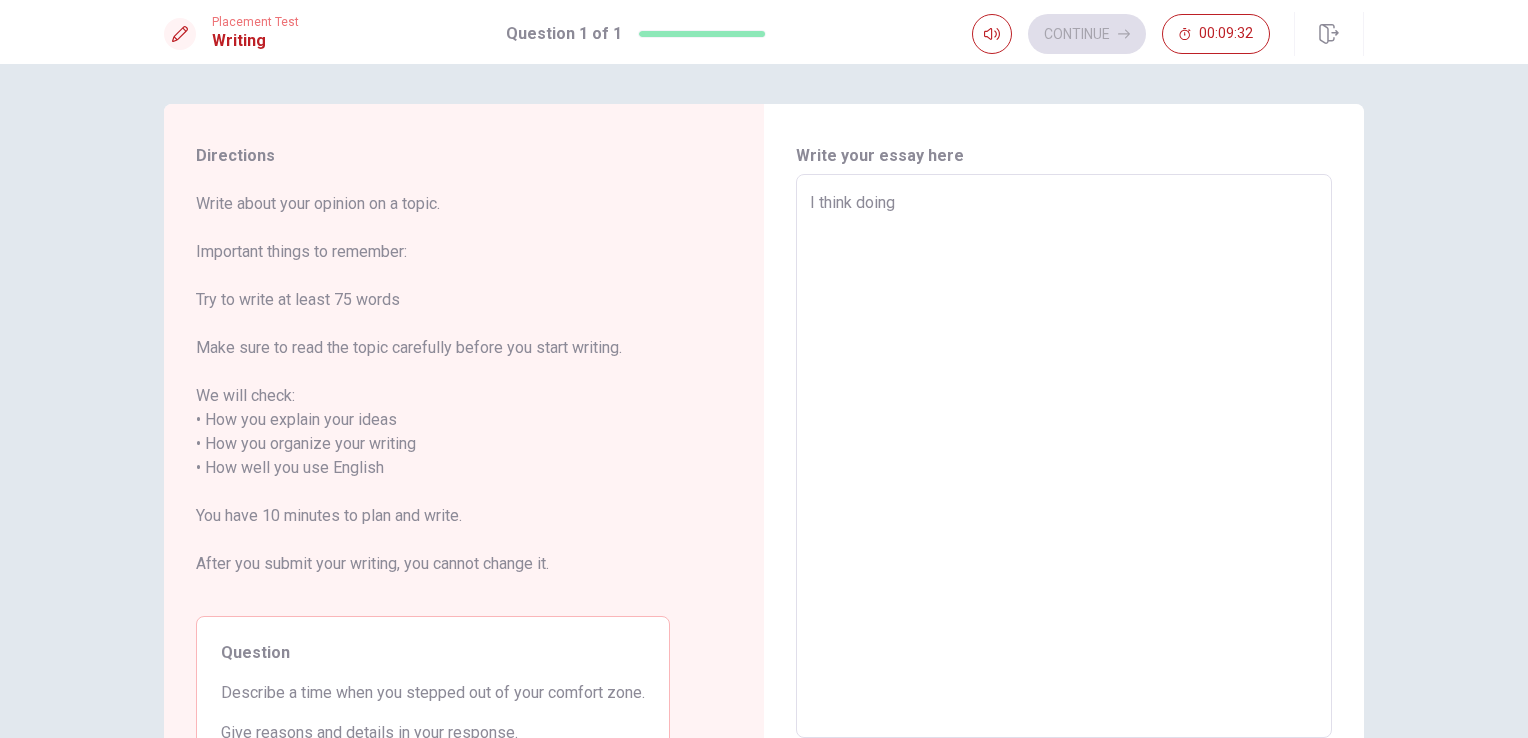 type on "x" 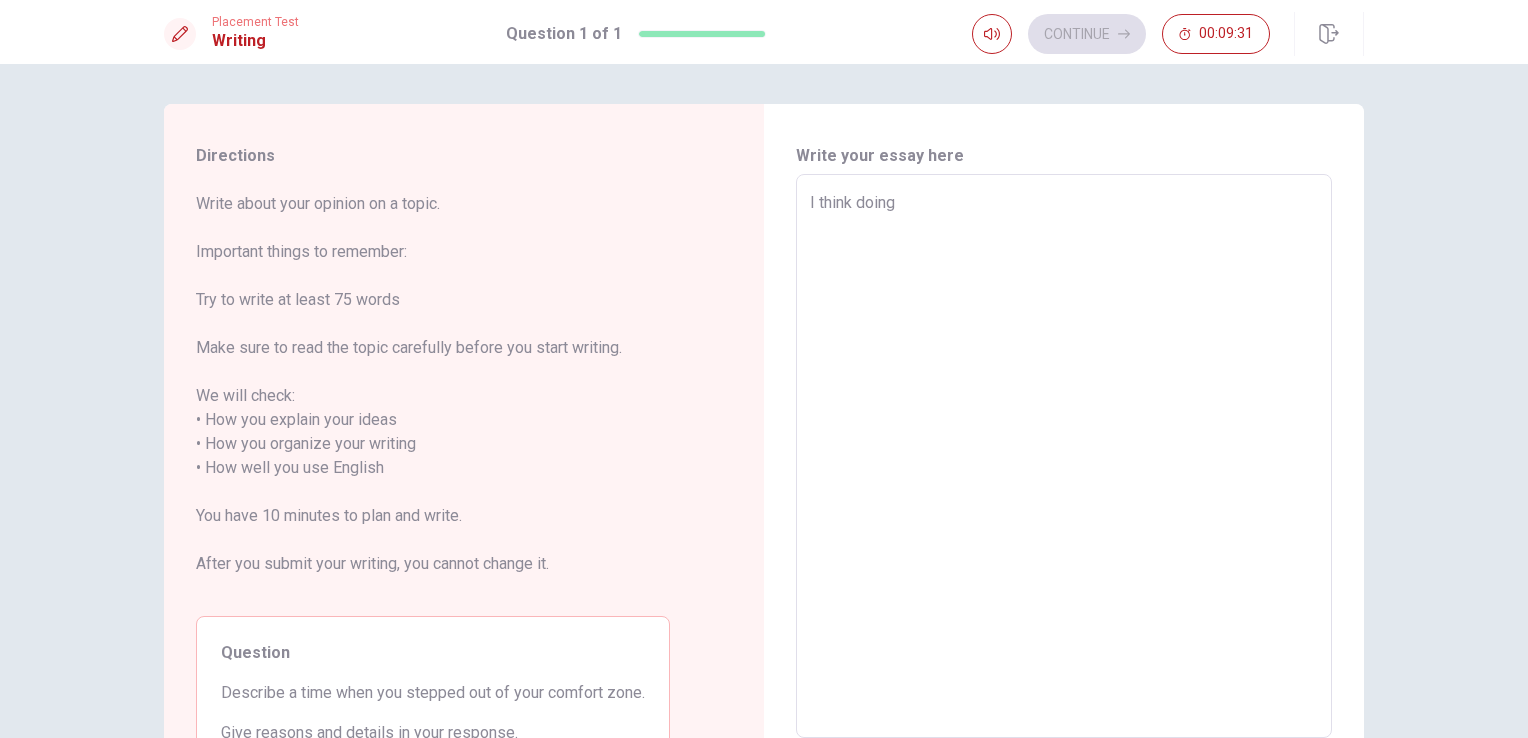 type on "I think doing s" 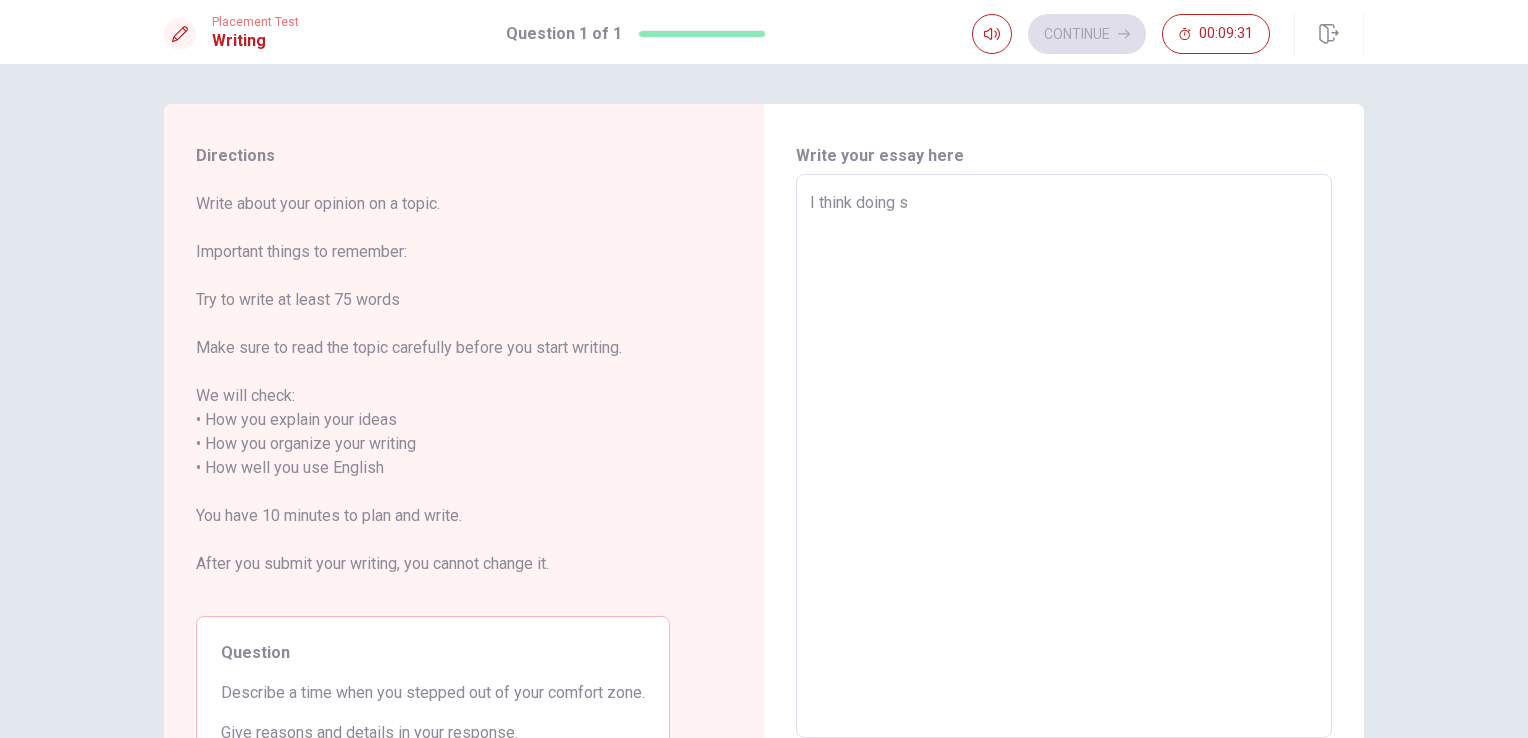 type on "x" 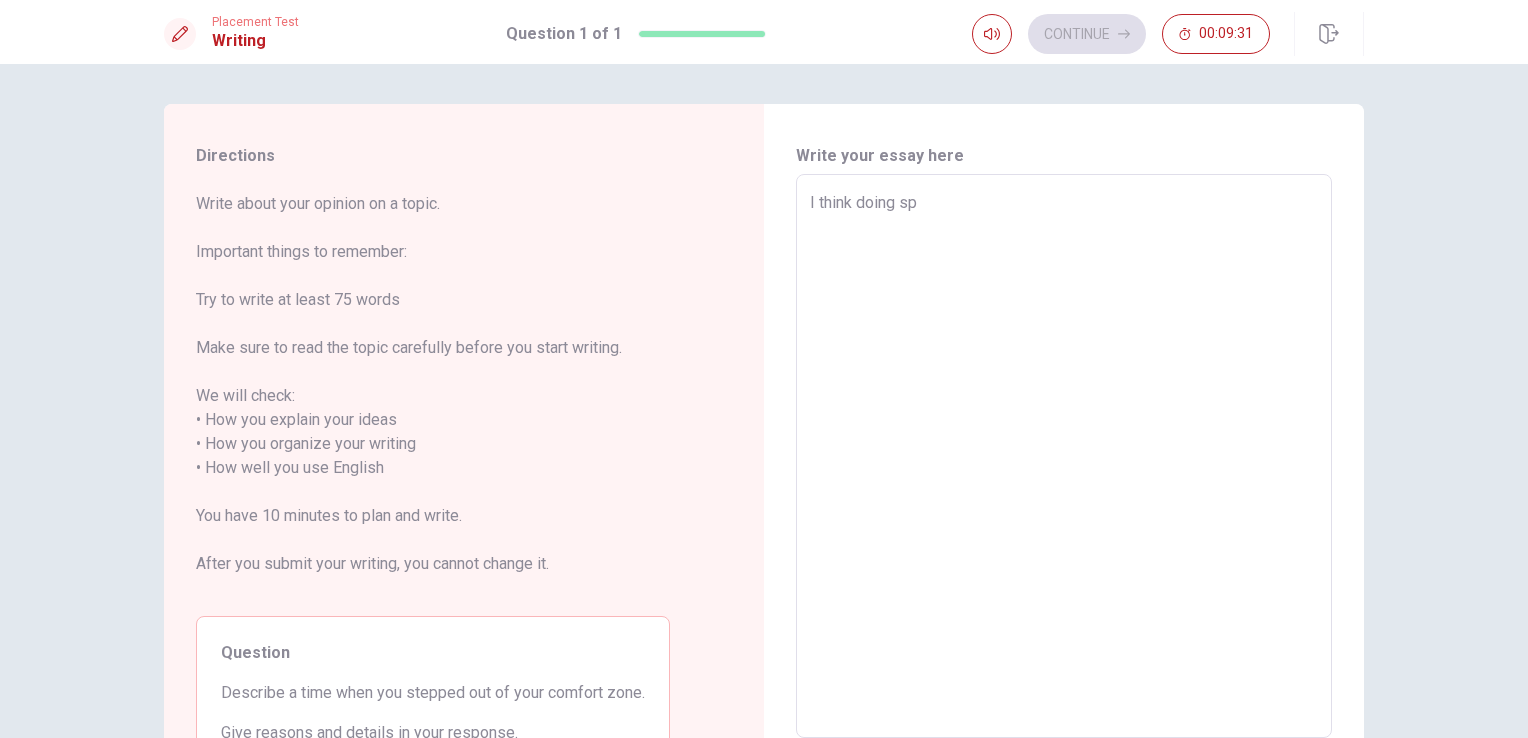 type on "x" 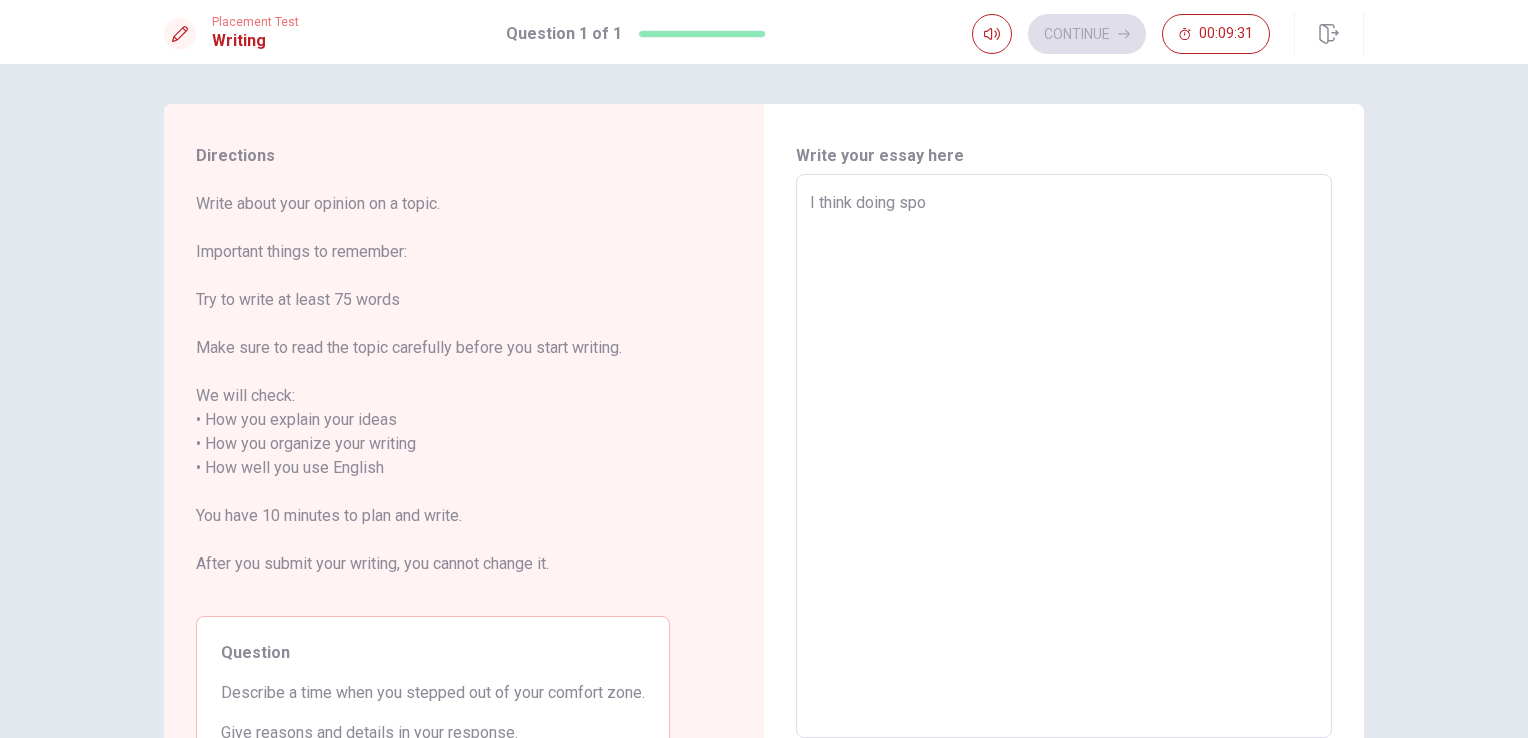 type on "x" 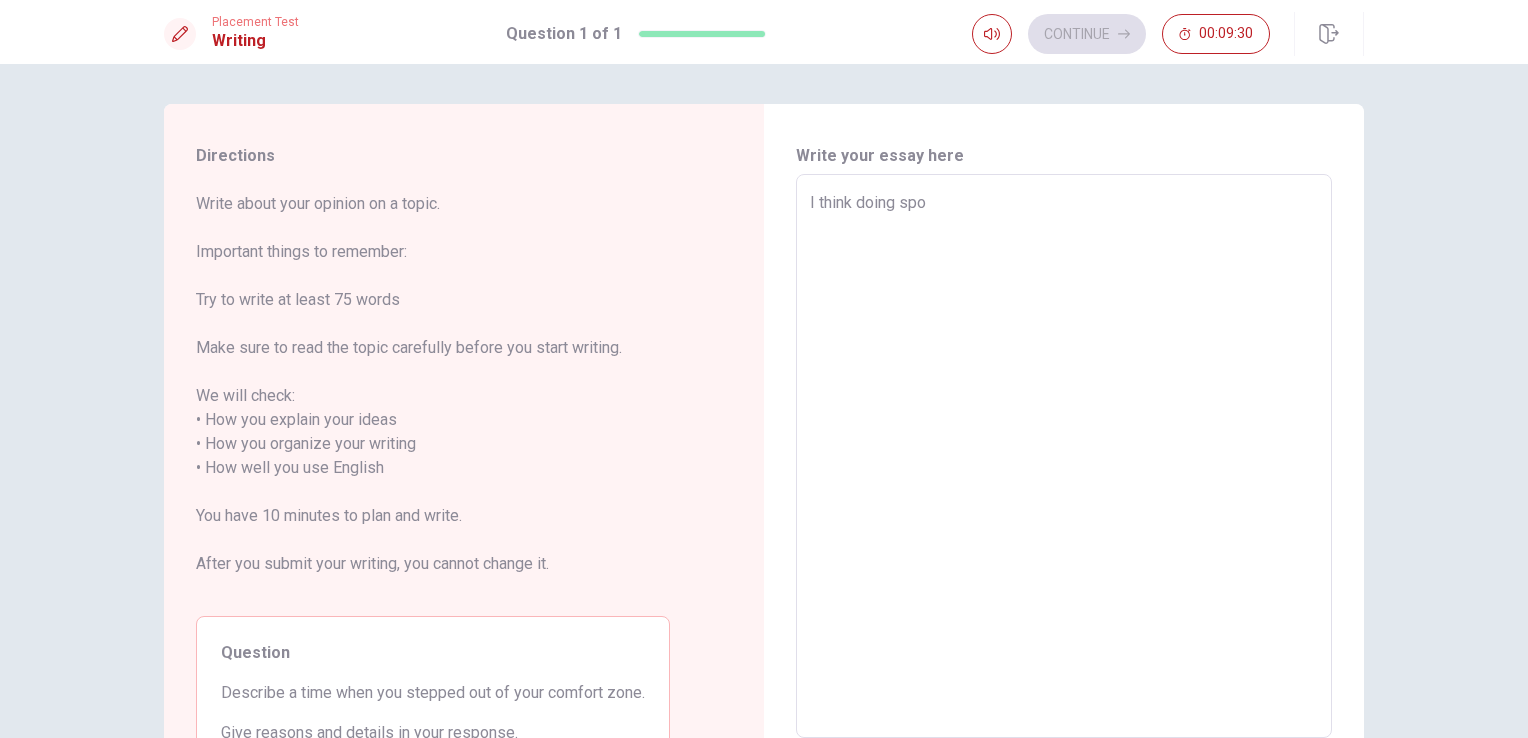 type on "I think doing spor" 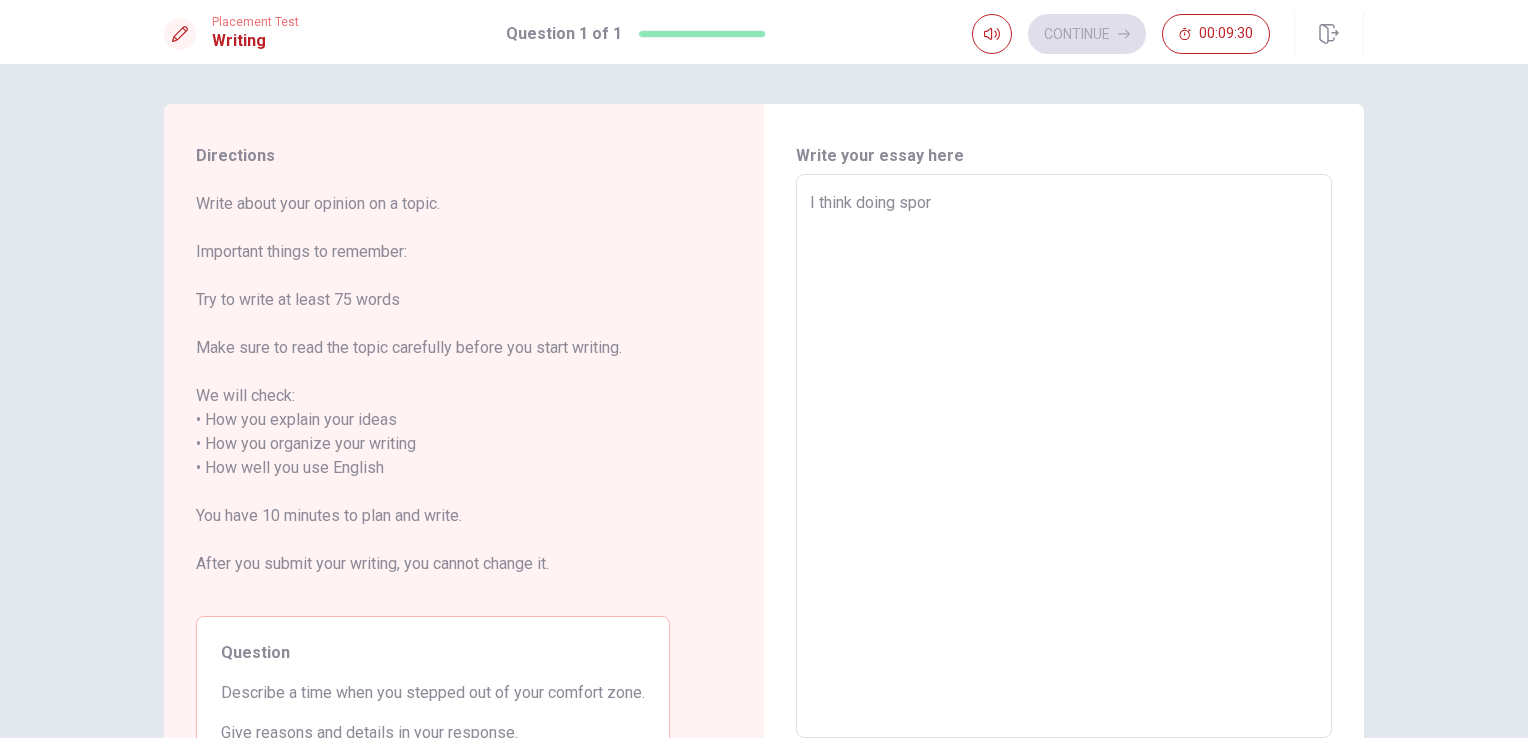 type on "x" 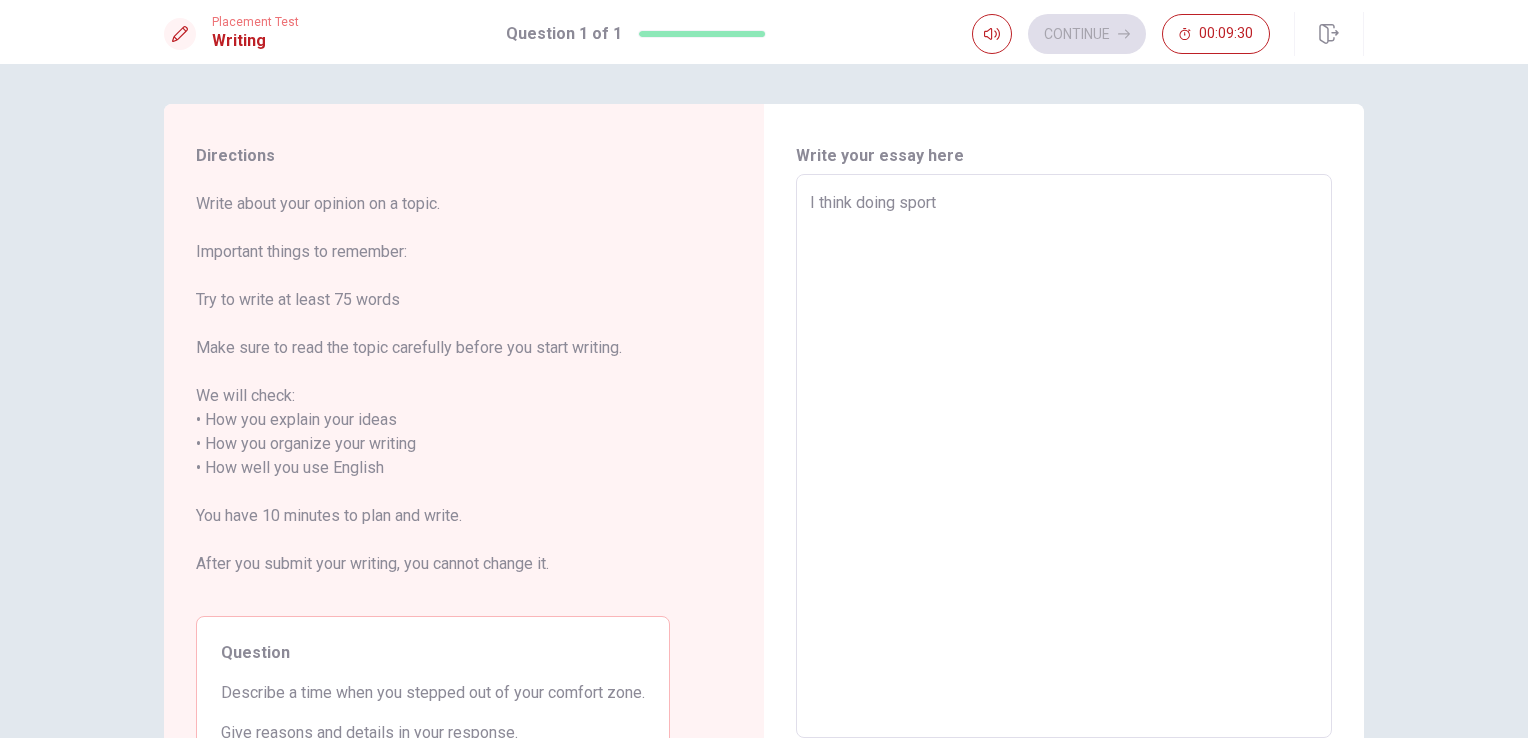 type on "x" 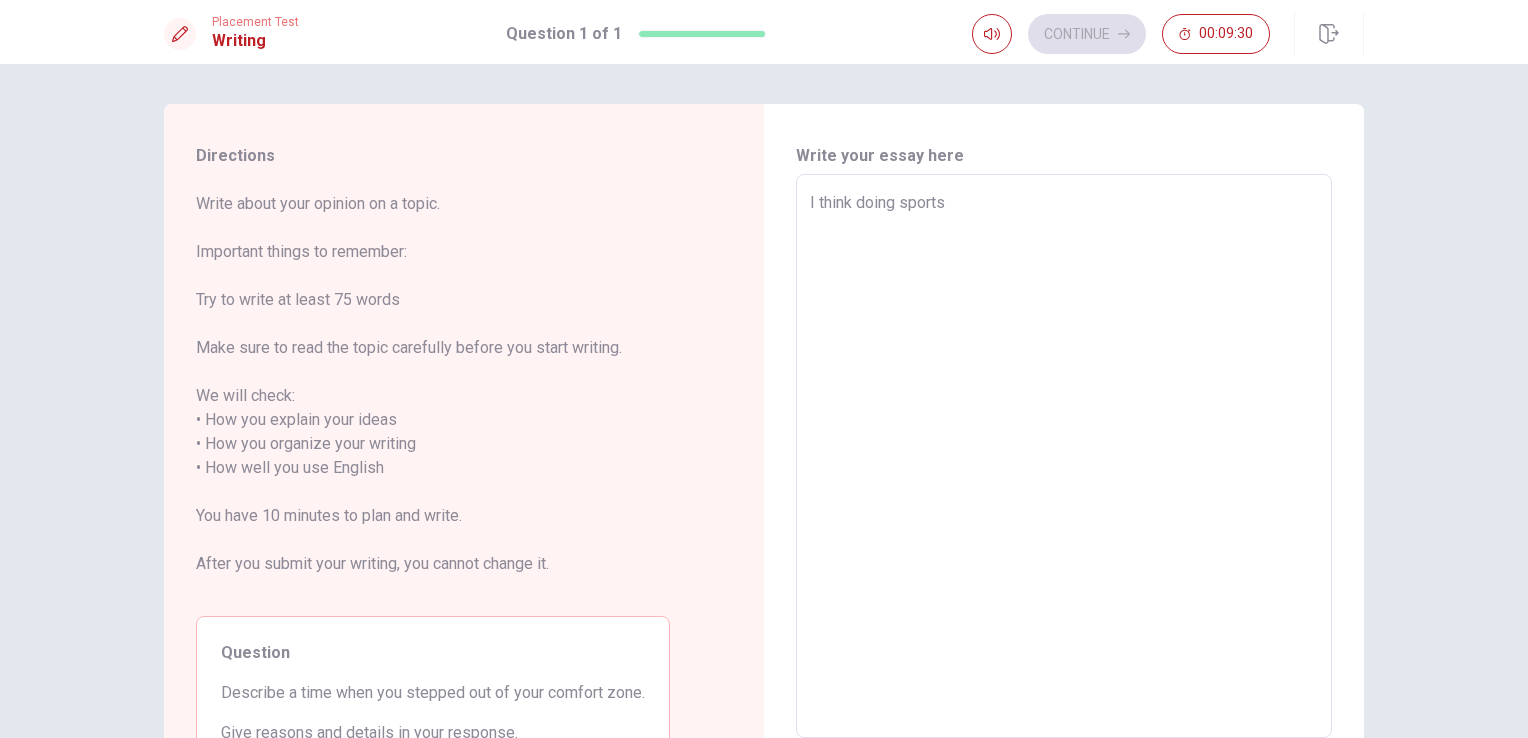 type on "x" 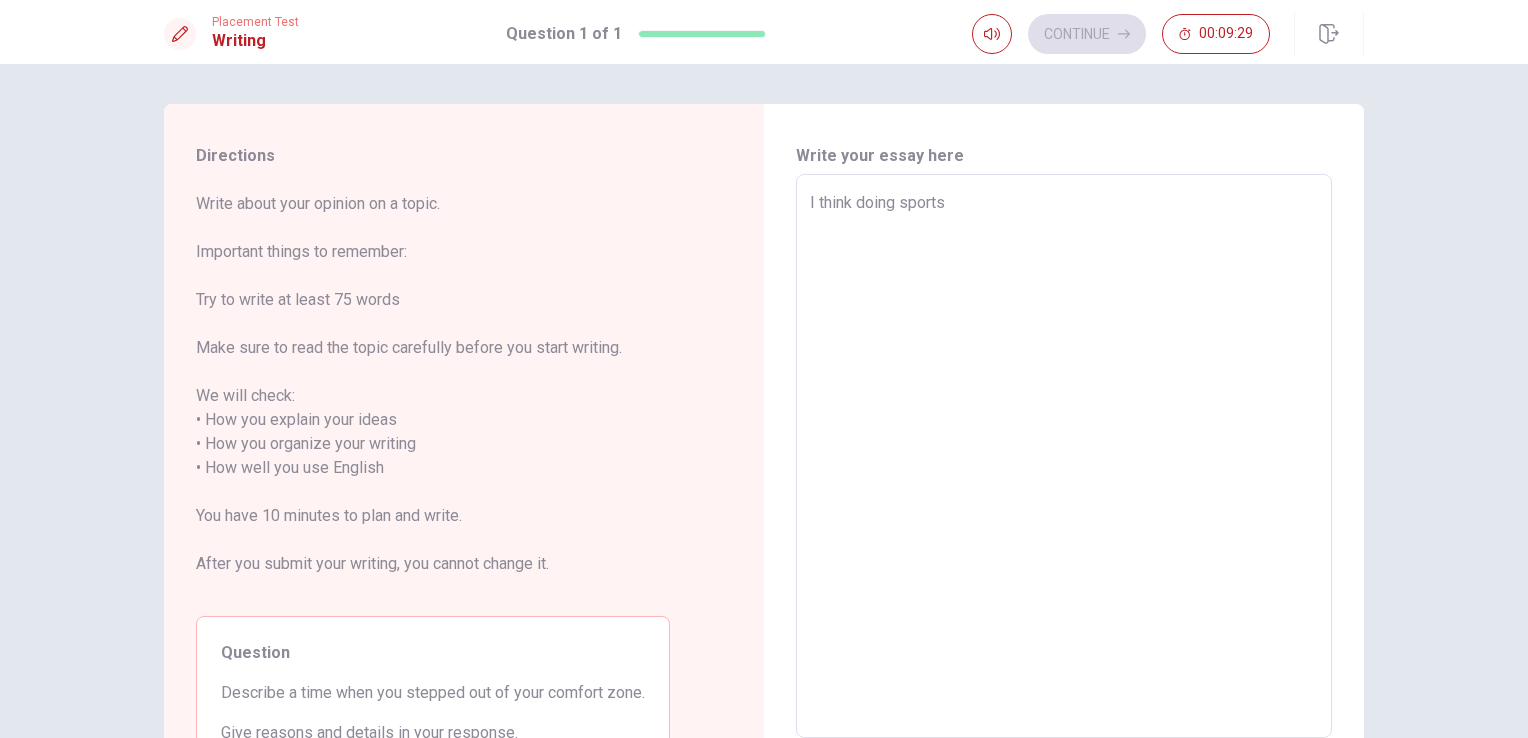 type on "x" 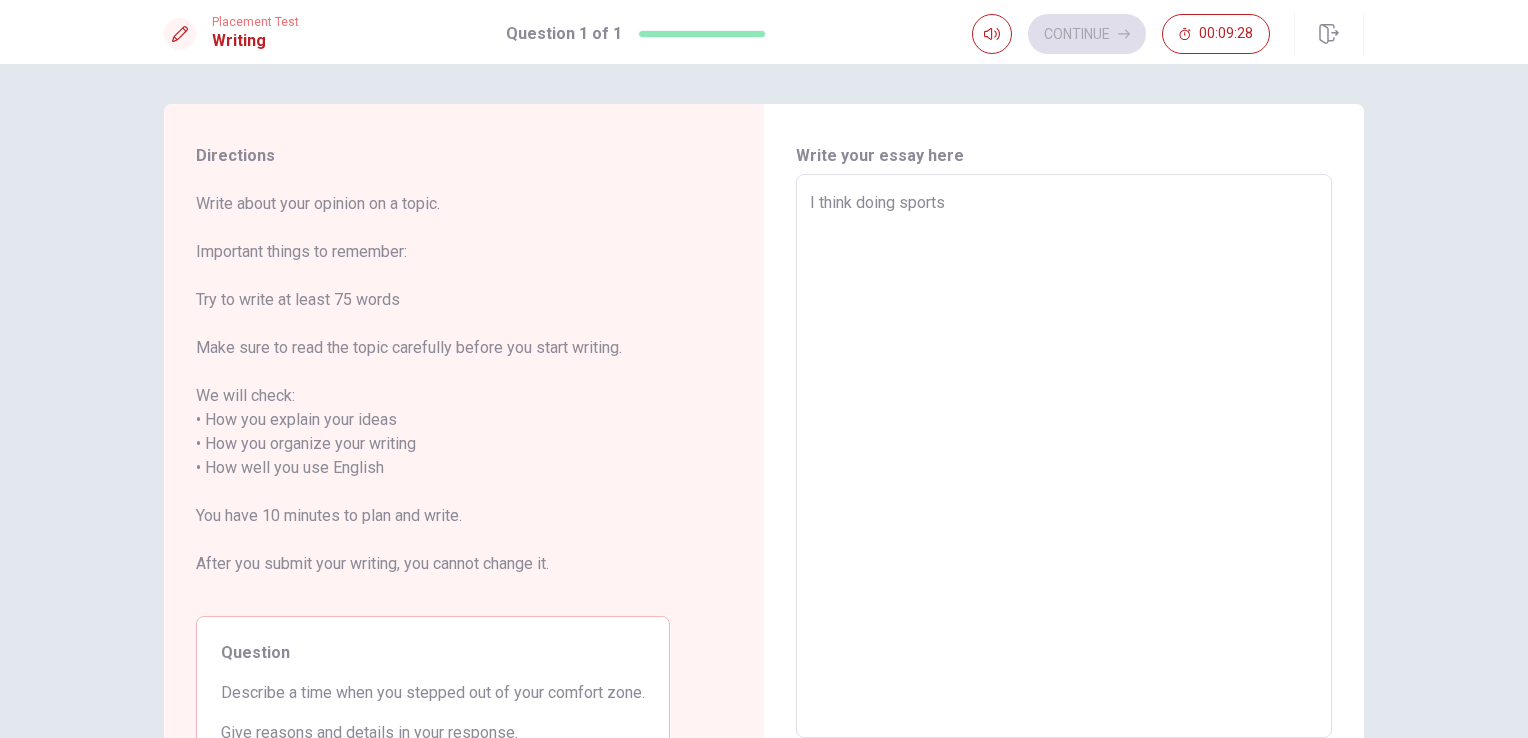 type on "I think doing sports i" 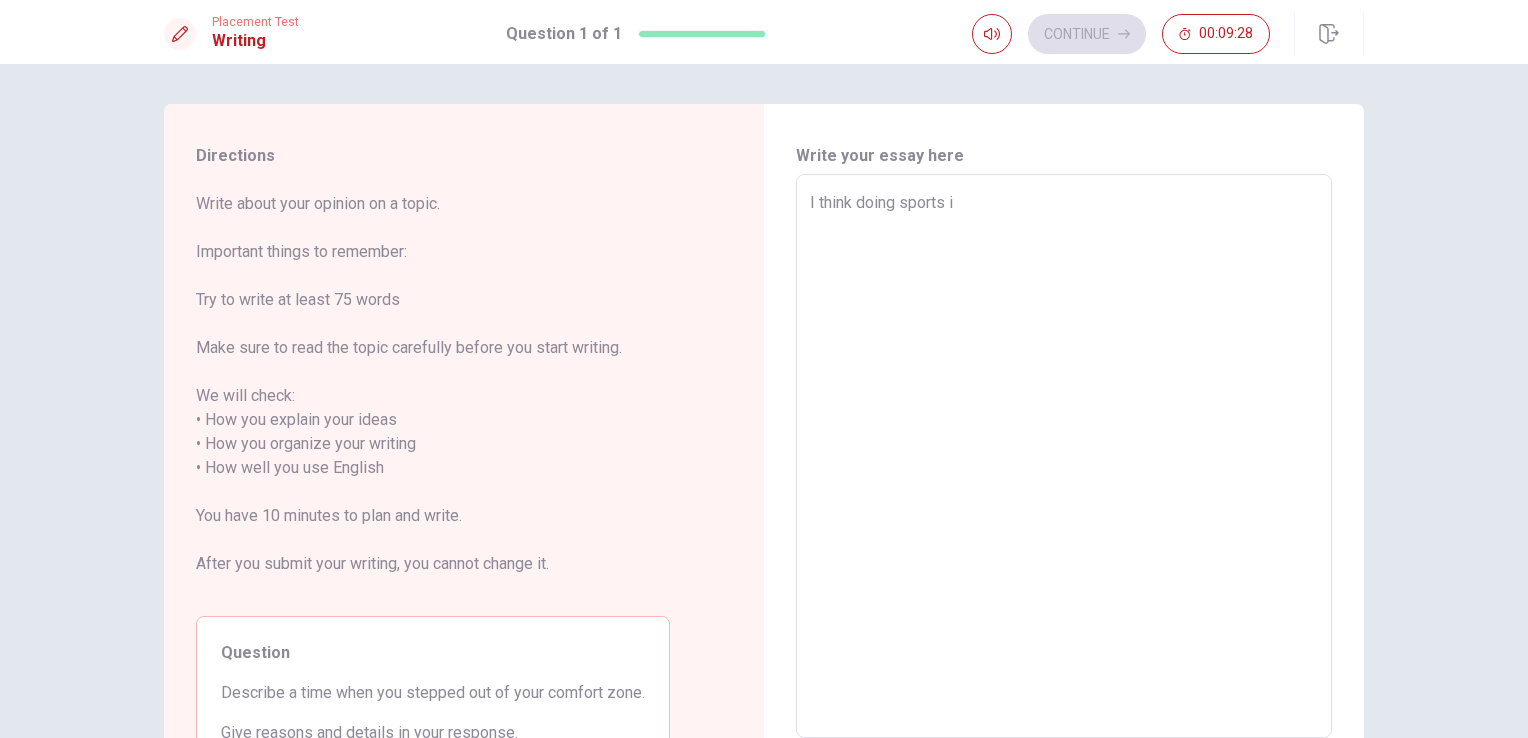 type on "x" 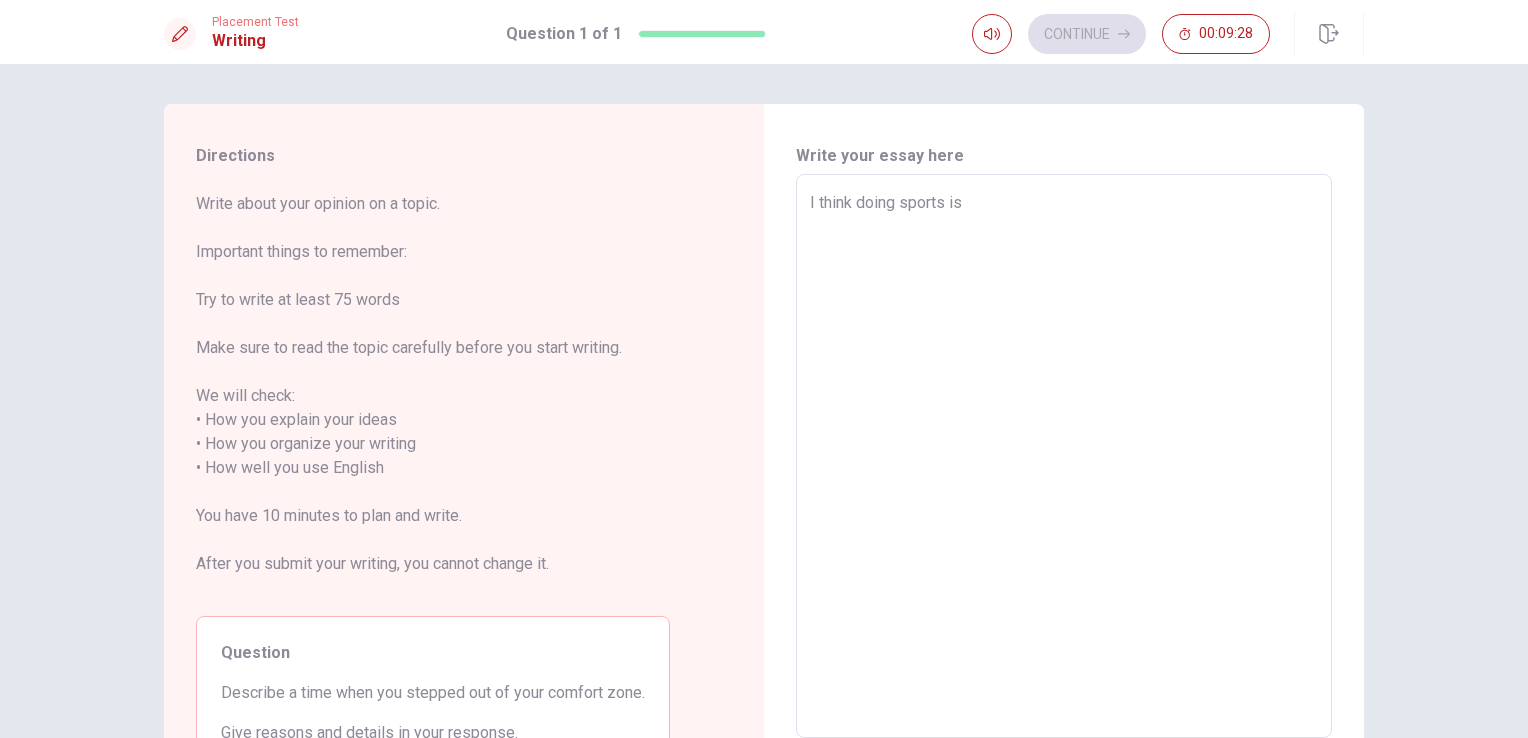 type on "x" 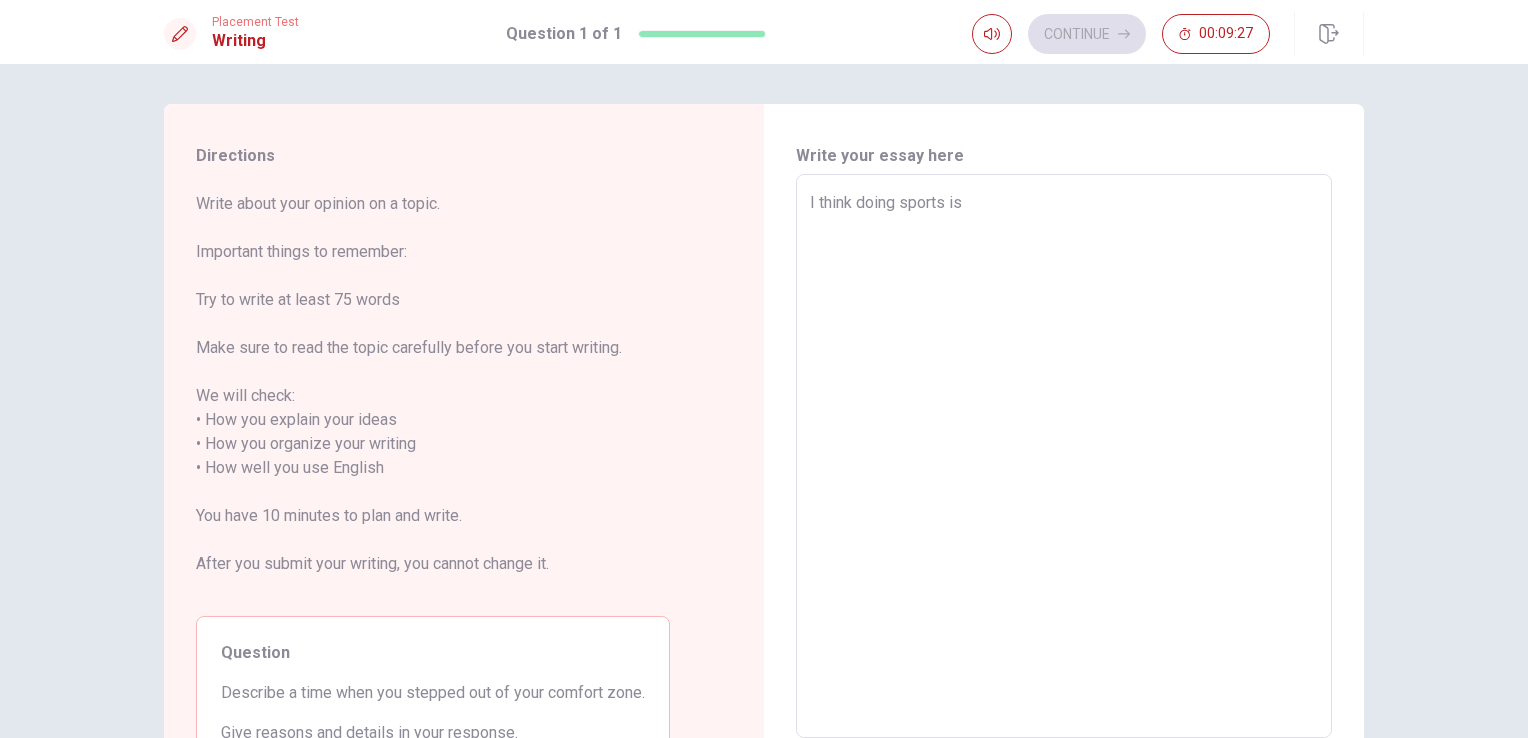 type on "I think doing sports is v" 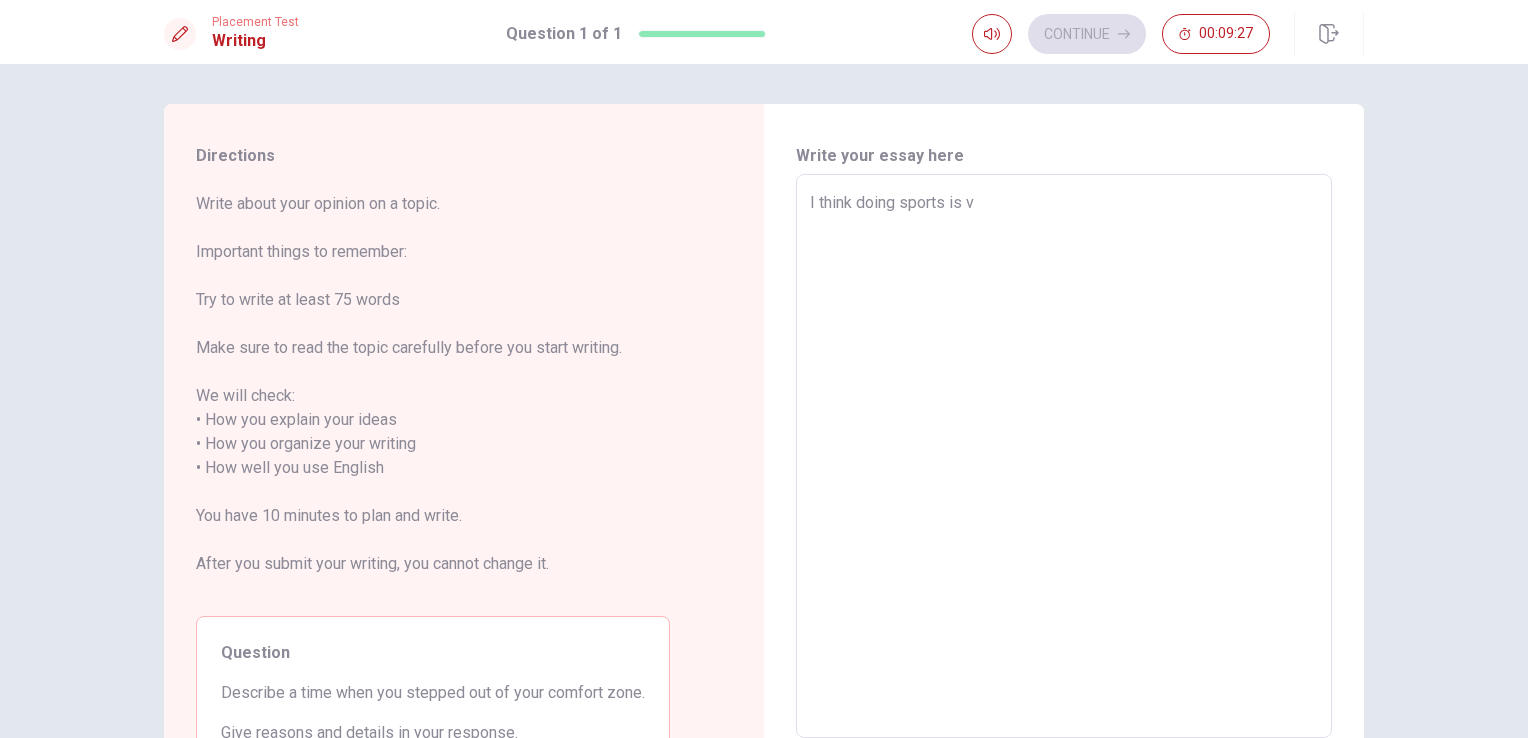 type on "x" 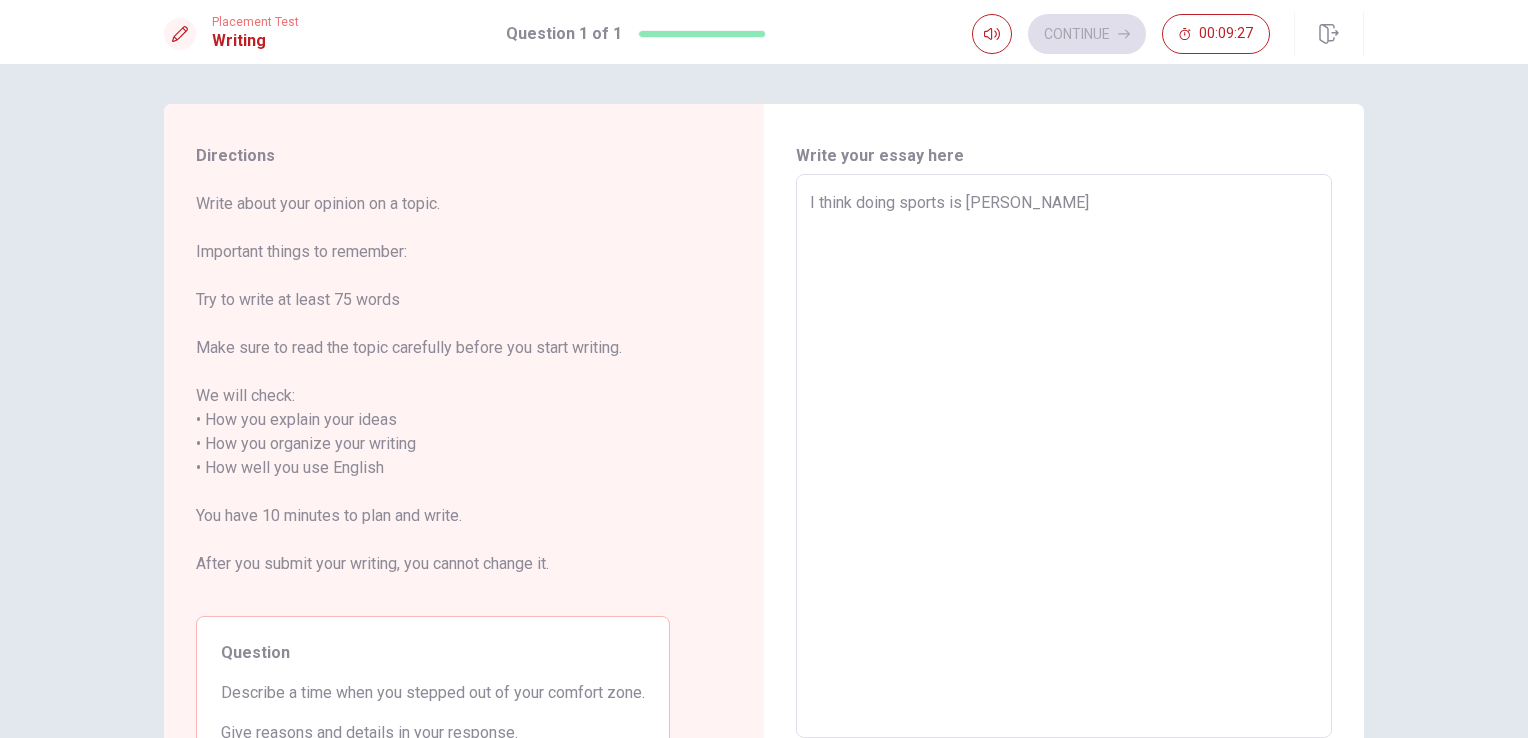 type on "x" 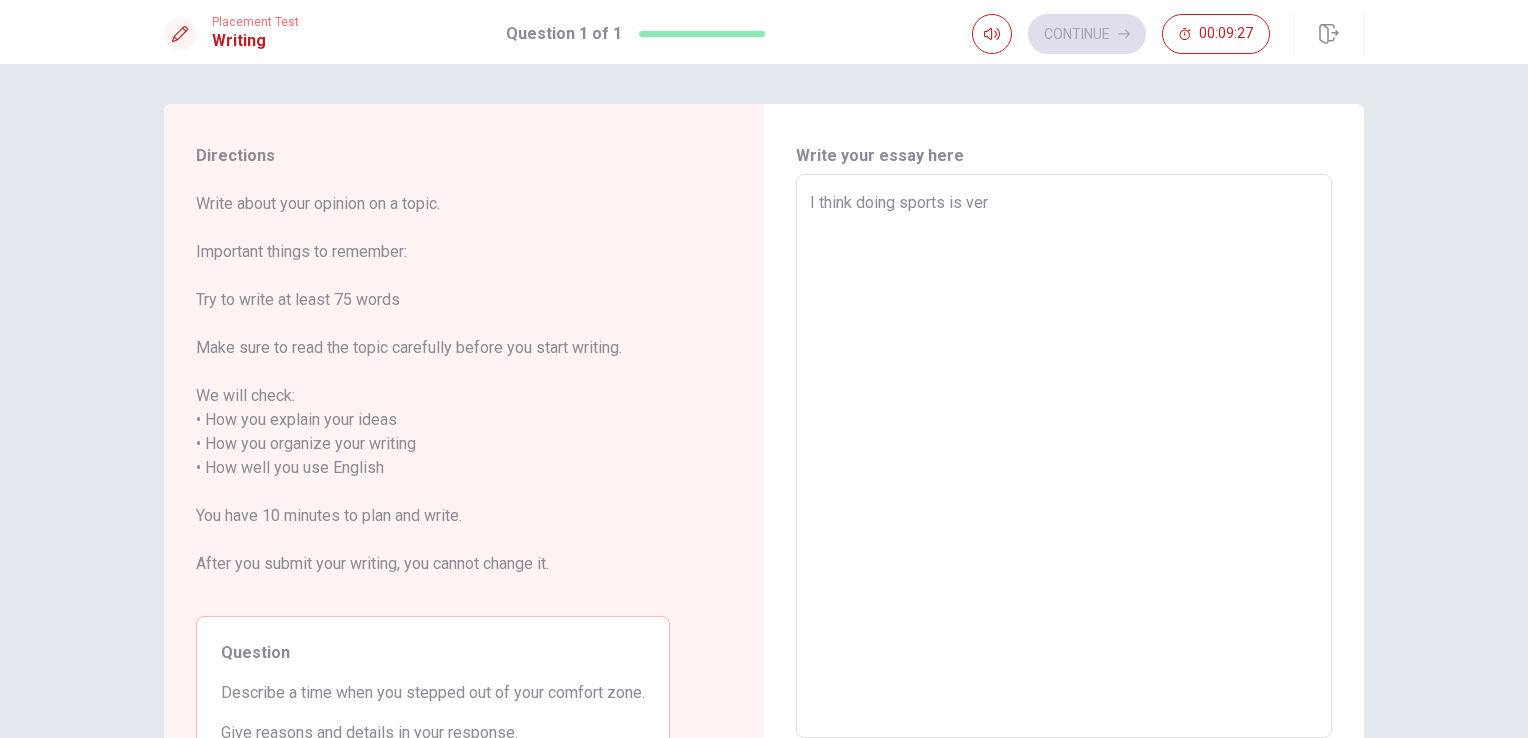 type on "x" 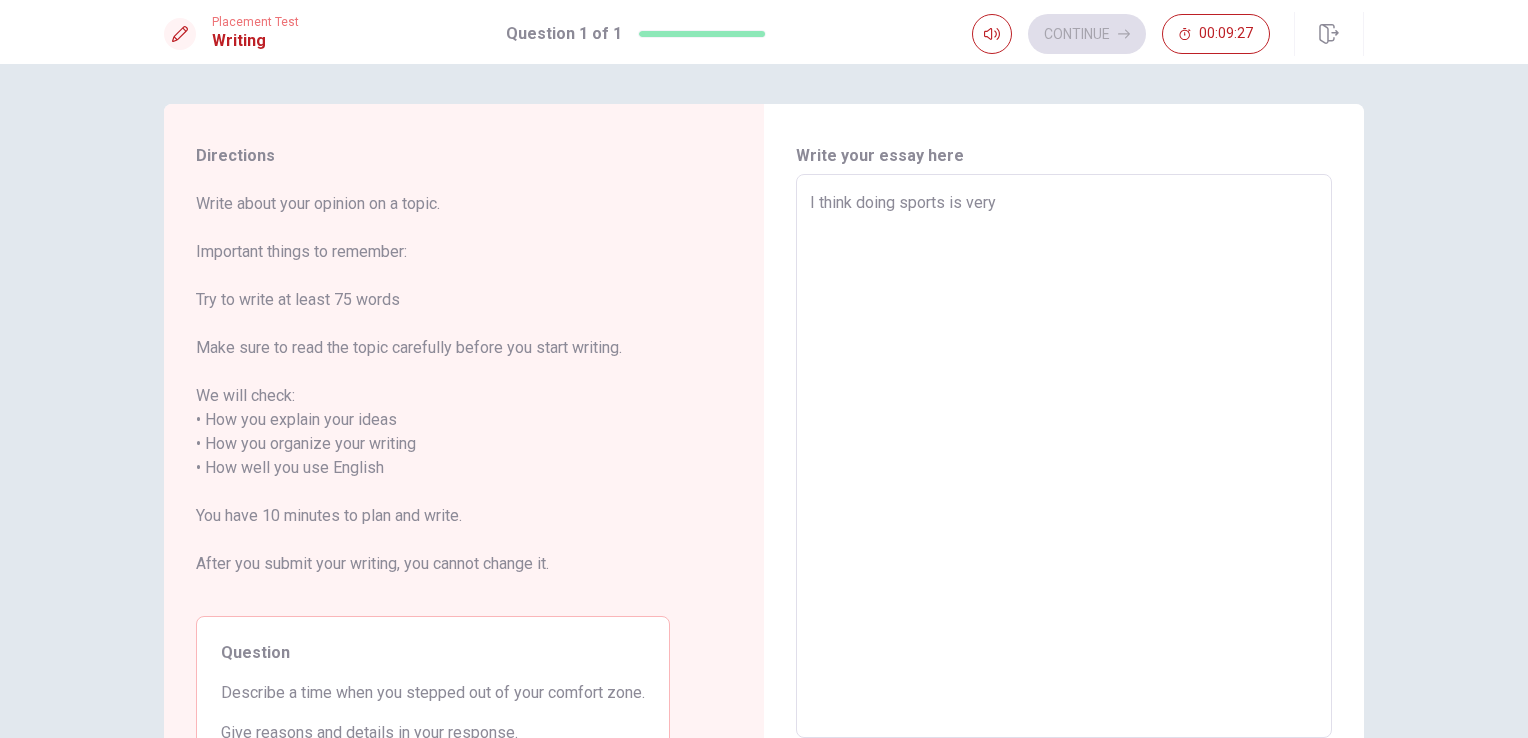 type on "x" 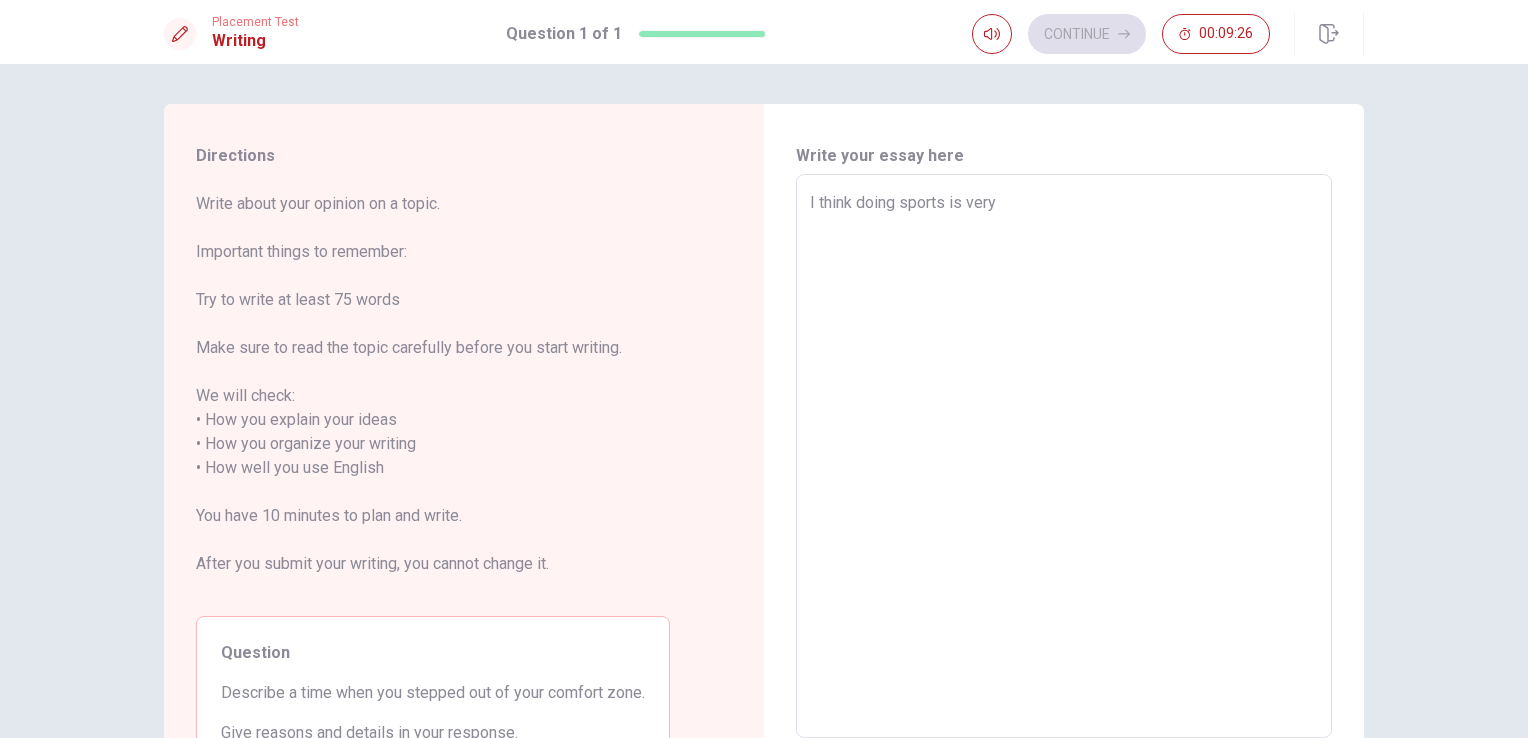 type on "I think doing sports is very" 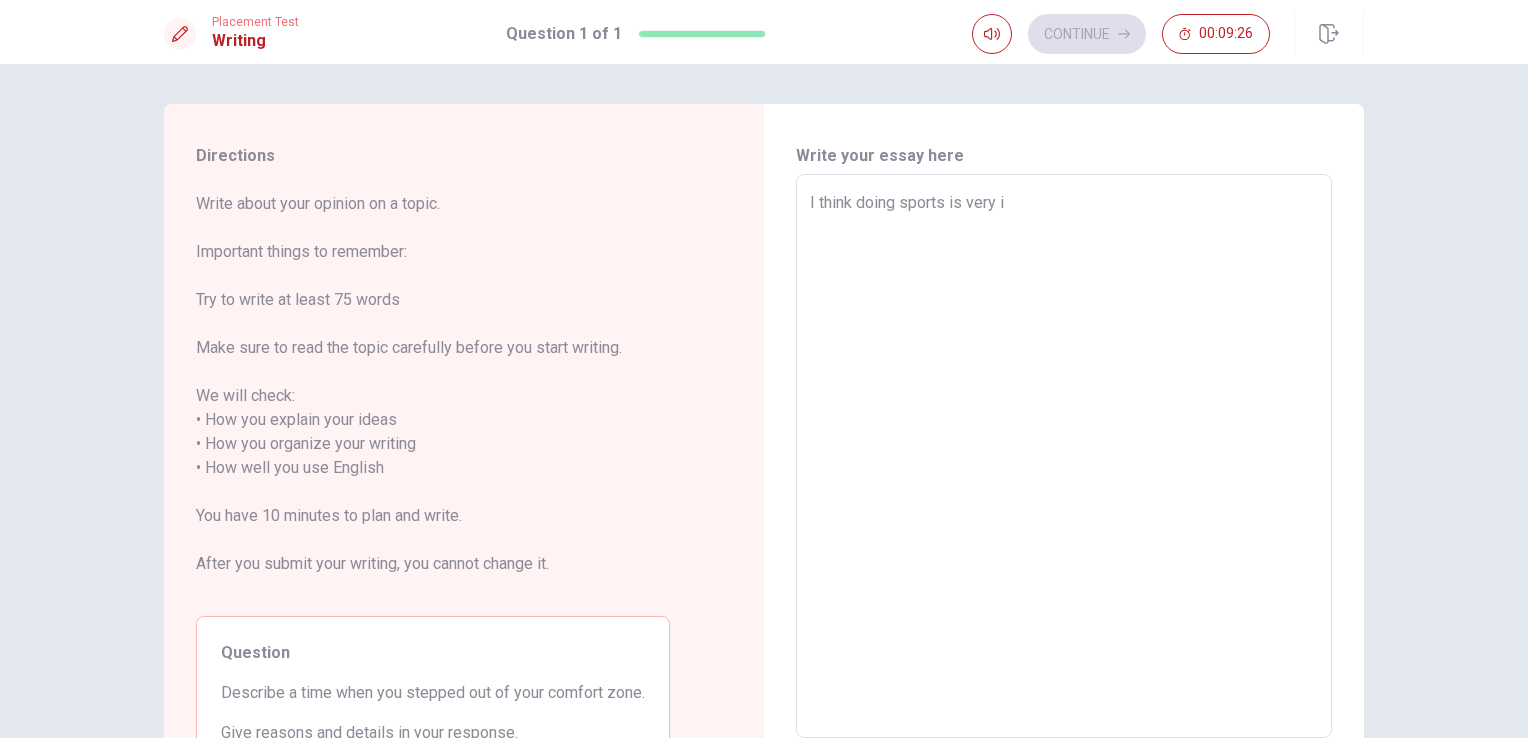 type on "x" 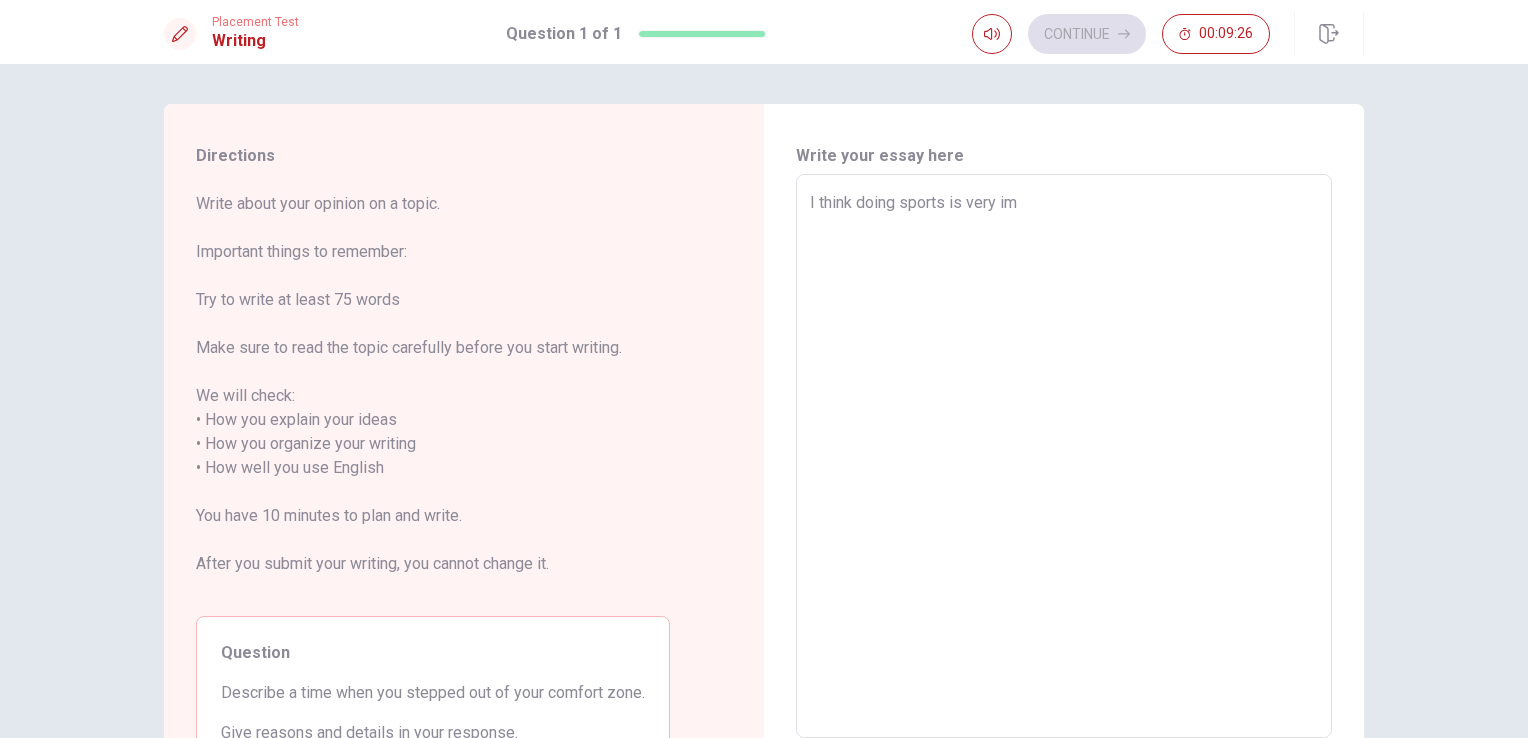 type on "x" 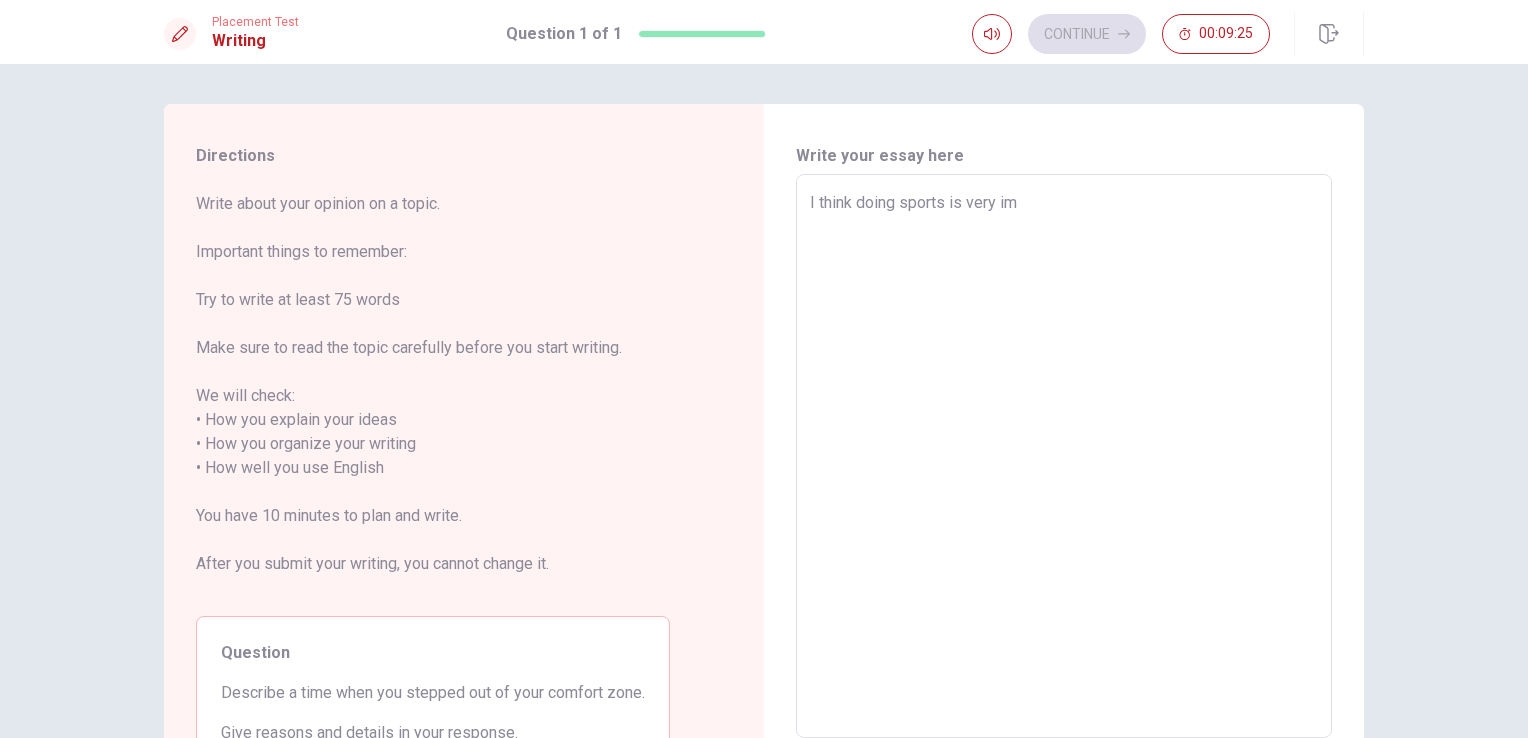 type on "I think doing sports is very imp" 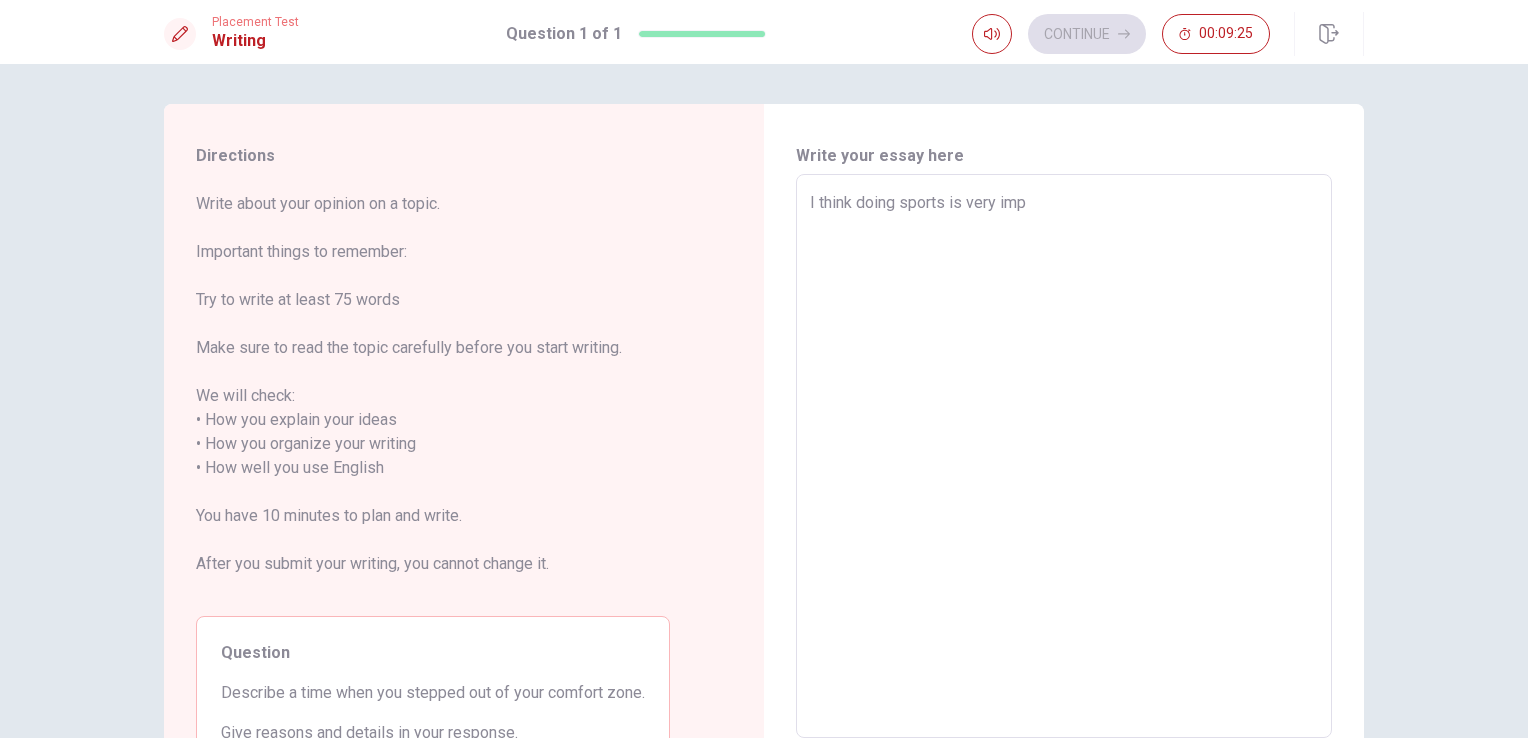 type on "x" 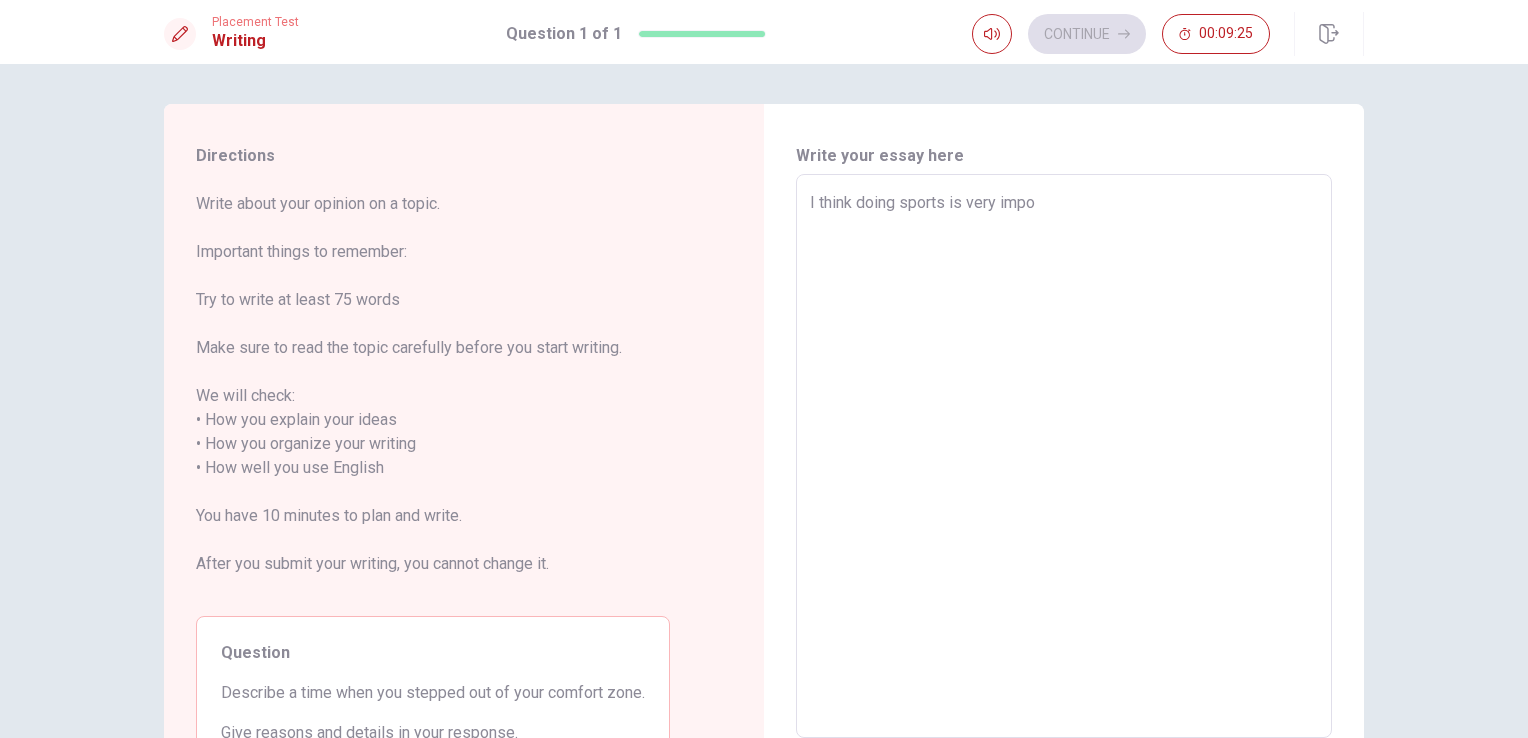 type on "x" 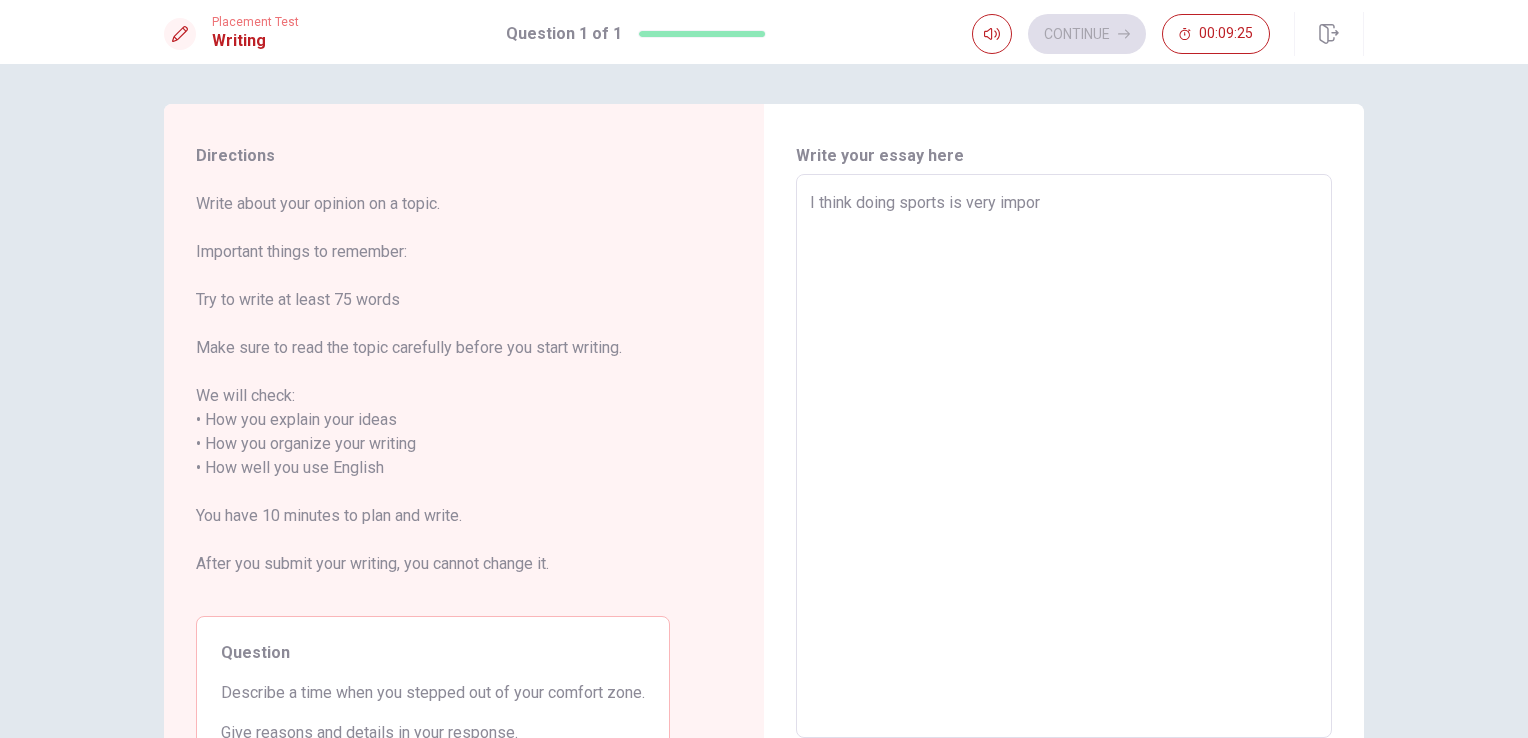 type on "x" 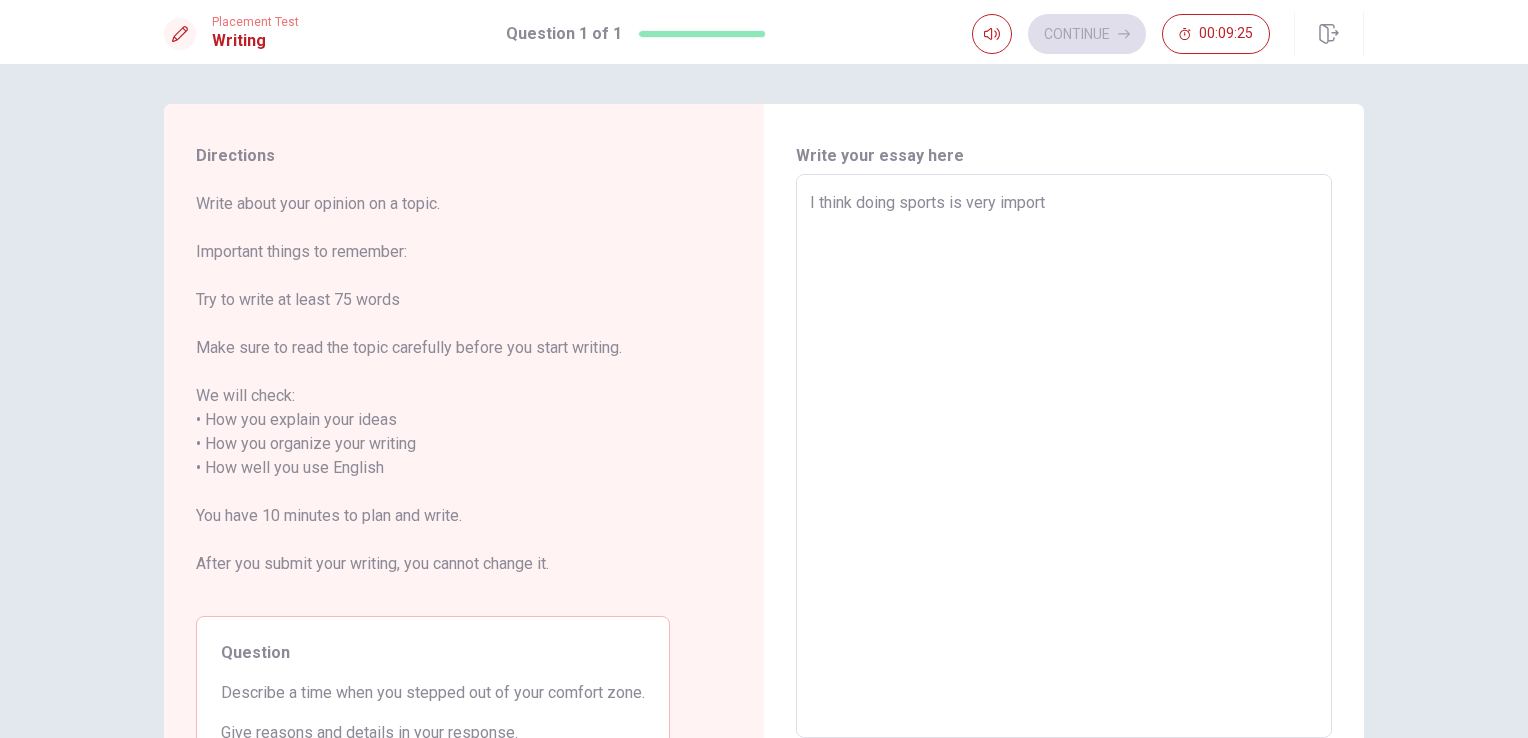 type on "x" 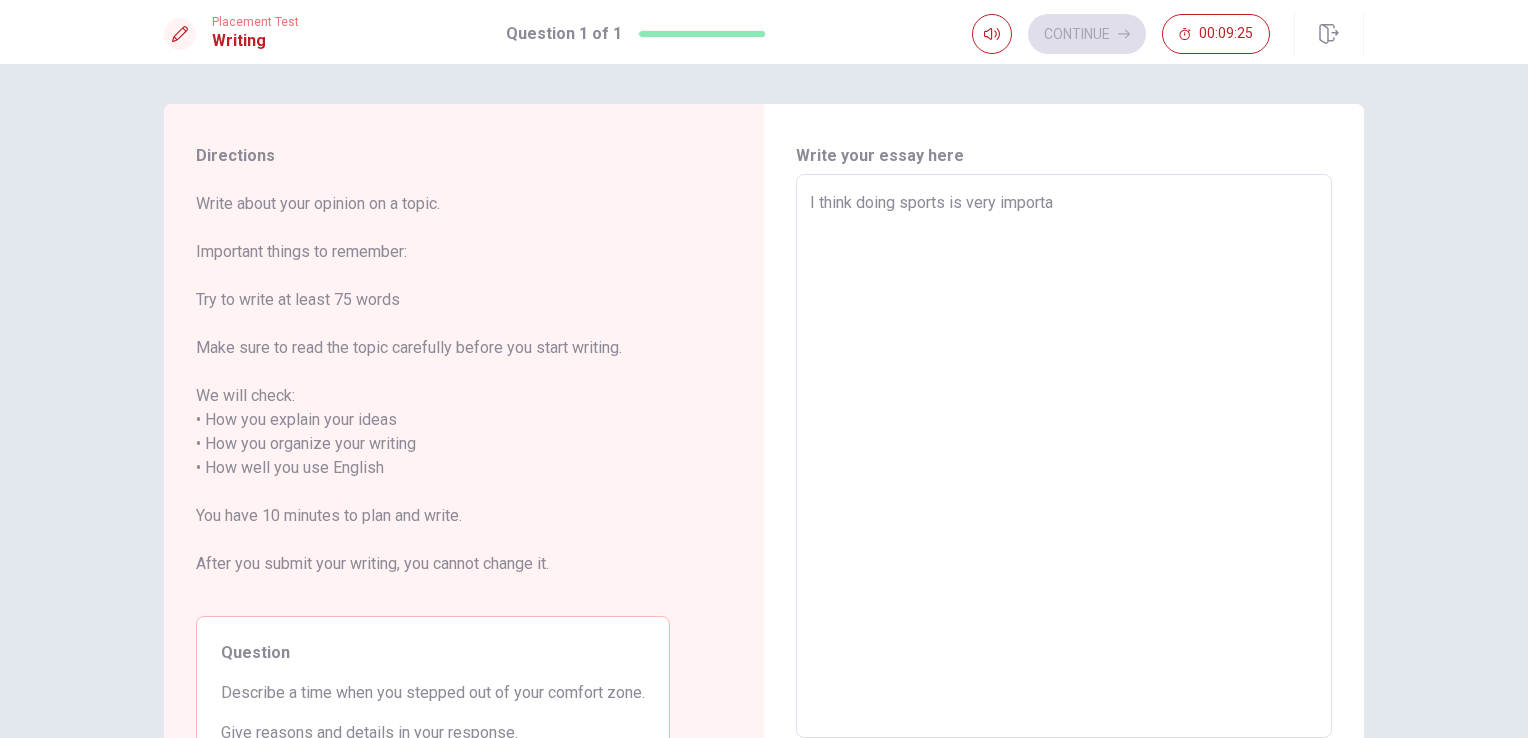 type on "x" 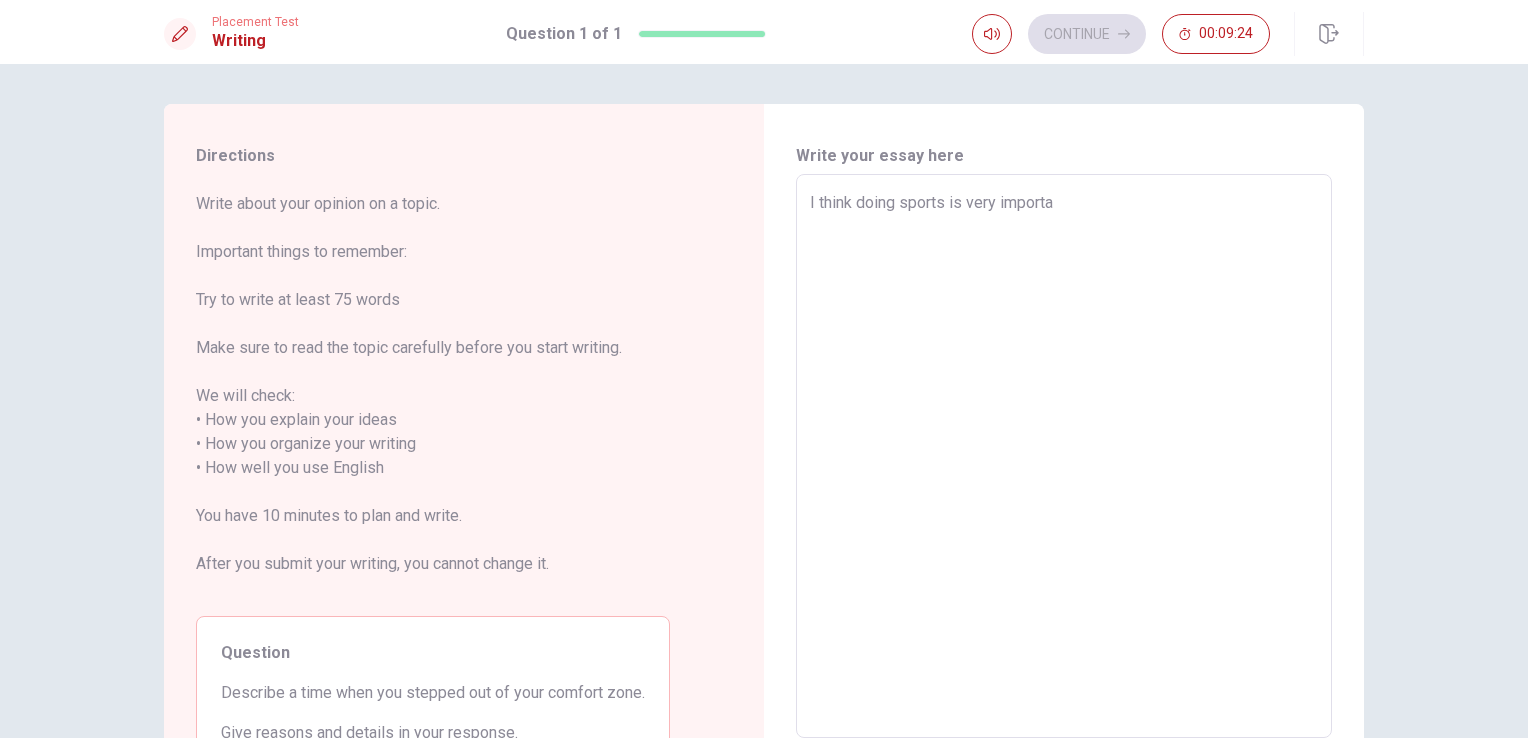 type on "I think doing sports is very importan" 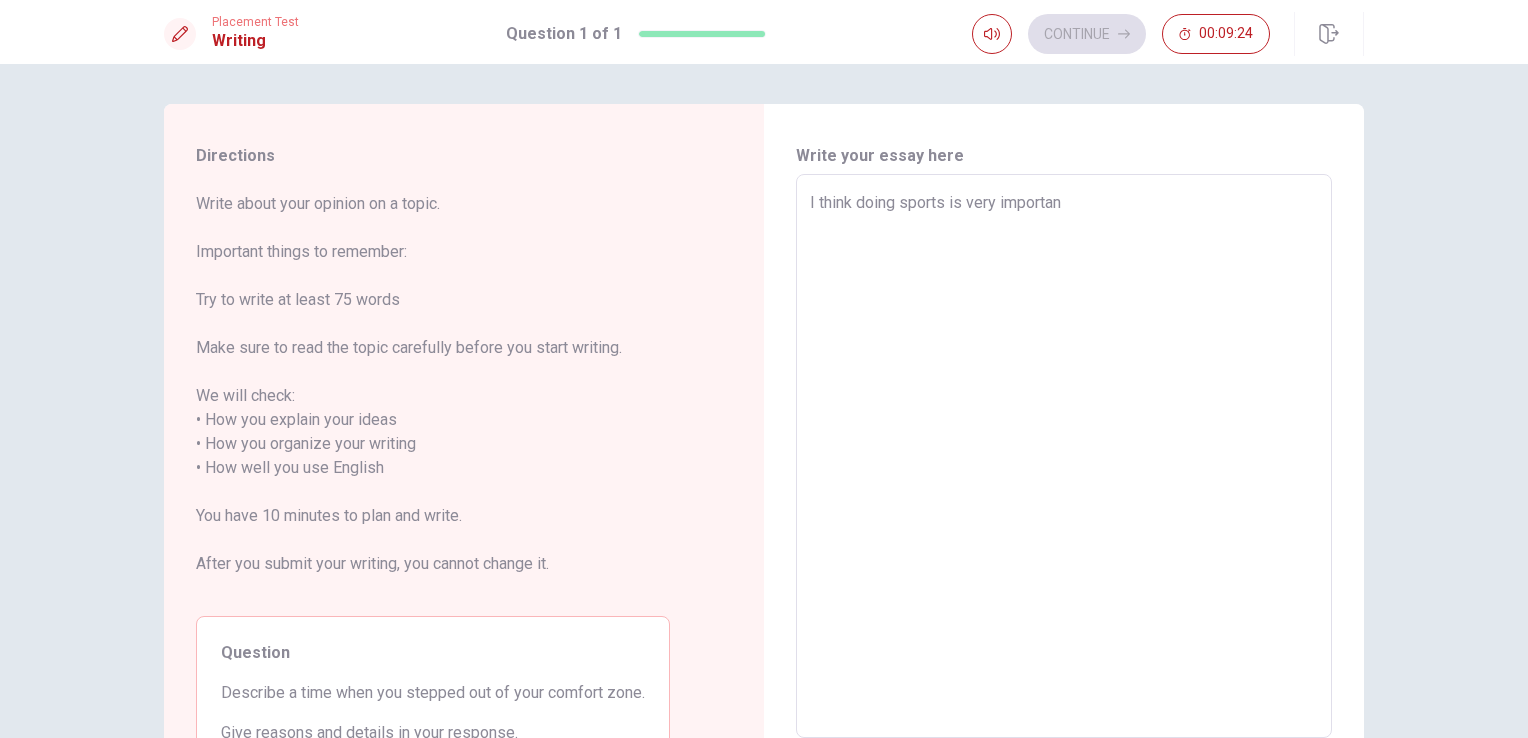 type on "x" 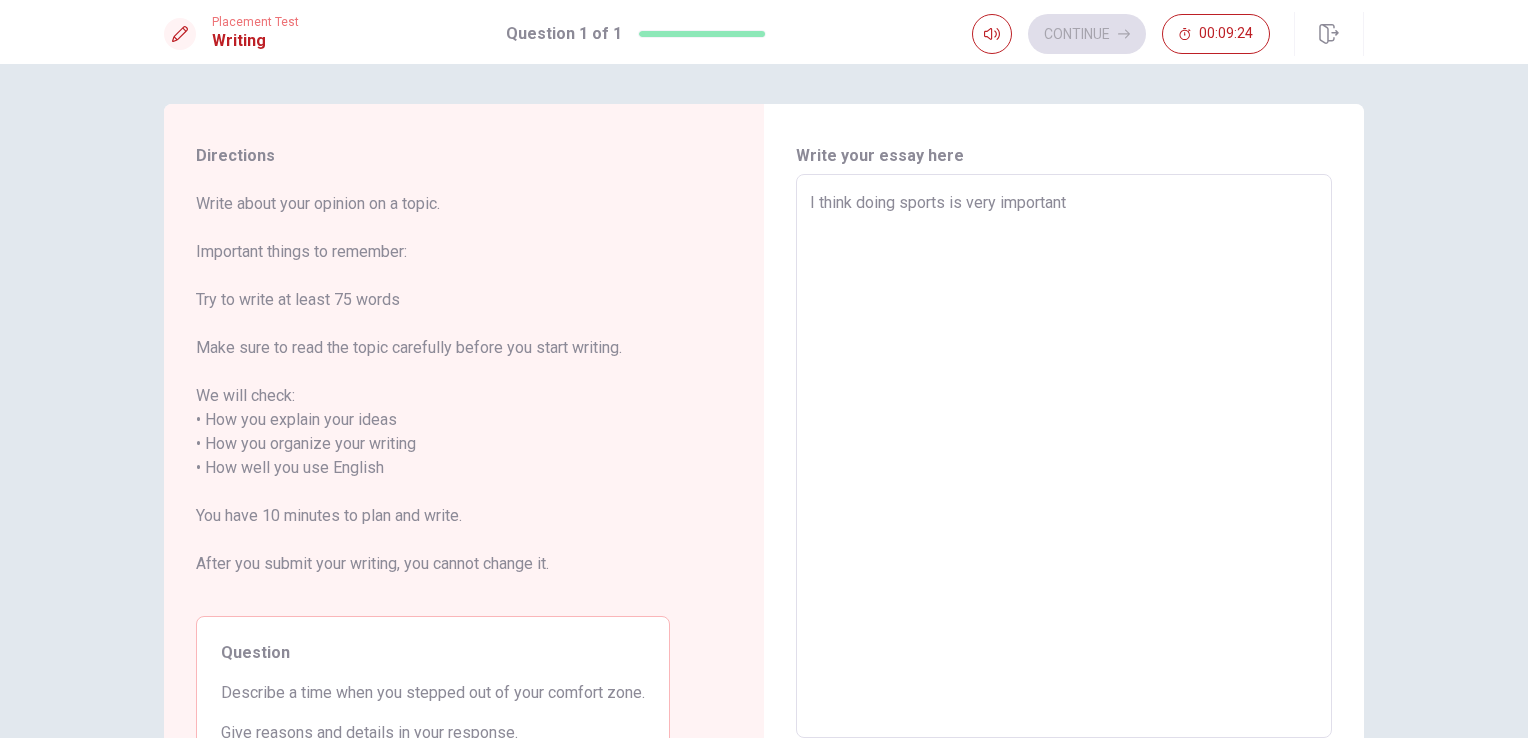type on "x" 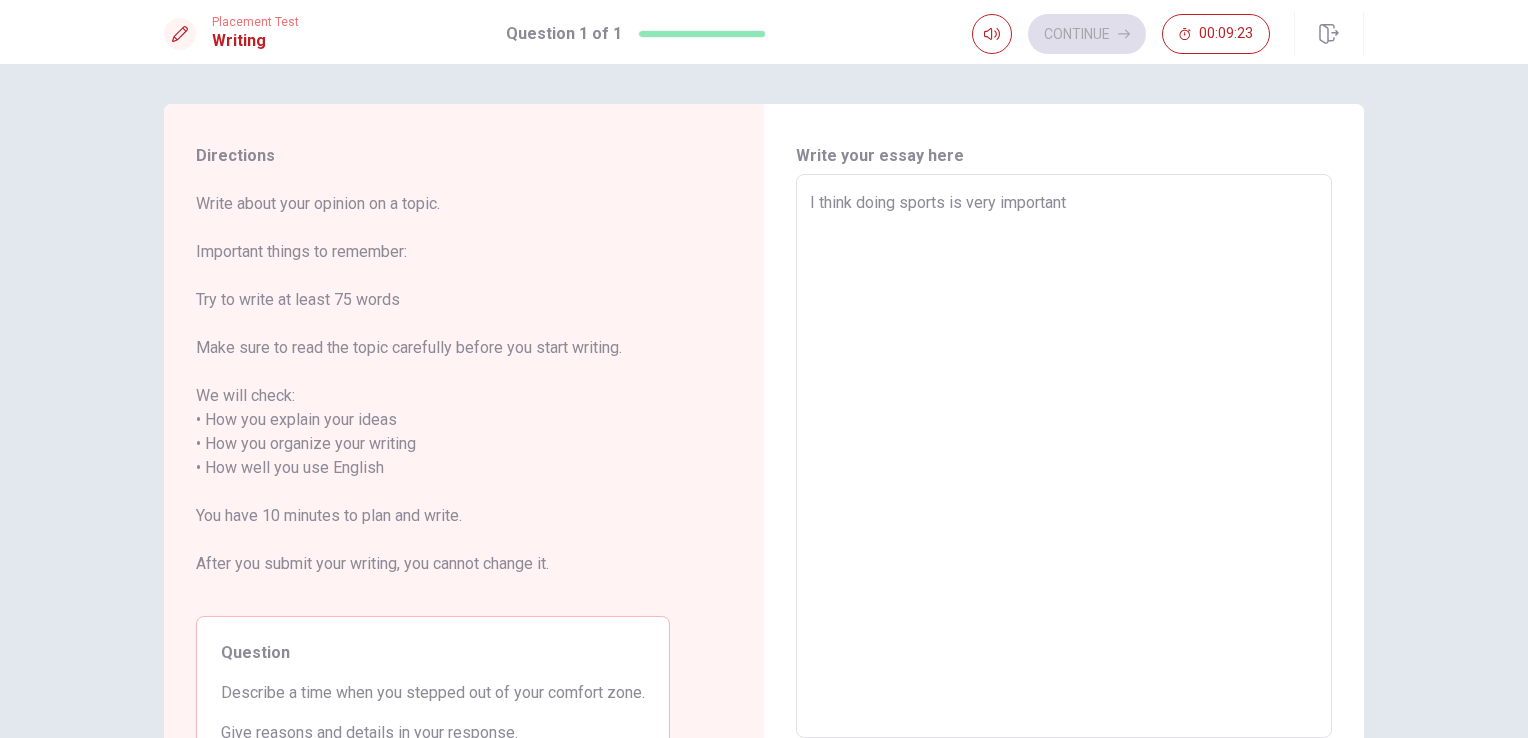 type on "I think doing sports is very important f" 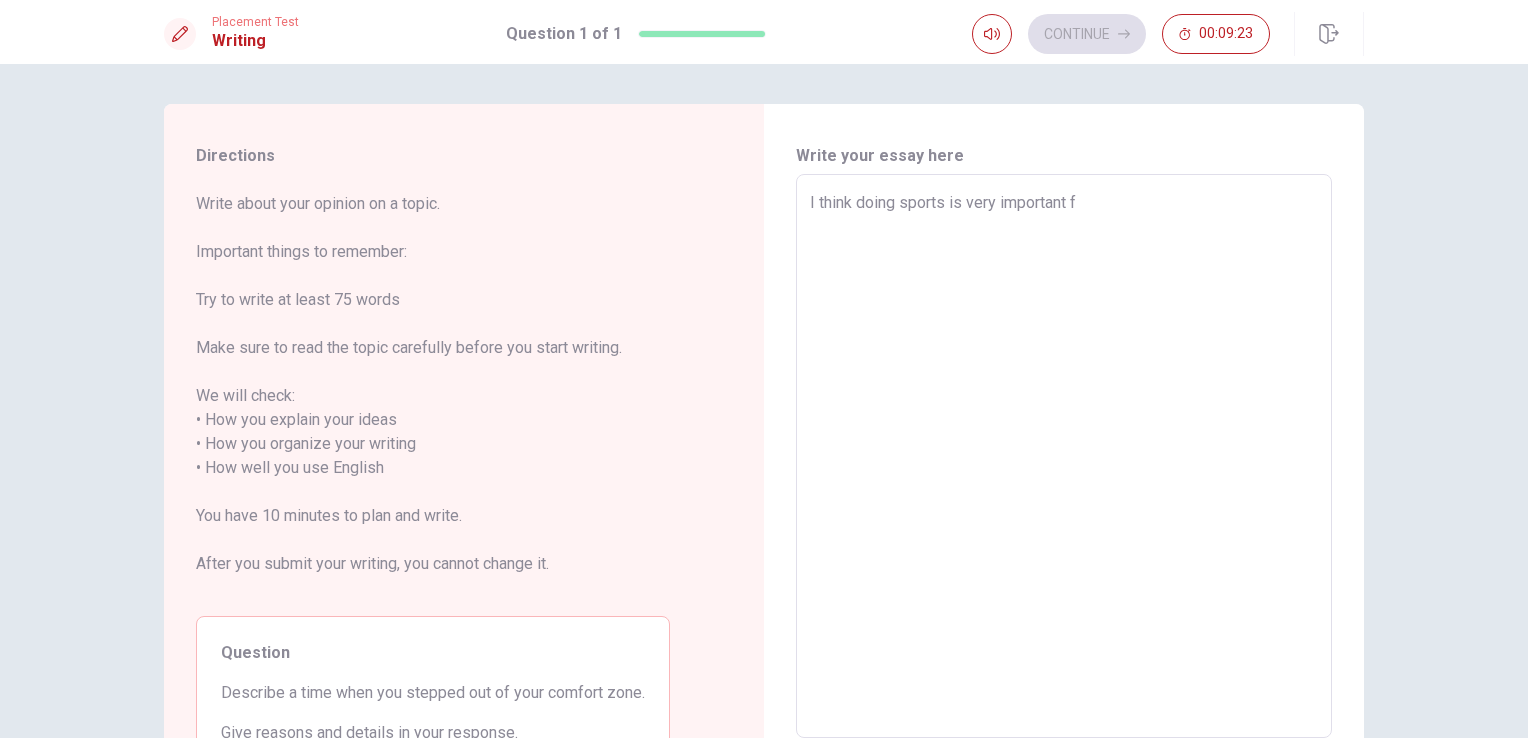 type on "x" 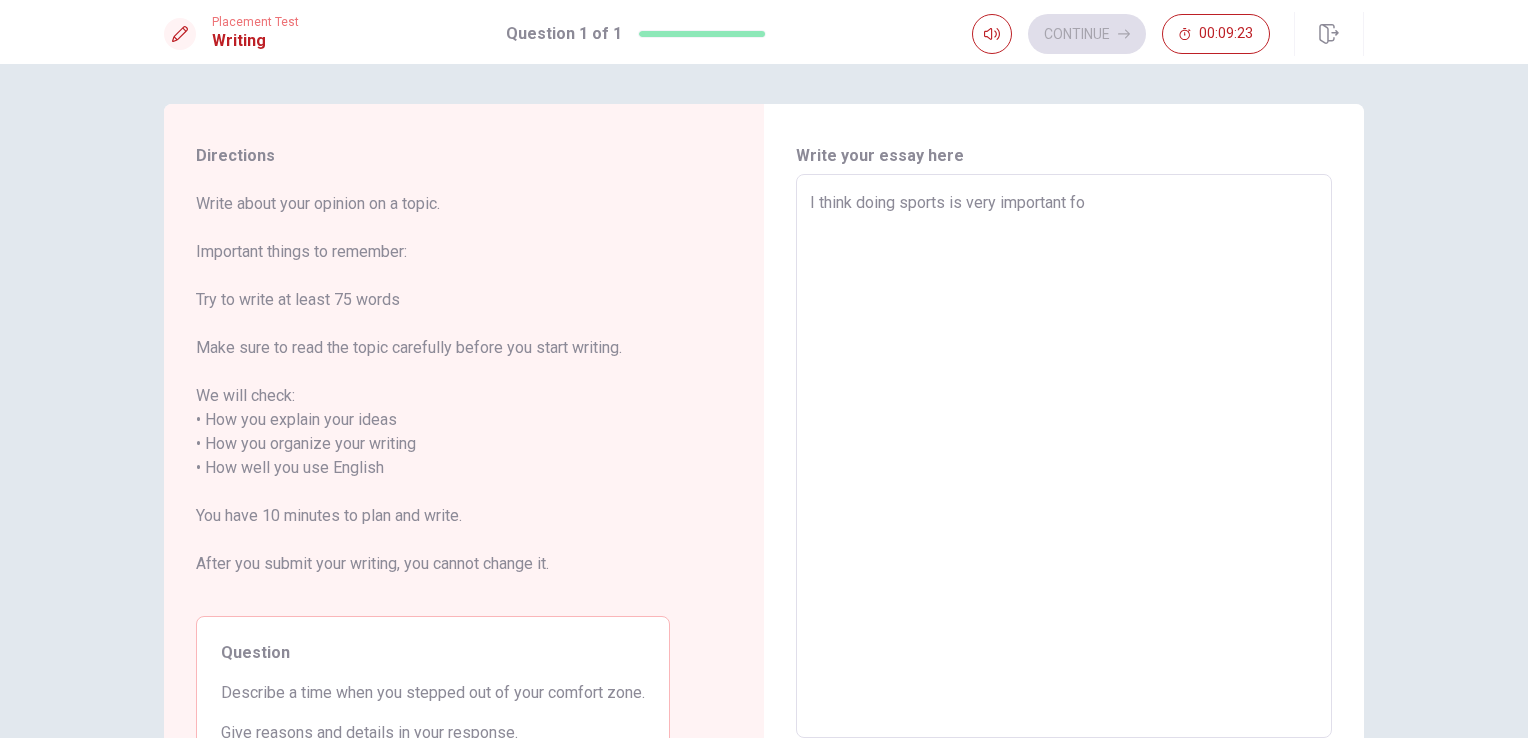 type on "x" 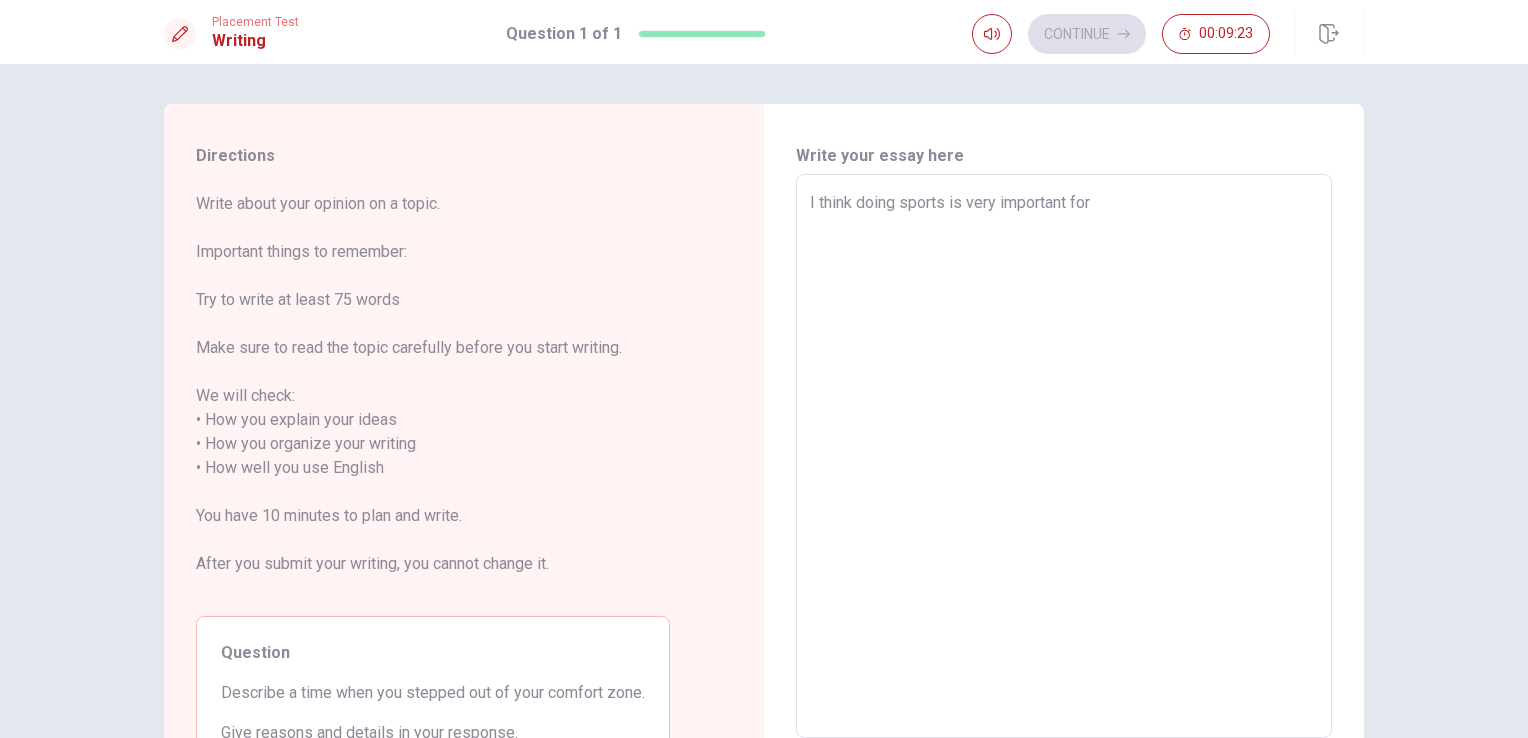 type on "x" 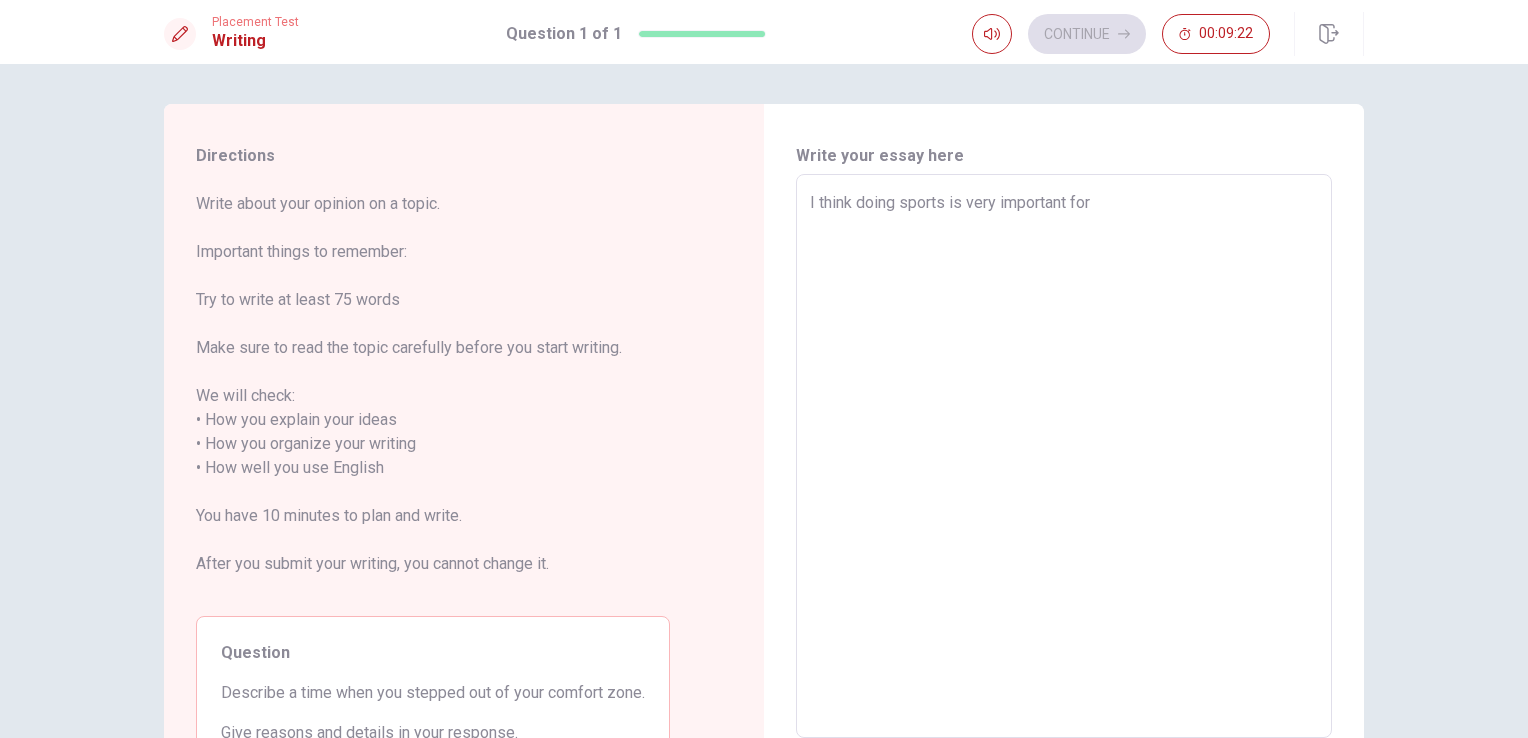 type on "x" 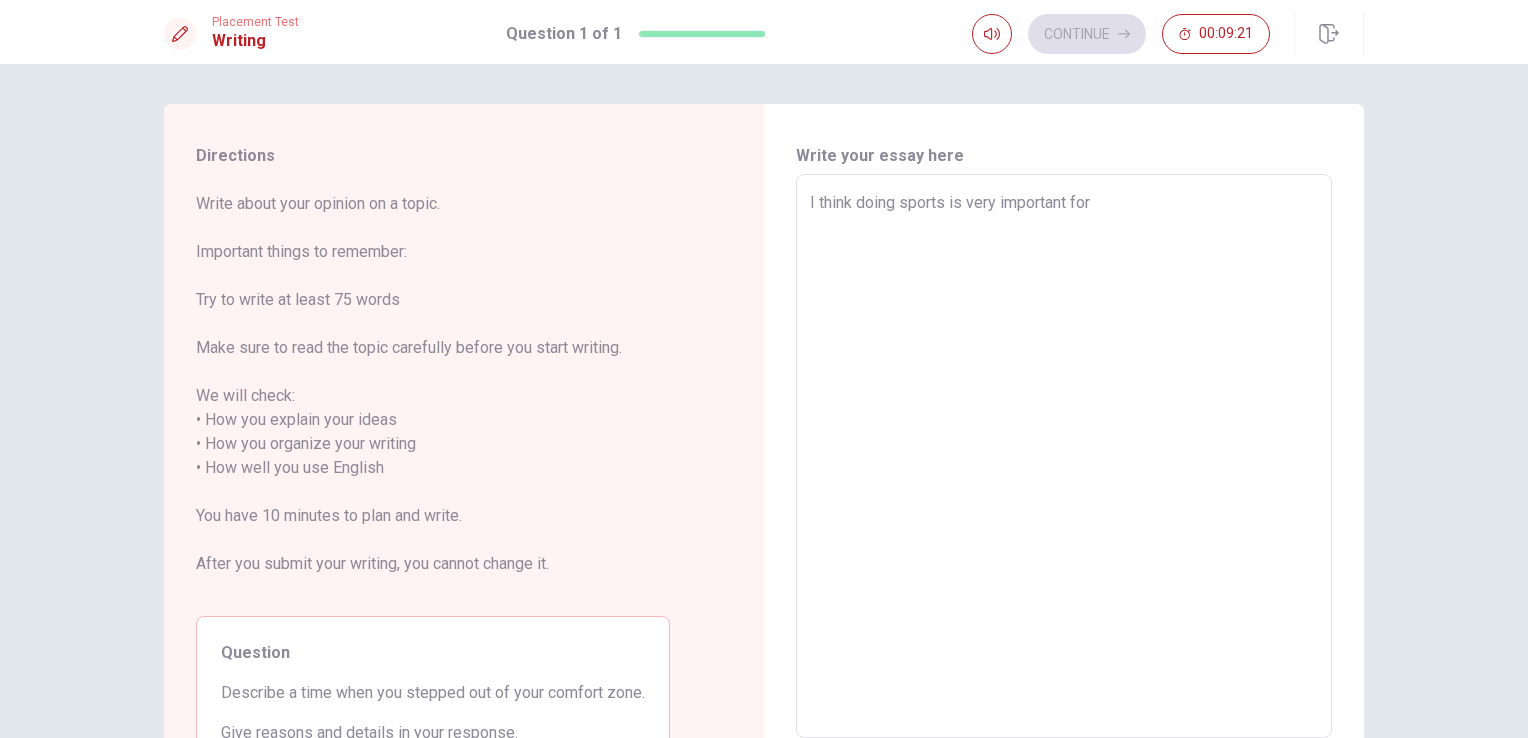 type on "I think doing sports is very important for y" 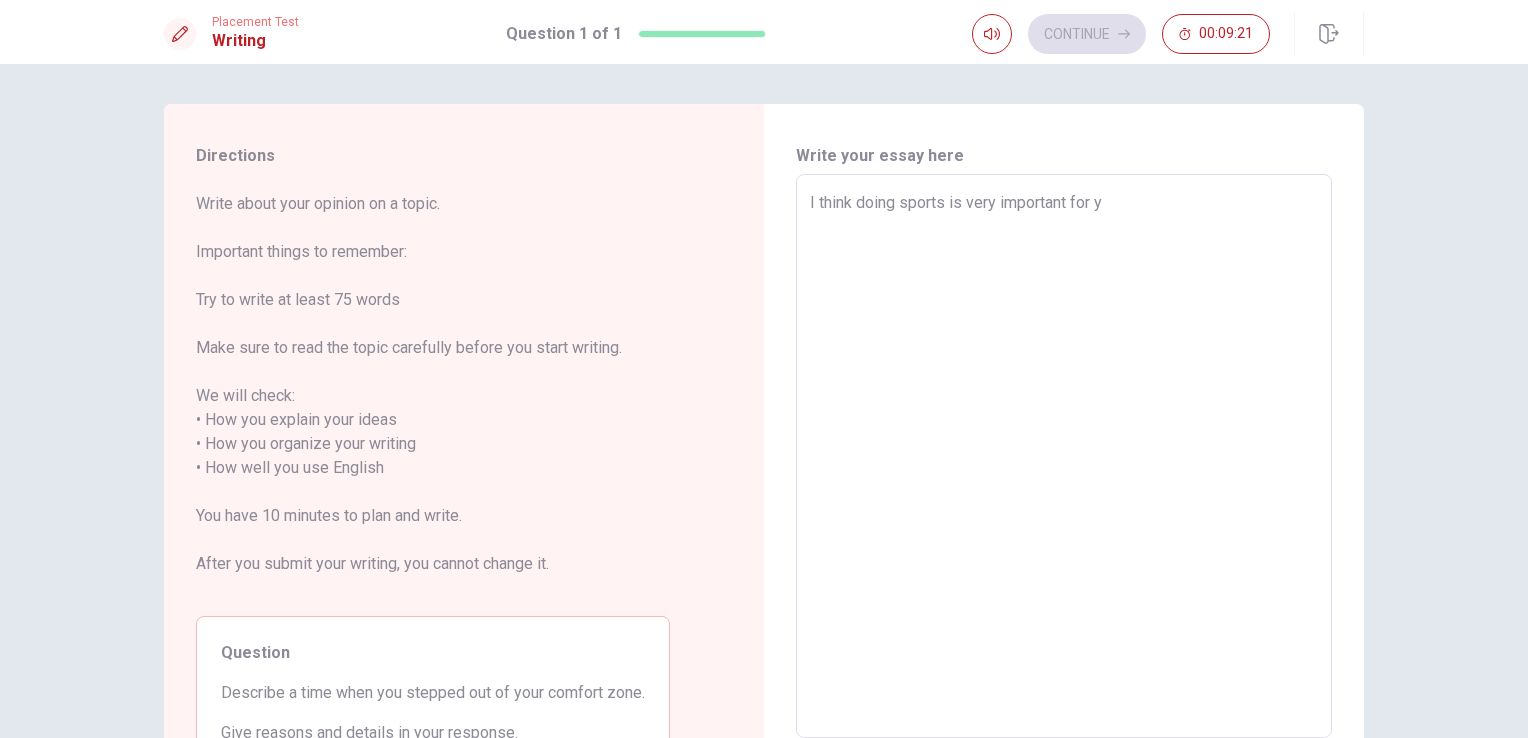 type on "x" 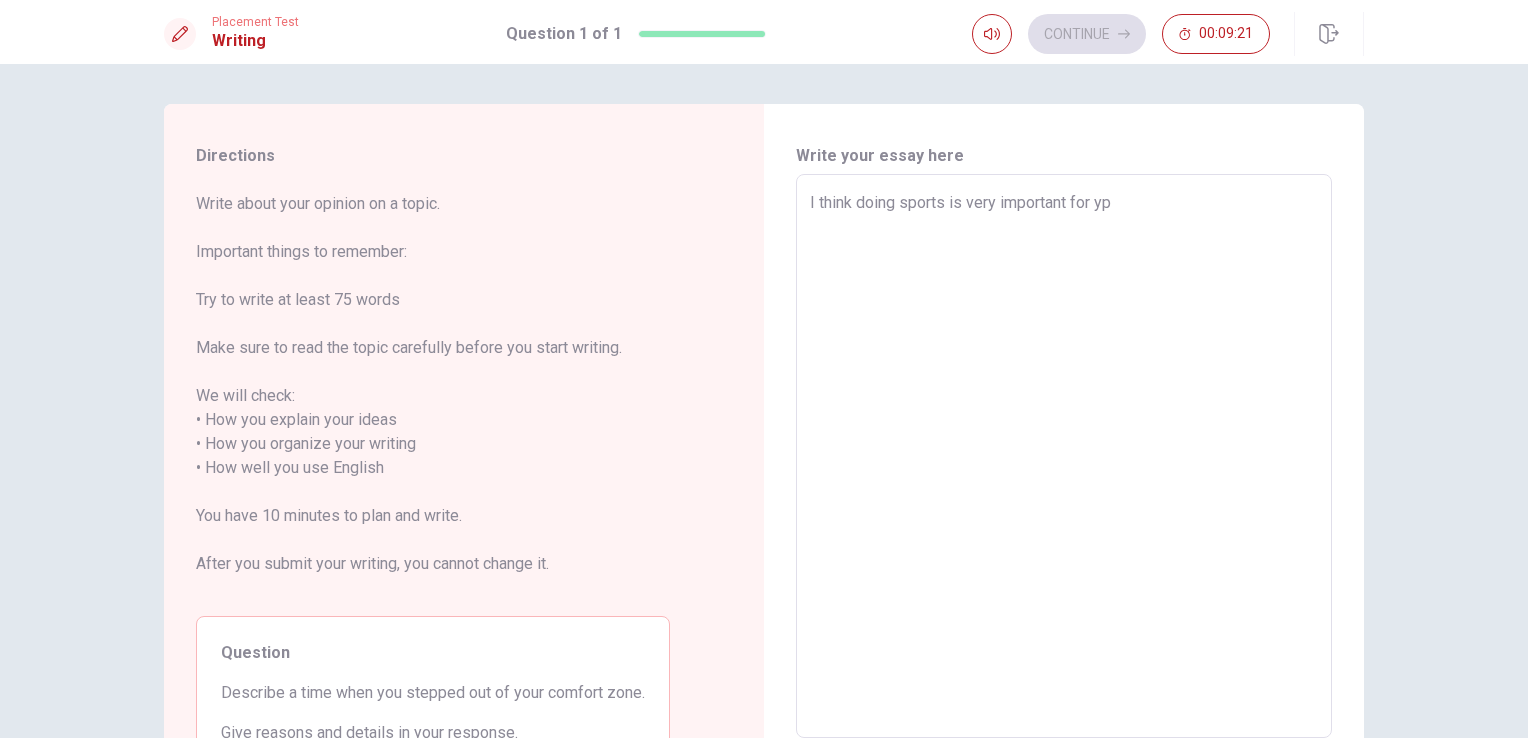 type on "x" 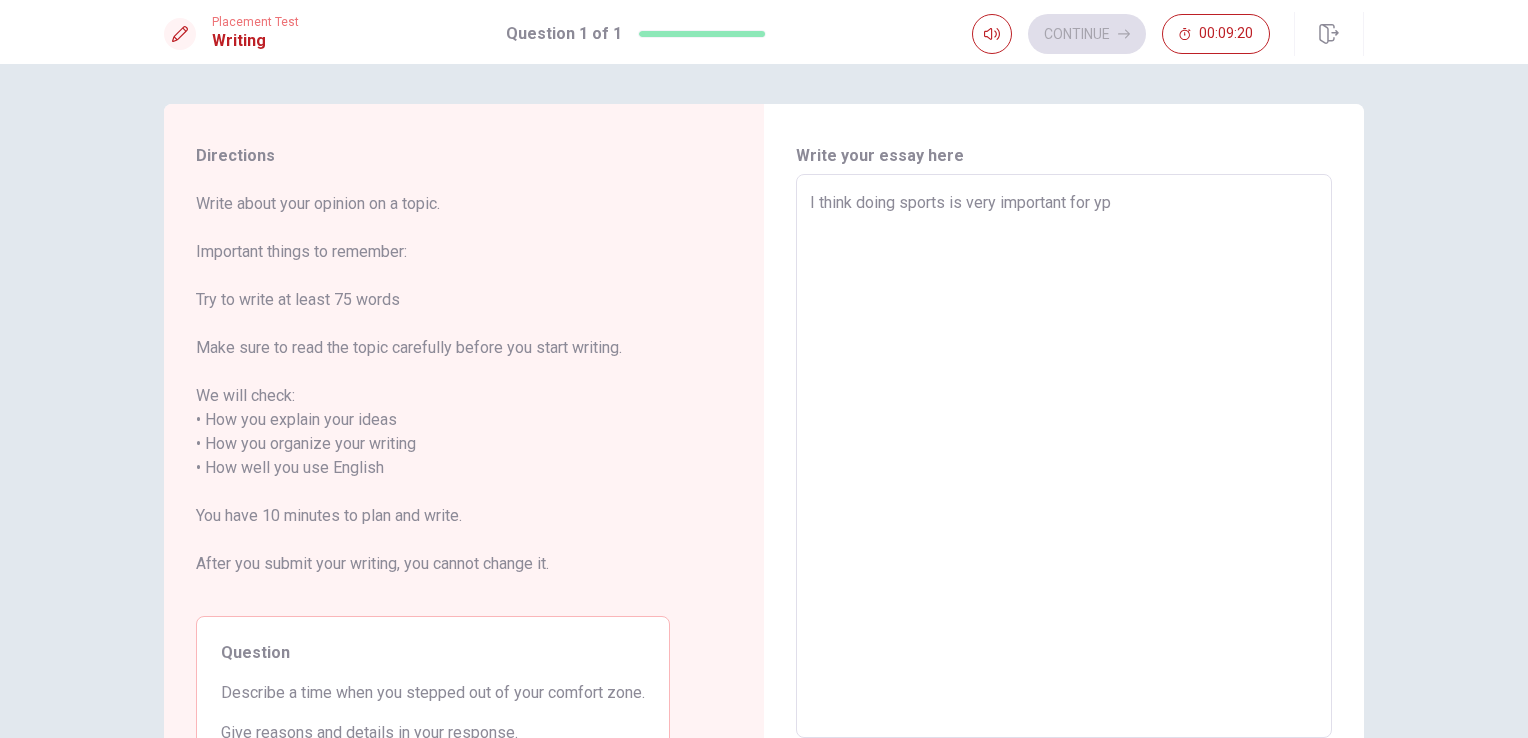 type on "I think doing sports is very important for y" 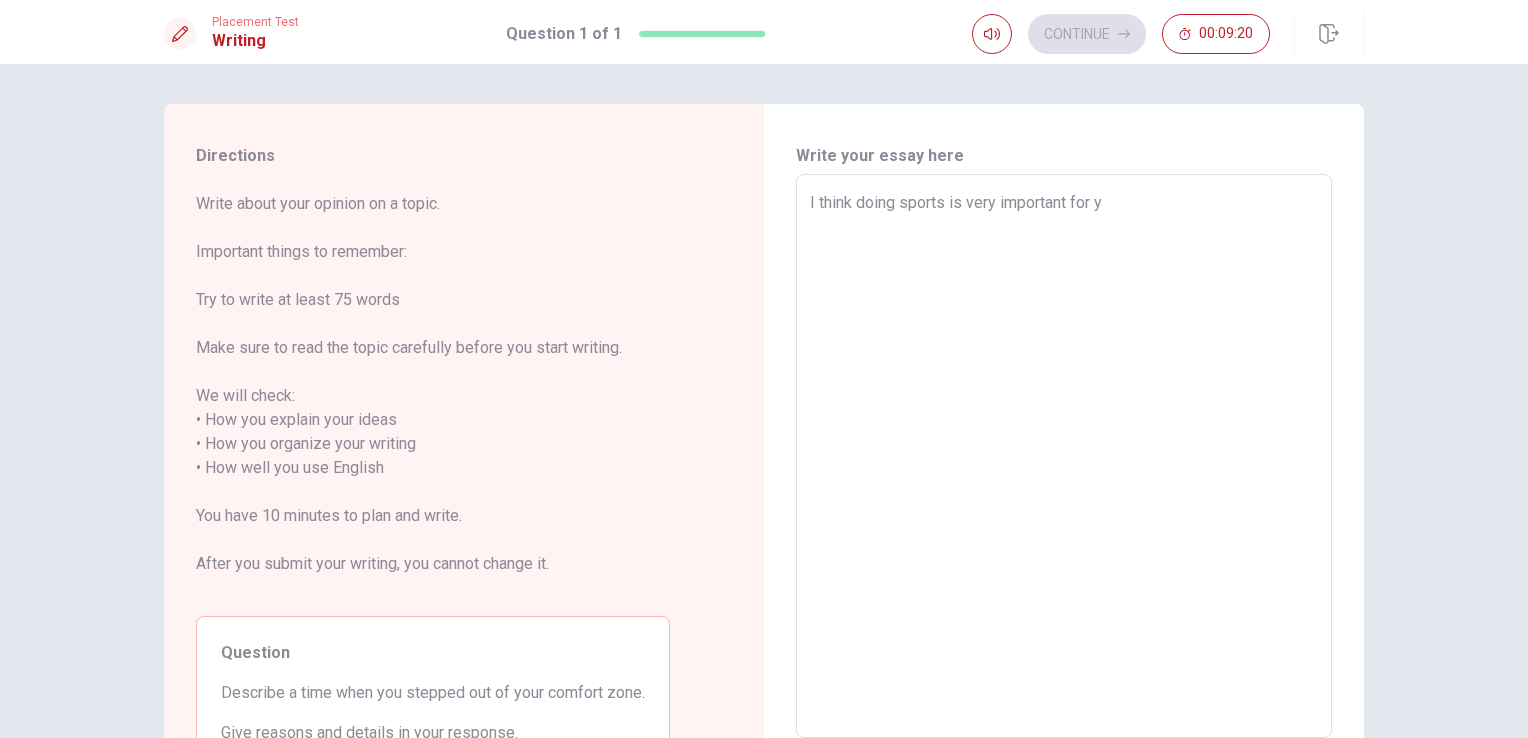 type on "x" 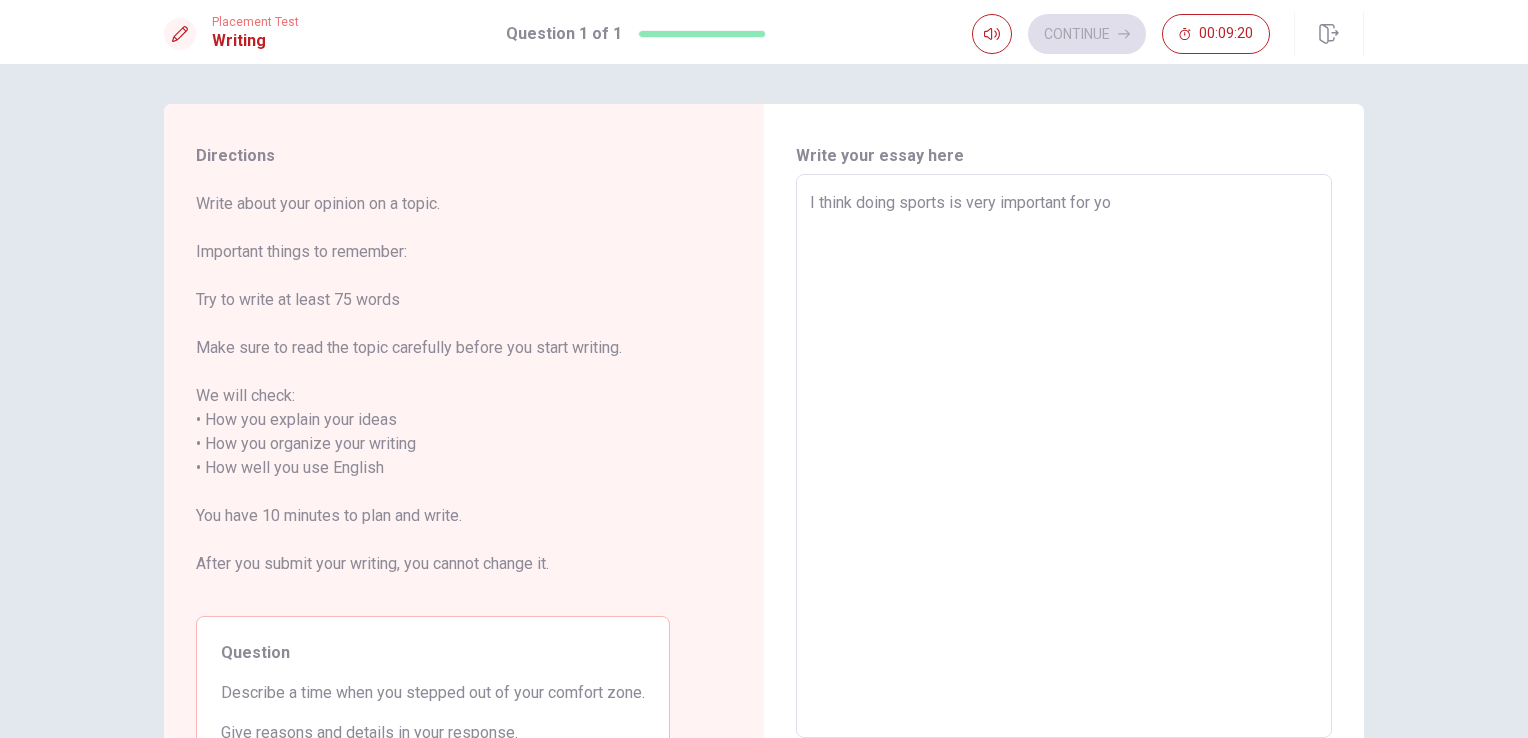 type on "x" 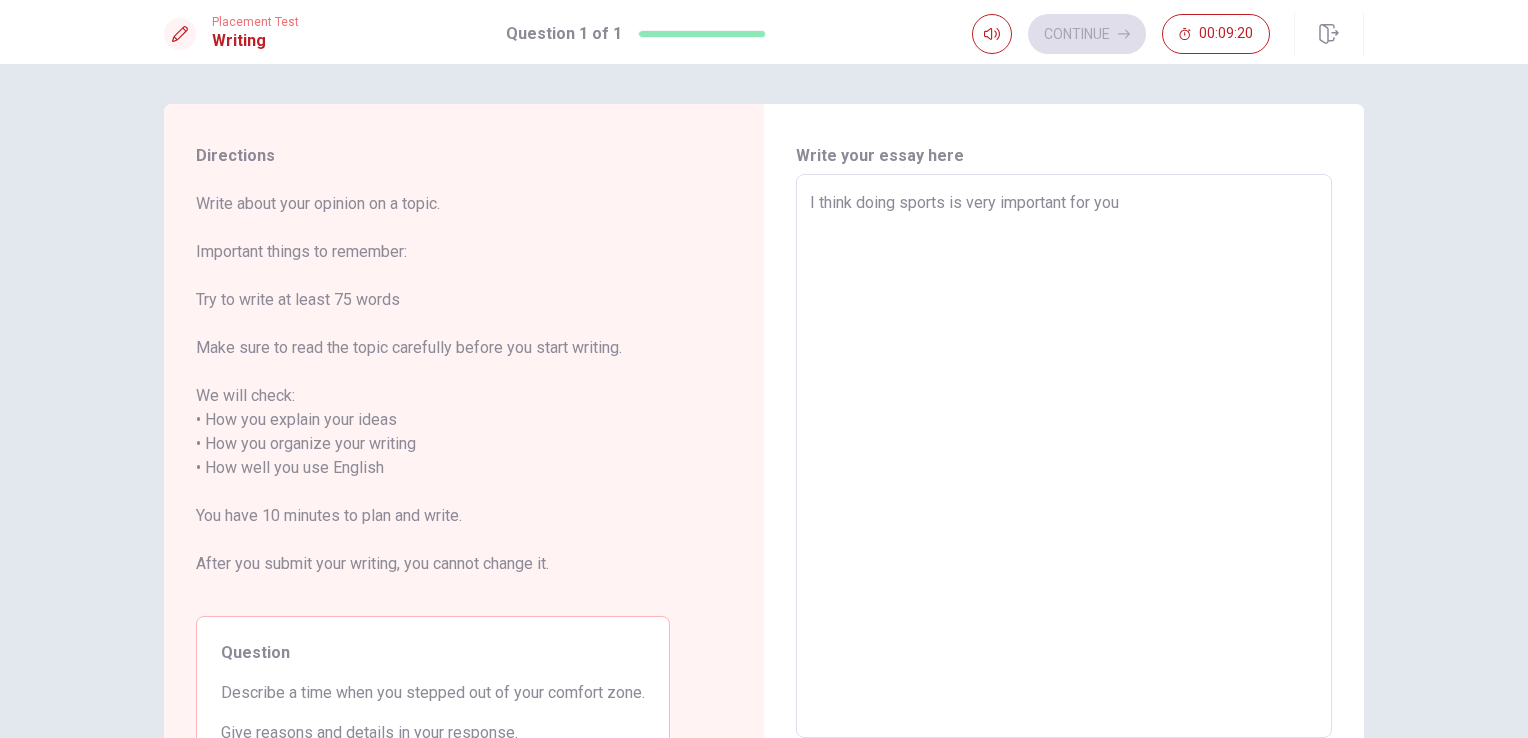 type on "x" 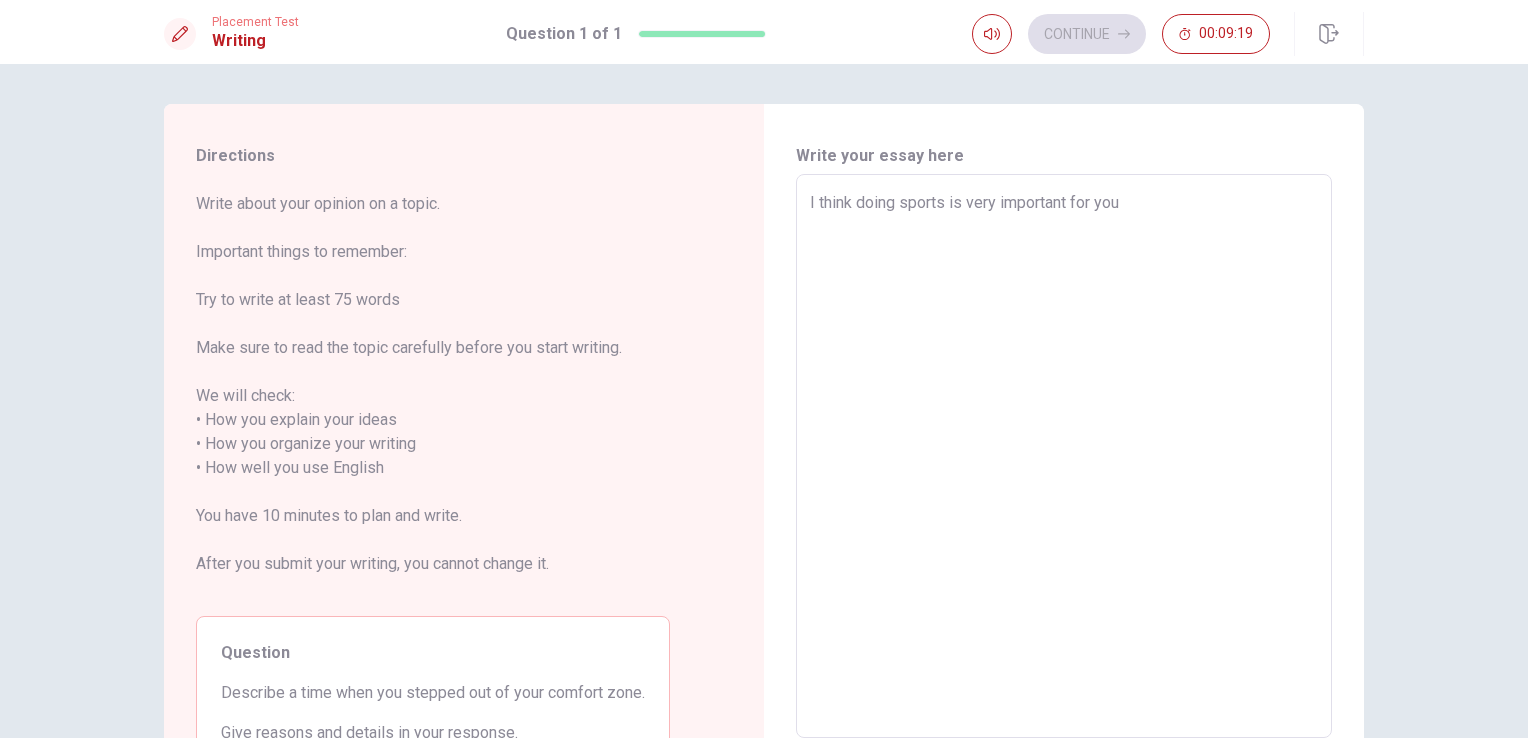 type on "I think doing sports is very important for your" 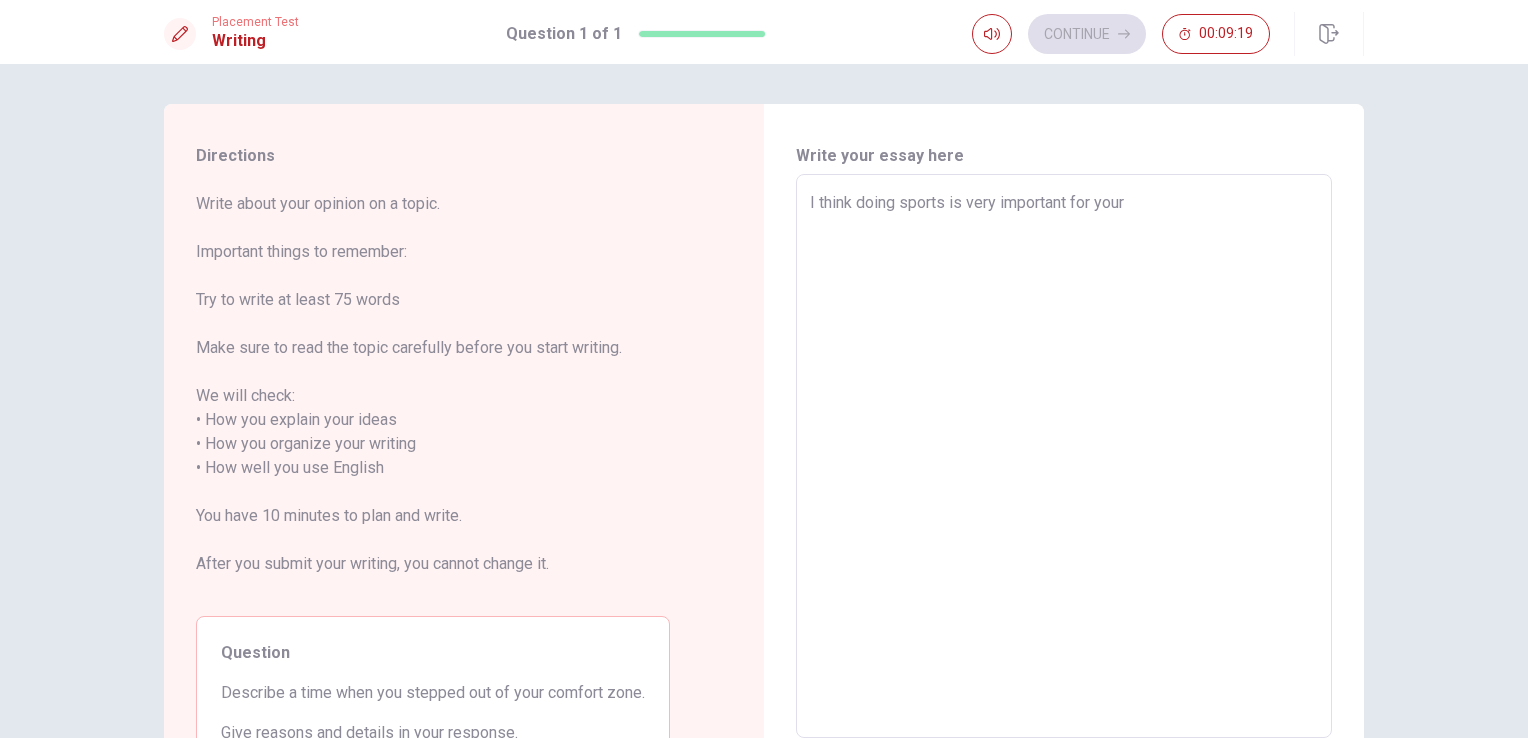 type on "x" 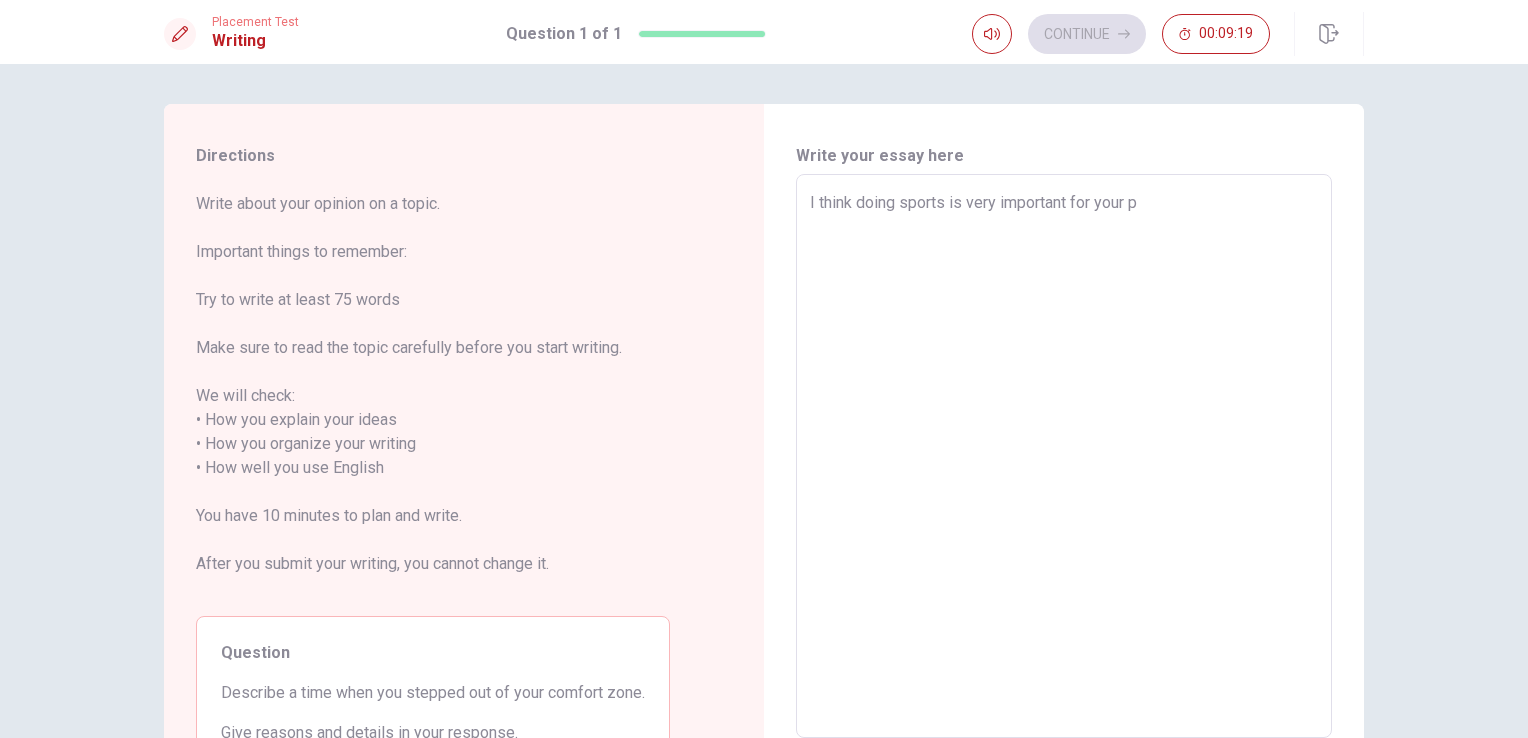 type on "x" 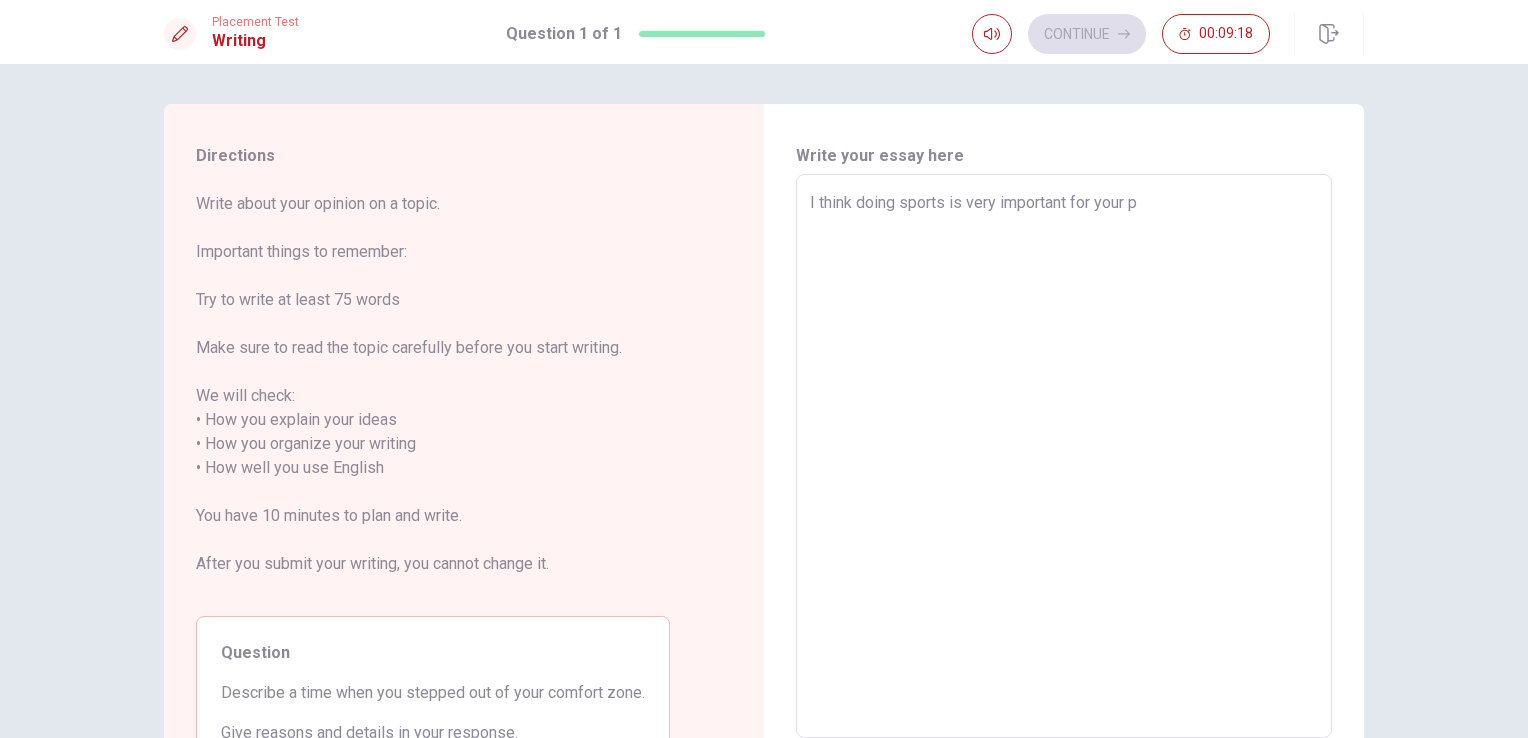 type on "I think doing sports is very important for your ph" 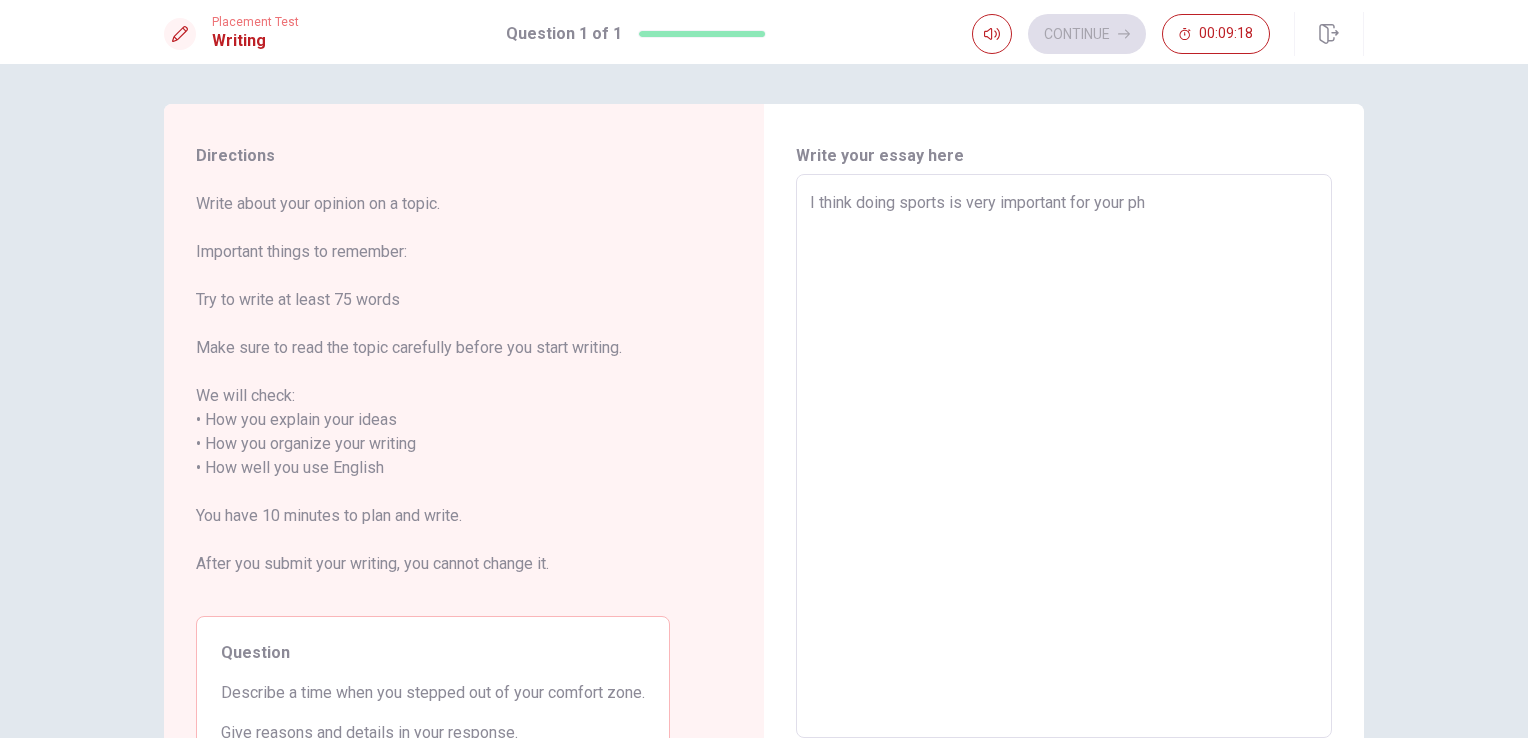 type on "x" 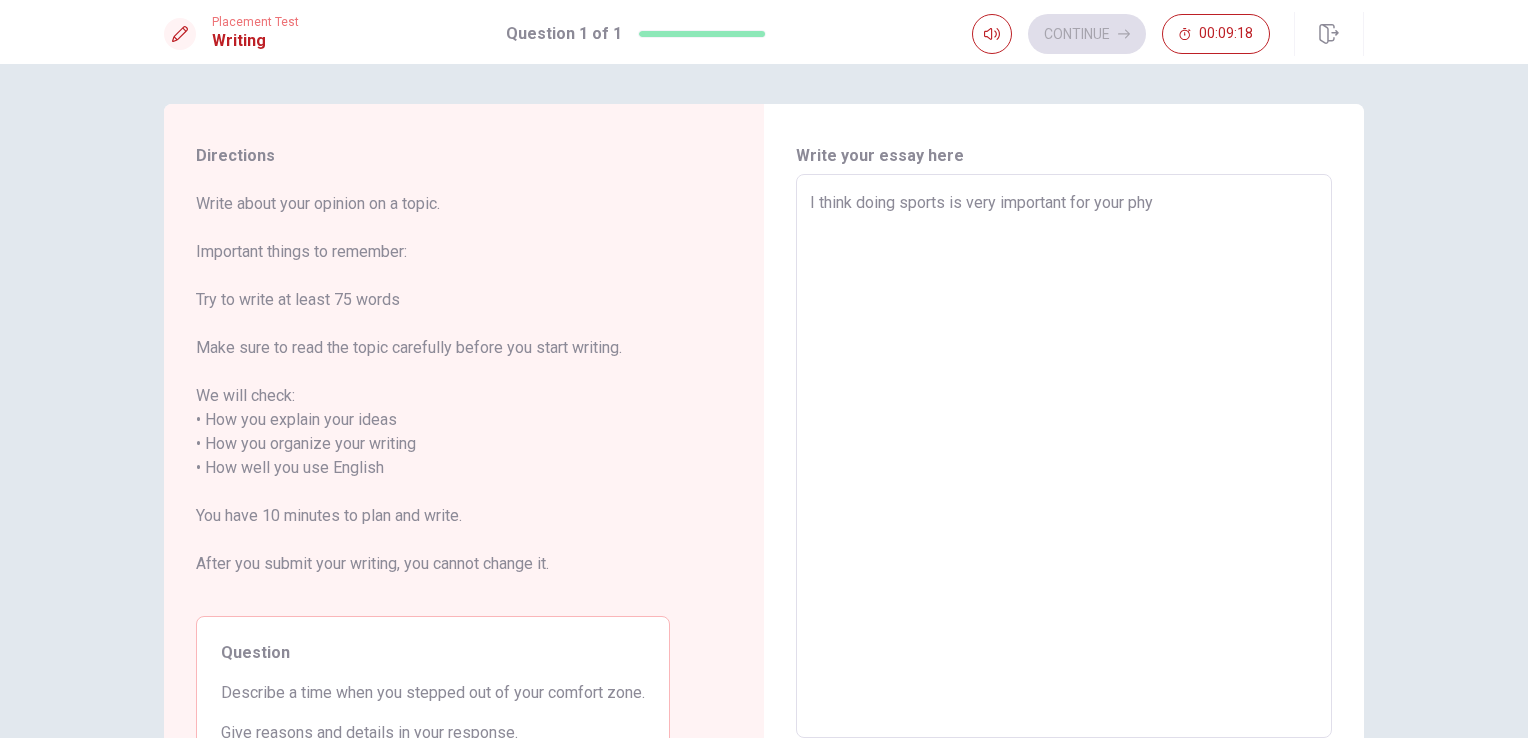 type on "x" 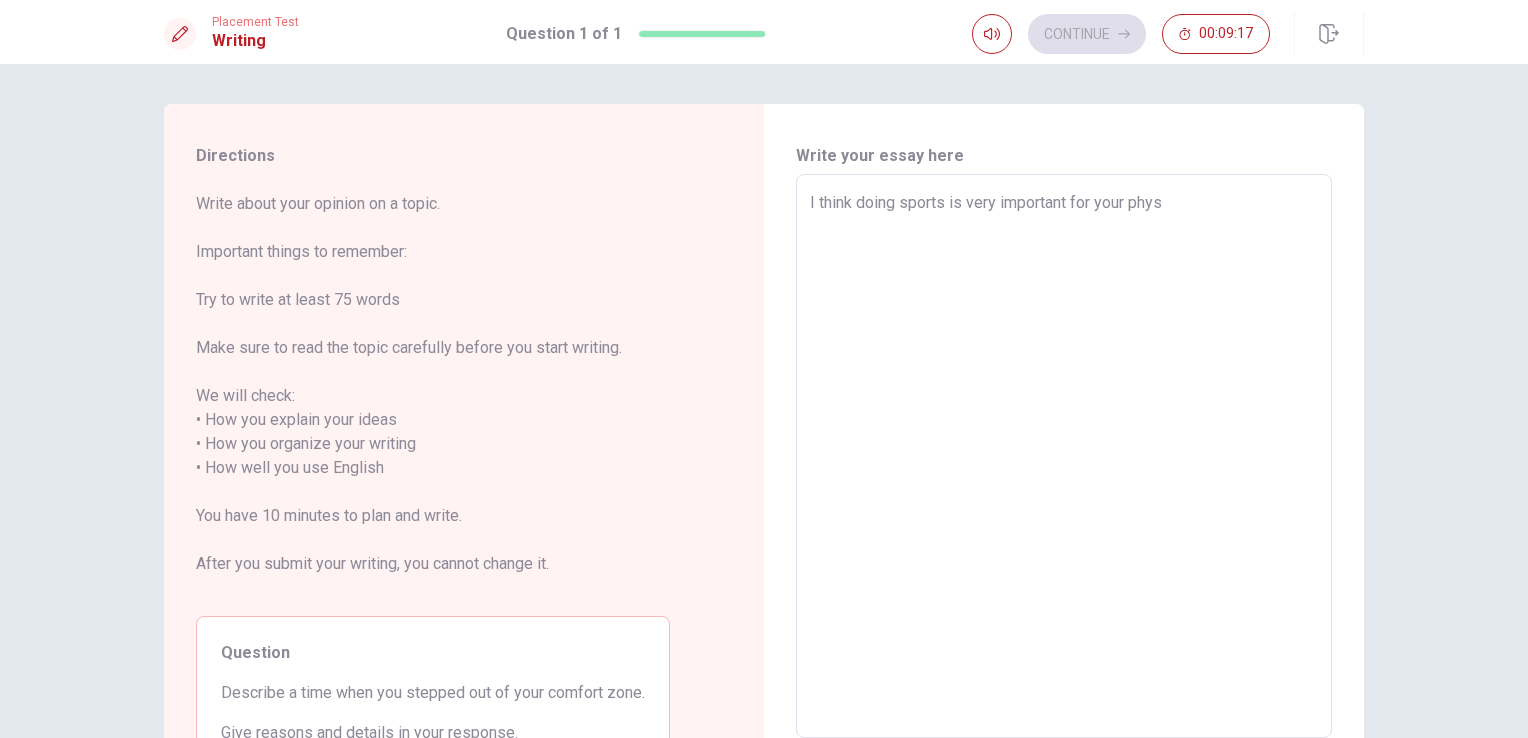 type on "x" 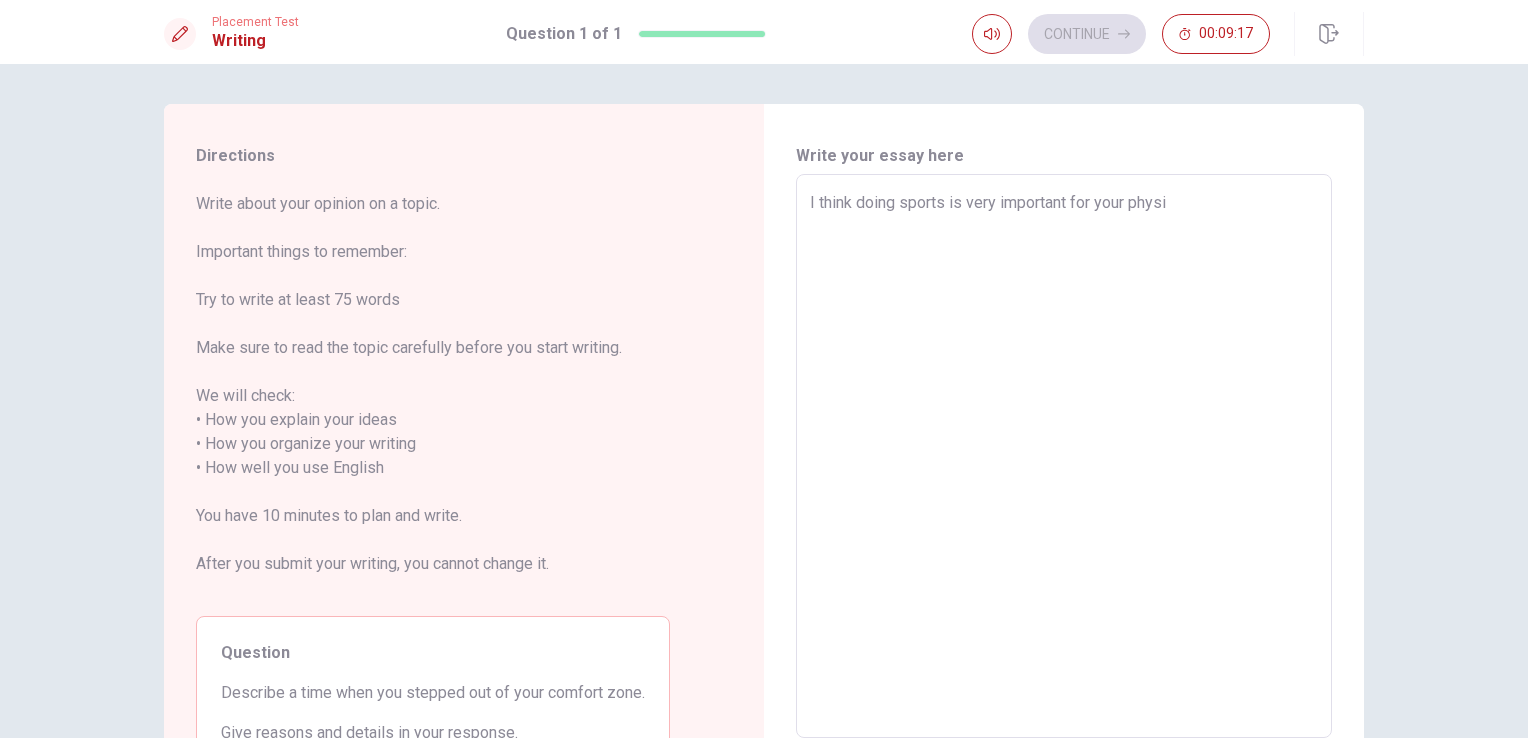 type on "x" 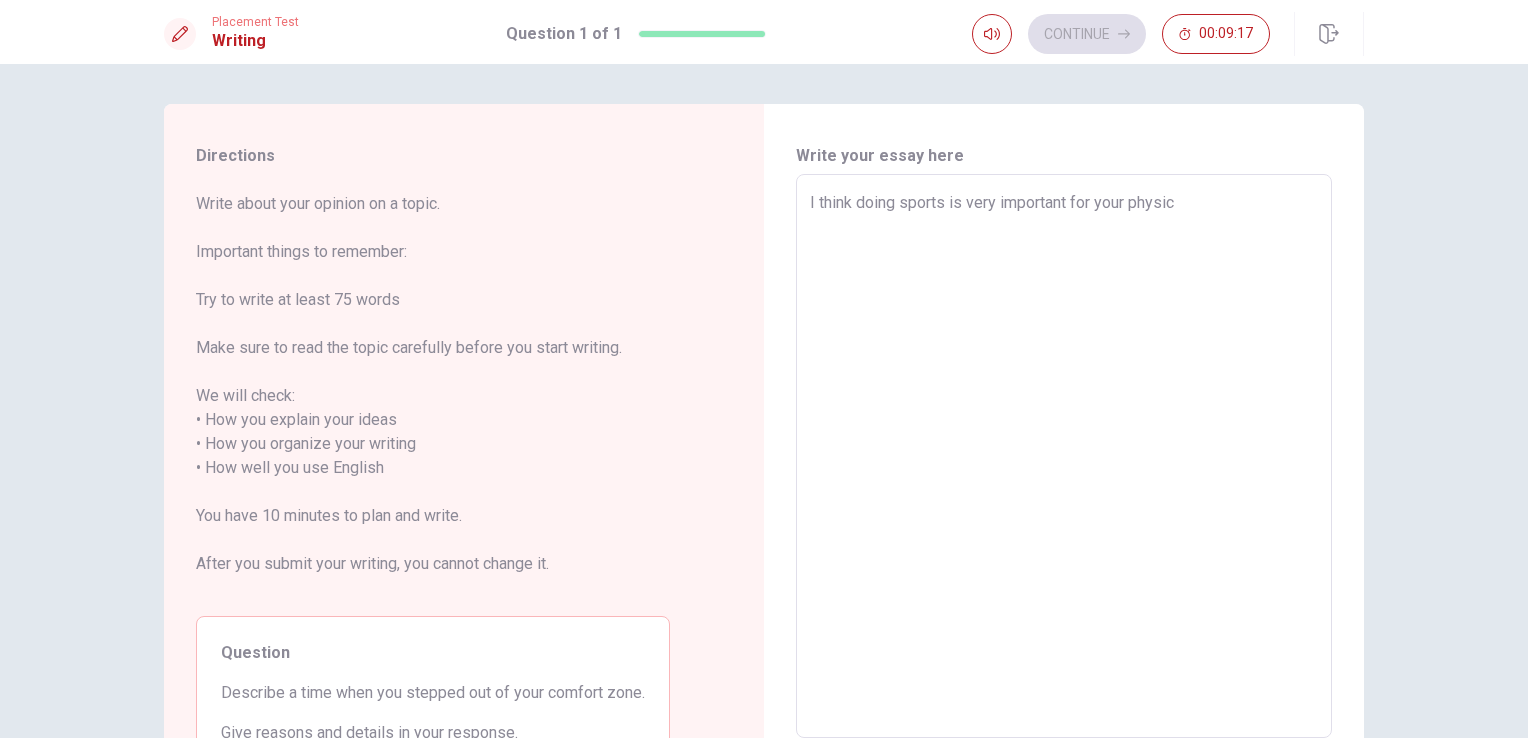 type on "x" 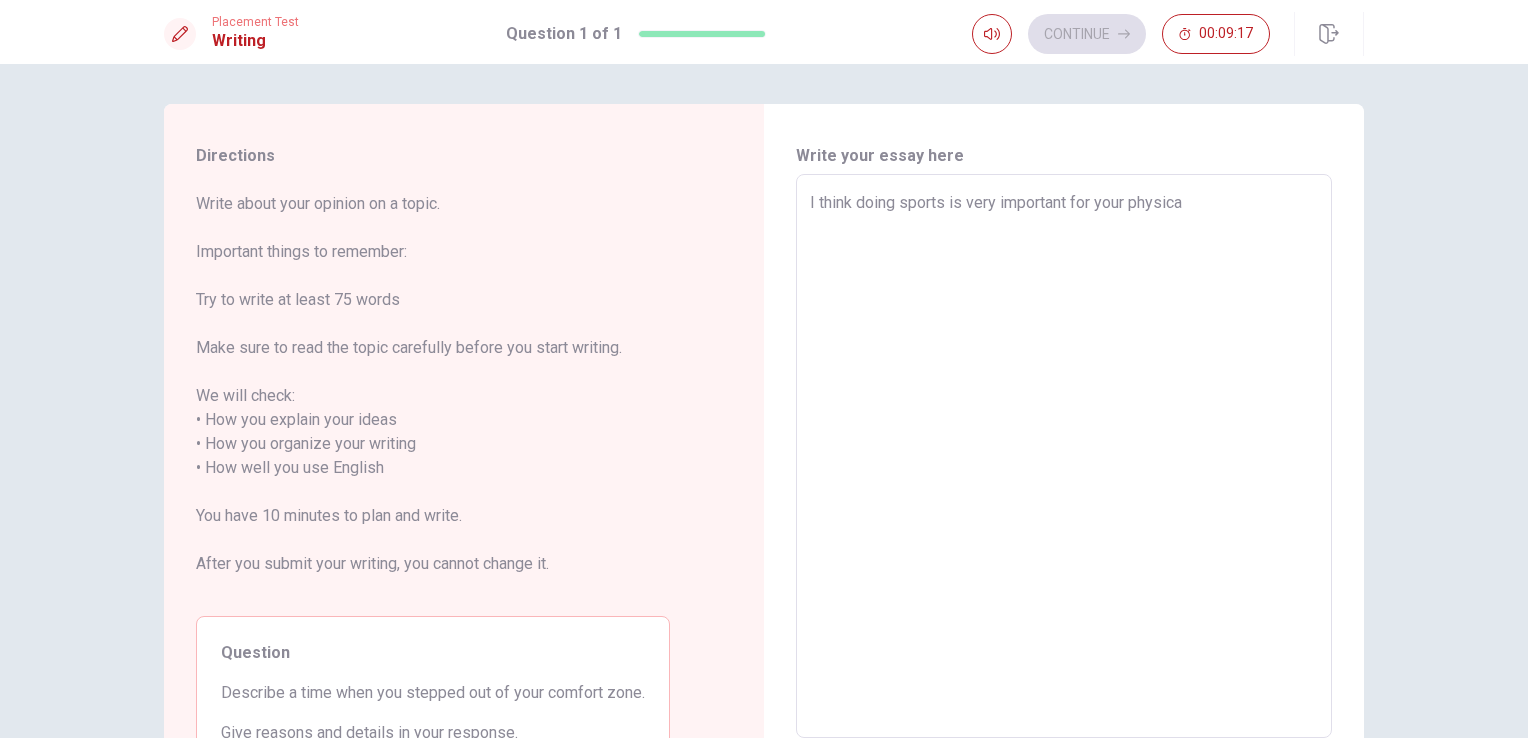 type on "x" 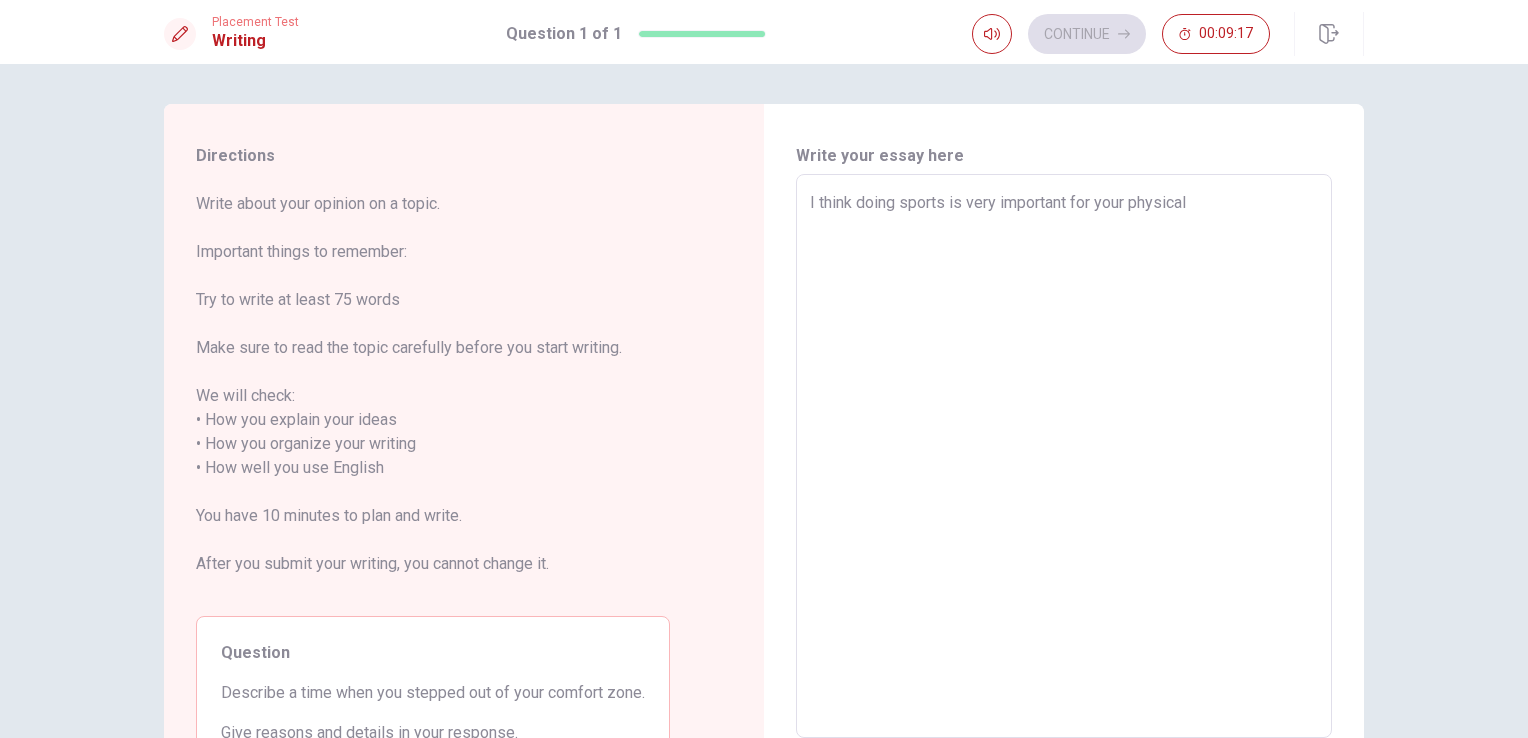 type on "x" 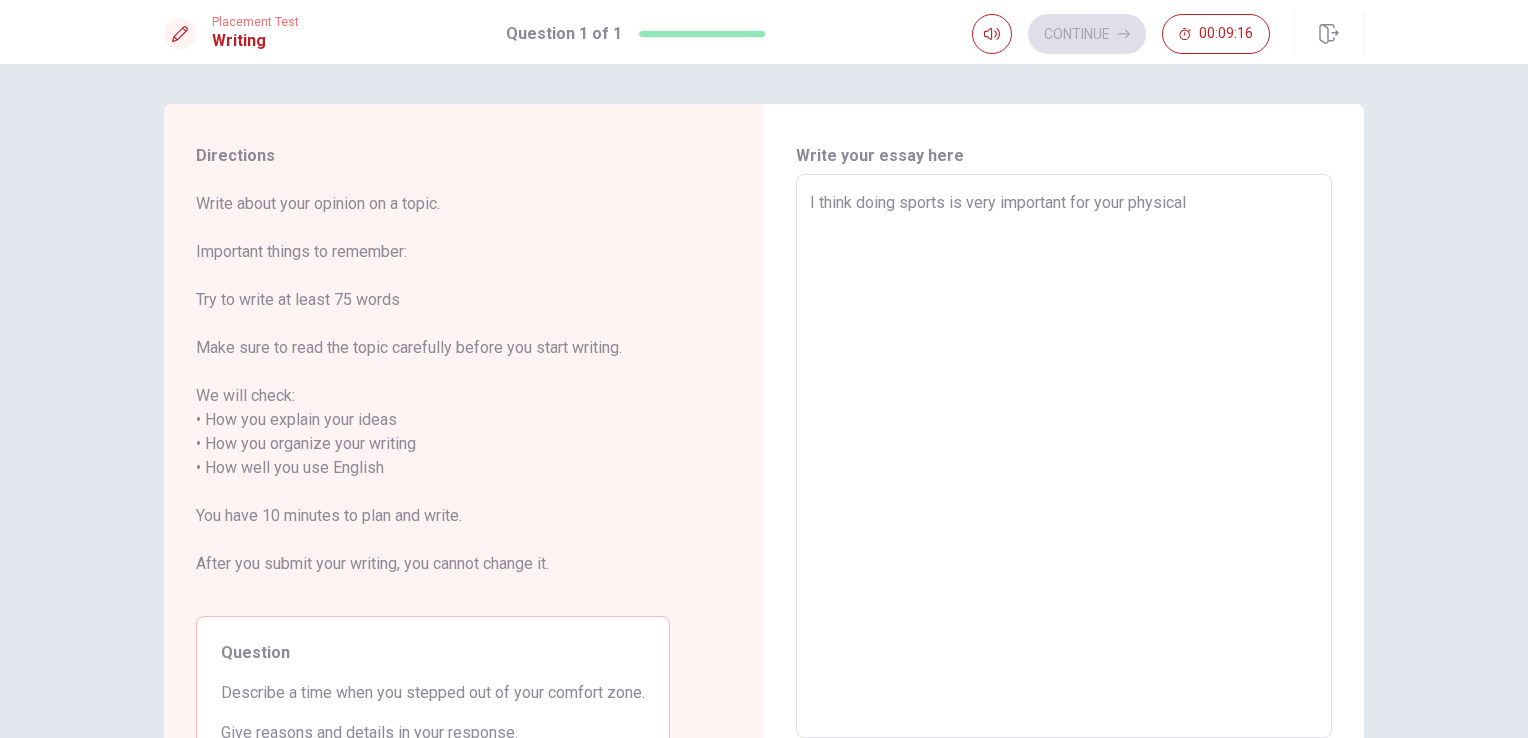 type on "I think doing sports is very important for your physical" 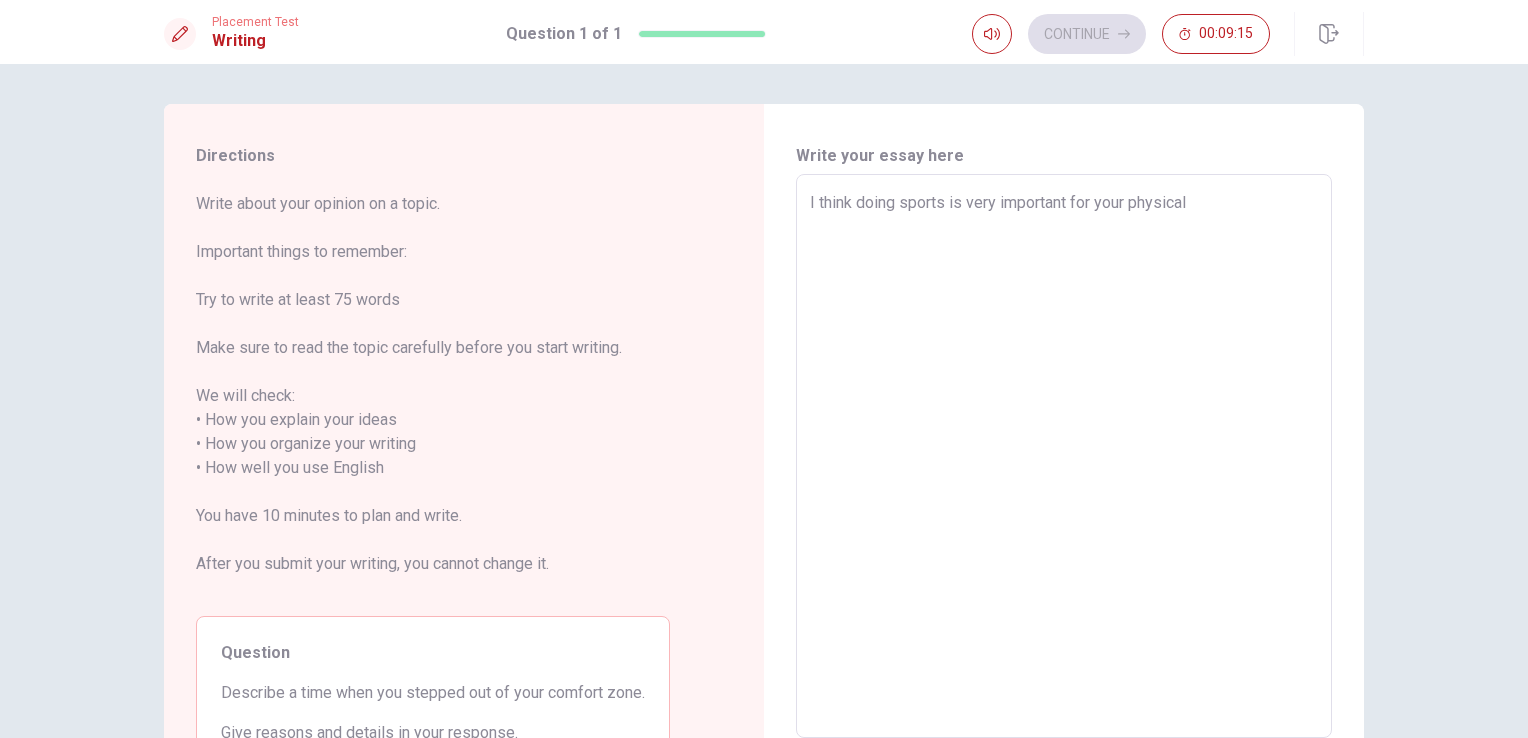 type on "I think doing sports is very important for your physical a" 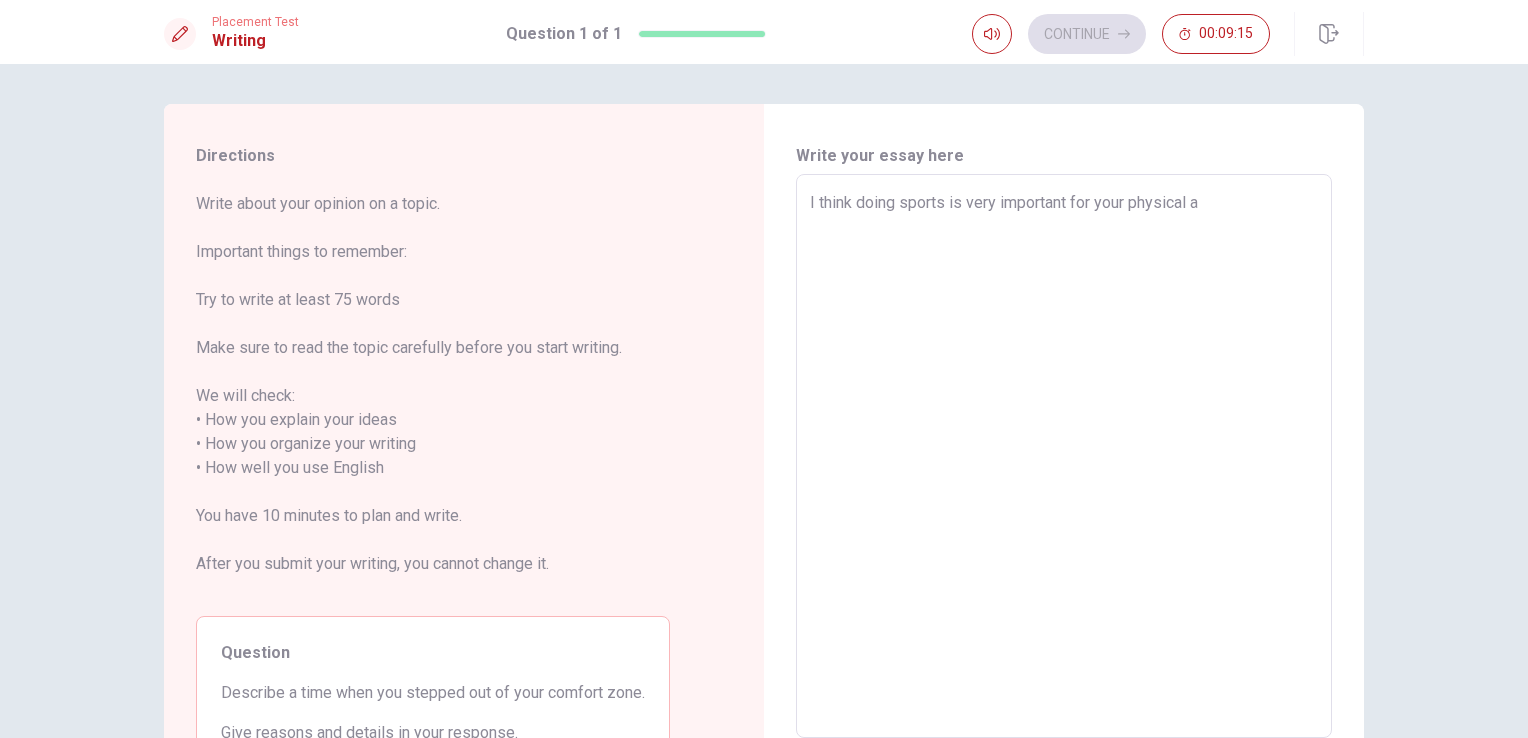 type on "x" 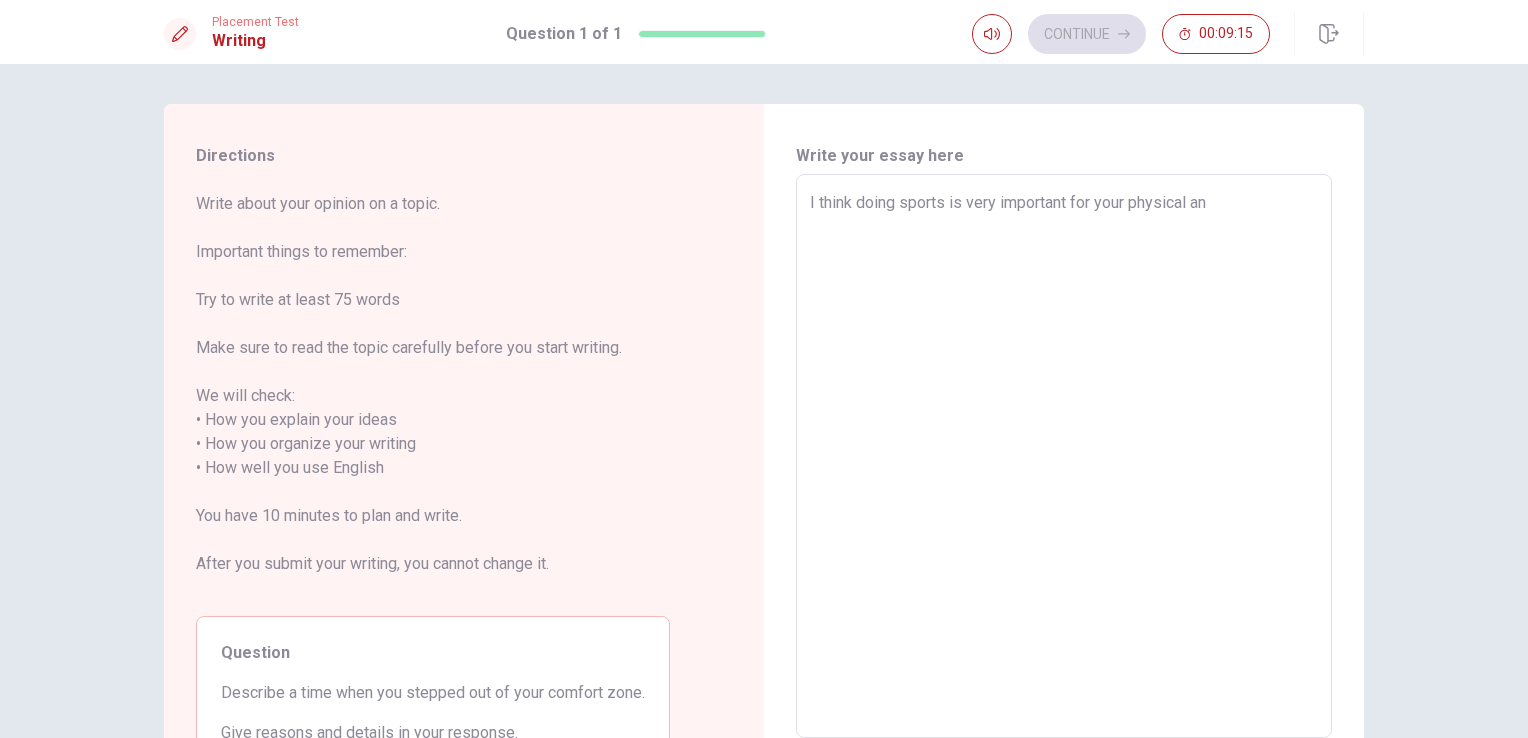 type on "x" 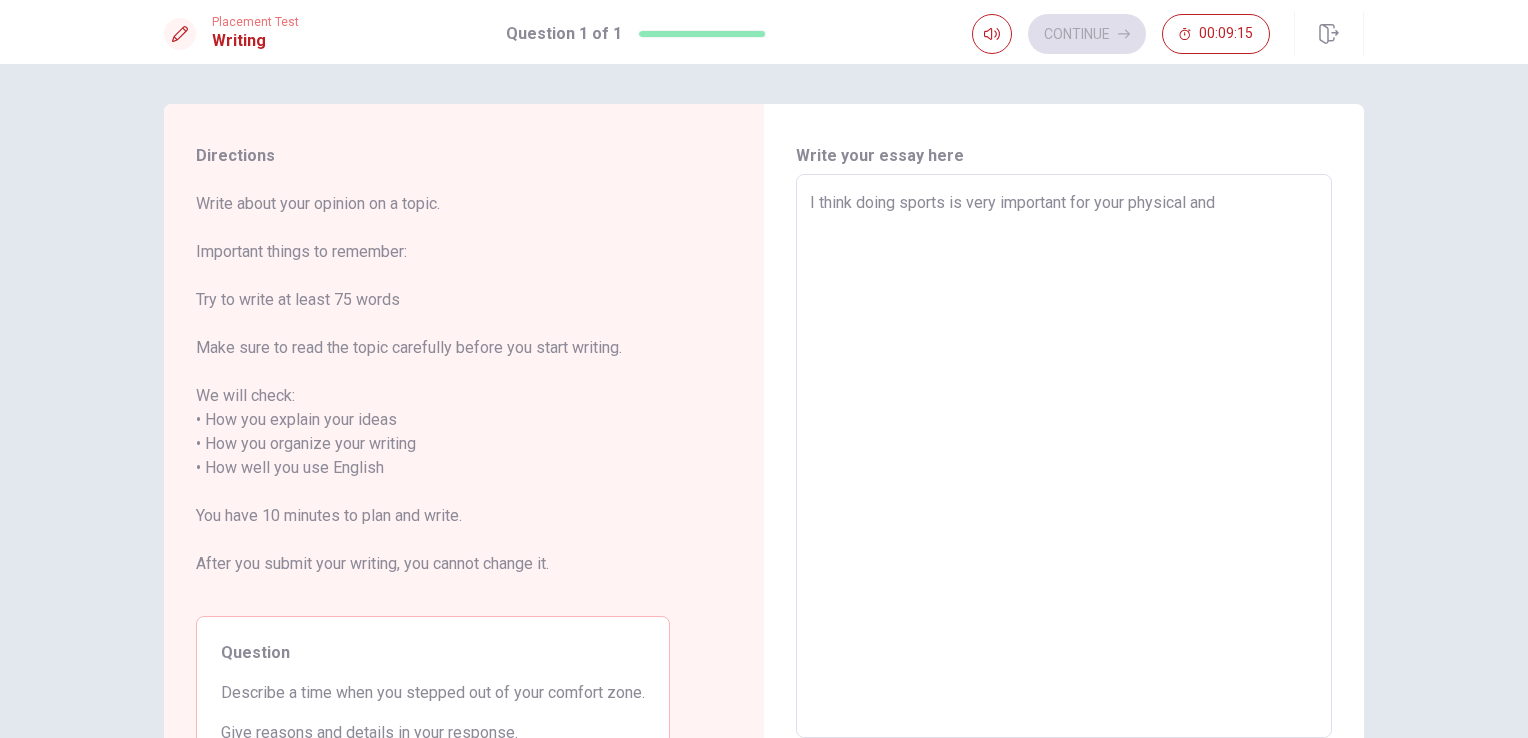 type on "x" 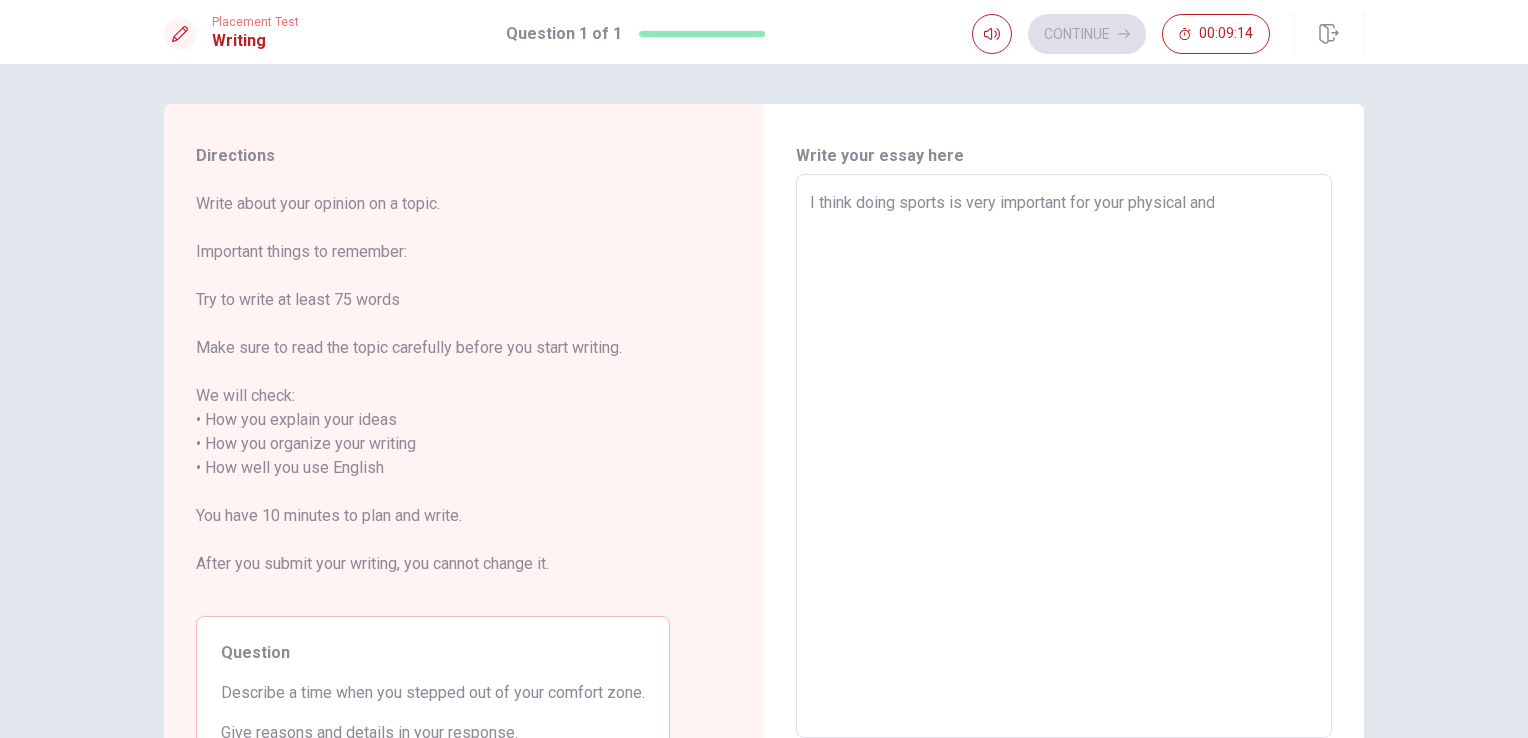 type on "I think doing sports is very important for your physical and" 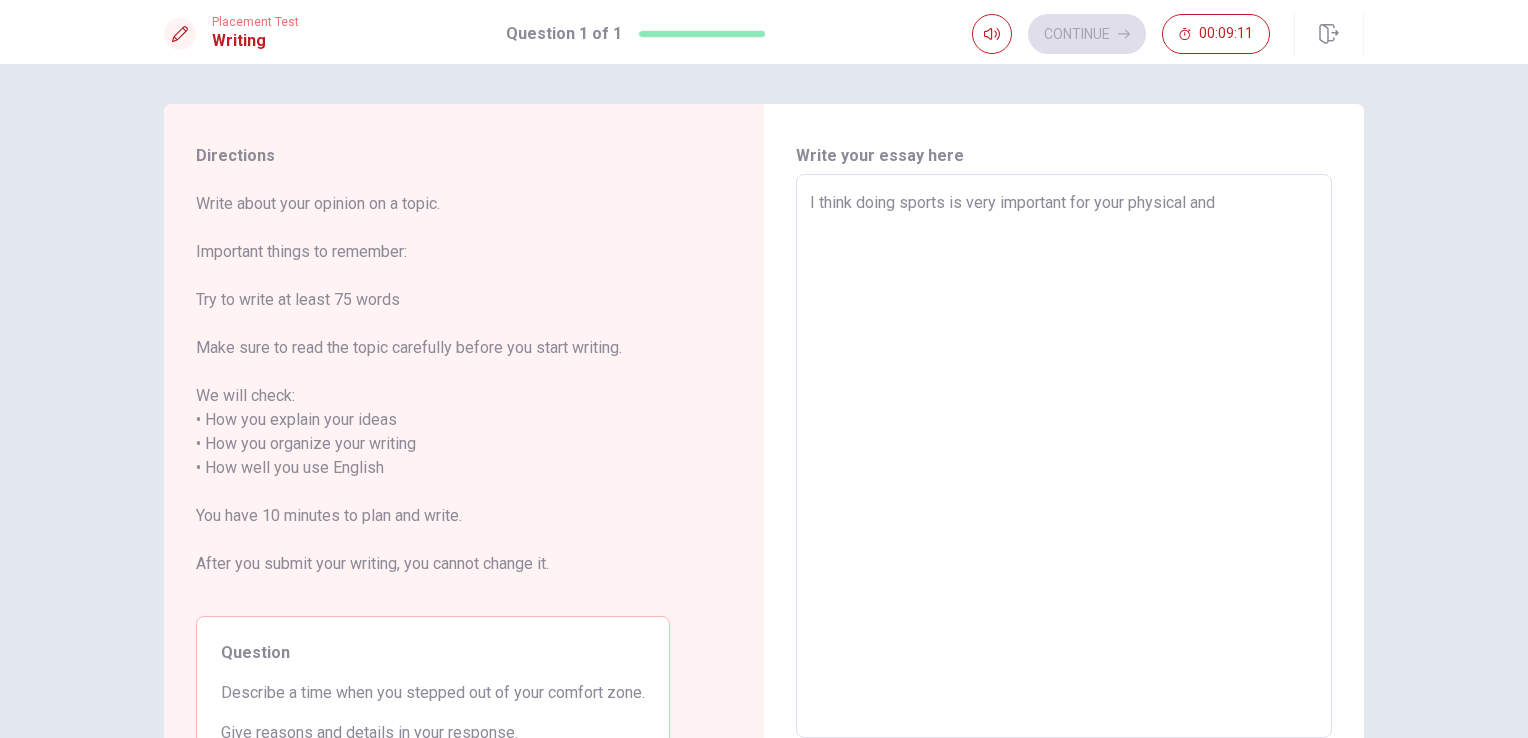 type on "x" 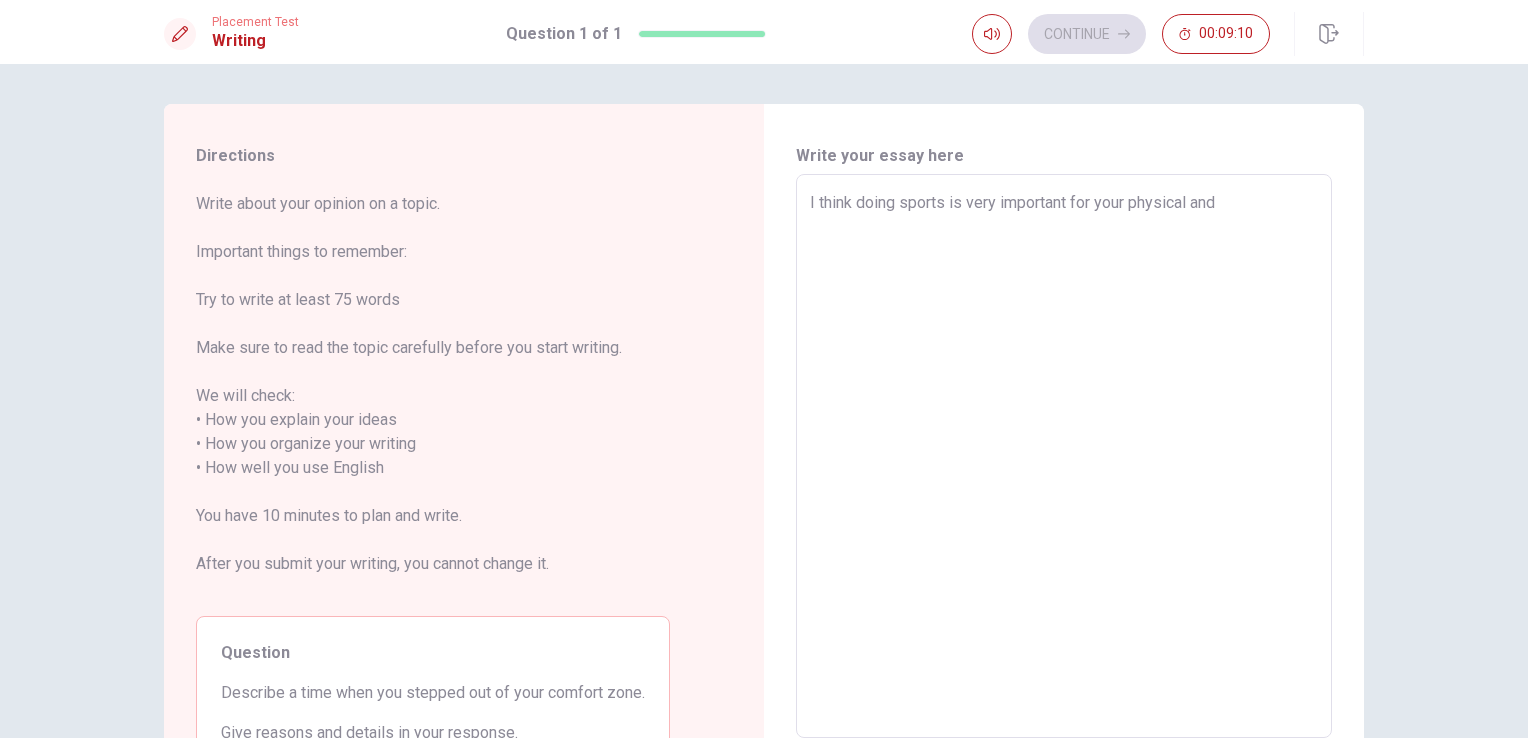 type on "I think doing sports is very important for your physical and p" 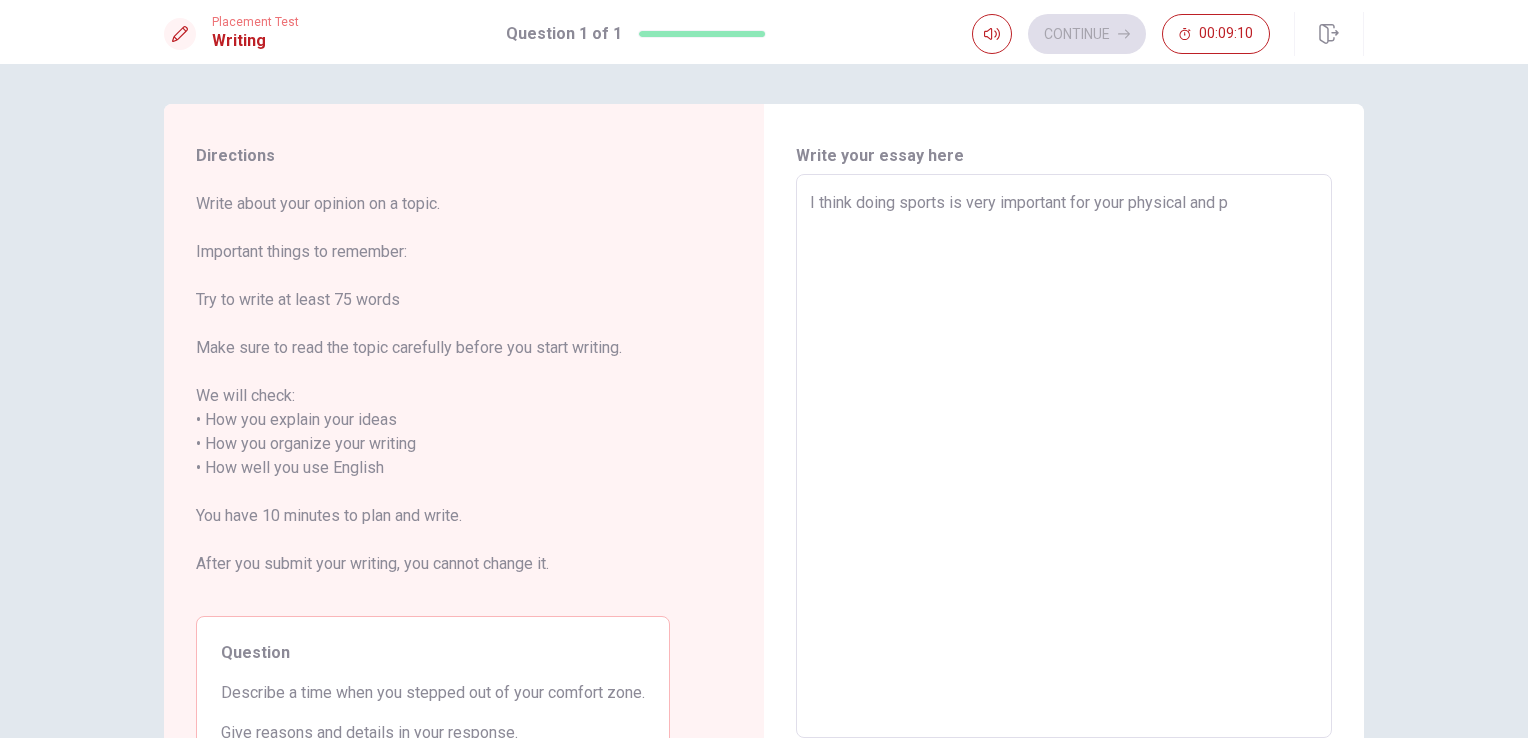 type on "x" 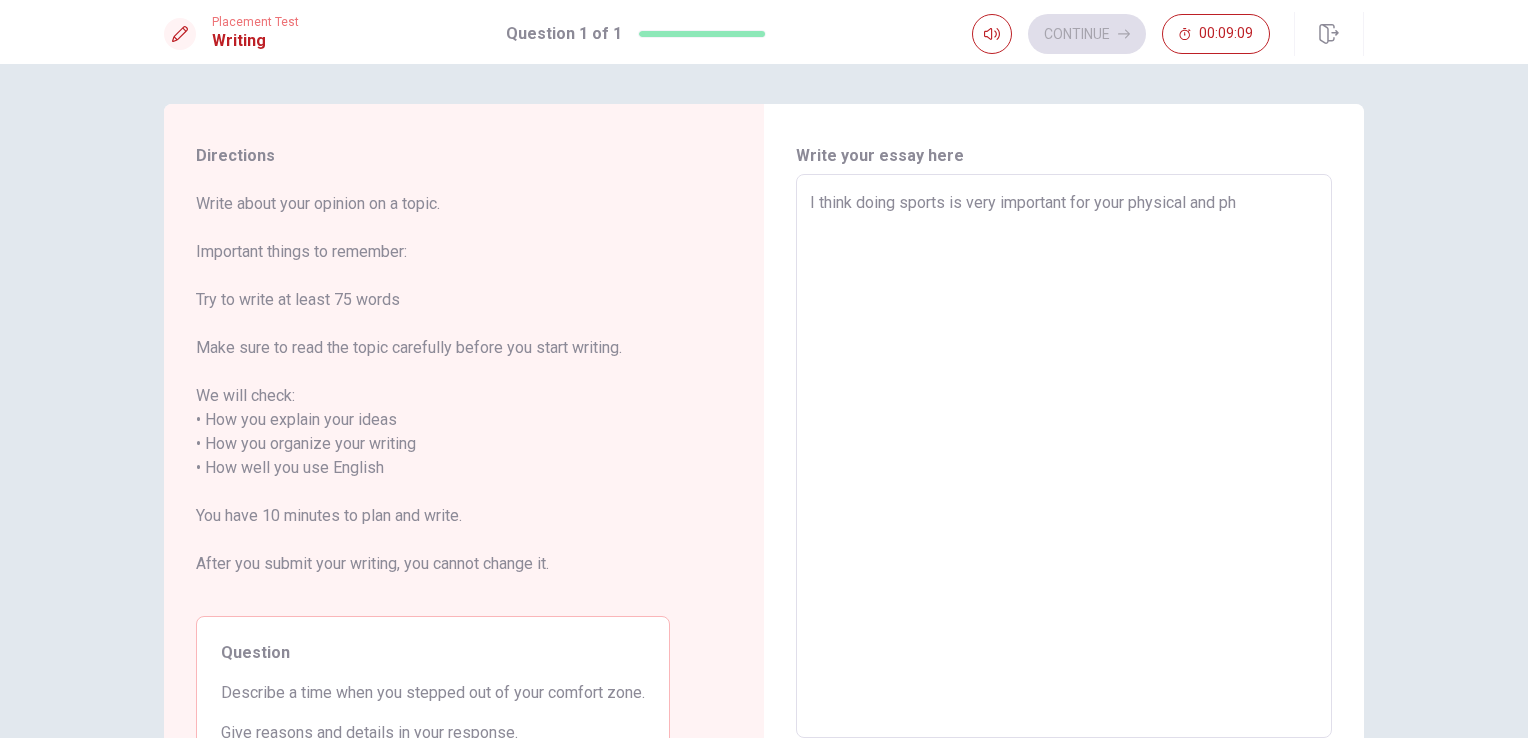 type on "x" 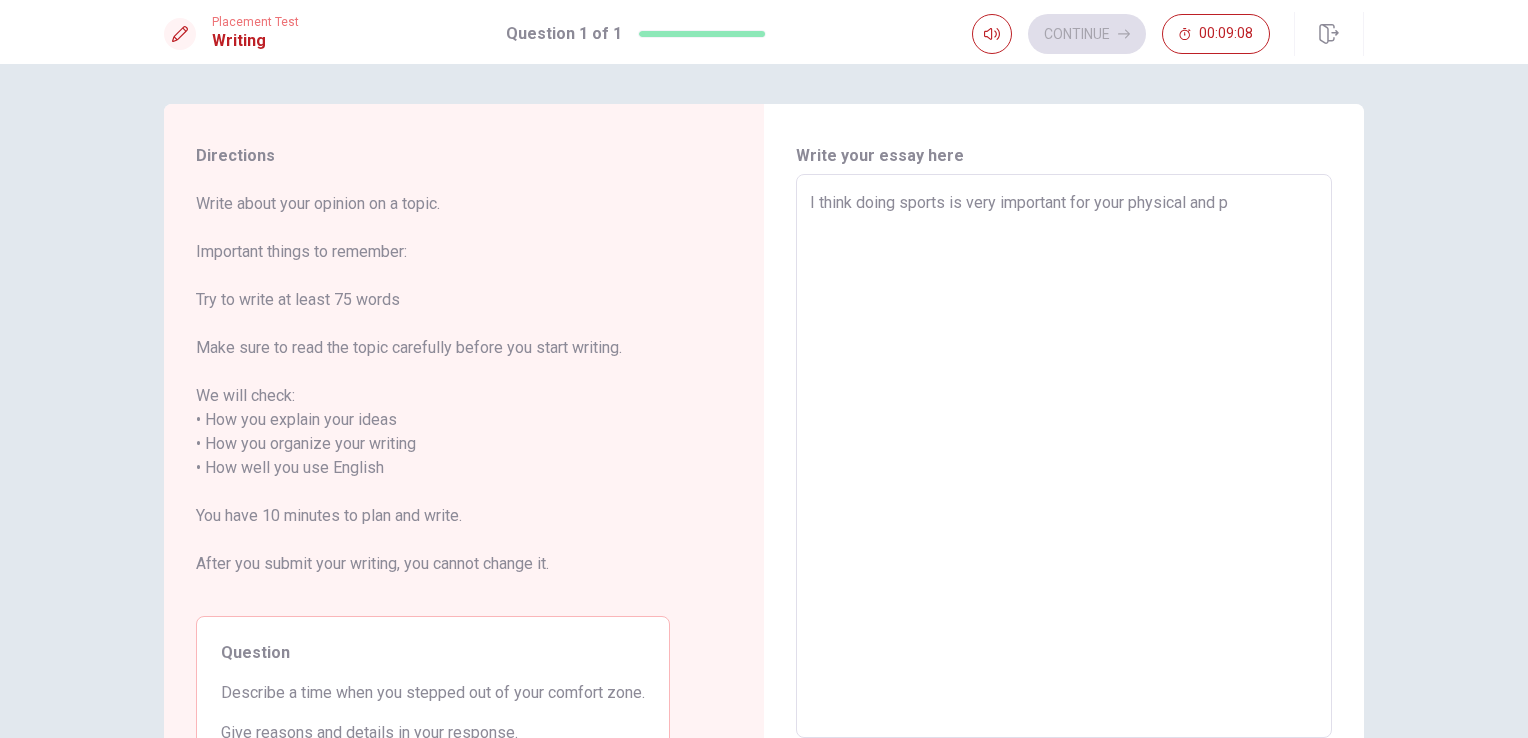 type on "x" 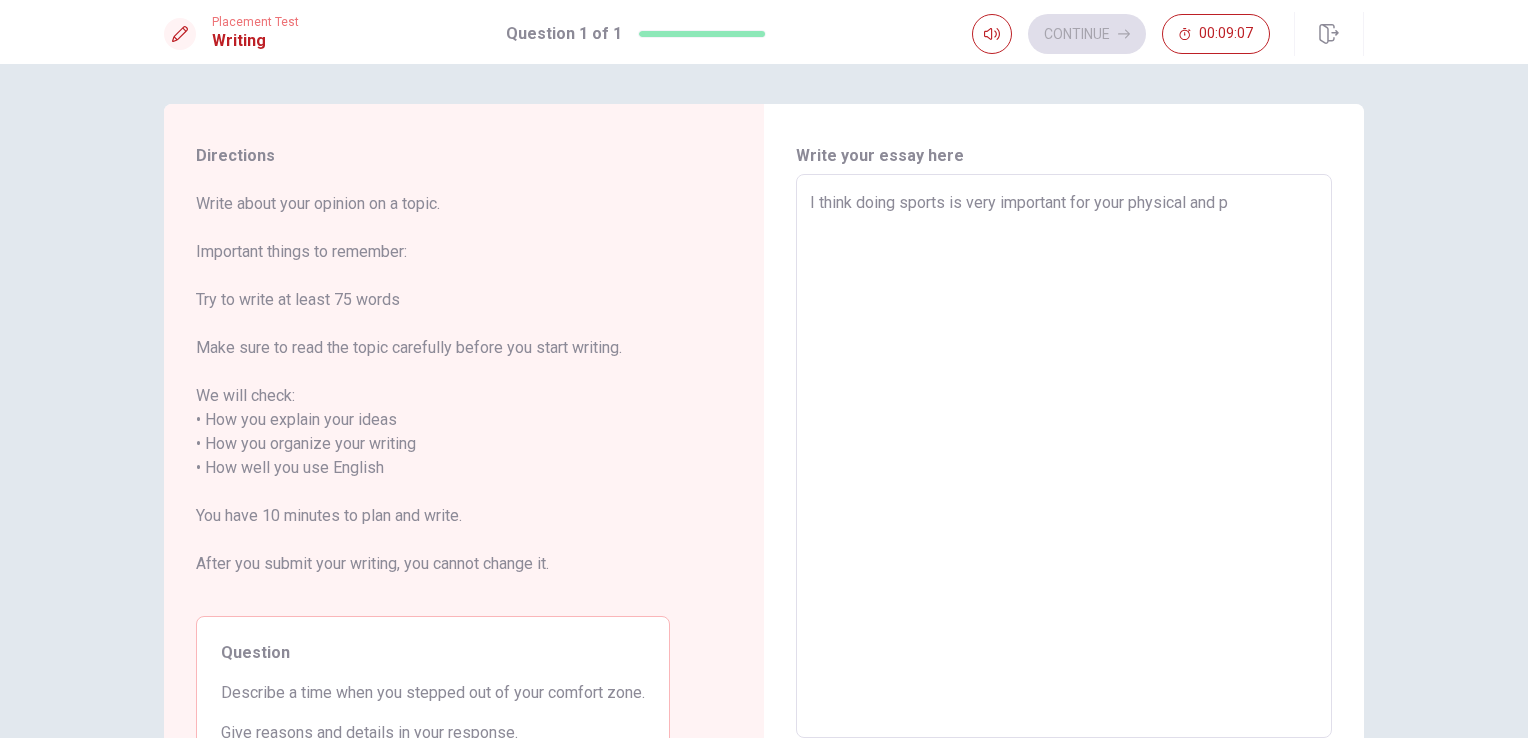 type on "I think doing sports is very important for your physical and" 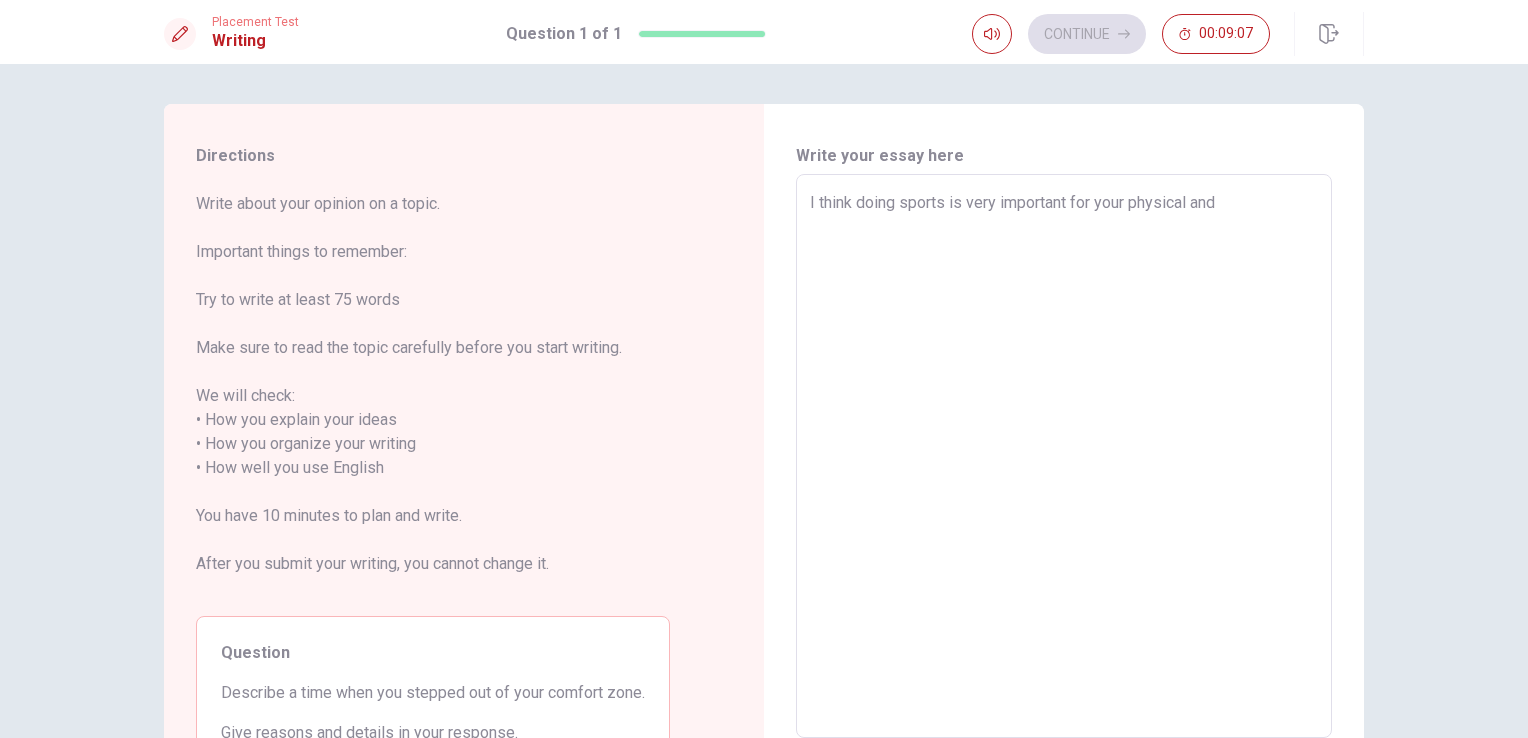 type on "x" 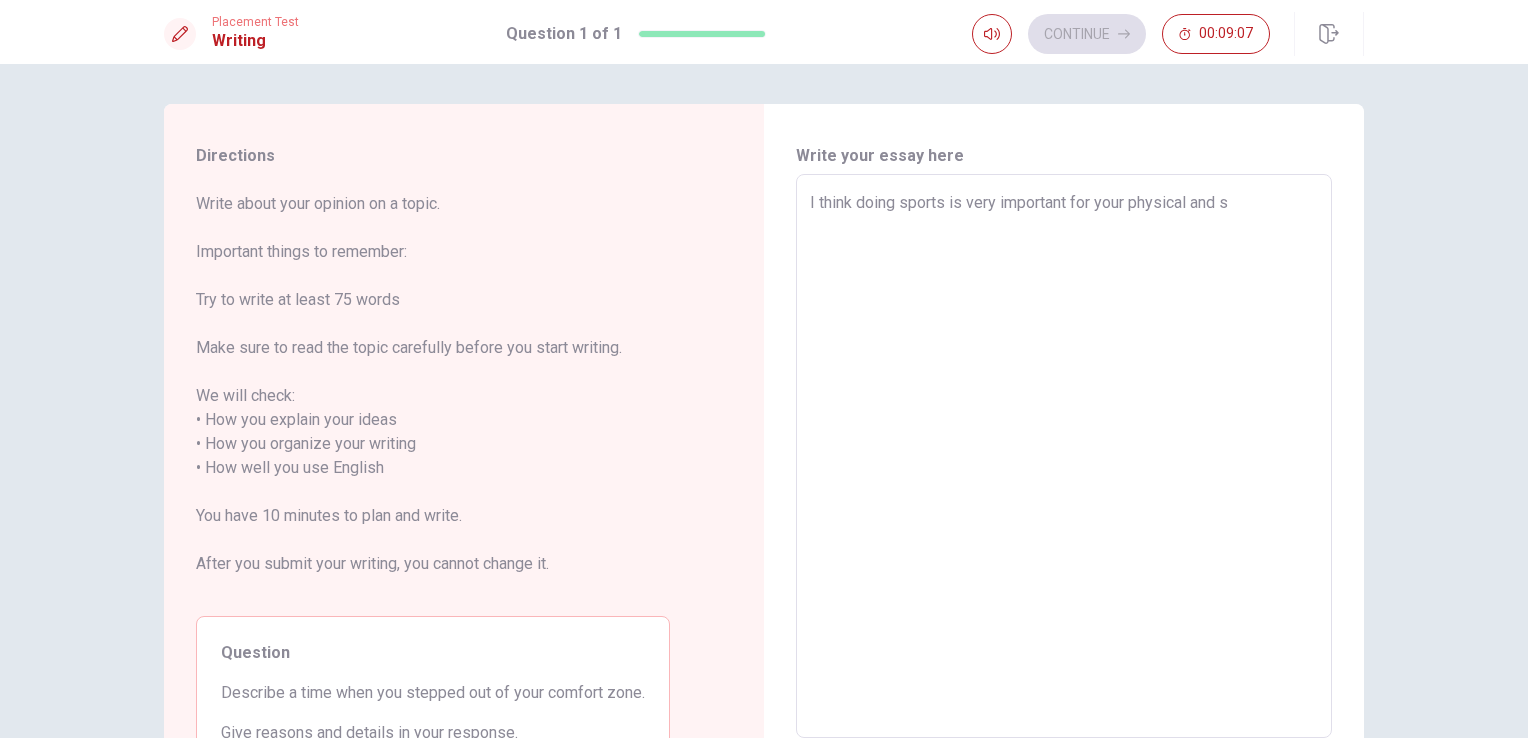 type on "x" 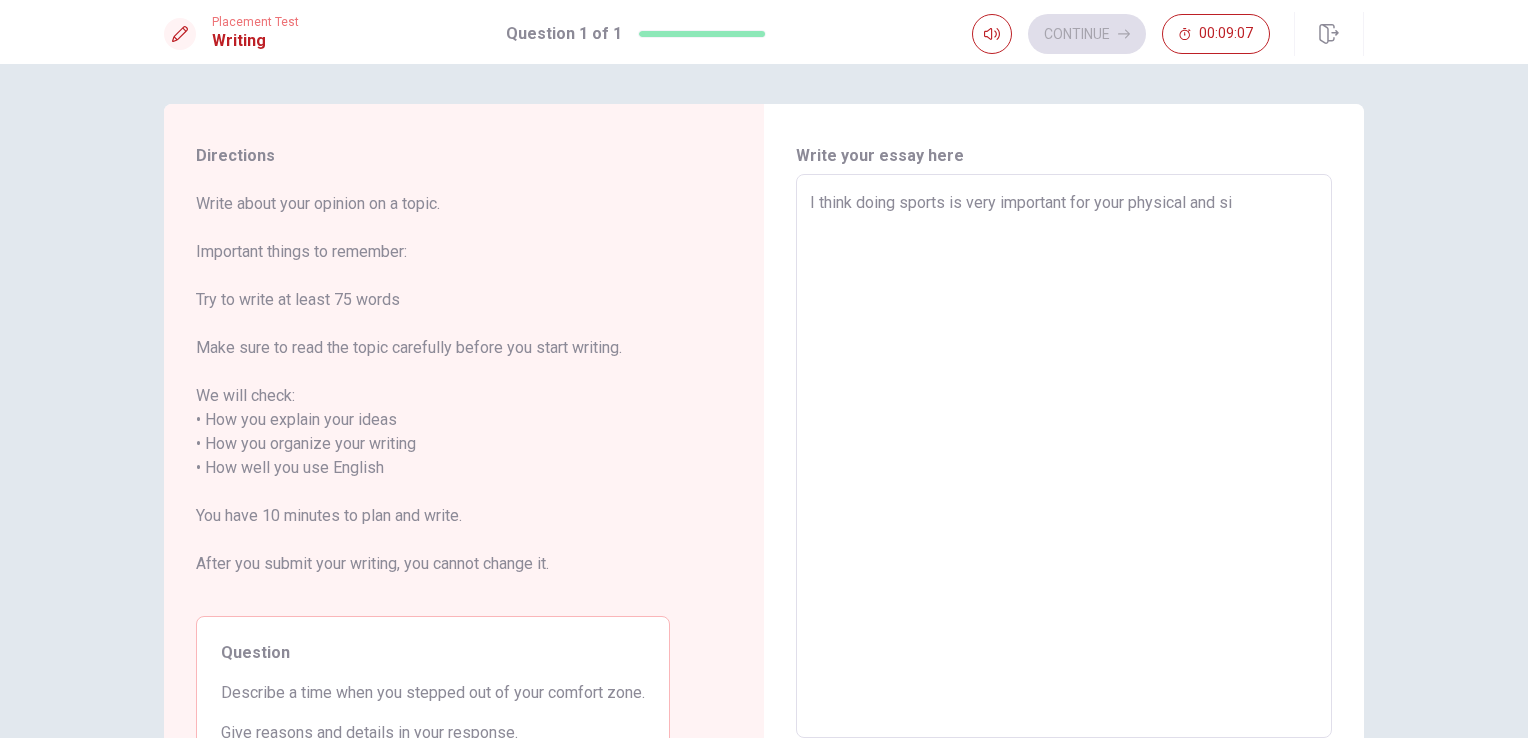 type on "x" 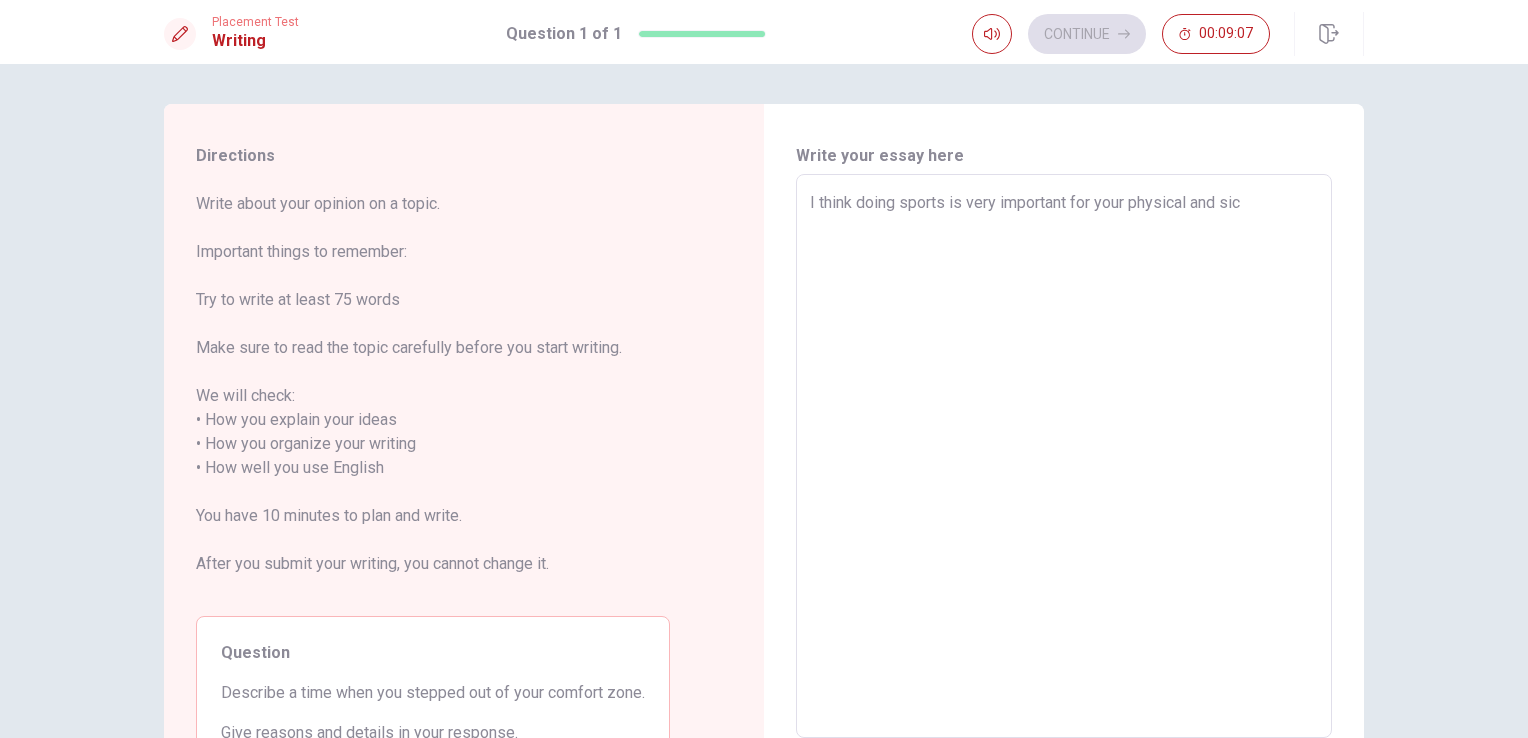 type on "x" 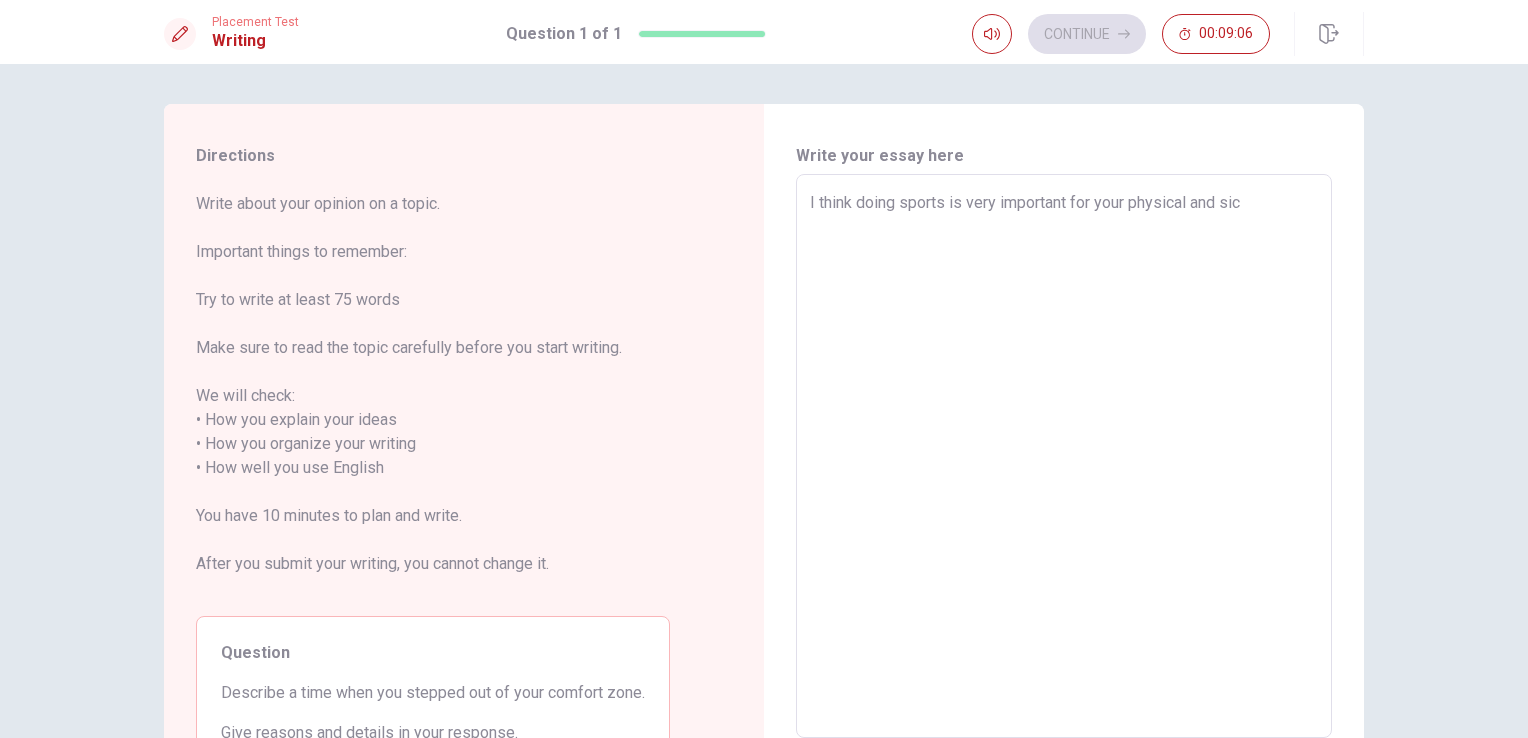 type on "I think doing sports is very important for your physical and sico" 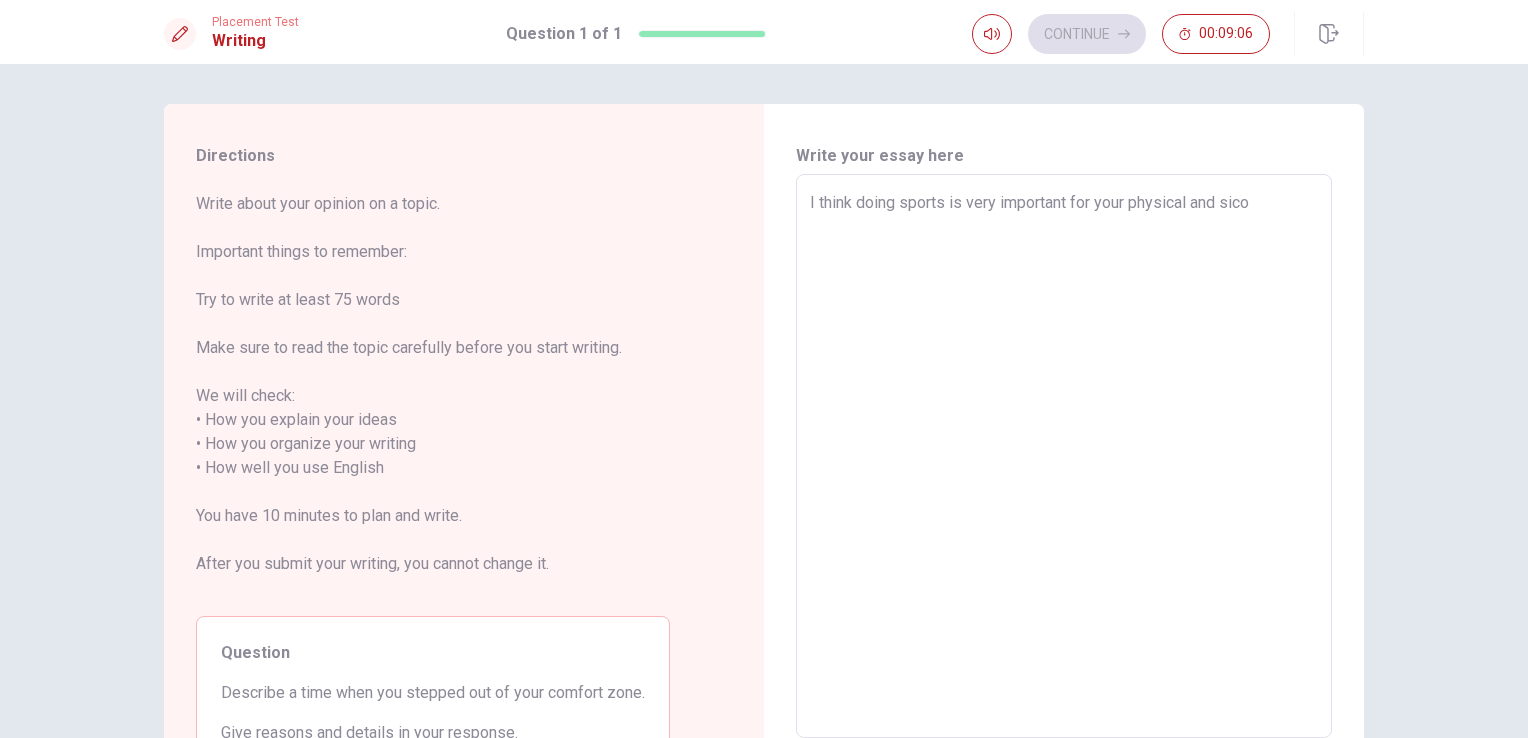type on "x" 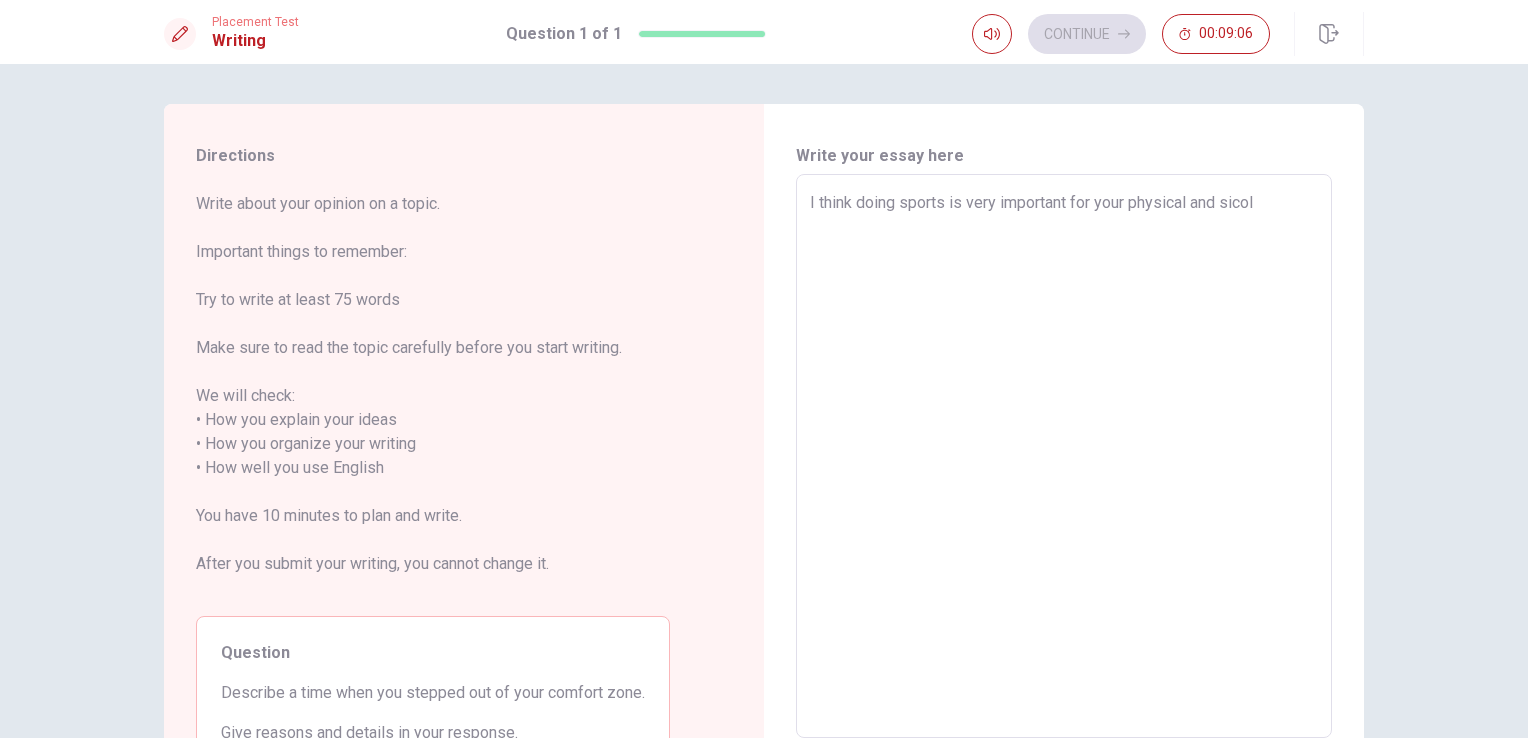 type on "x" 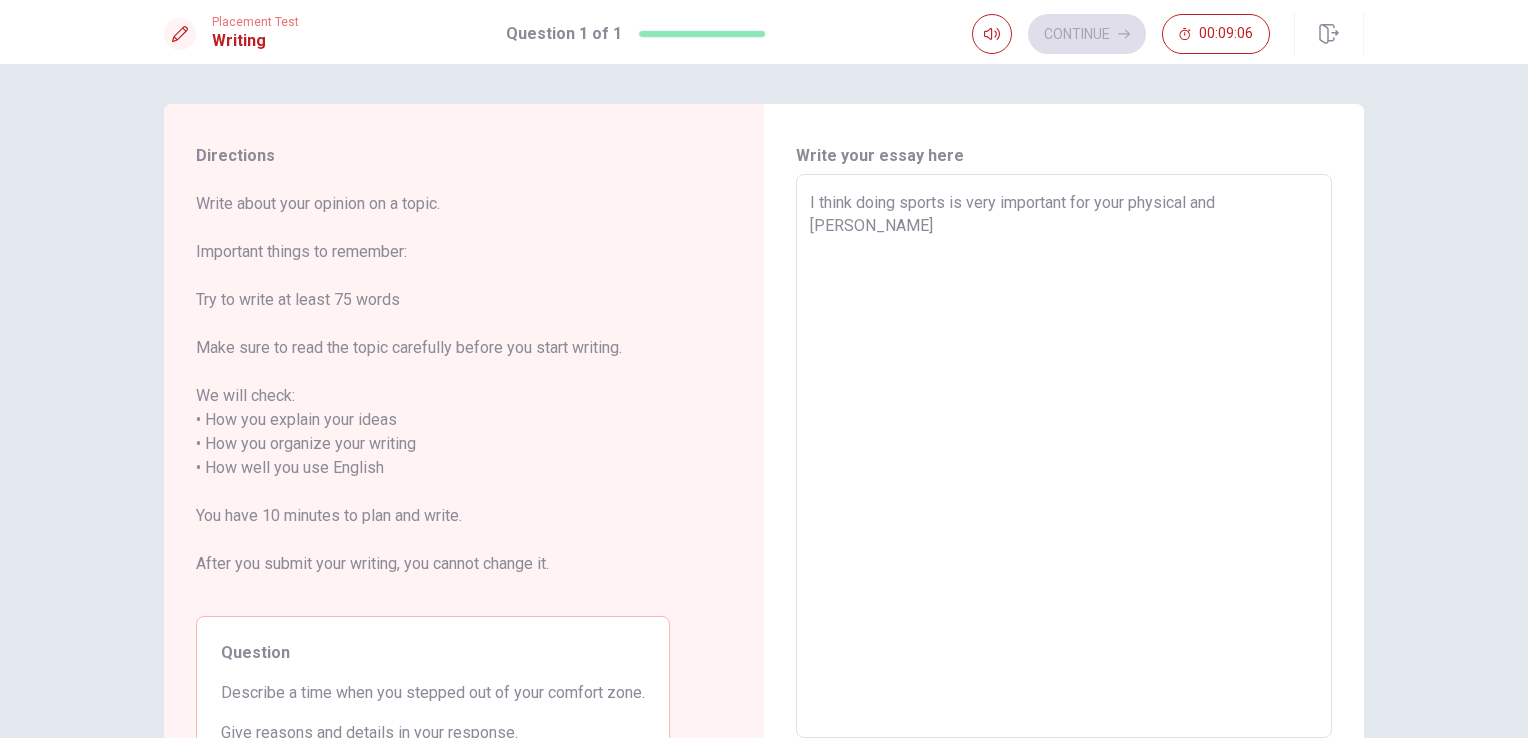 type on "x" 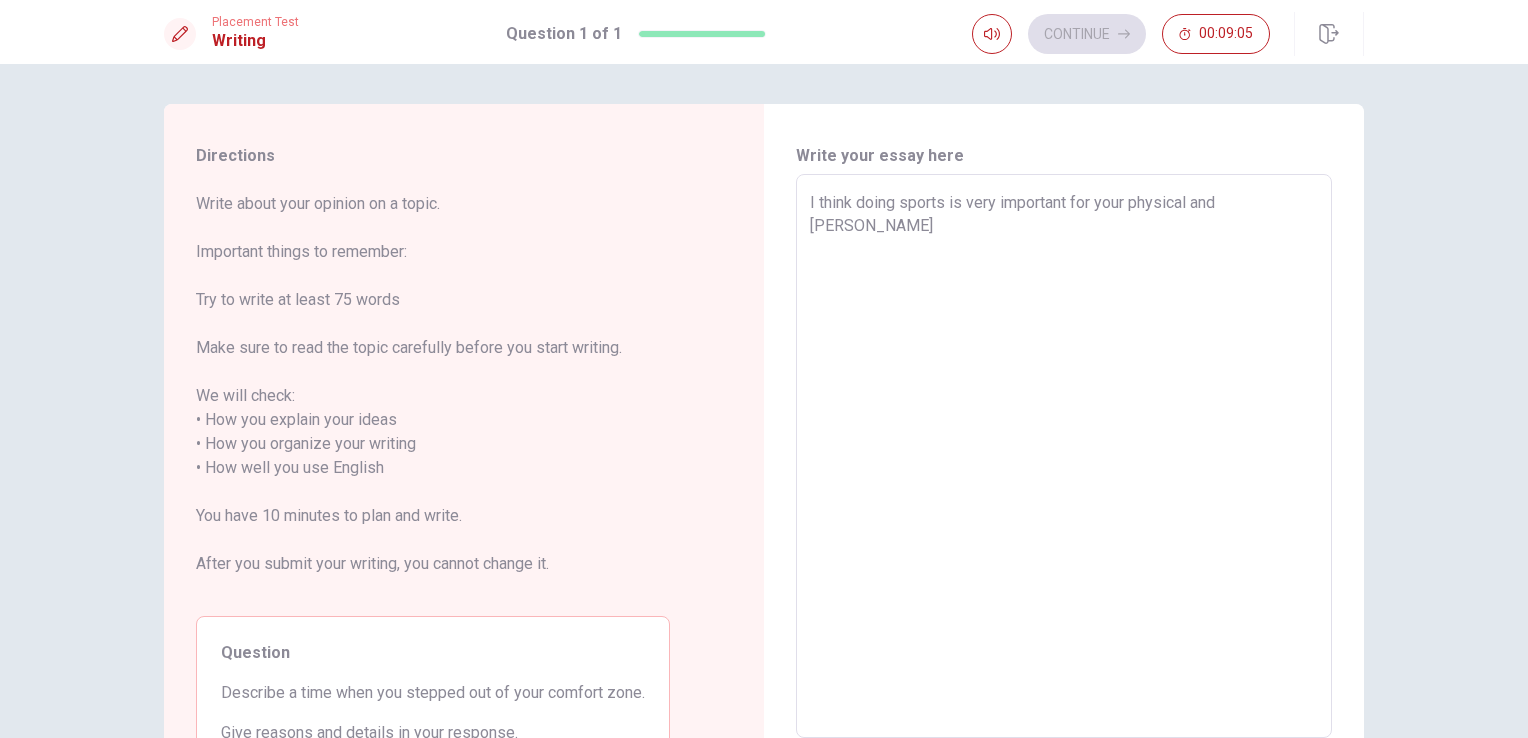 type on "I think doing sports is very important for your physical and sicol" 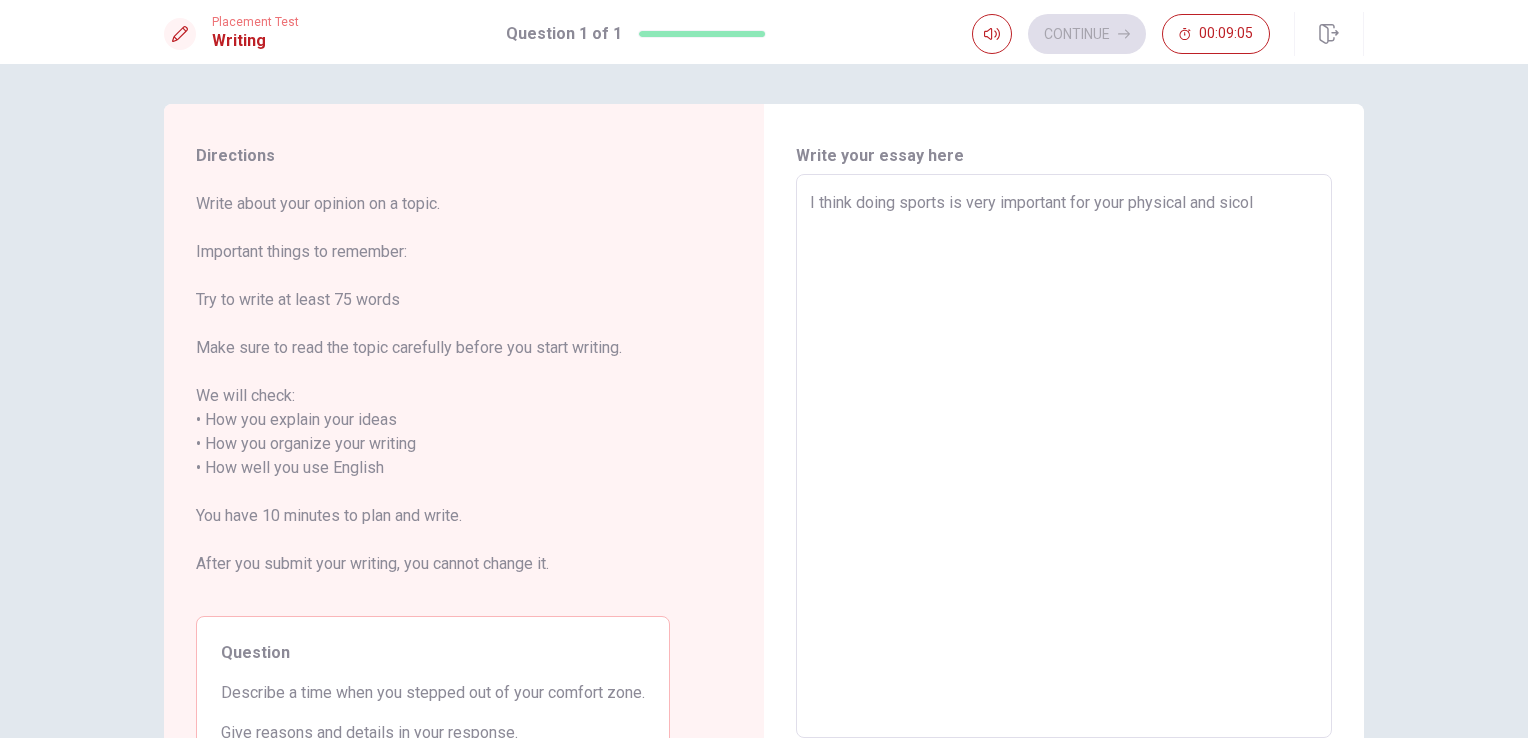 type on "x" 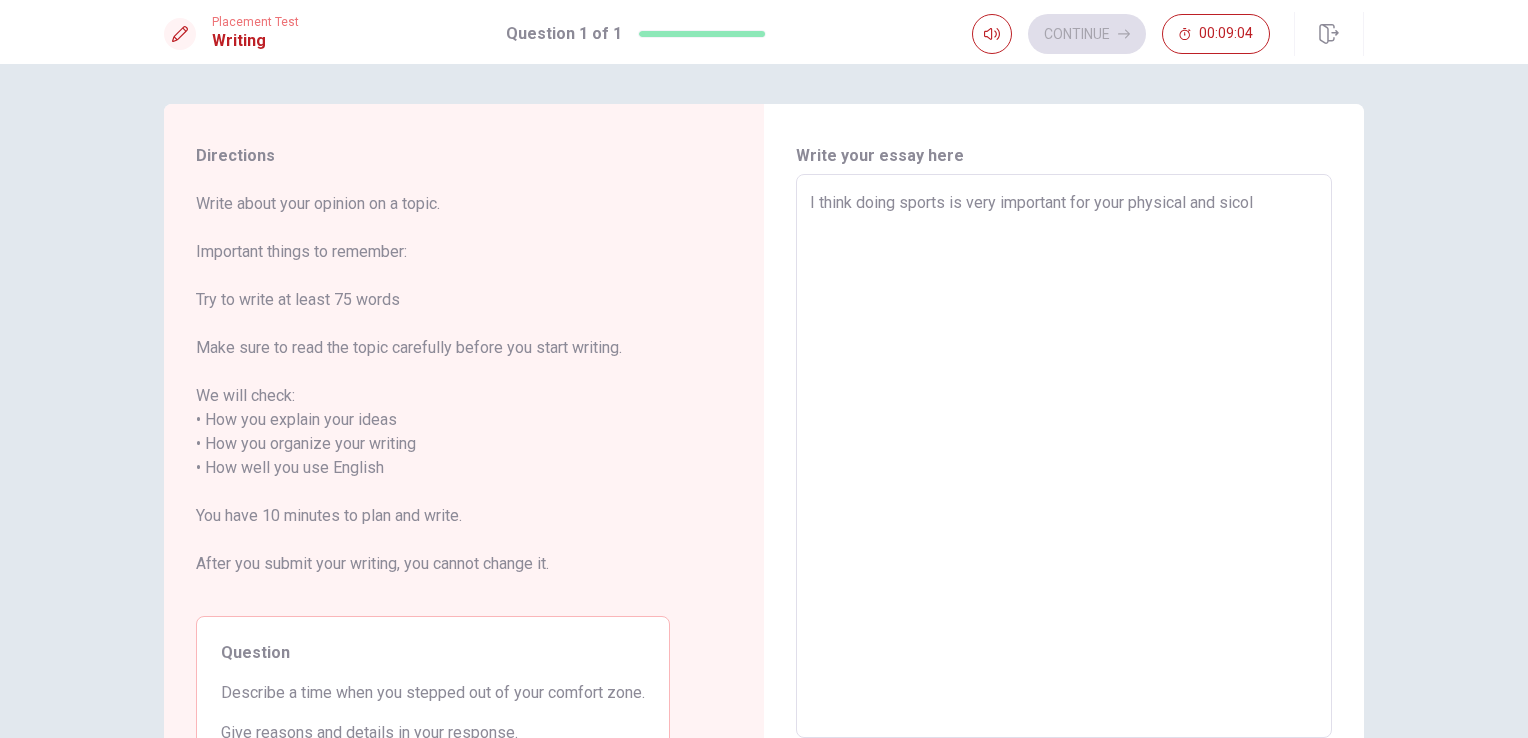 type on "I think doing sports is very important for your physical and [PERSON_NAME]" 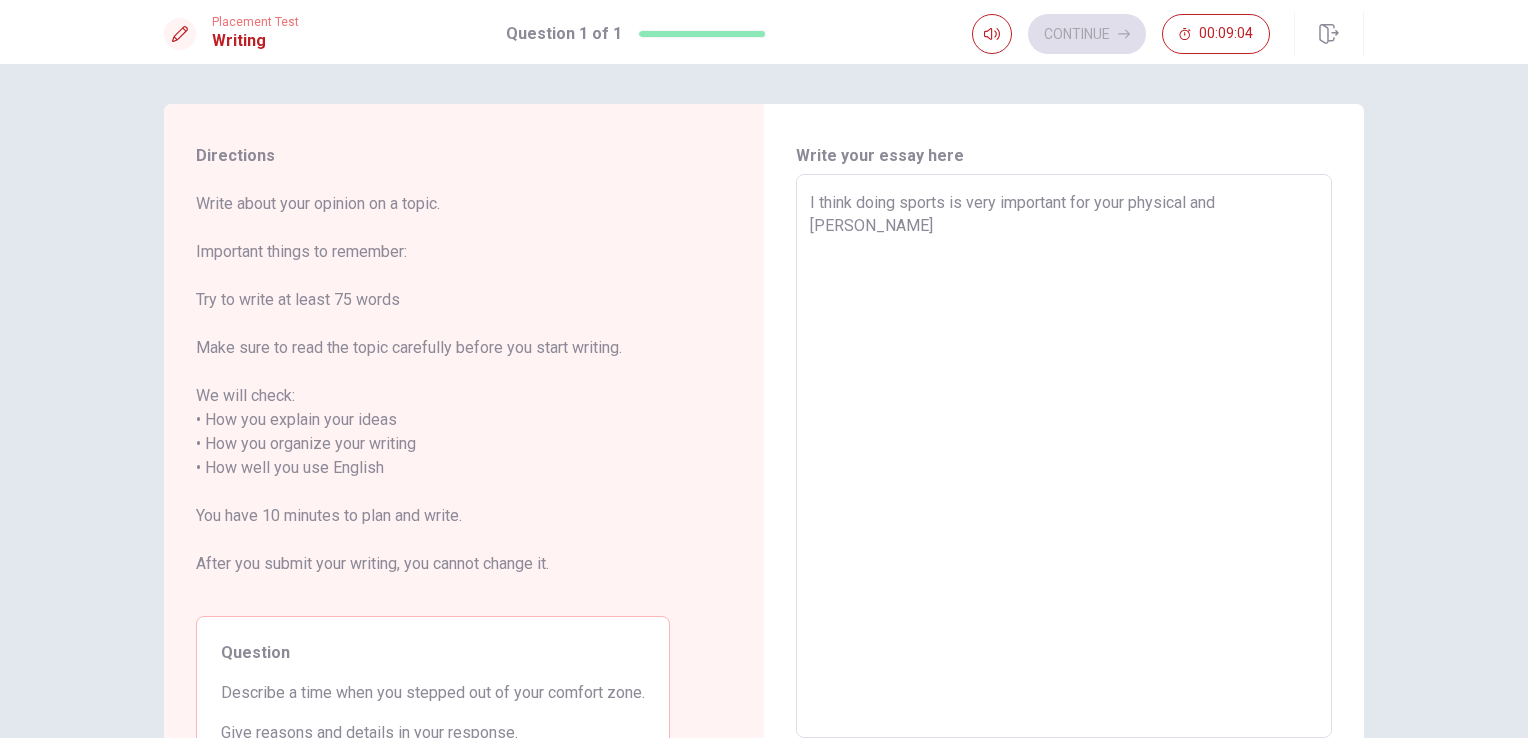 type on "x" 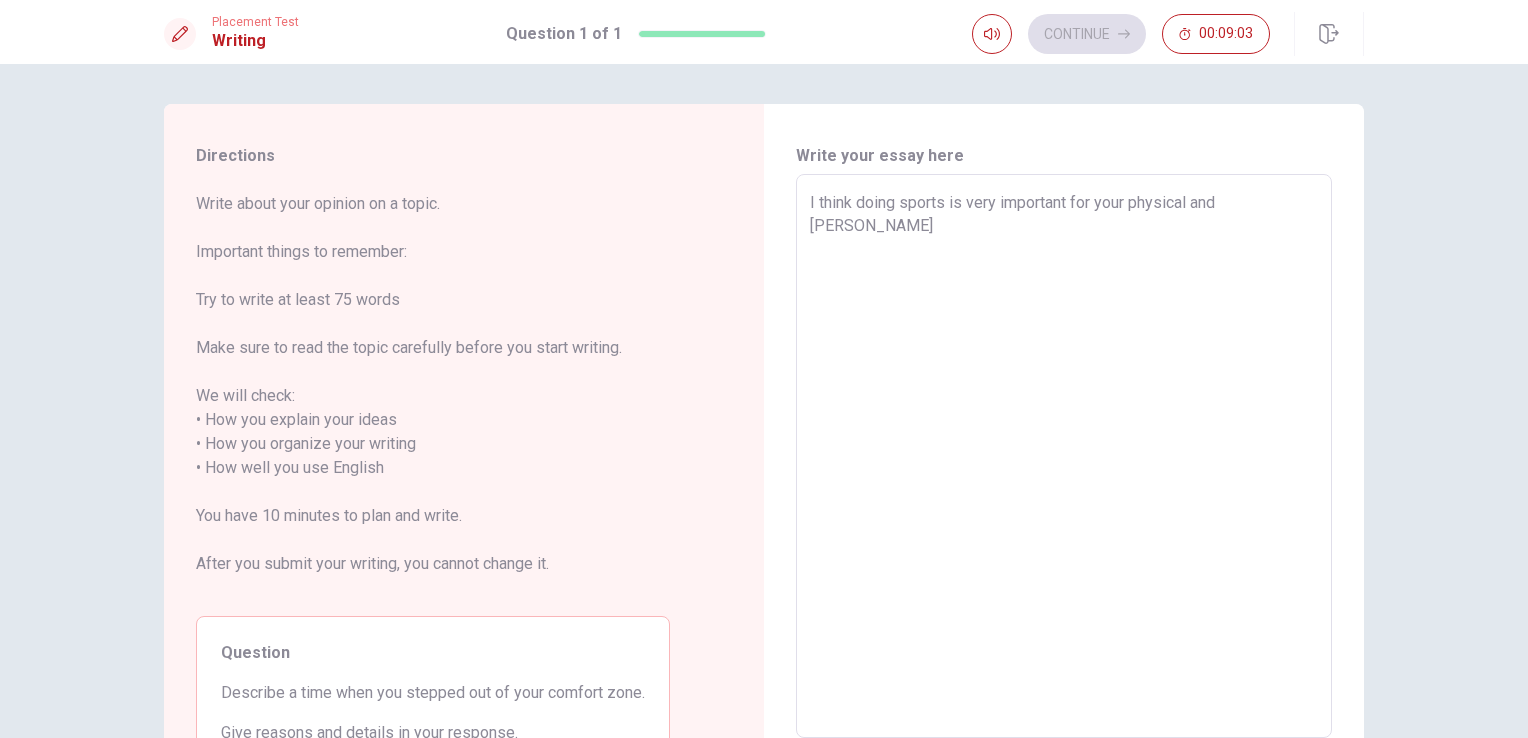 type on "I think doing sports is very important for your physical and sicolog" 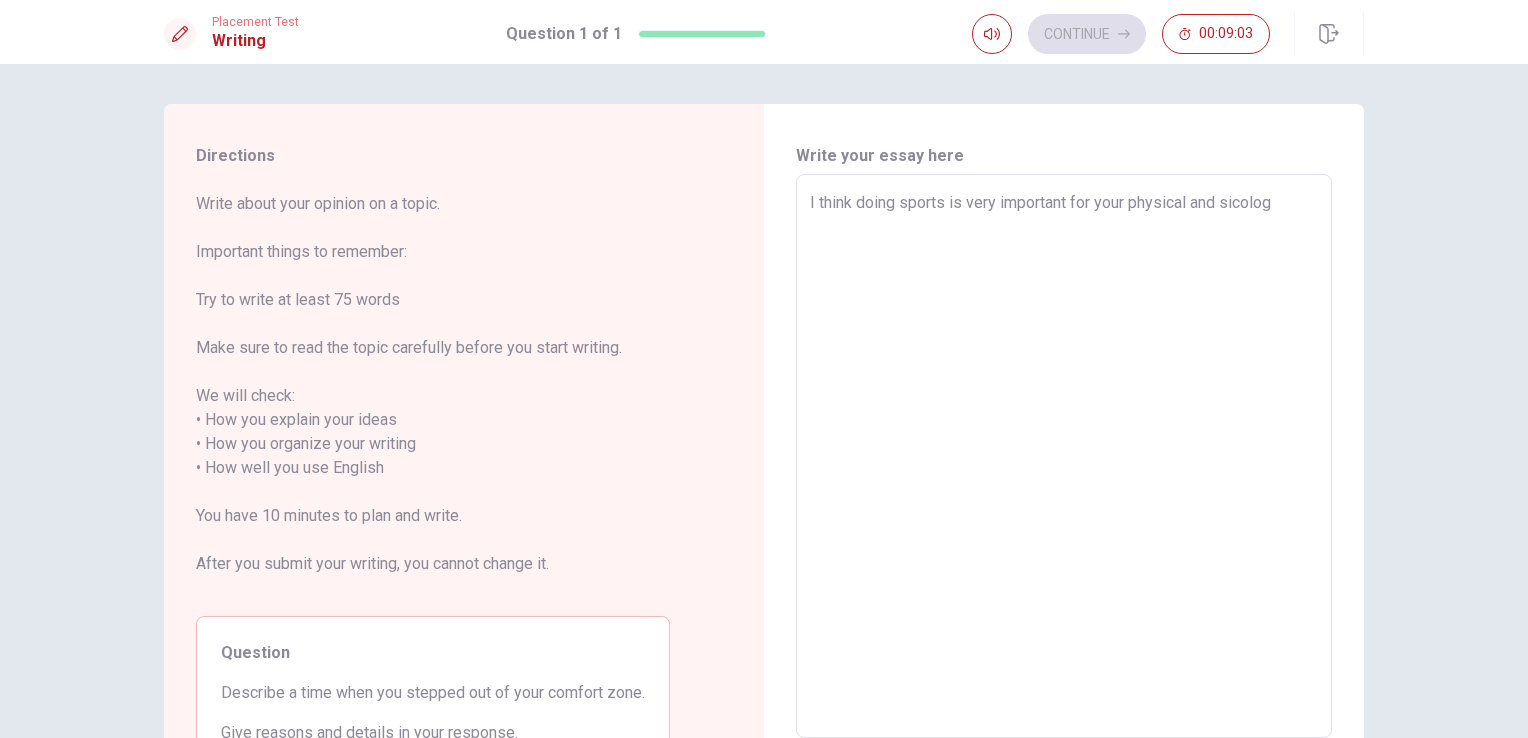 type on "x" 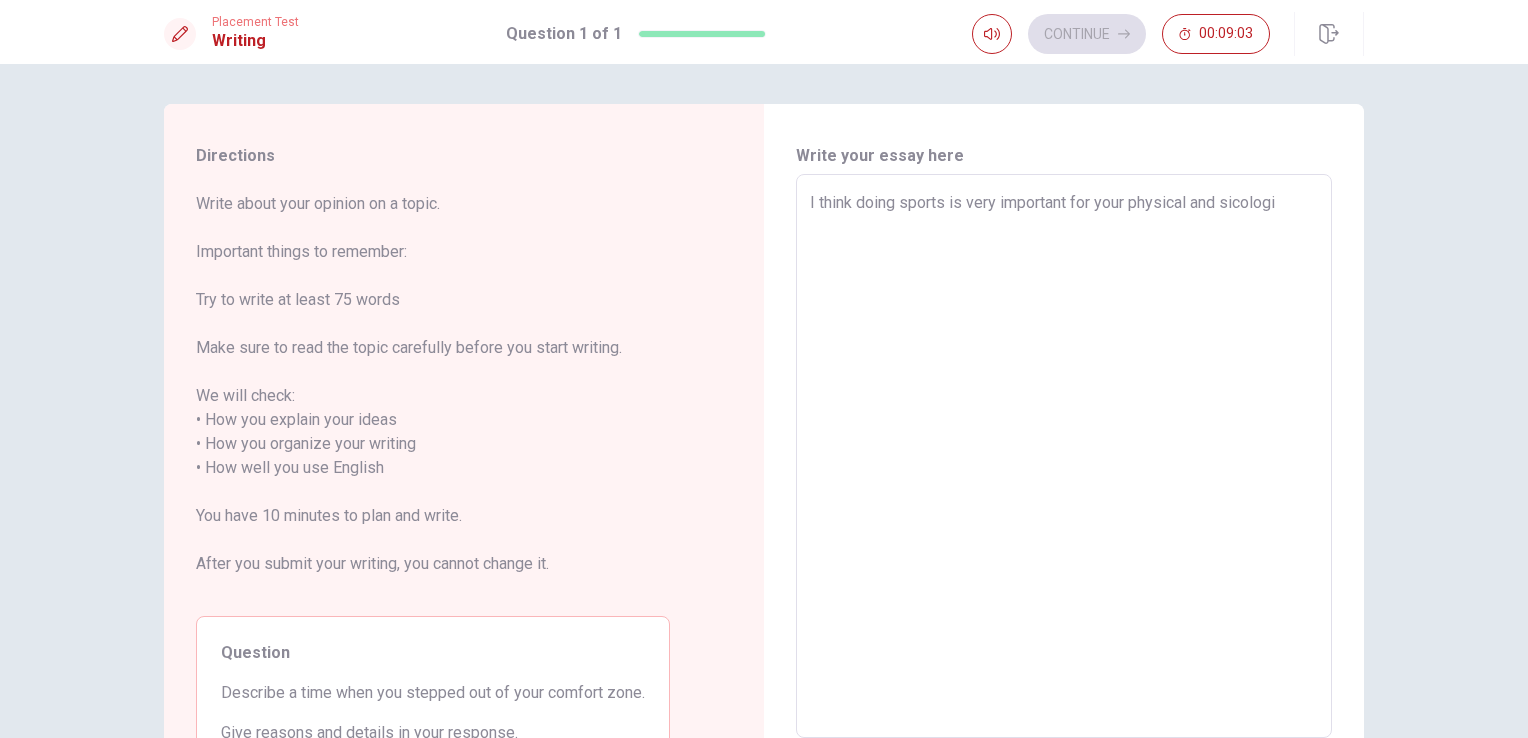 type on "x" 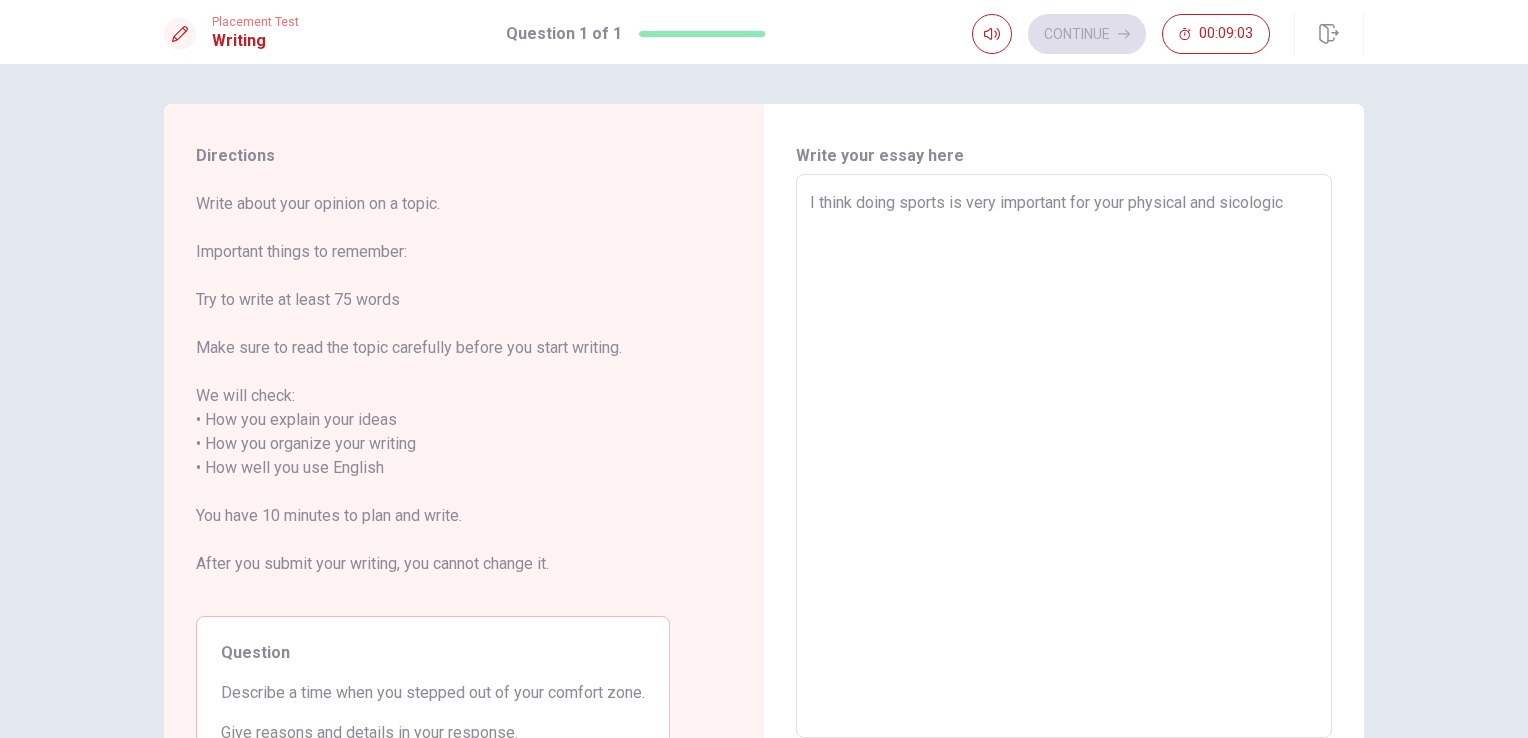 type on "x" 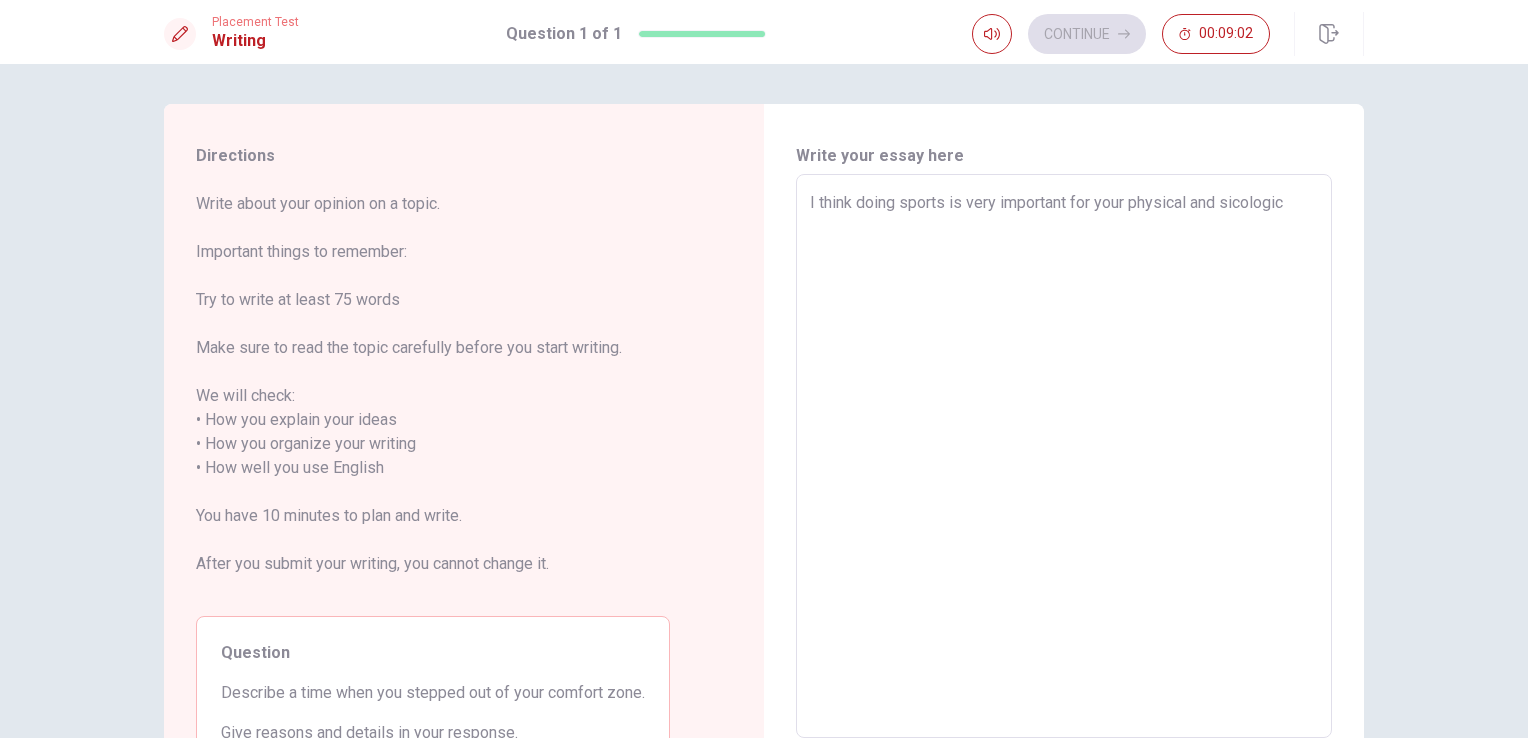 type on "I think doing sports is very important for your physical and sicologica" 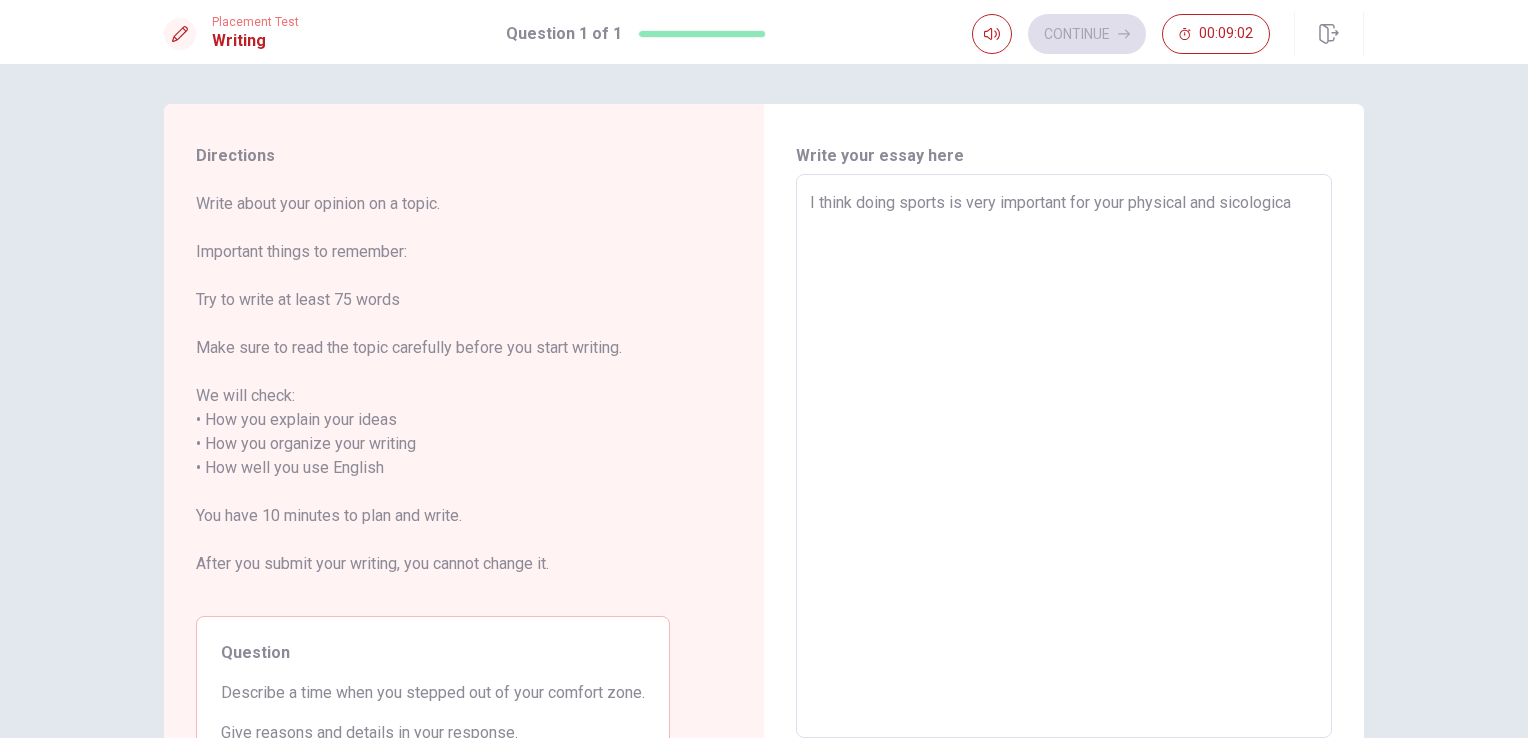 type on "x" 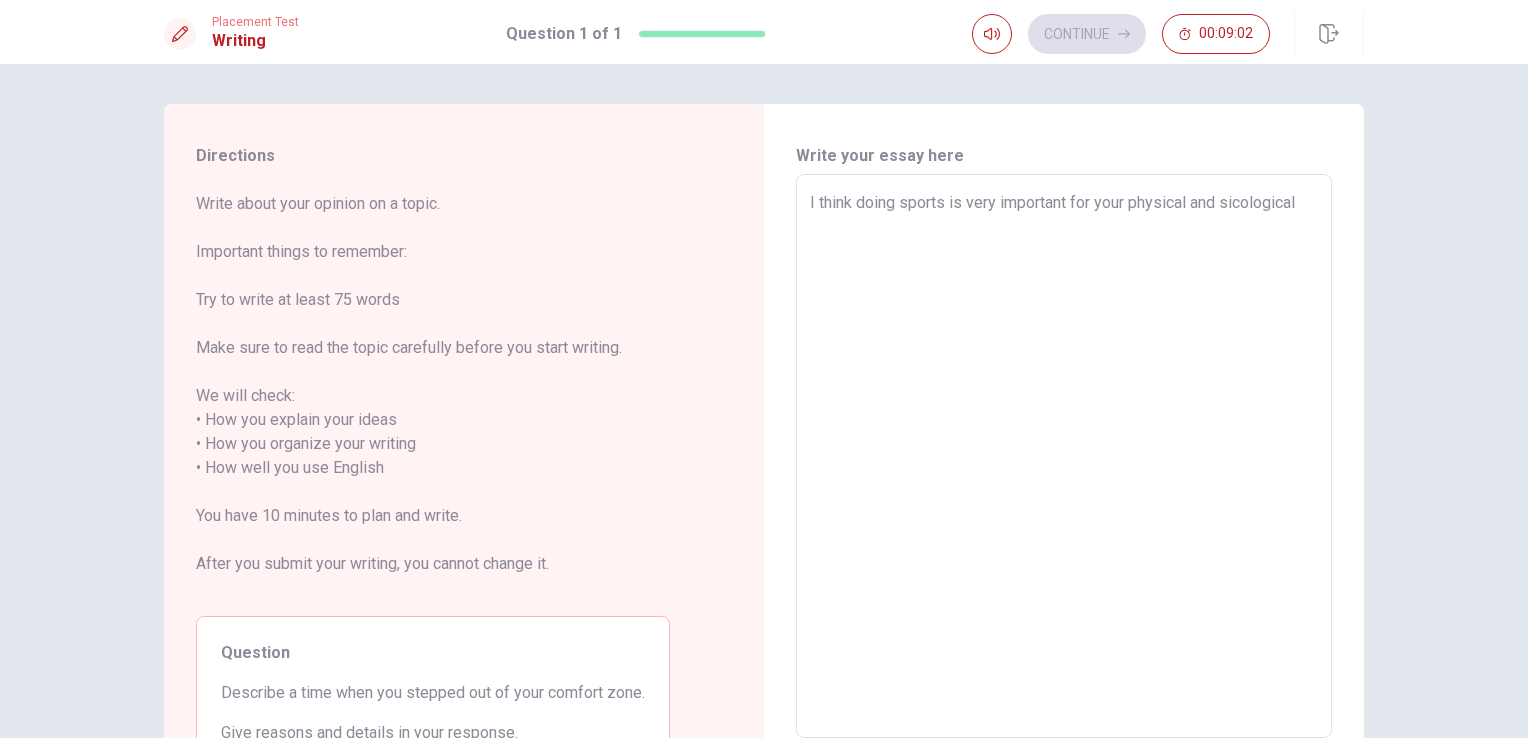 type 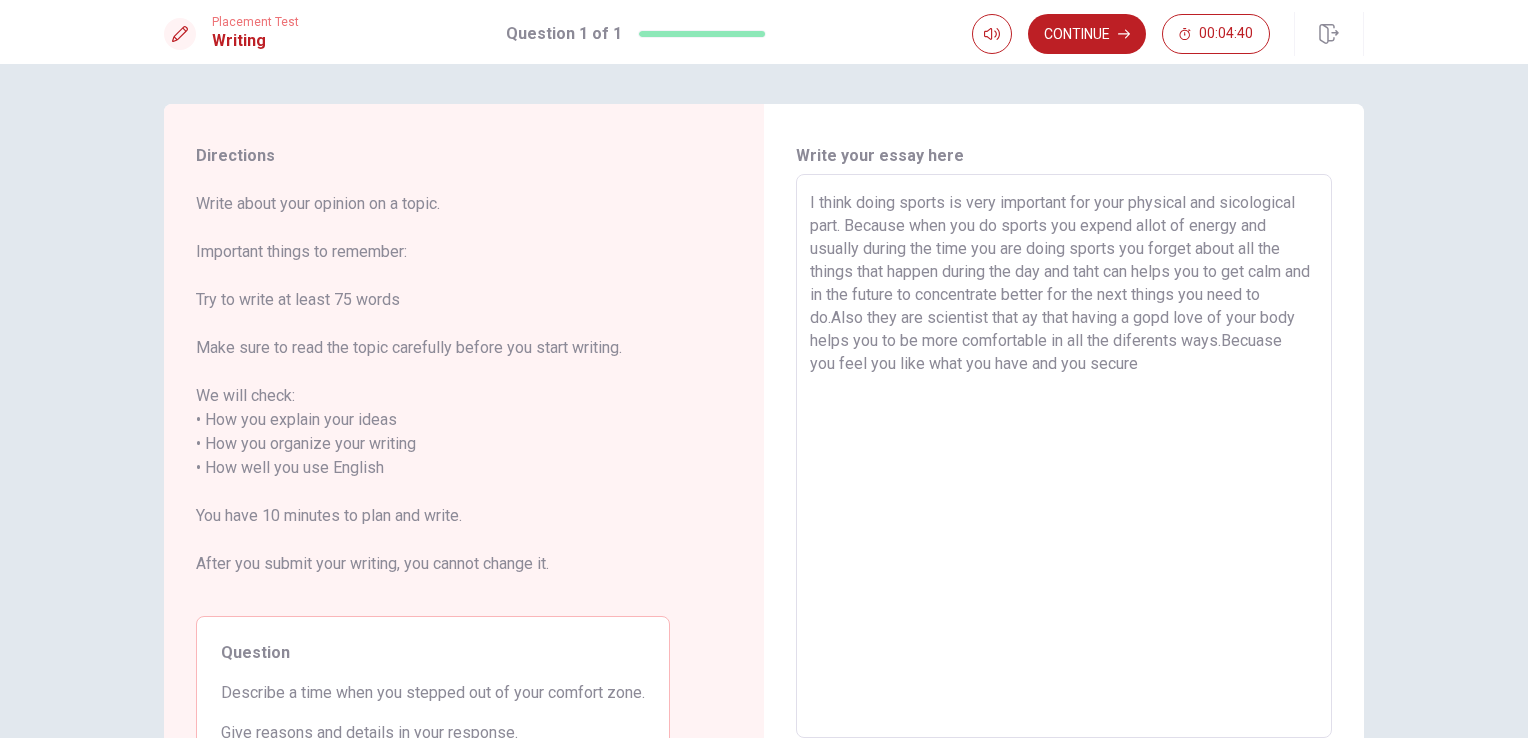 click on "I think doing sports is very important for your physical and sicological part. Because when you do sports you expend allot of energy and usually during the time you are doing sports you forget about all the things that happen during the day and taht can helps you to get calm and in the future to concentrate better for the next things you need to do.Also they are scientist that ay that having a gopd love of your body helps you to be more comfortable in all the diferents ways.Becuase you feel you like what you have and you secure" at bounding box center [1064, 456] 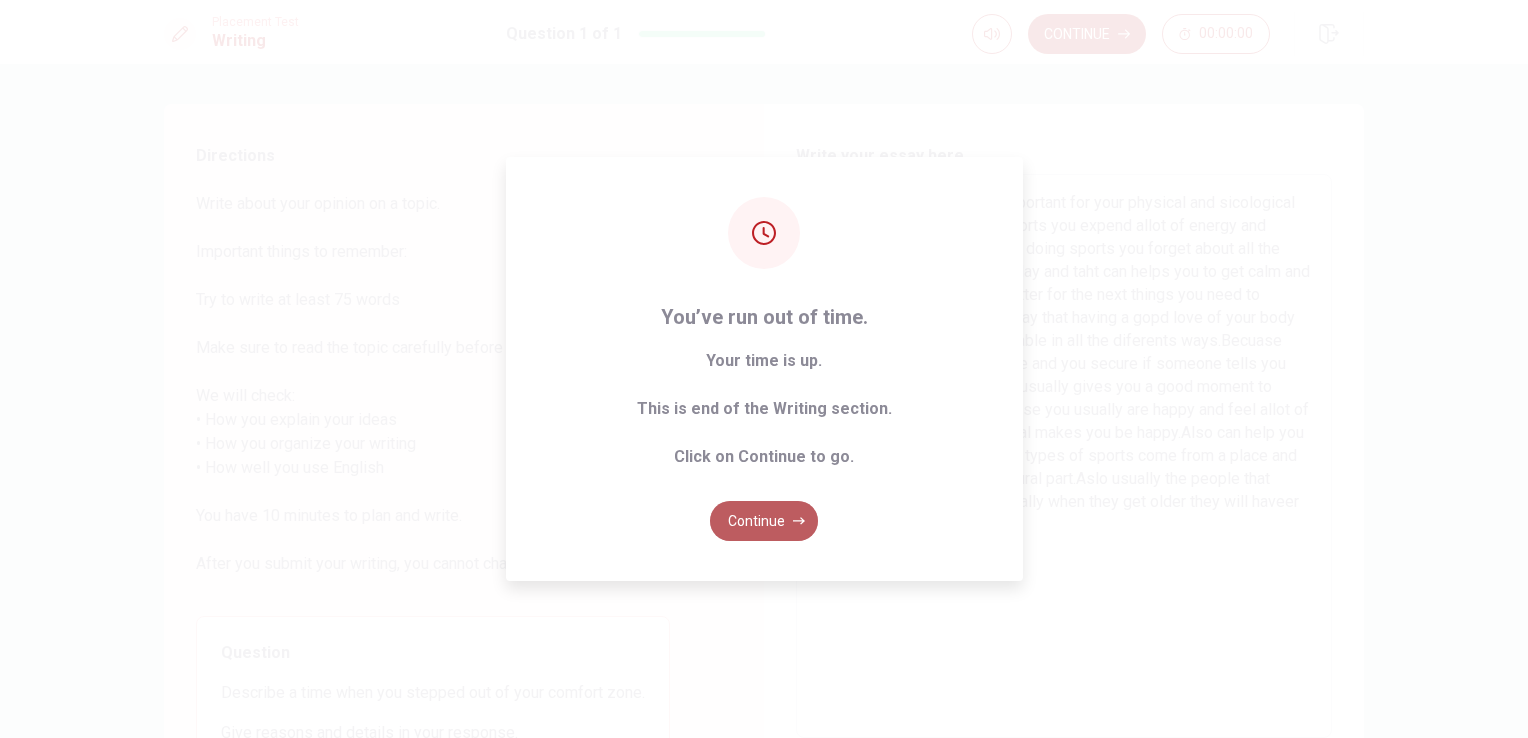 click on "Continue" at bounding box center [764, 521] 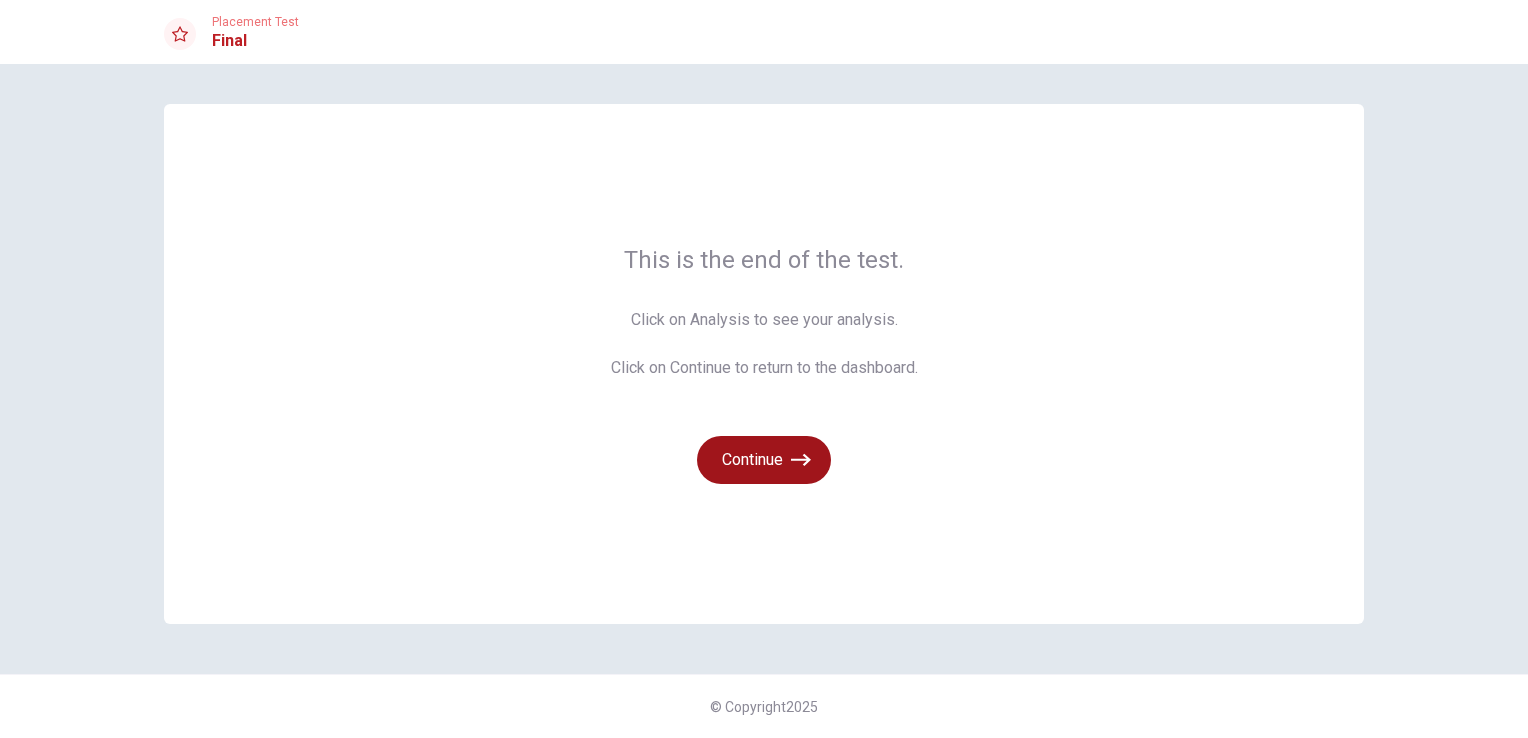 click on "Continue" at bounding box center (764, 460) 